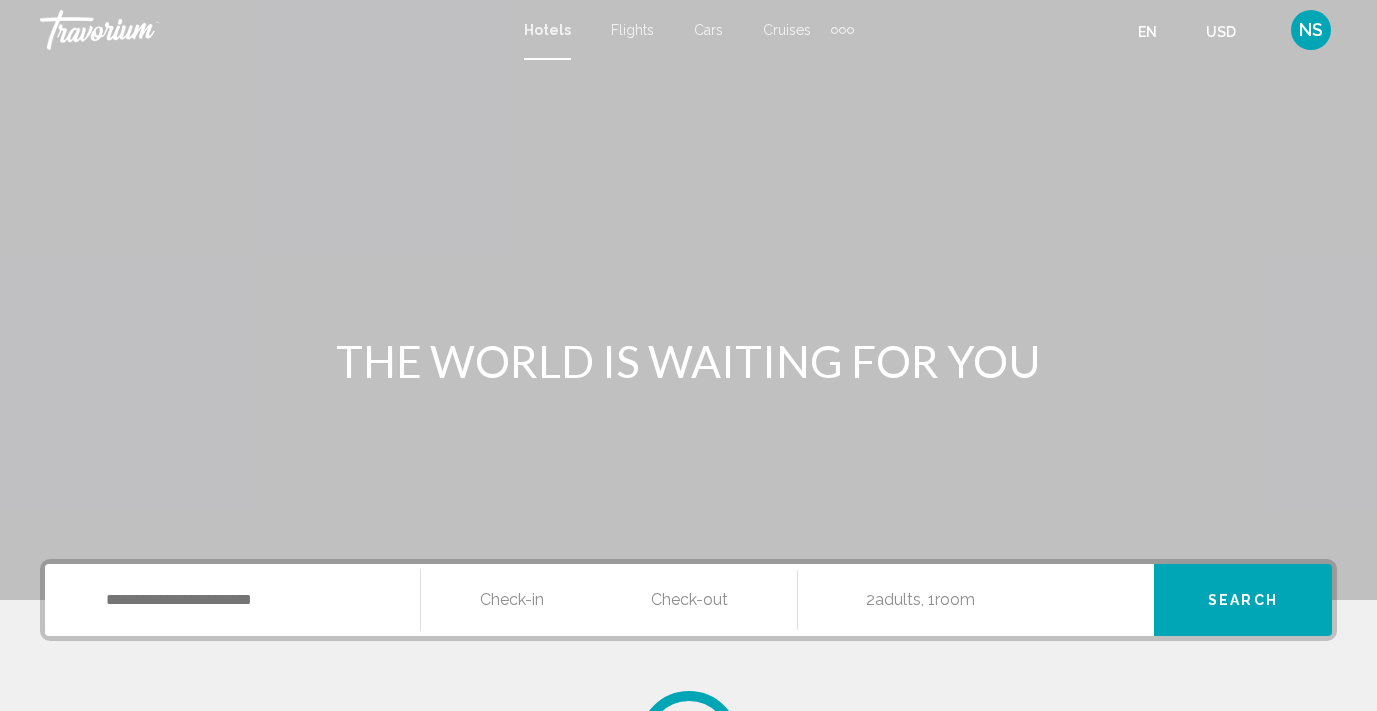 scroll, scrollTop: 0, scrollLeft: 0, axis: both 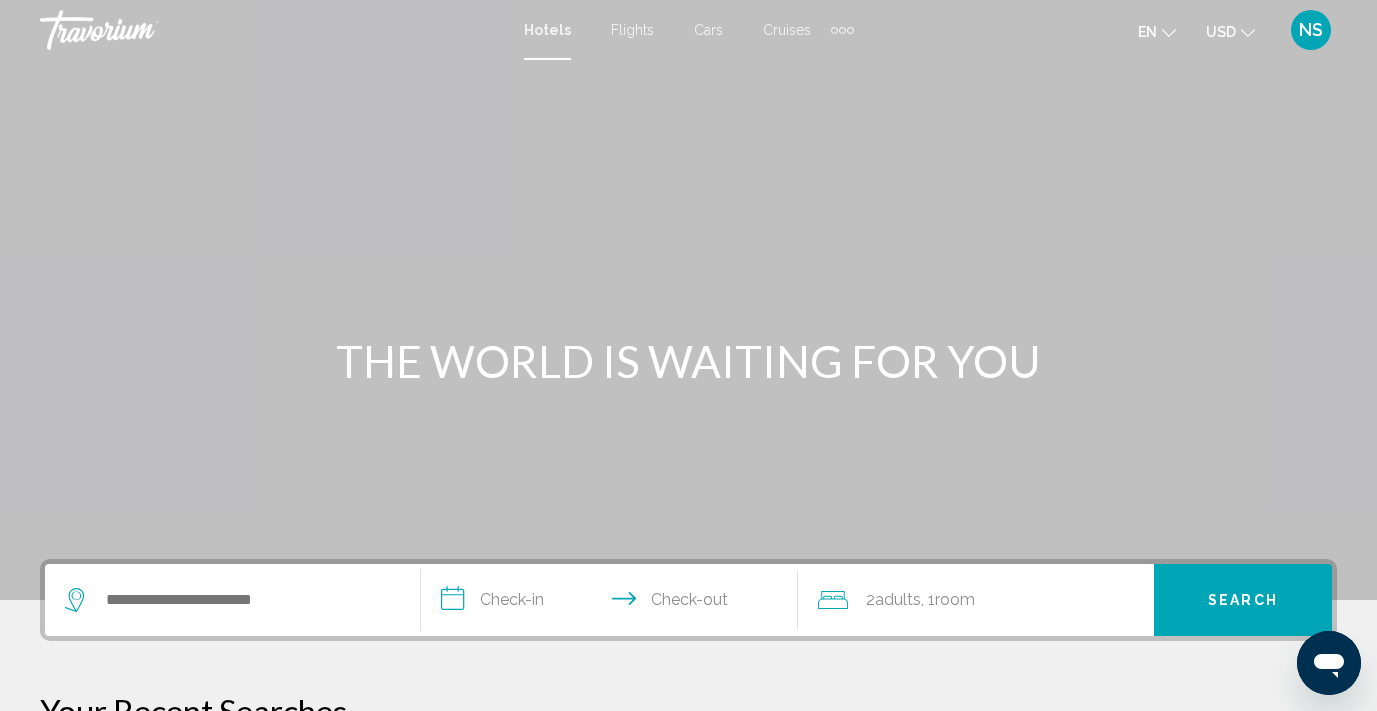 click on "Cruises" at bounding box center (787, 30) 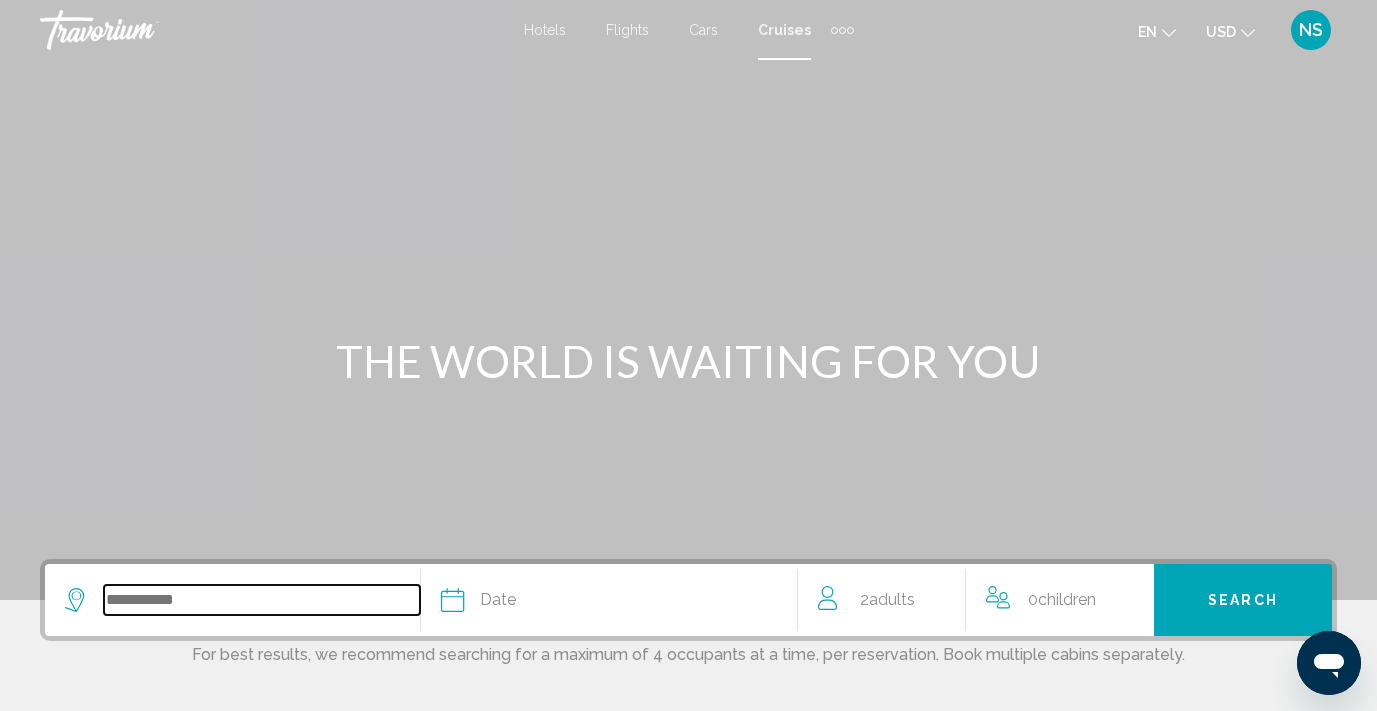 click at bounding box center [262, 600] 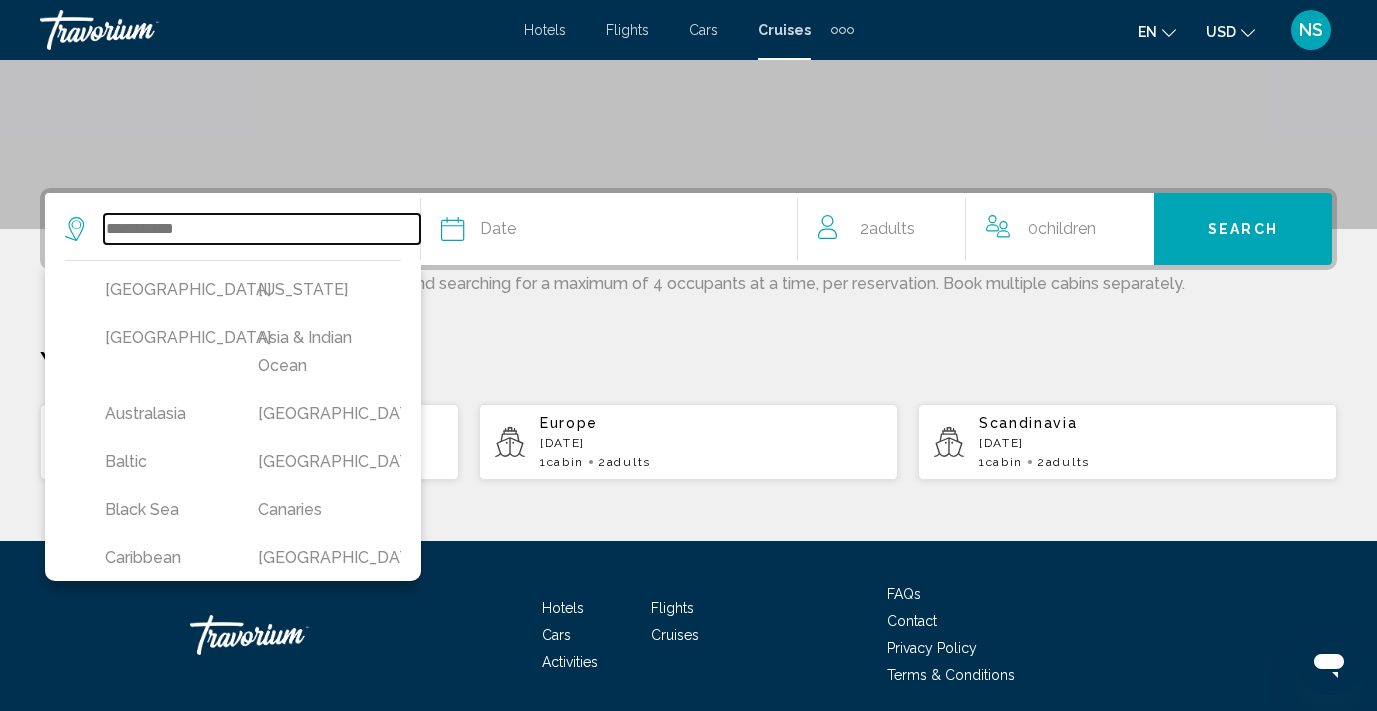 scroll, scrollTop: 449, scrollLeft: 0, axis: vertical 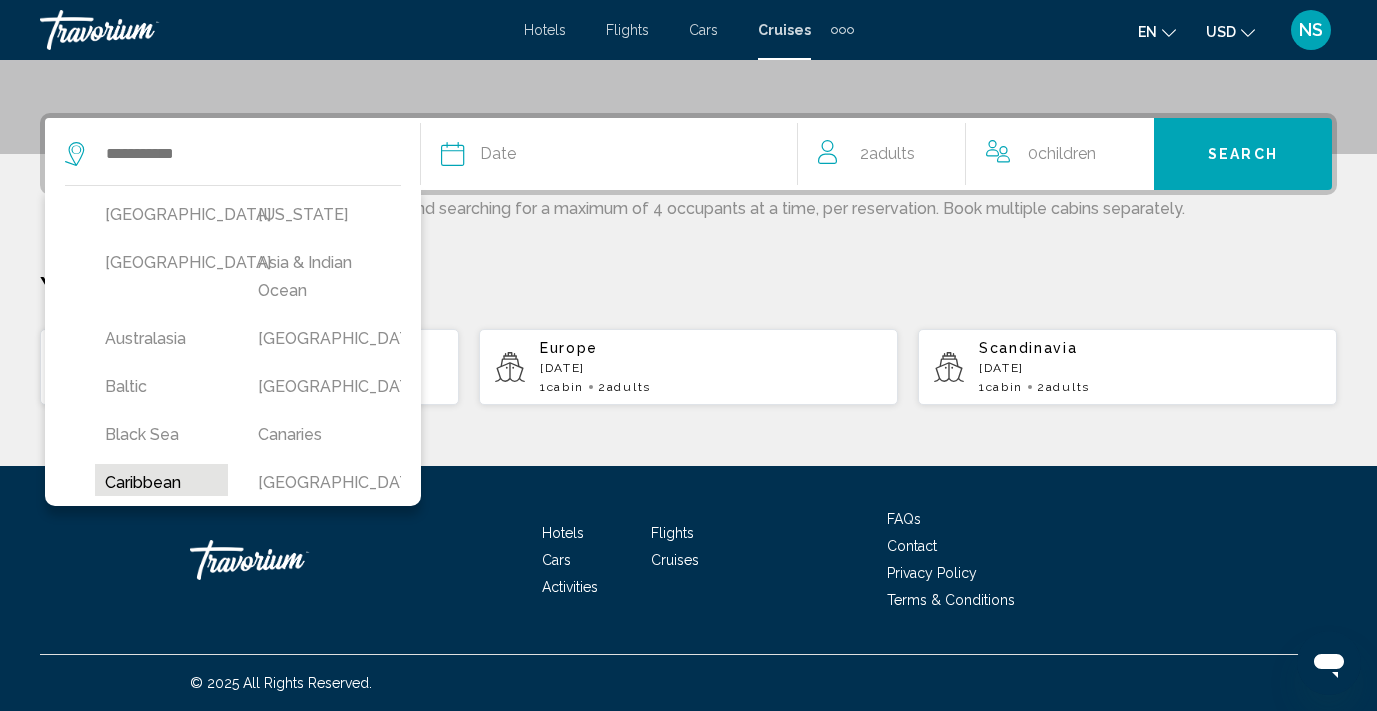 click on "Caribbean" at bounding box center [161, 483] 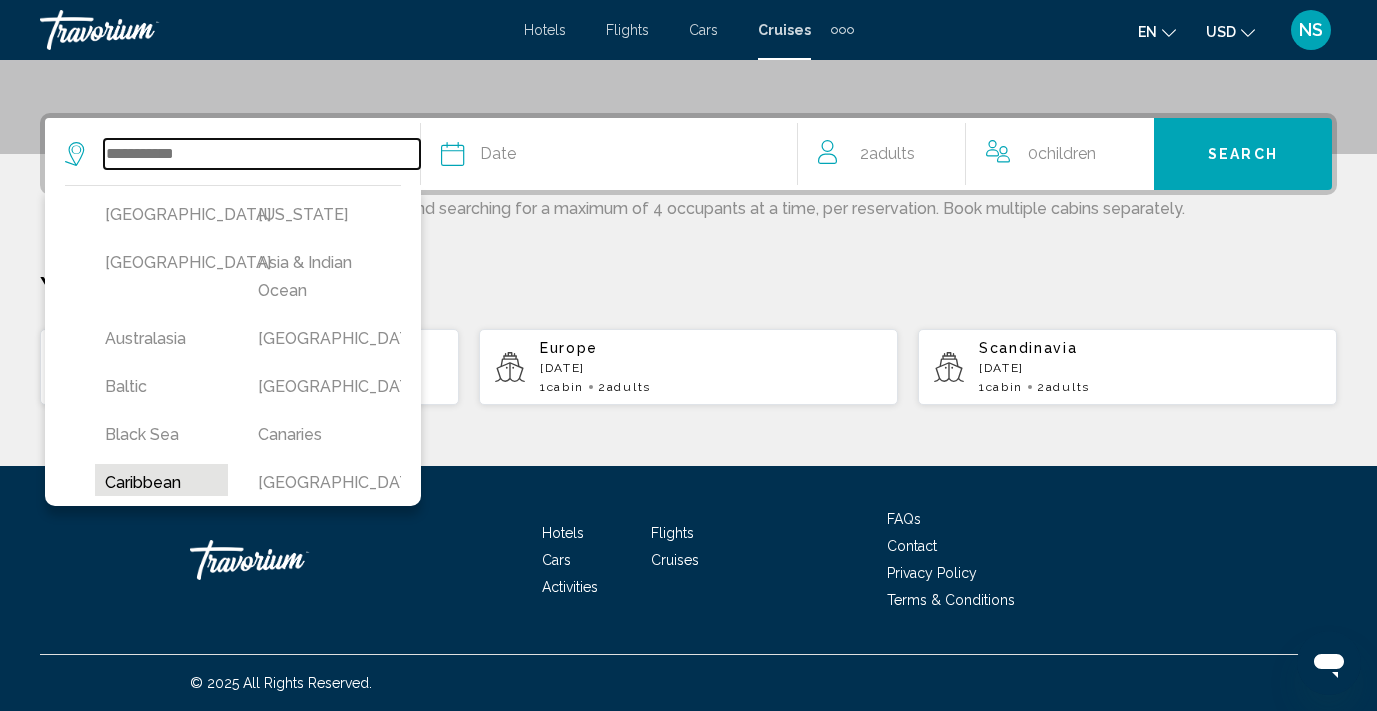 type on "*********" 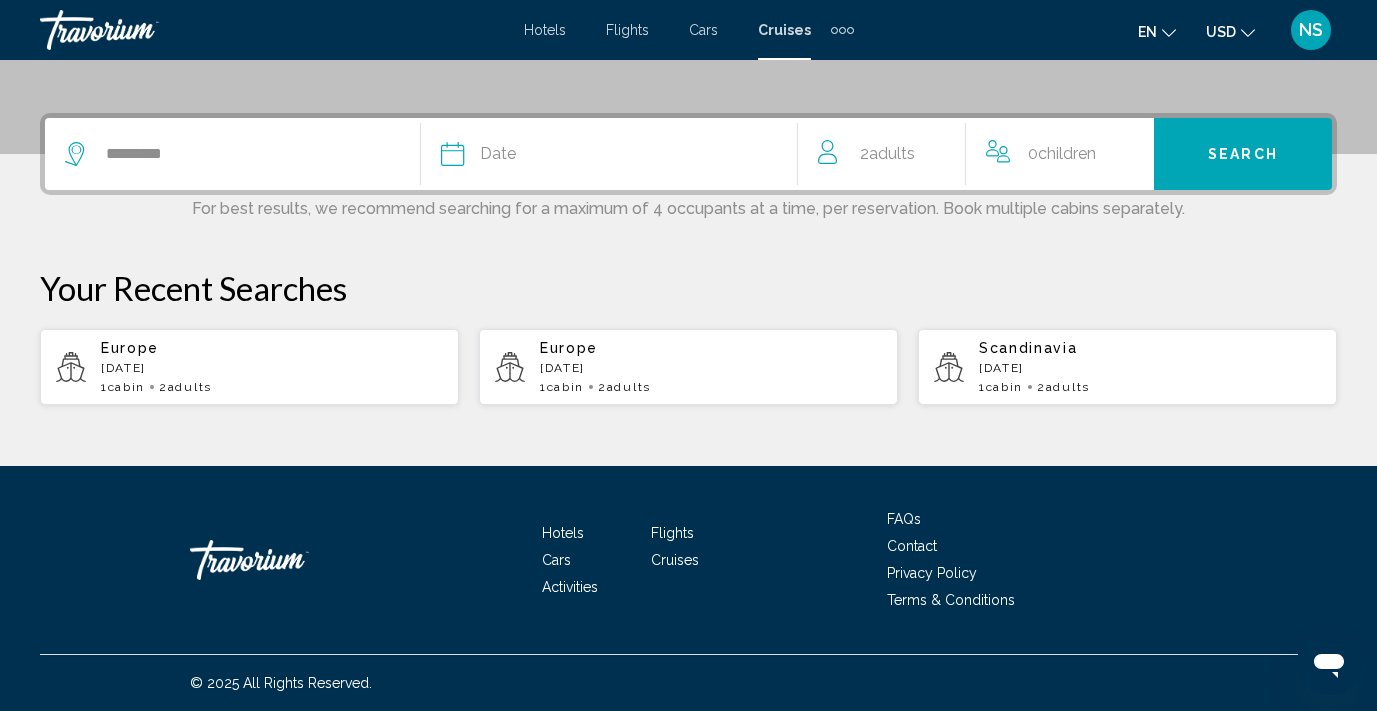 click on "Date" 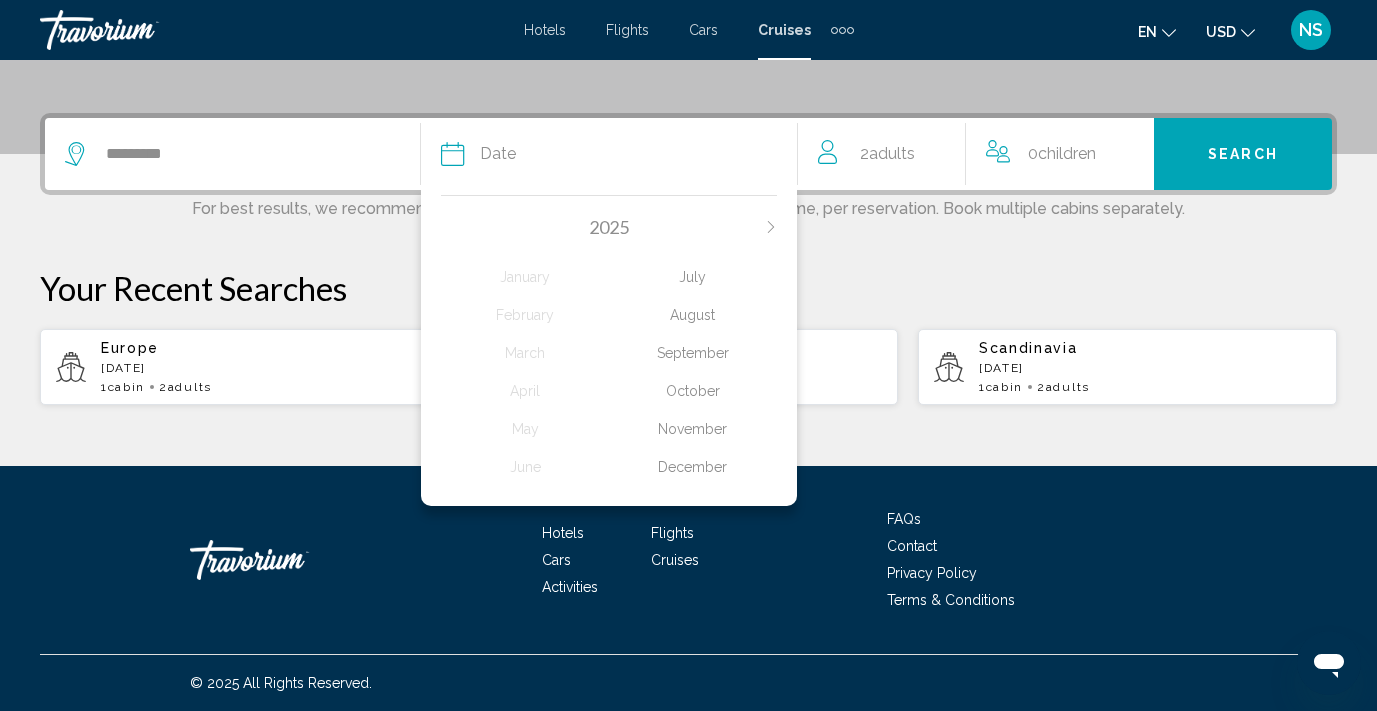 click on "August" 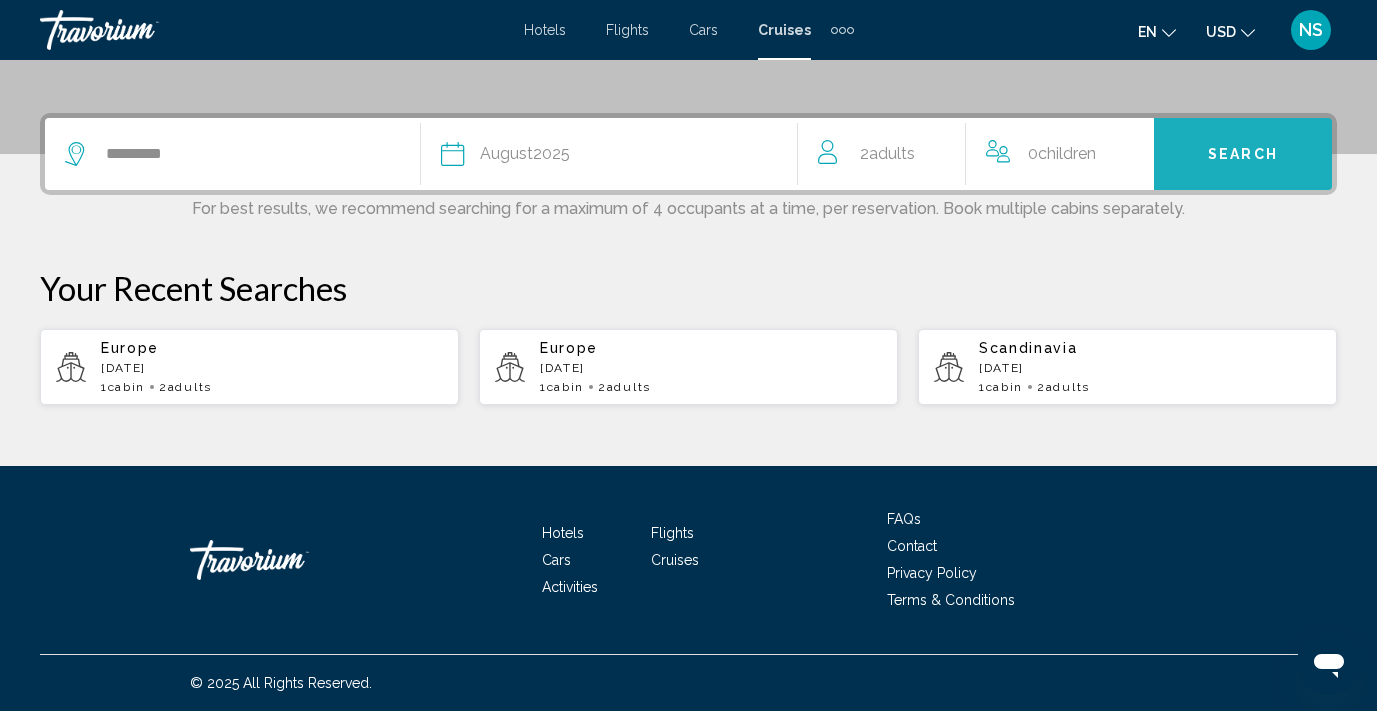 click on "Search" at bounding box center (1243, 155) 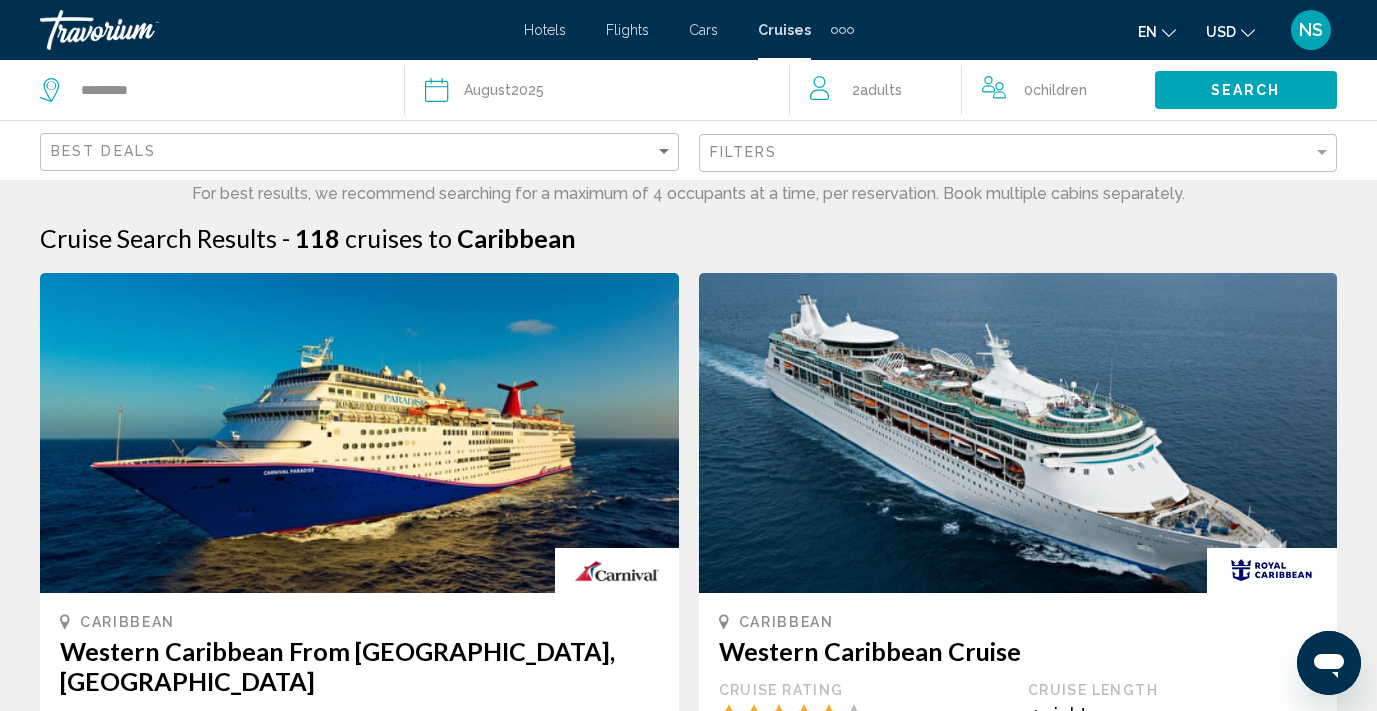 scroll, scrollTop: 0, scrollLeft: 0, axis: both 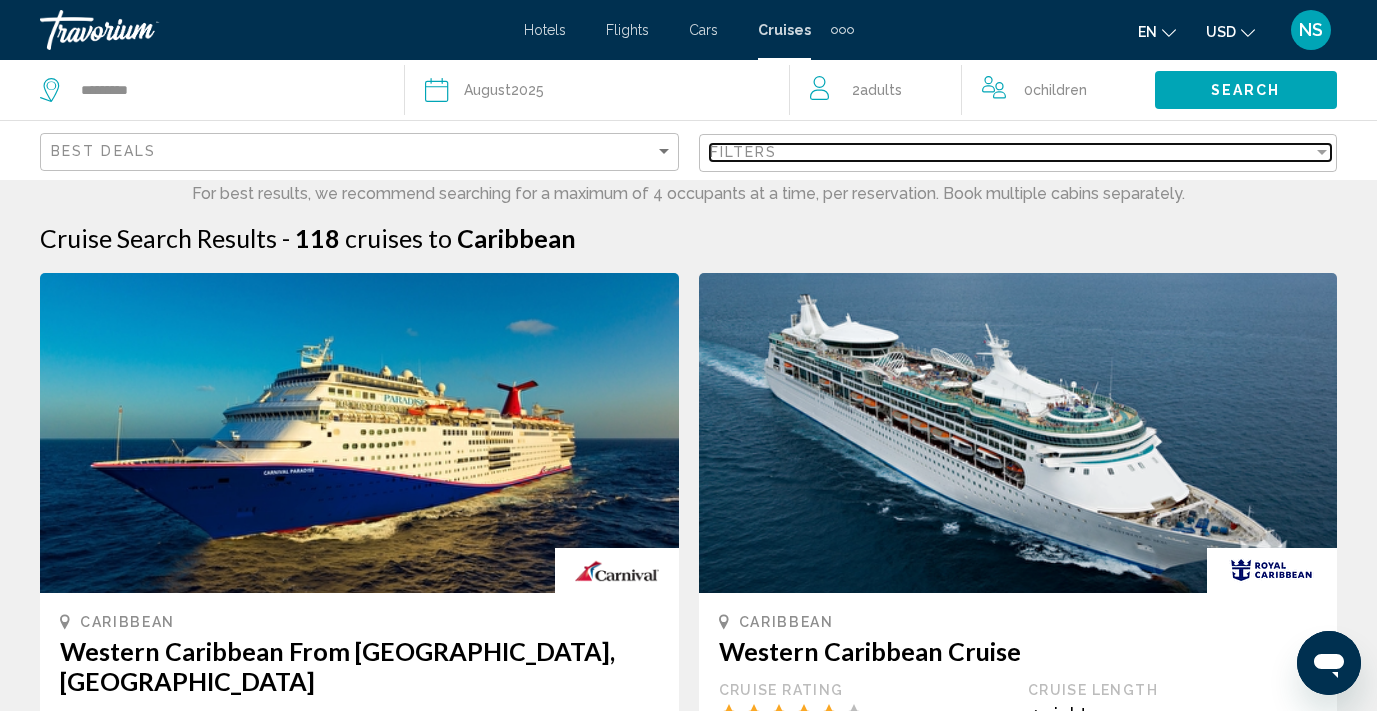 click at bounding box center (1322, 152) 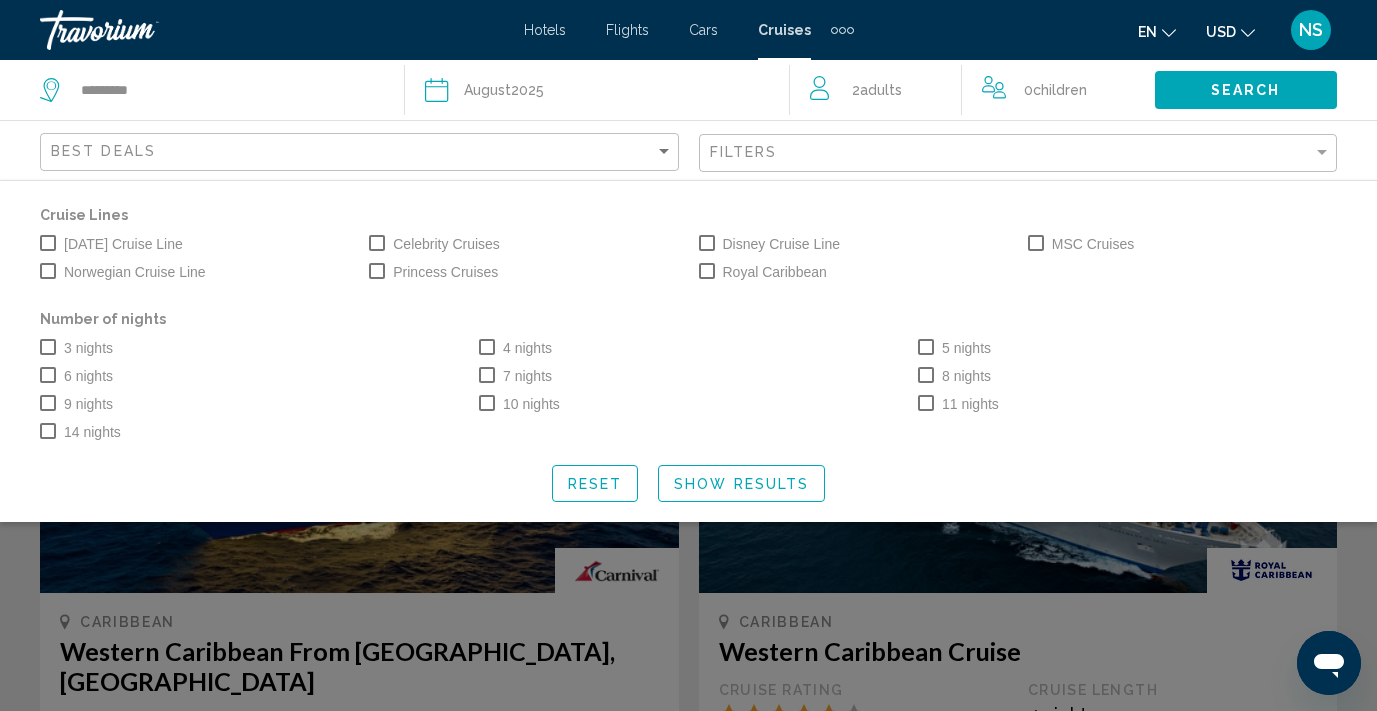 click at bounding box center (48, 375) 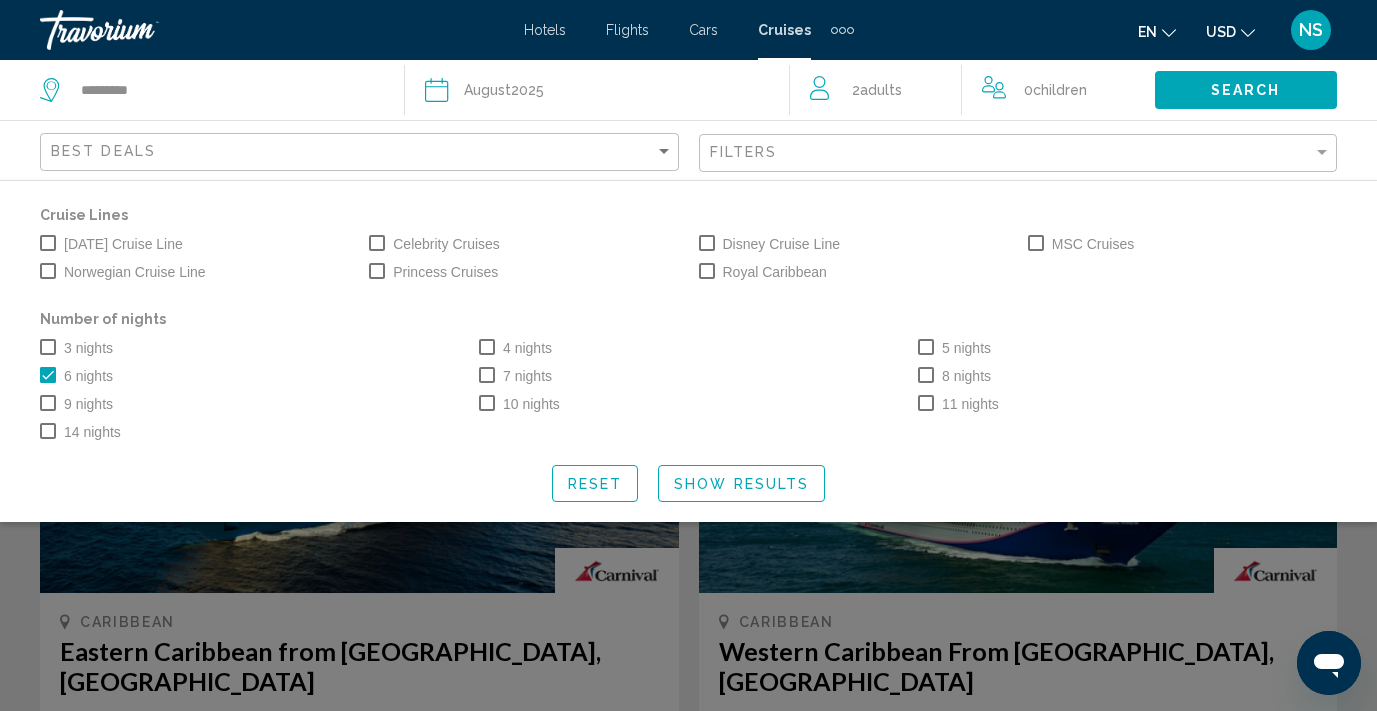 click at bounding box center (487, 375) 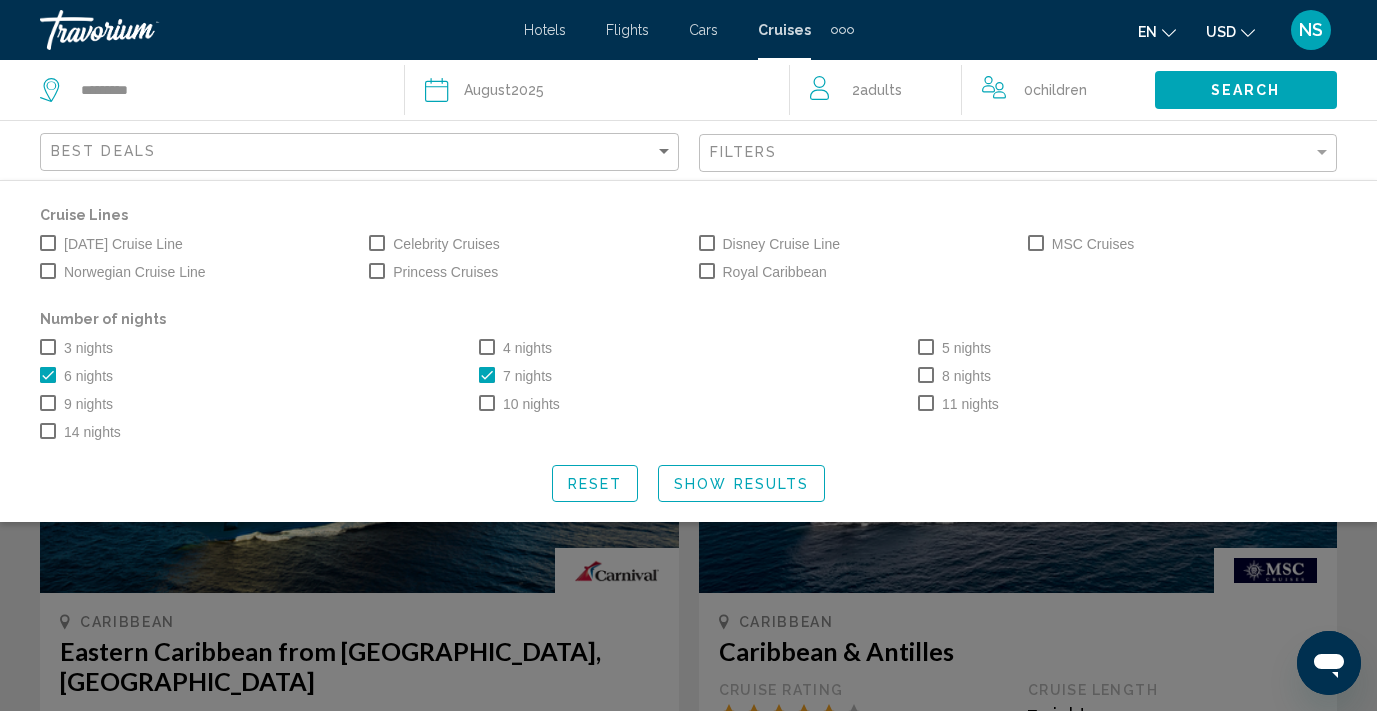 click at bounding box center [926, 347] 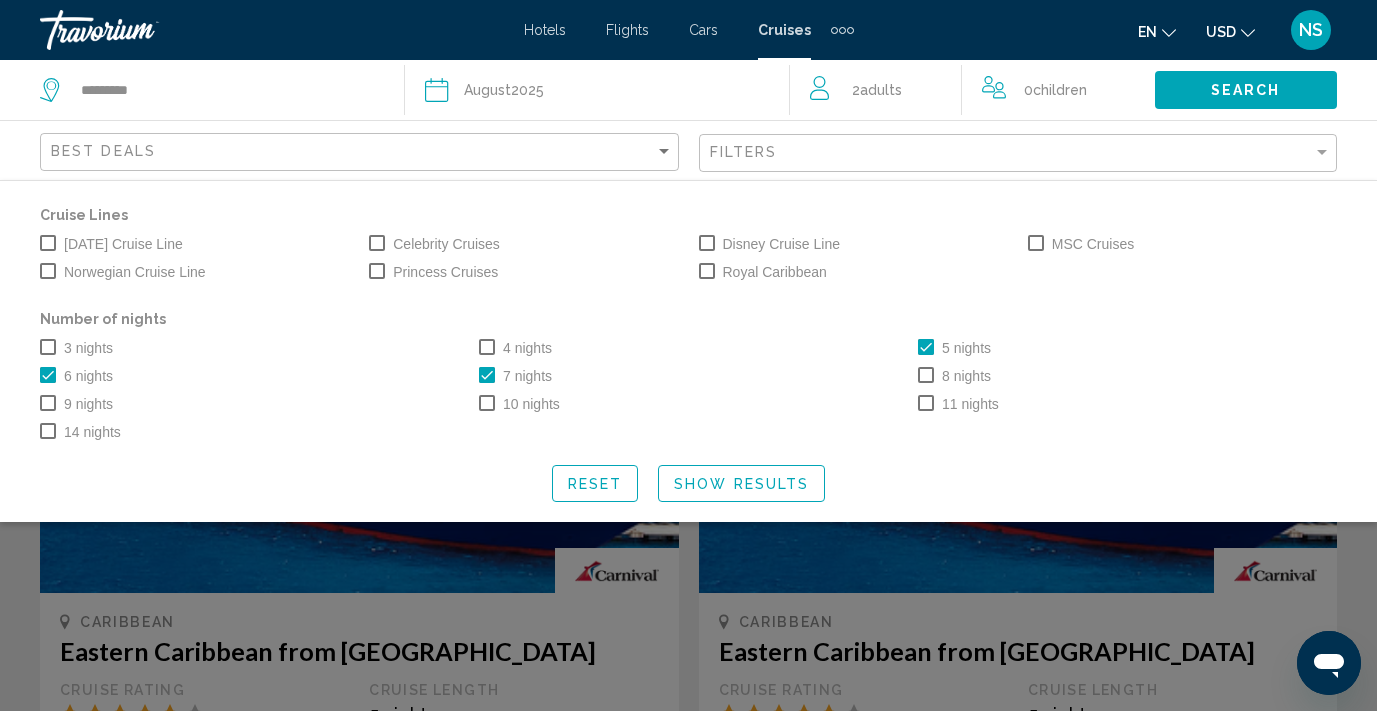 click on "Show Results" 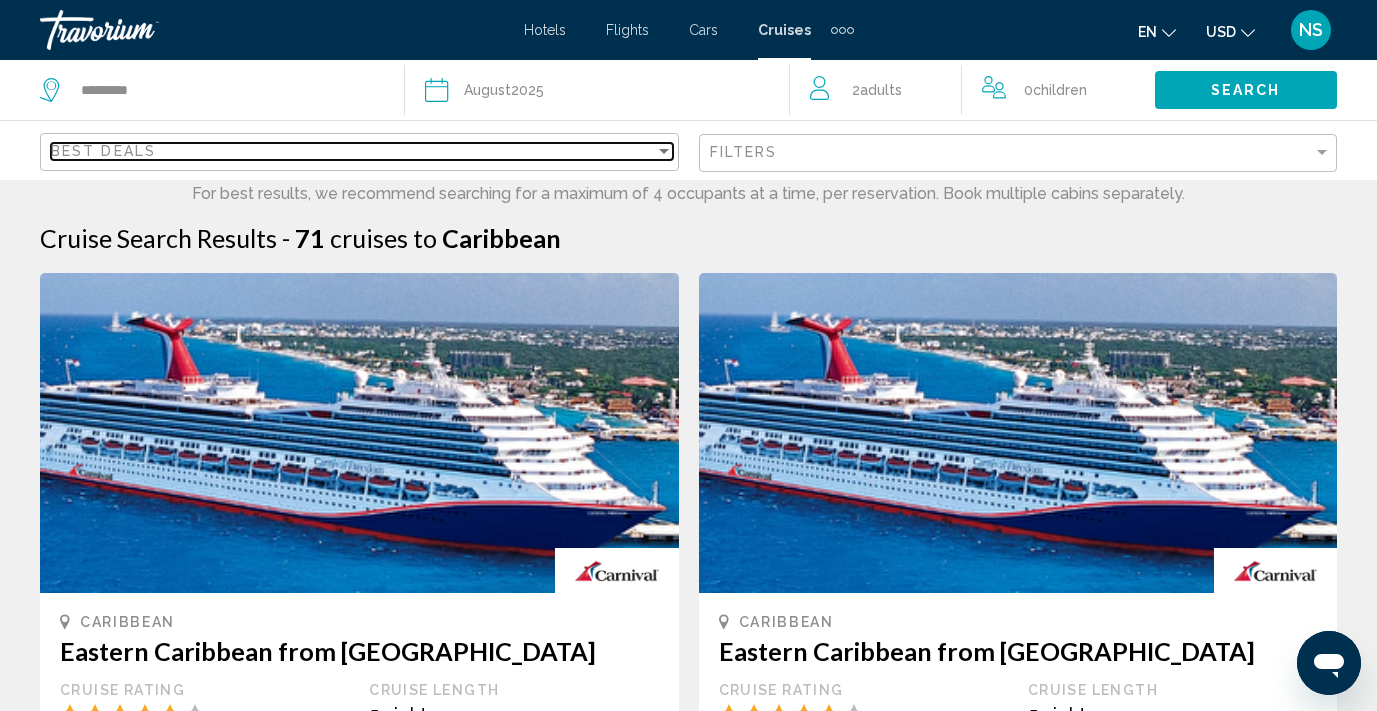 click at bounding box center (664, 151) 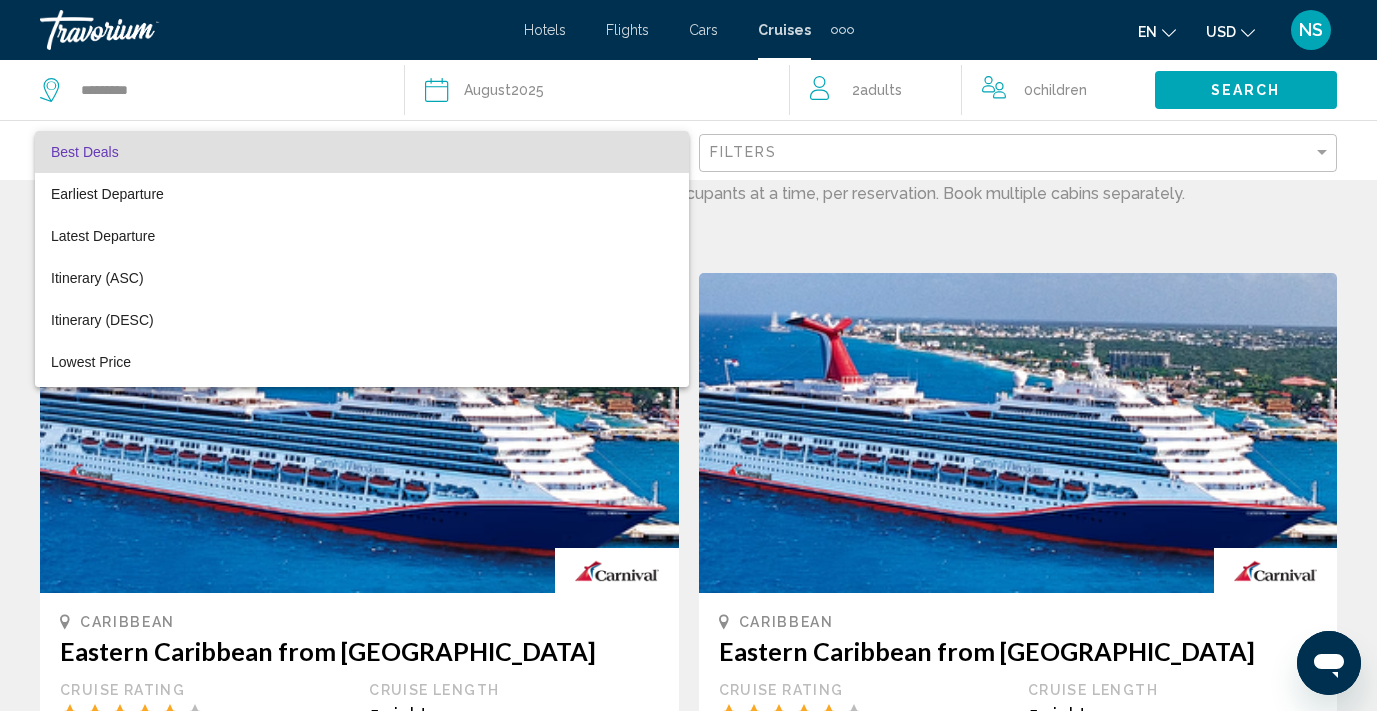 click at bounding box center (688, 355) 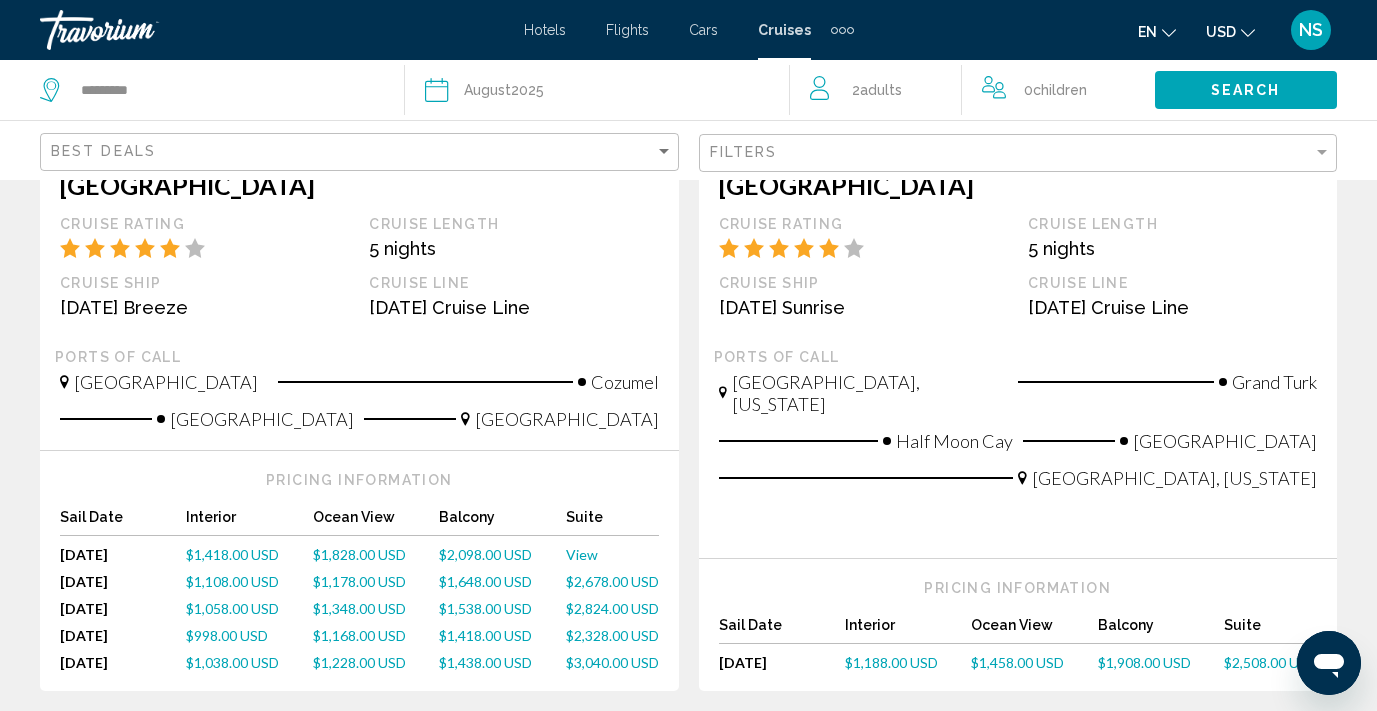 scroll, scrollTop: 2345, scrollLeft: 0, axis: vertical 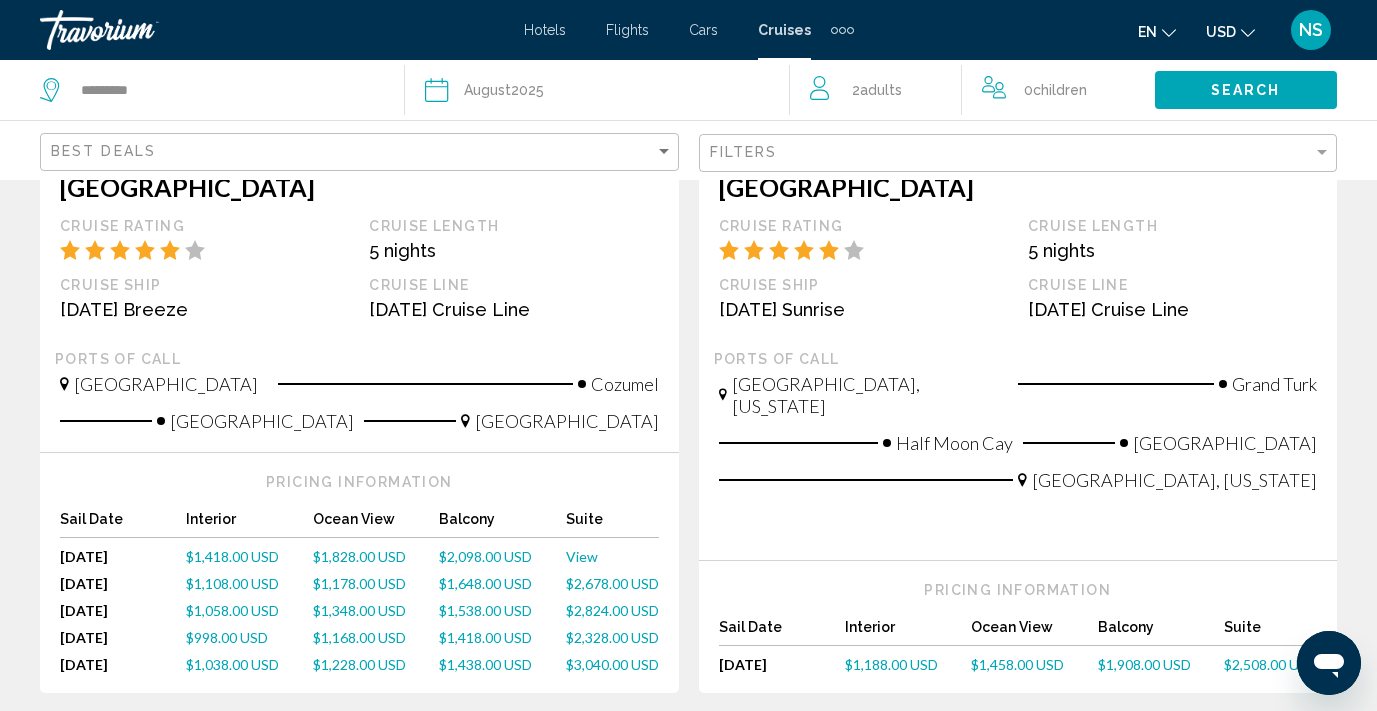 click on "2" at bounding box center (549, 753) 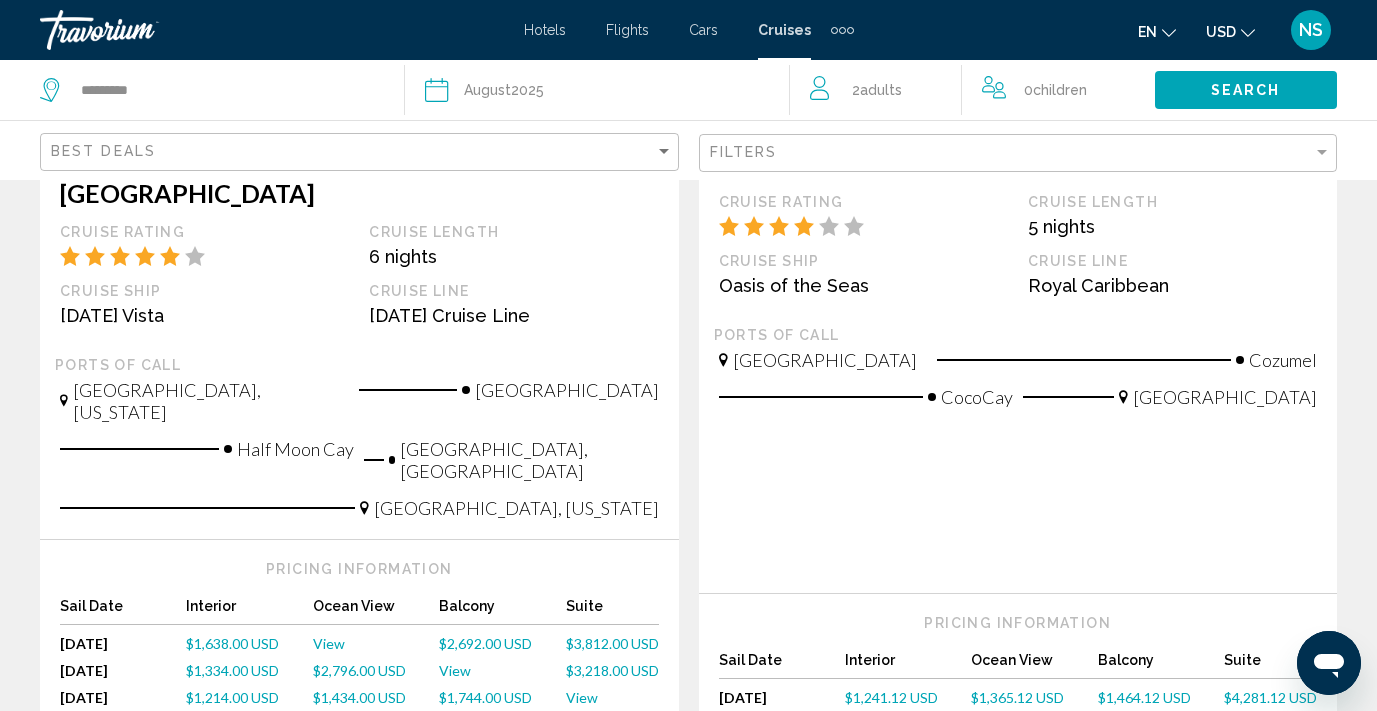 scroll, scrollTop: 495, scrollLeft: 0, axis: vertical 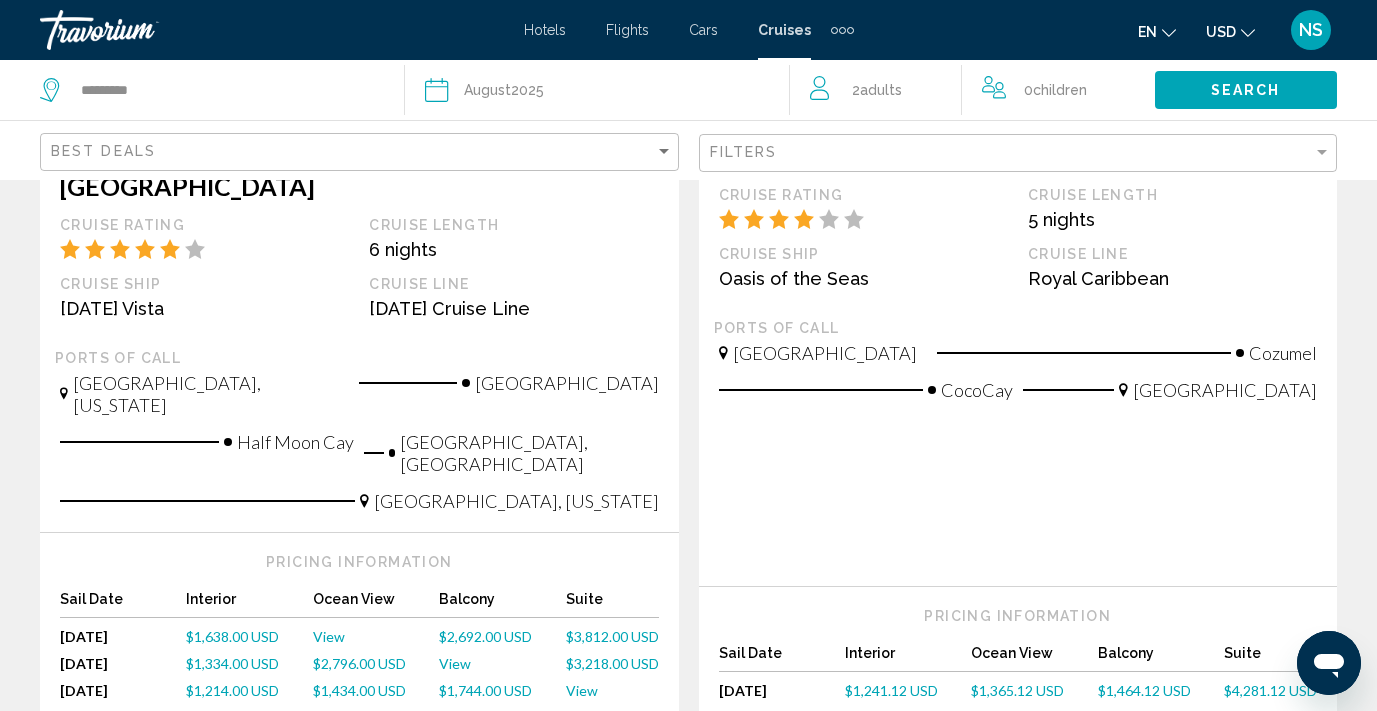 click on "$1,464.12 USD" at bounding box center (1144, 690) 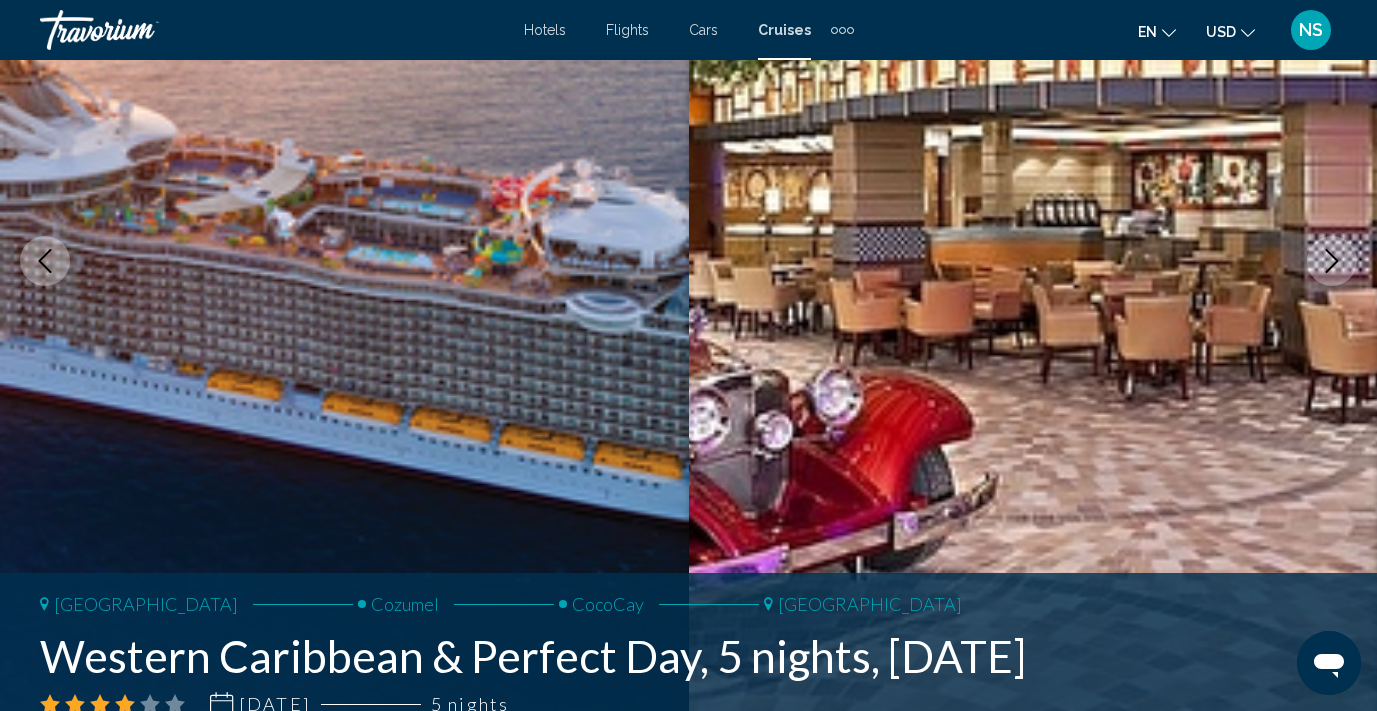 scroll, scrollTop: 215, scrollLeft: 0, axis: vertical 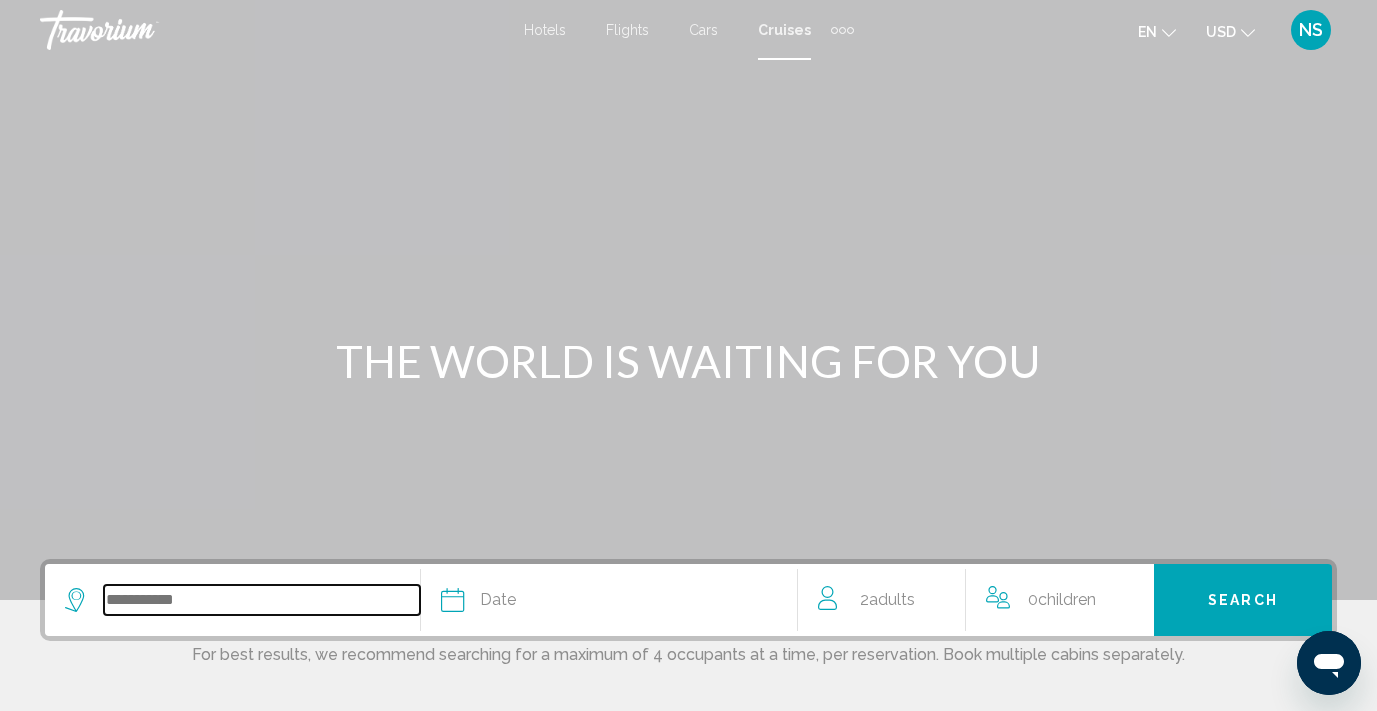 click at bounding box center [262, 600] 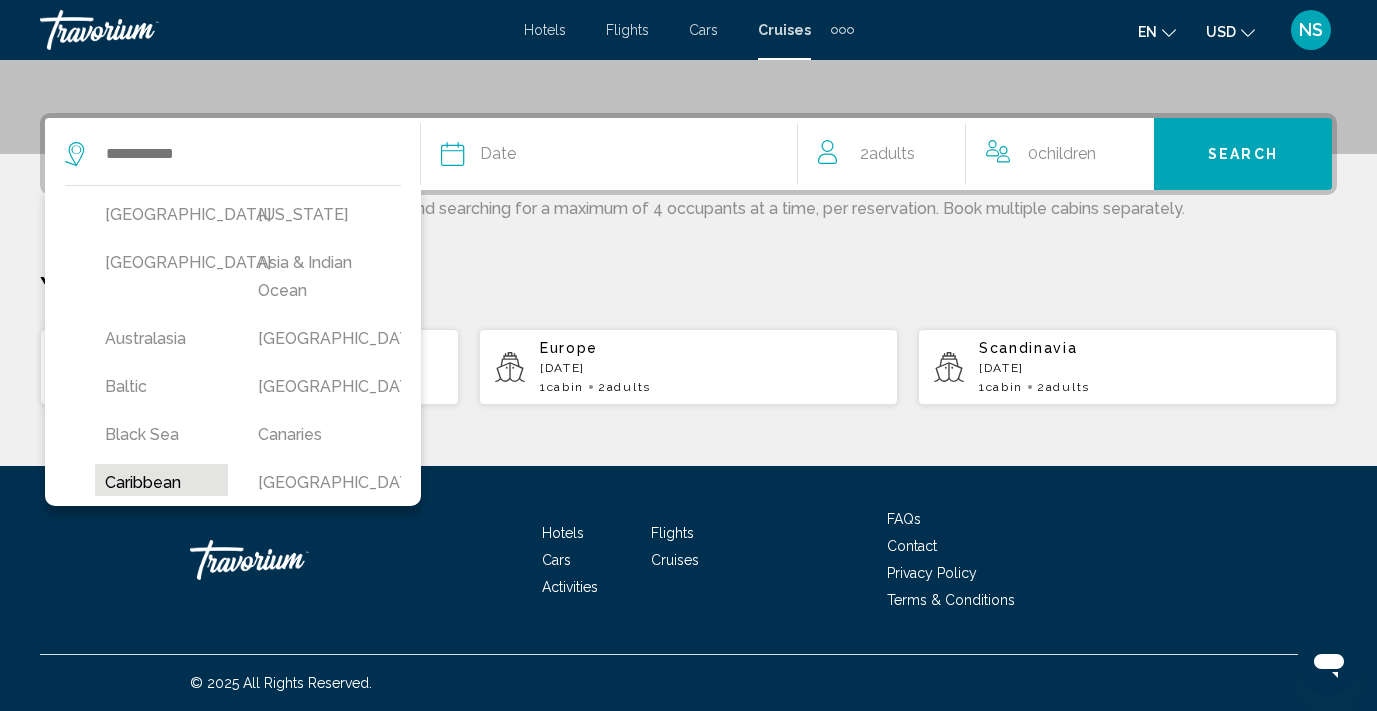 click on "Caribbean" at bounding box center [161, 483] 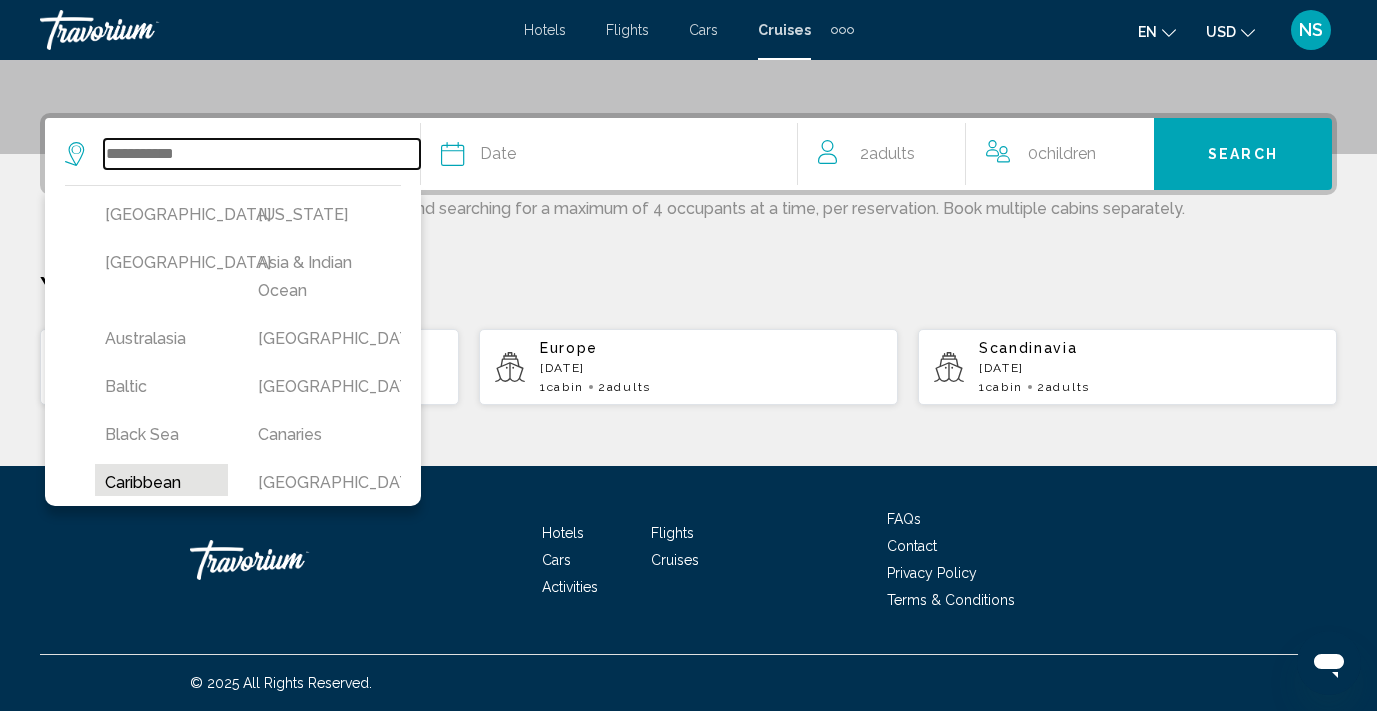 type on "*********" 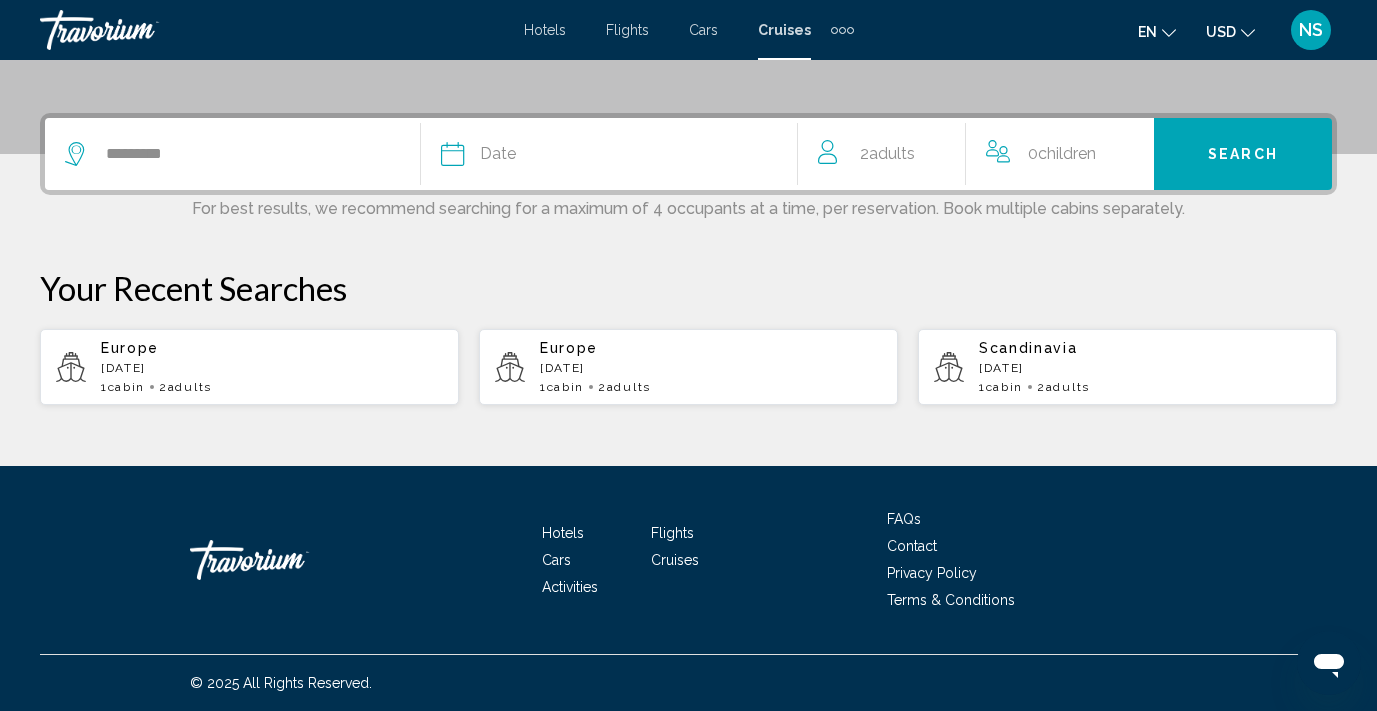 click on "Date" 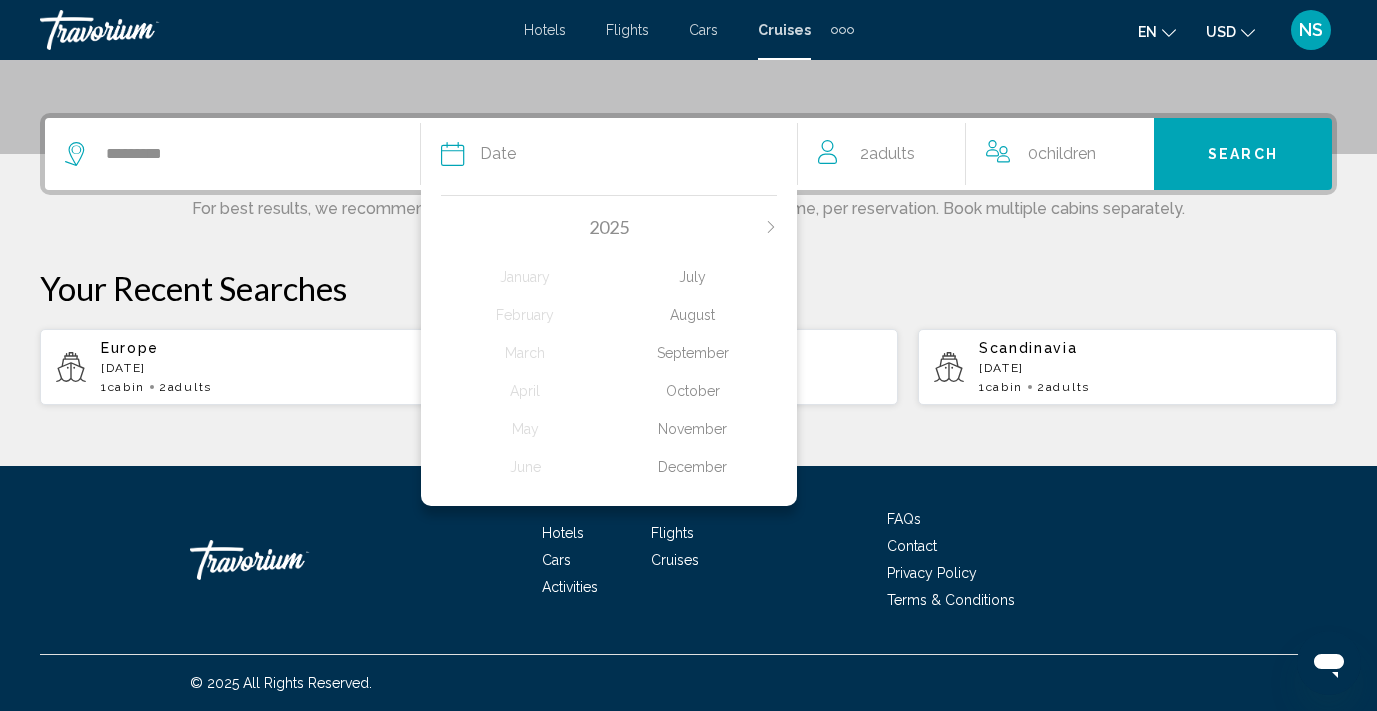 click on "August" 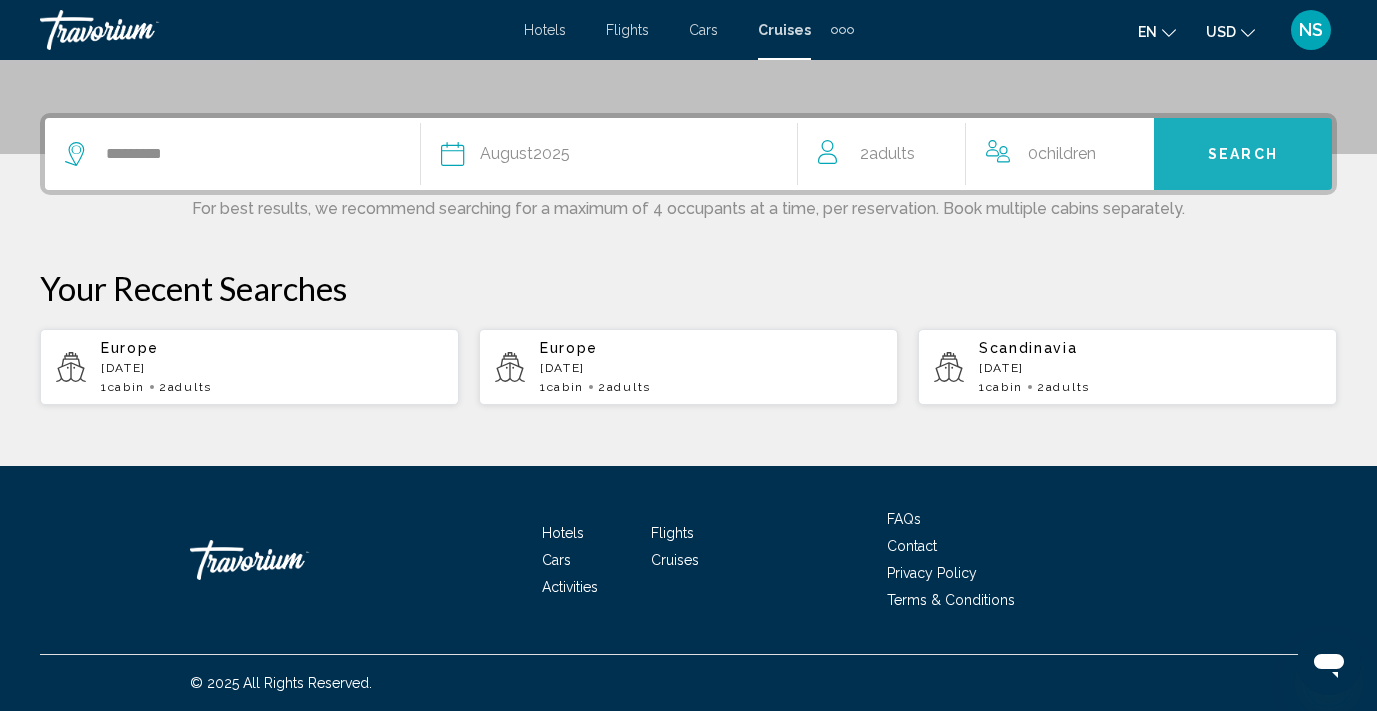 click on "Search" at bounding box center (1243, 153) 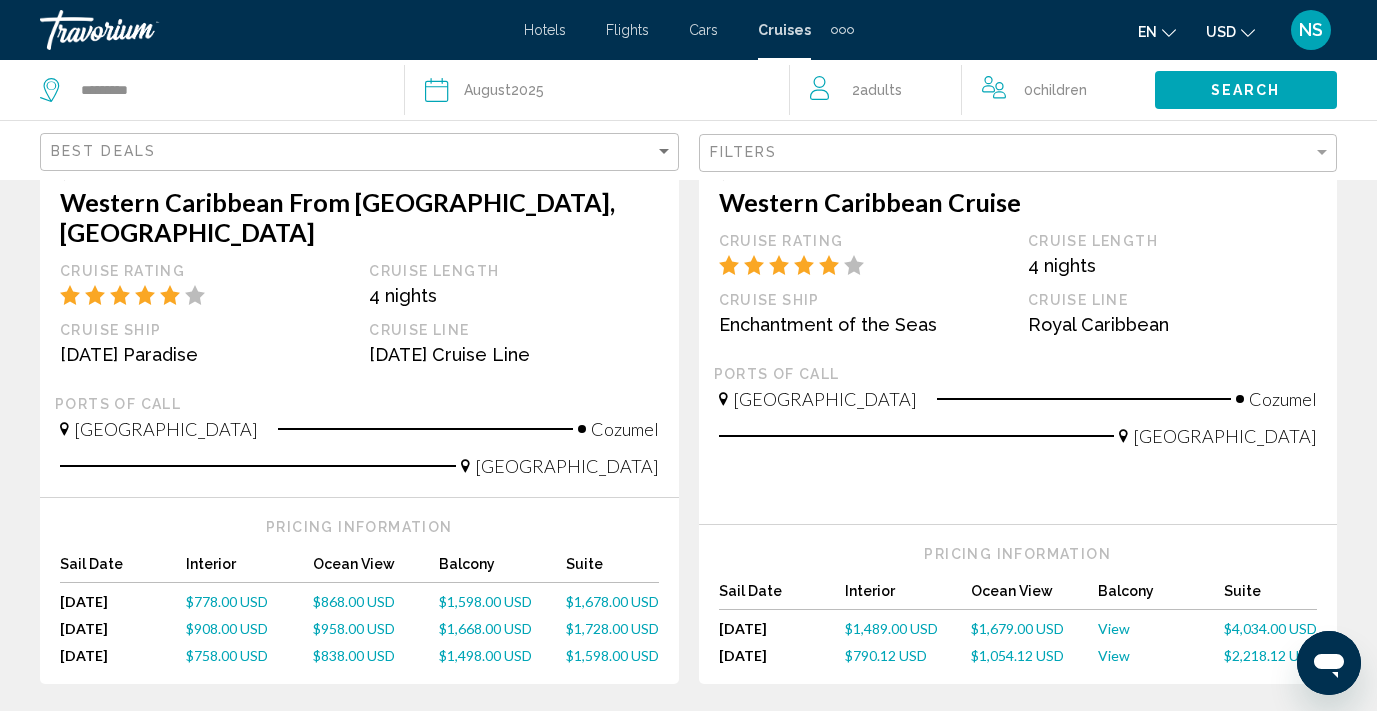 scroll, scrollTop: 0, scrollLeft: 0, axis: both 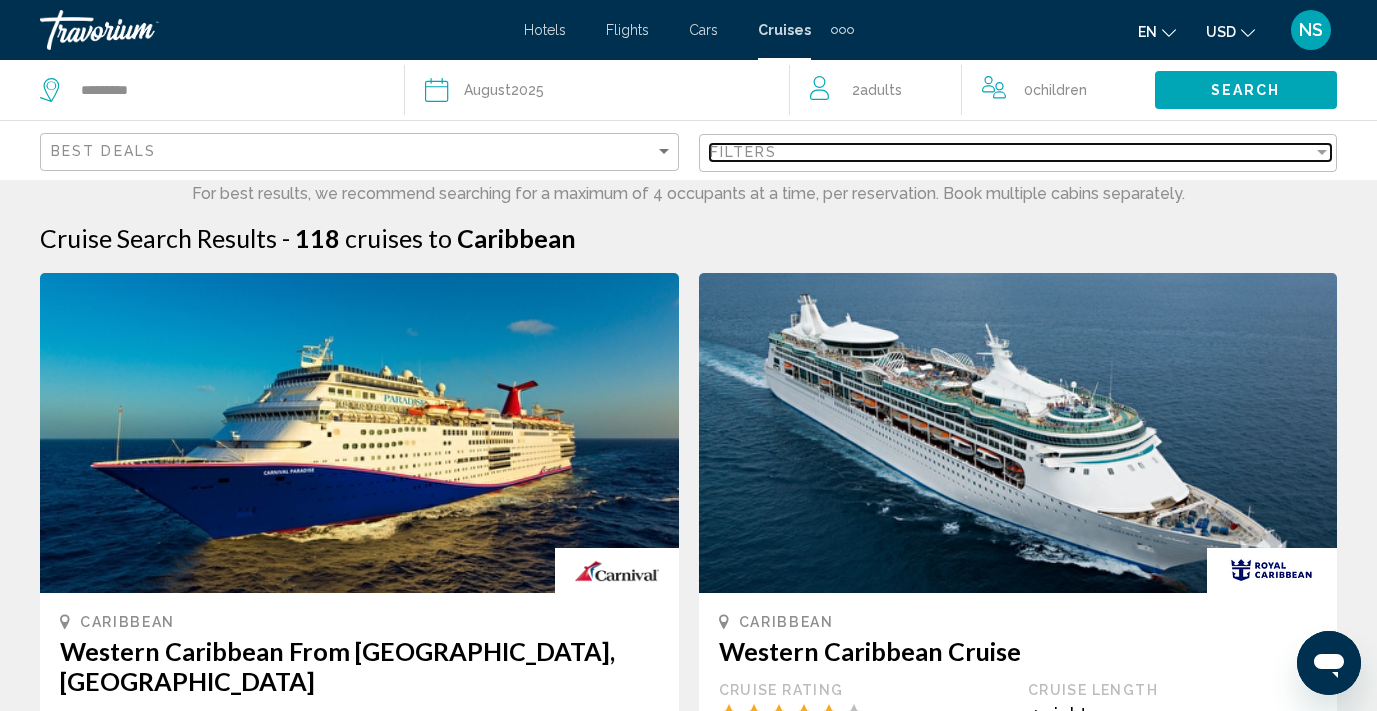 click at bounding box center [1322, 152] 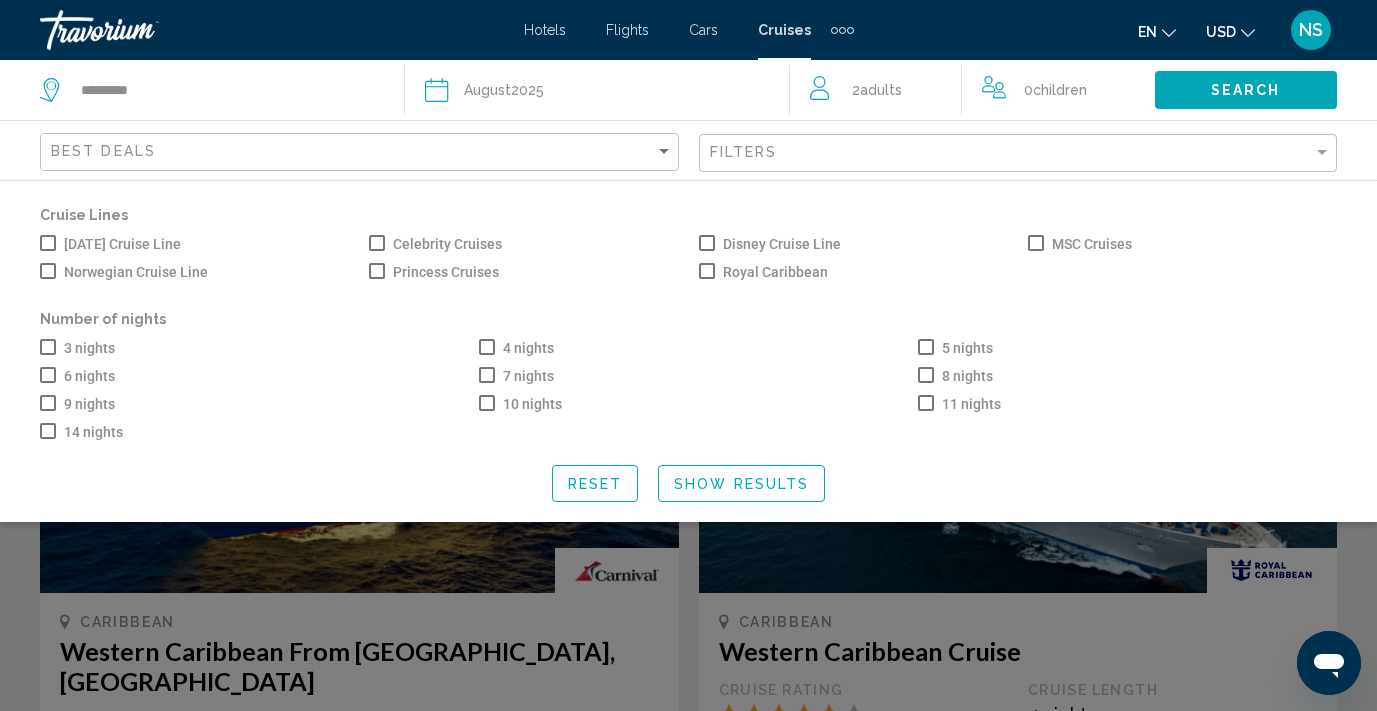 click at bounding box center (48, 375) 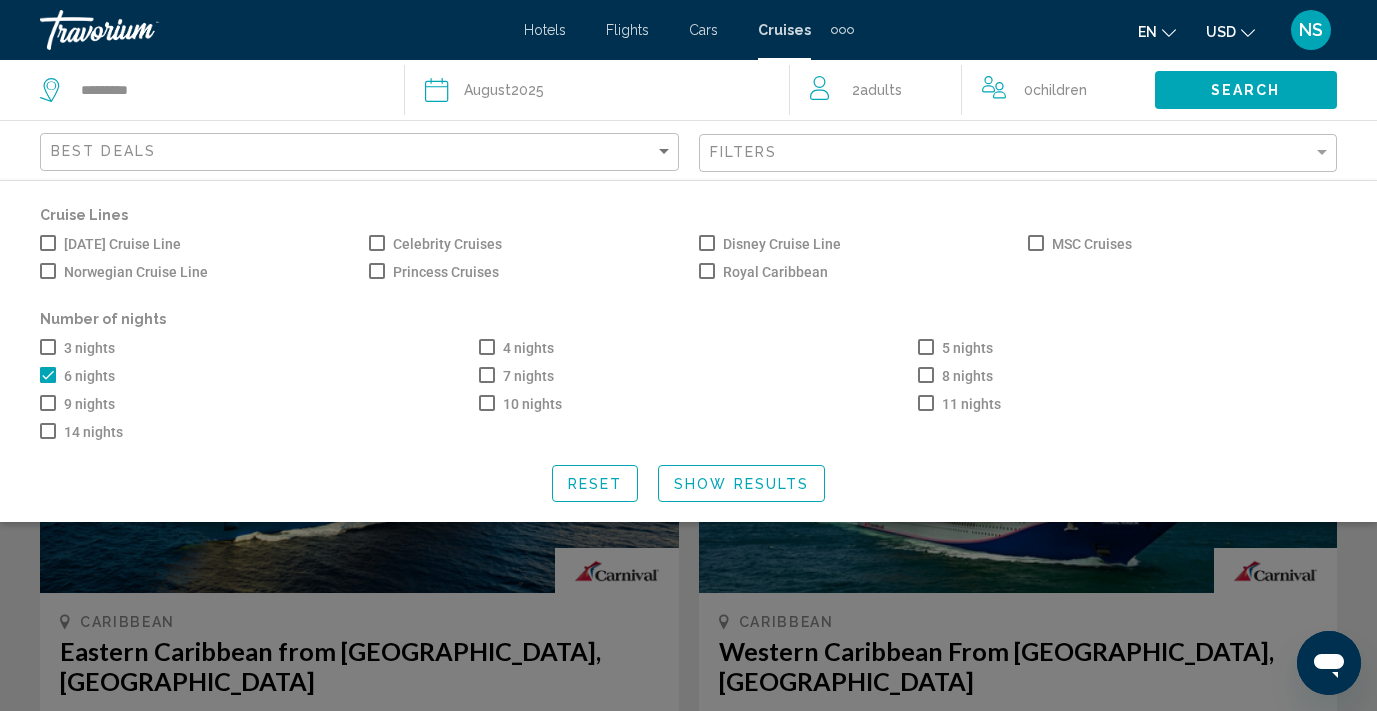 click on "5 nights" at bounding box center (955, 348) 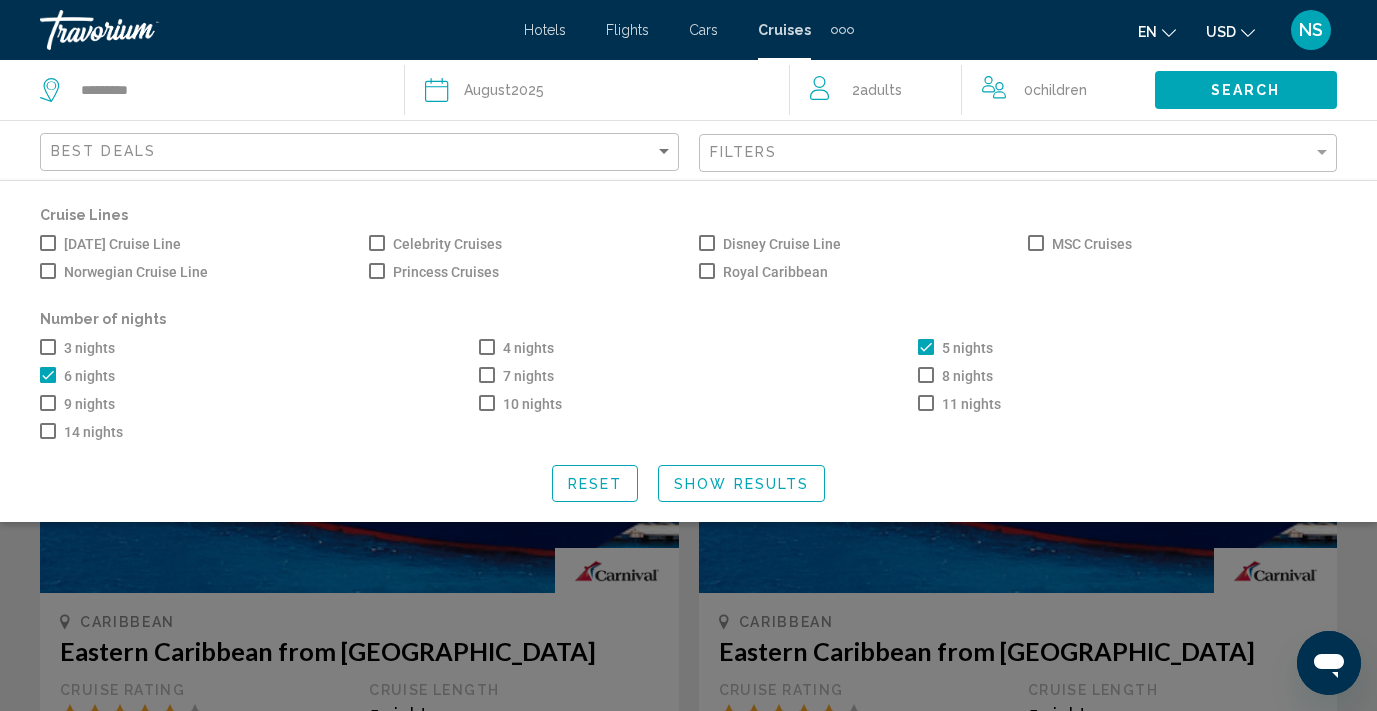 click on "Search" 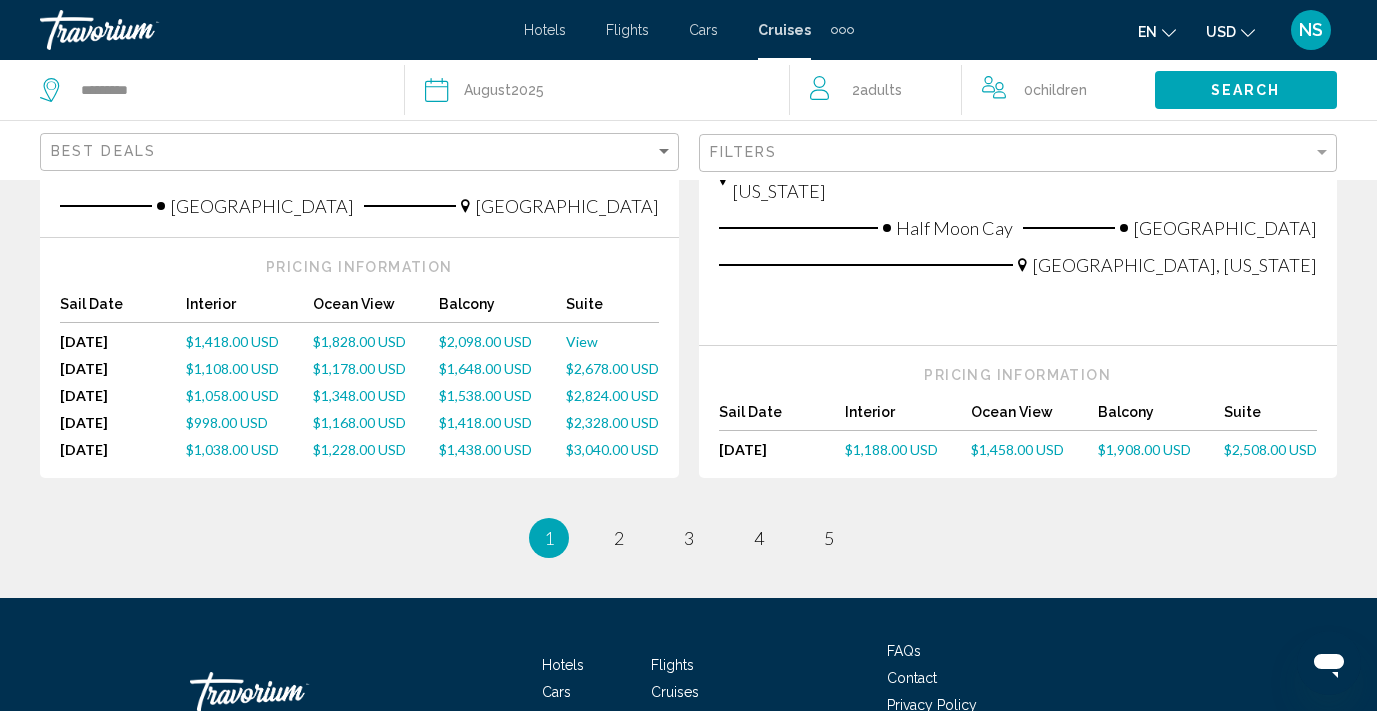 scroll, scrollTop: 2568, scrollLeft: 0, axis: vertical 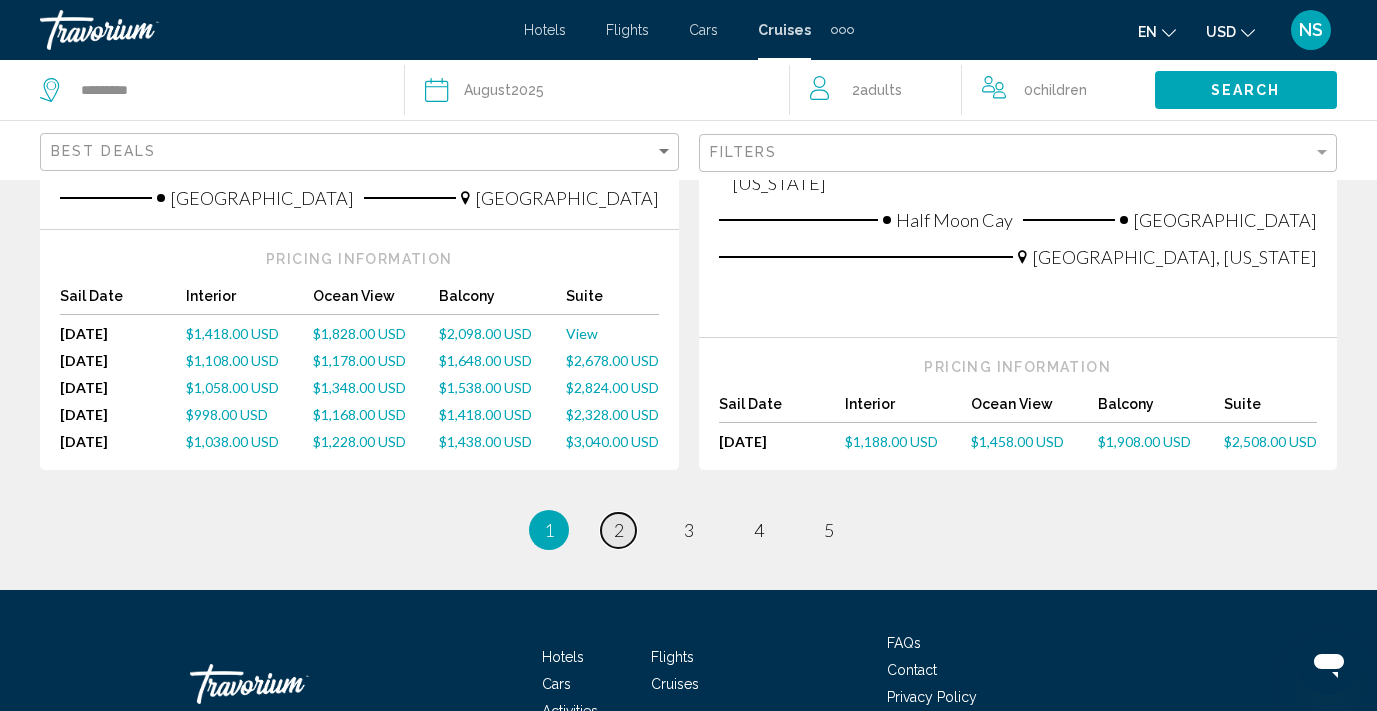 click on "page  2" at bounding box center (618, 530) 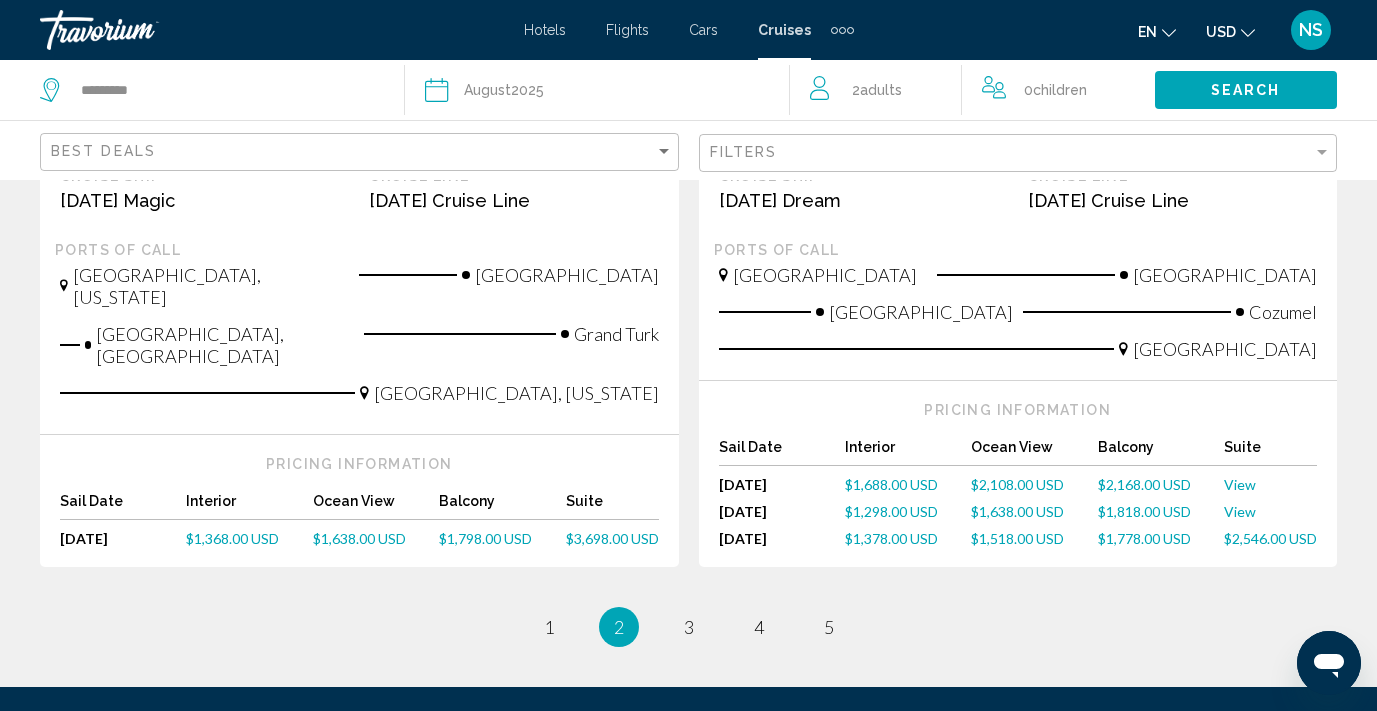 scroll, scrollTop: 2491, scrollLeft: 0, axis: vertical 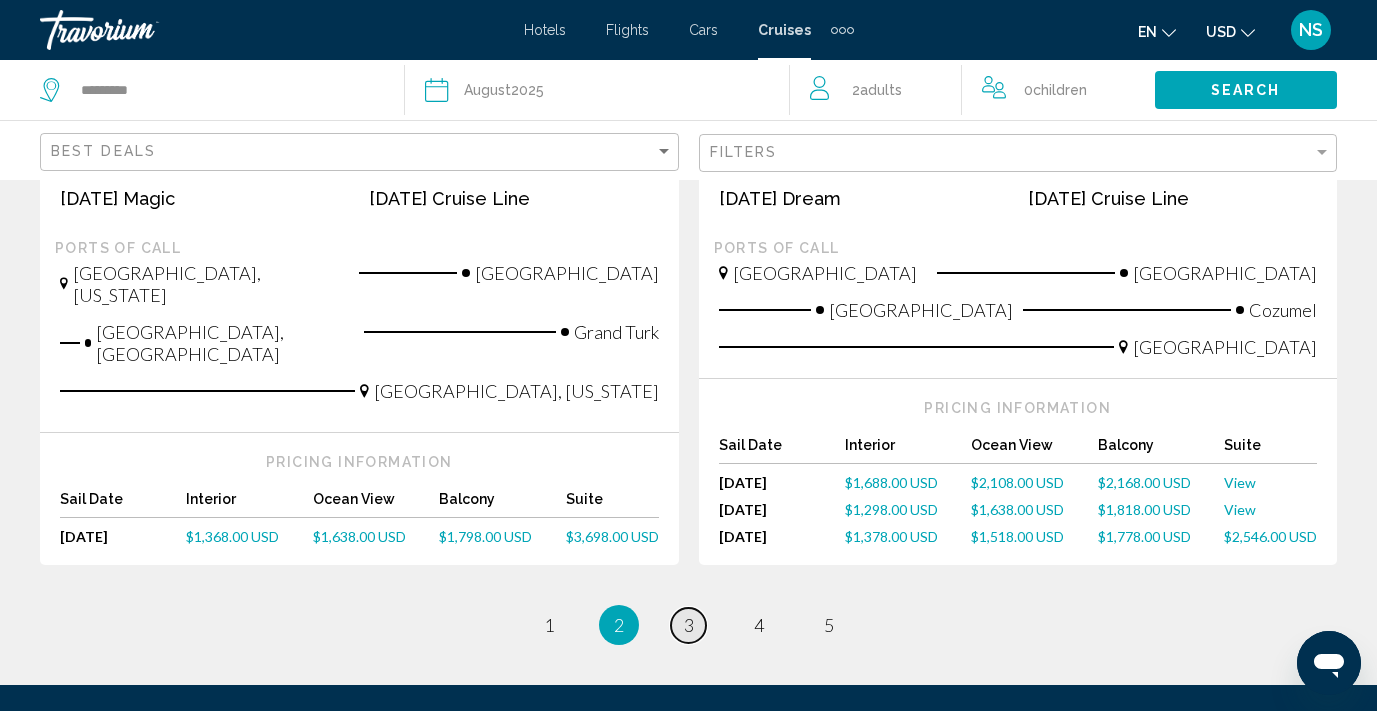 click on "3" at bounding box center (689, 625) 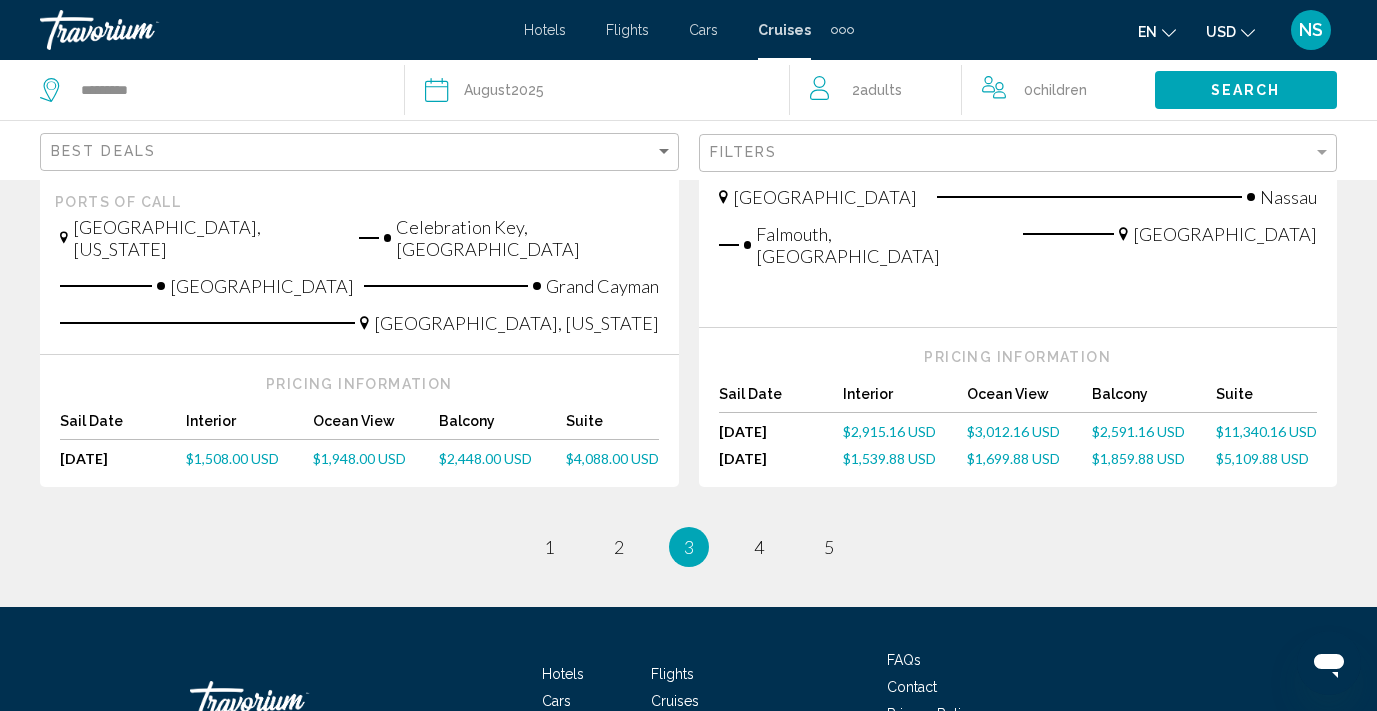 scroll, scrollTop: 2499, scrollLeft: 0, axis: vertical 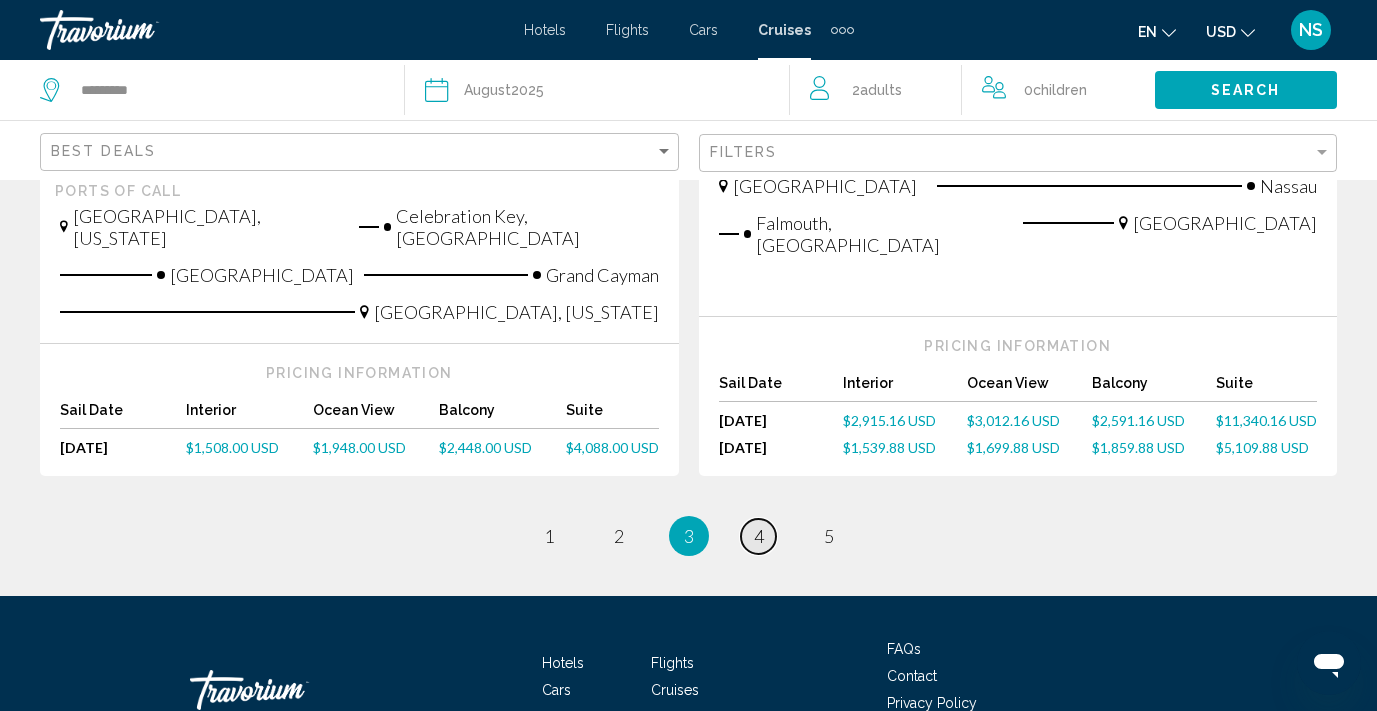 click on "4" at bounding box center (759, 536) 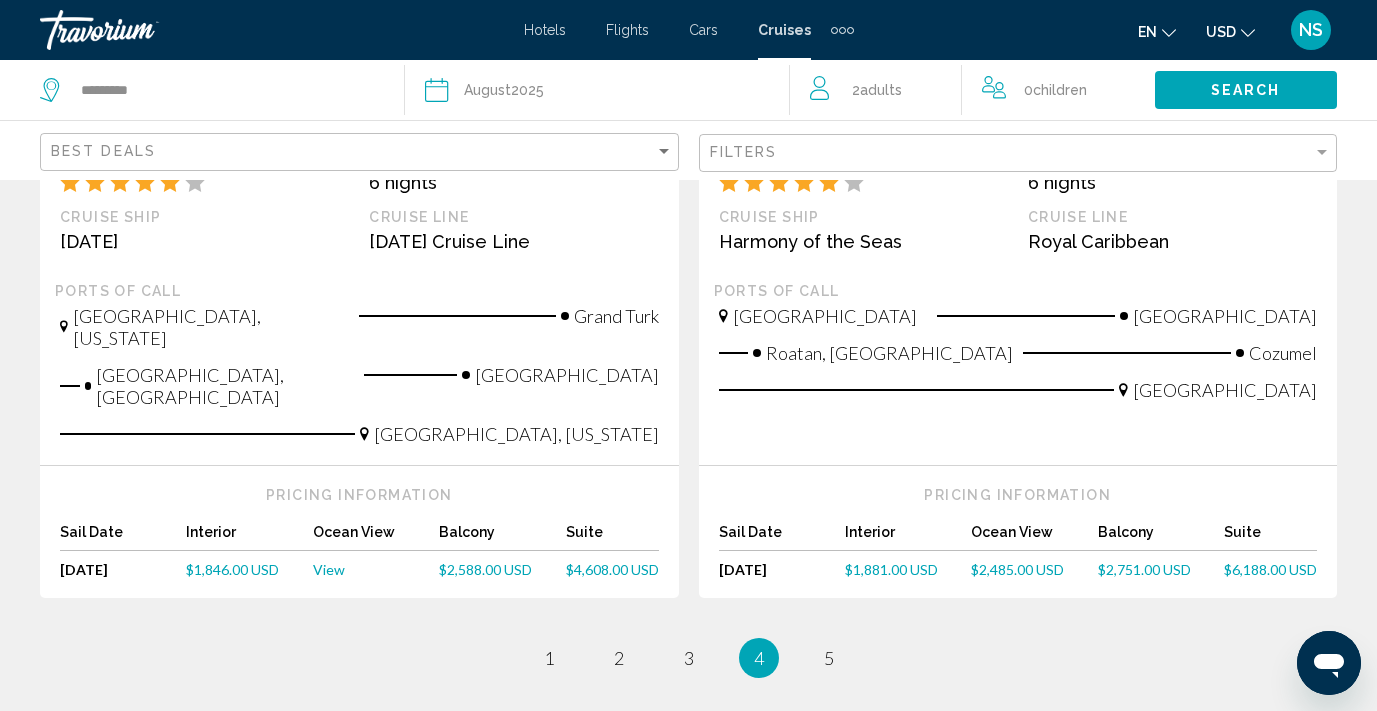 scroll, scrollTop: 2297, scrollLeft: 0, axis: vertical 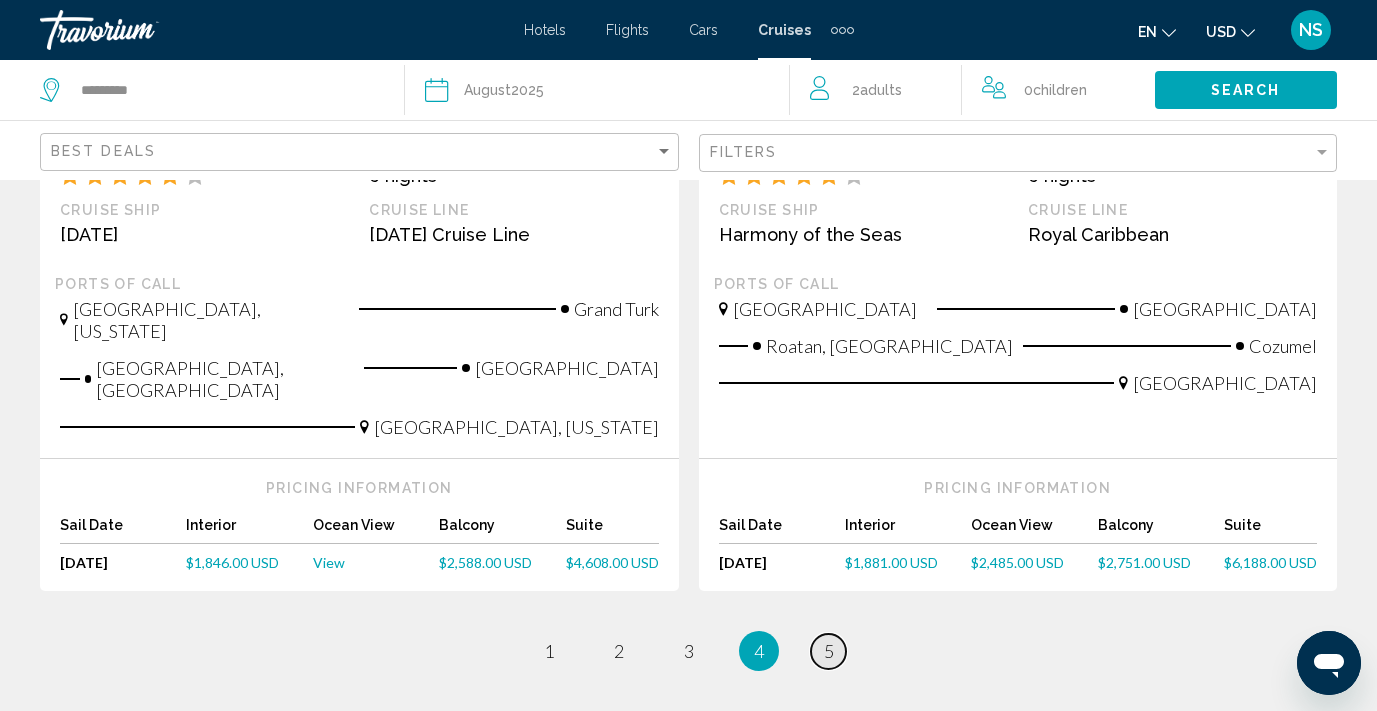 click on "5" at bounding box center [829, 651] 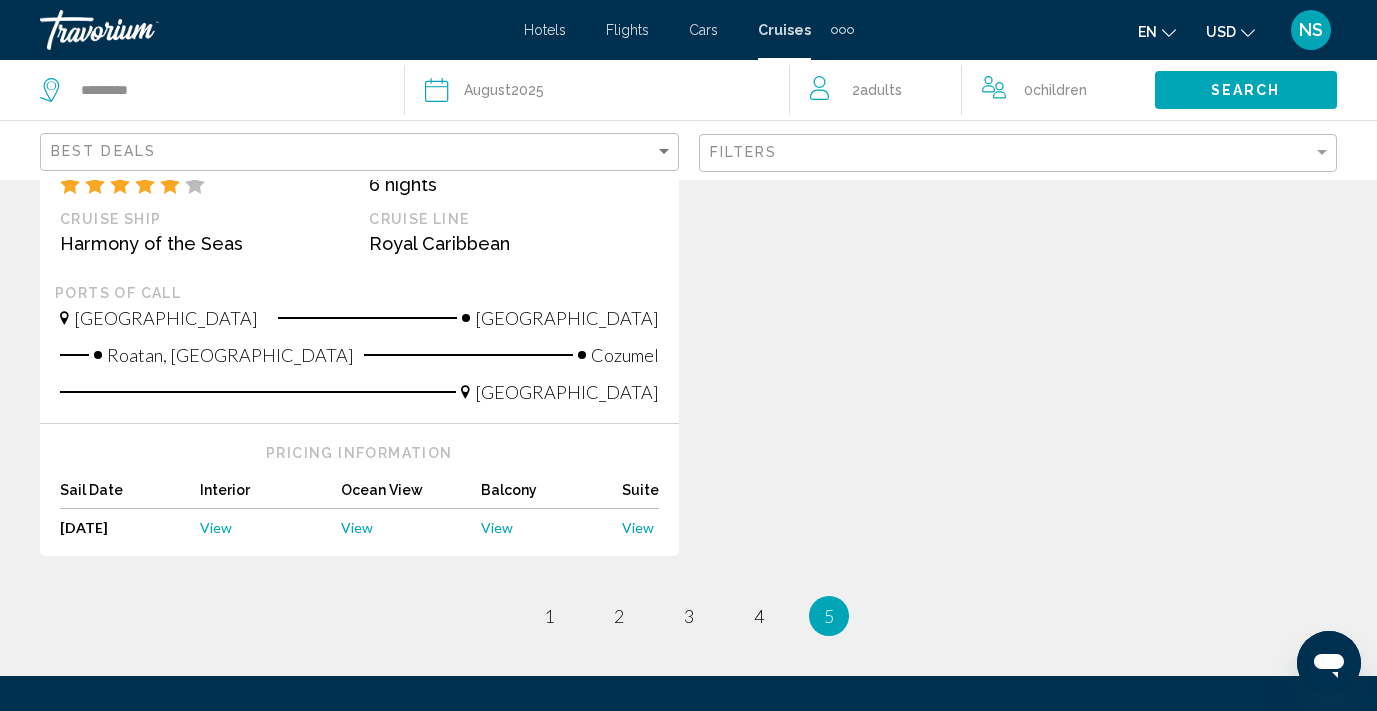 scroll, scrollTop: 2264, scrollLeft: 0, axis: vertical 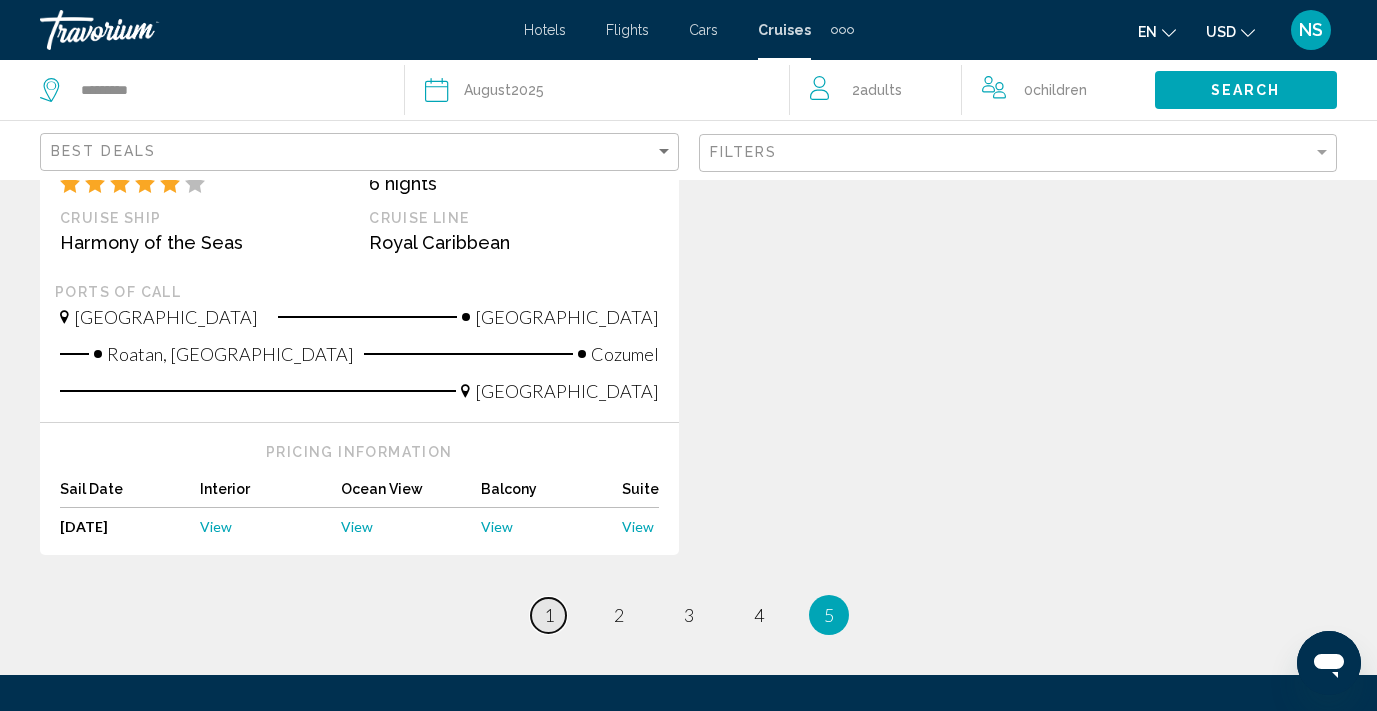 click on "1" at bounding box center (549, 615) 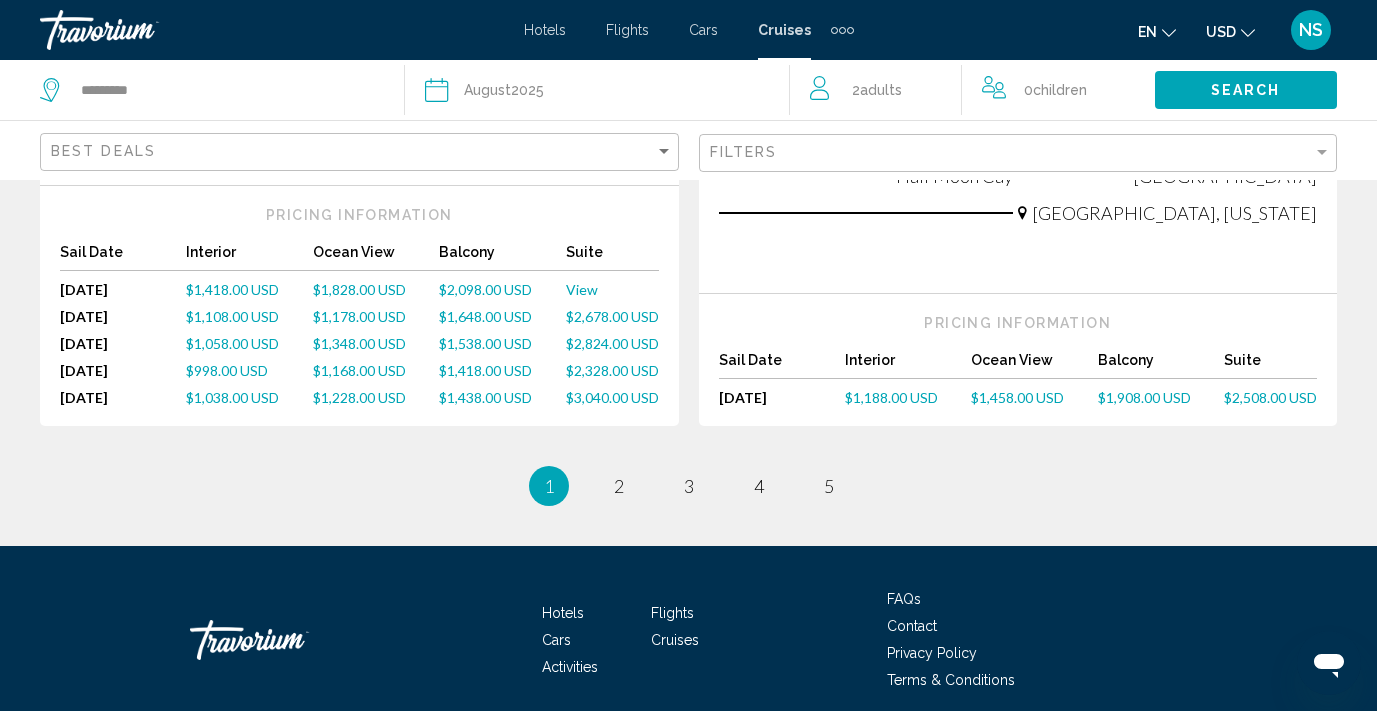 scroll, scrollTop: 2611, scrollLeft: 0, axis: vertical 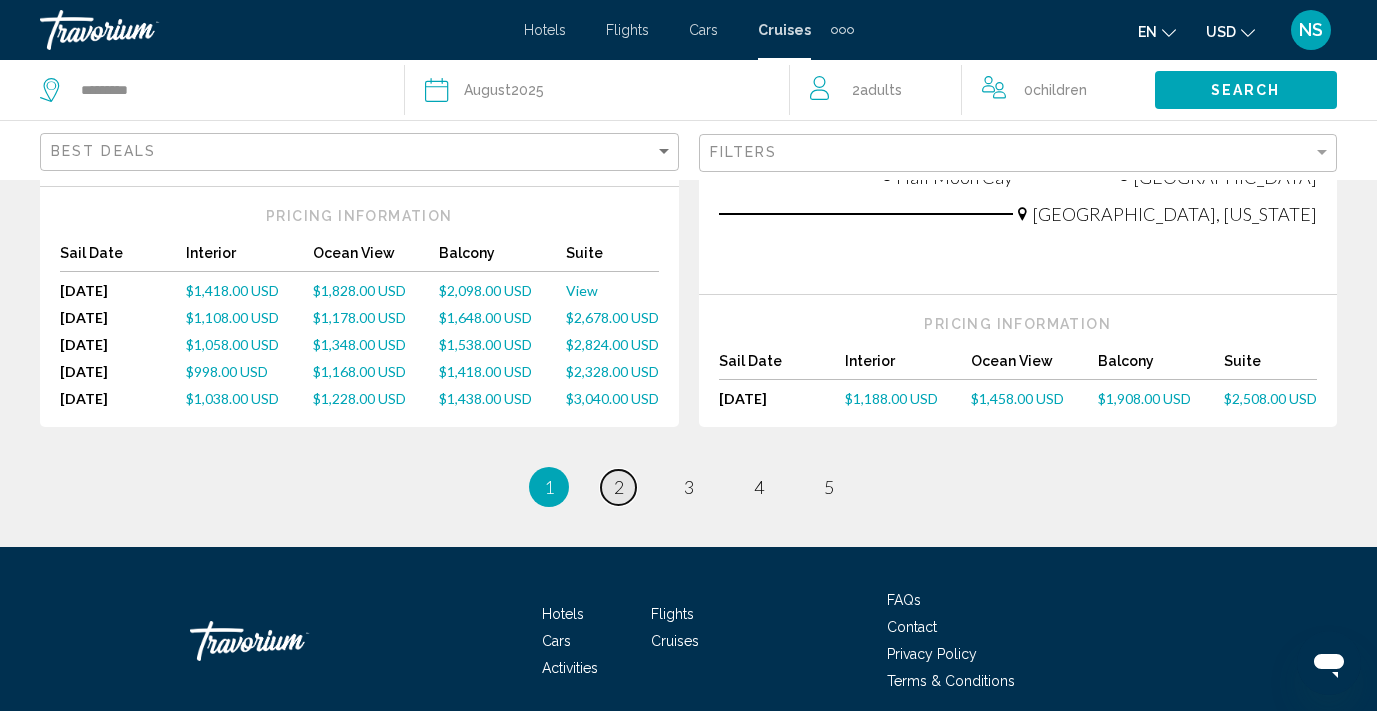 click on "2" at bounding box center (619, 487) 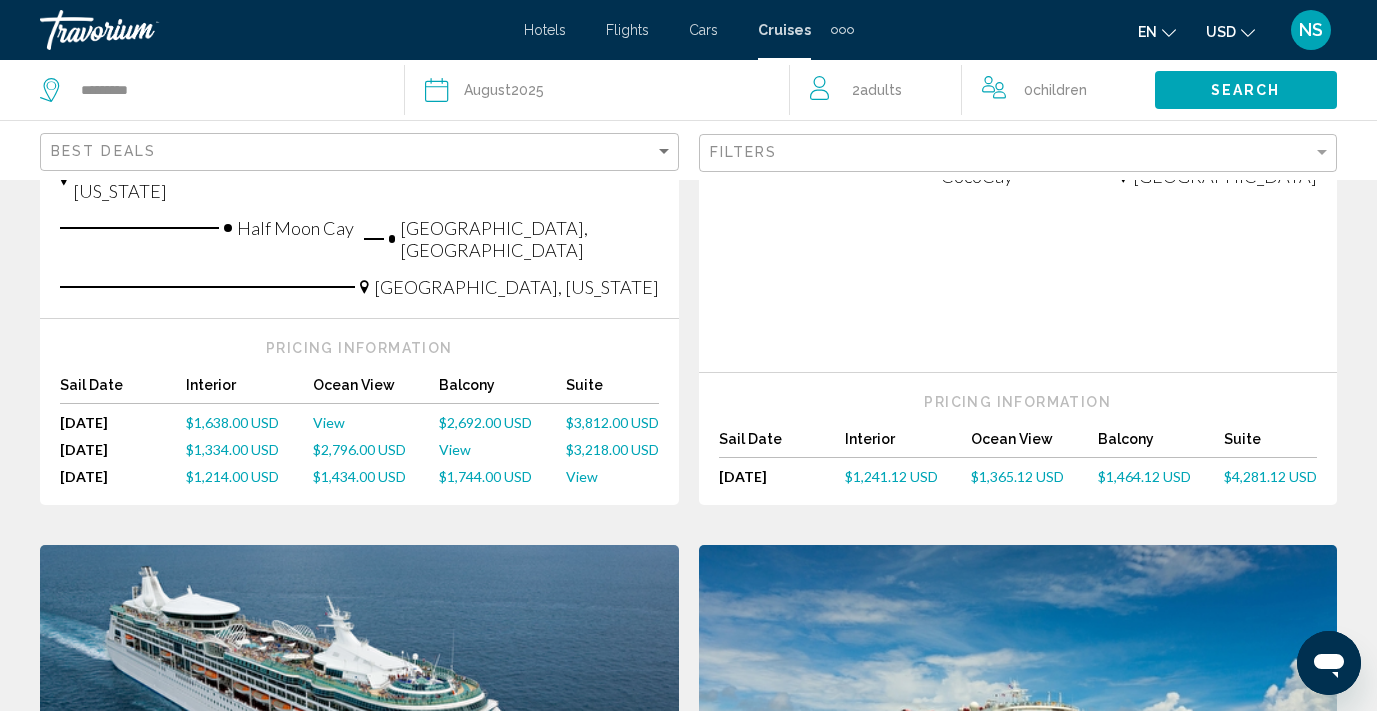 scroll, scrollTop: 710, scrollLeft: 0, axis: vertical 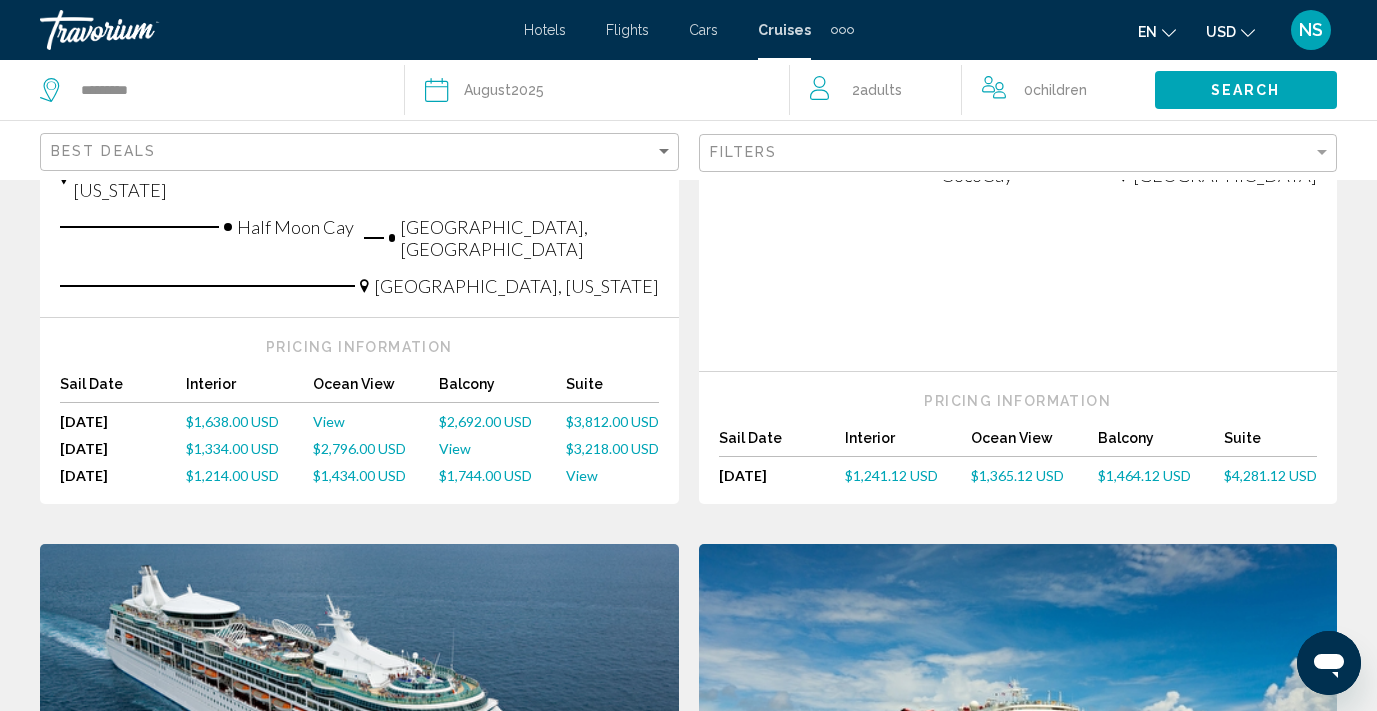 click on "$1,464.12 USD" at bounding box center (1144, 475) 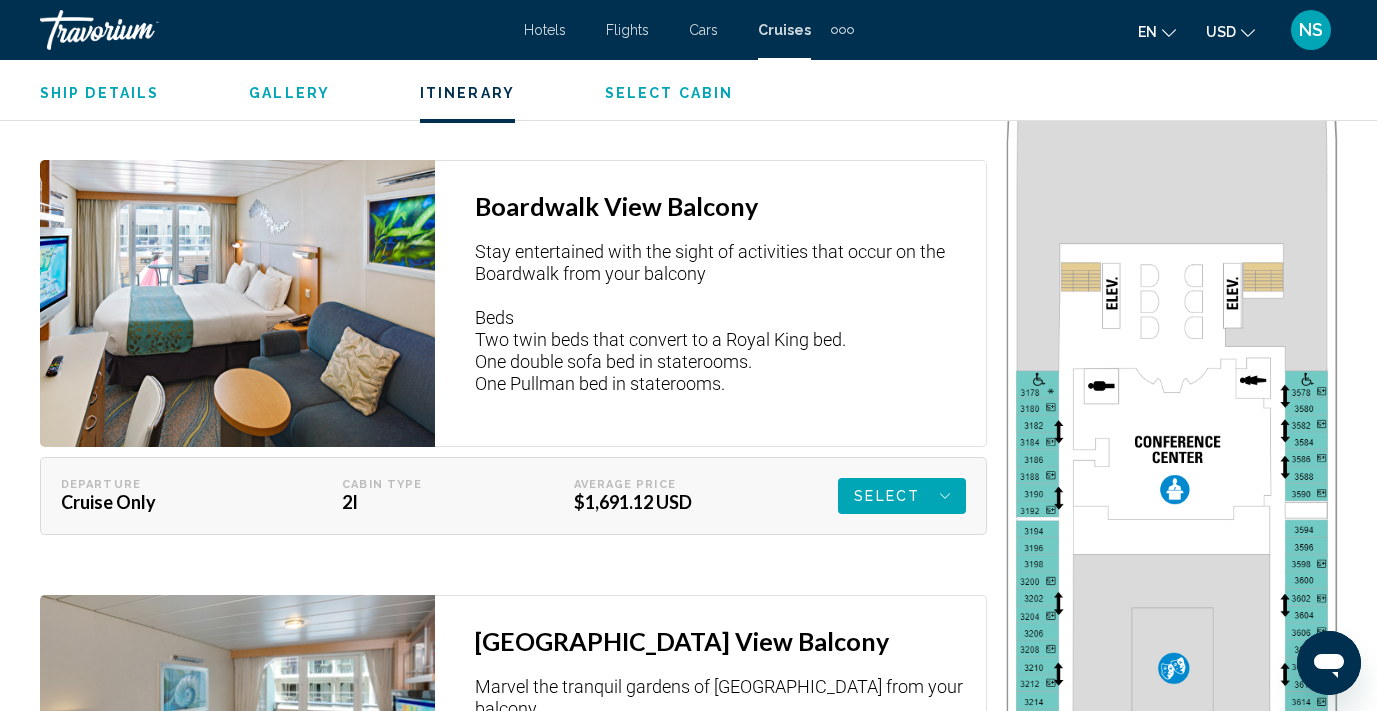 scroll, scrollTop: 3916, scrollLeft: 0, axis: vertical 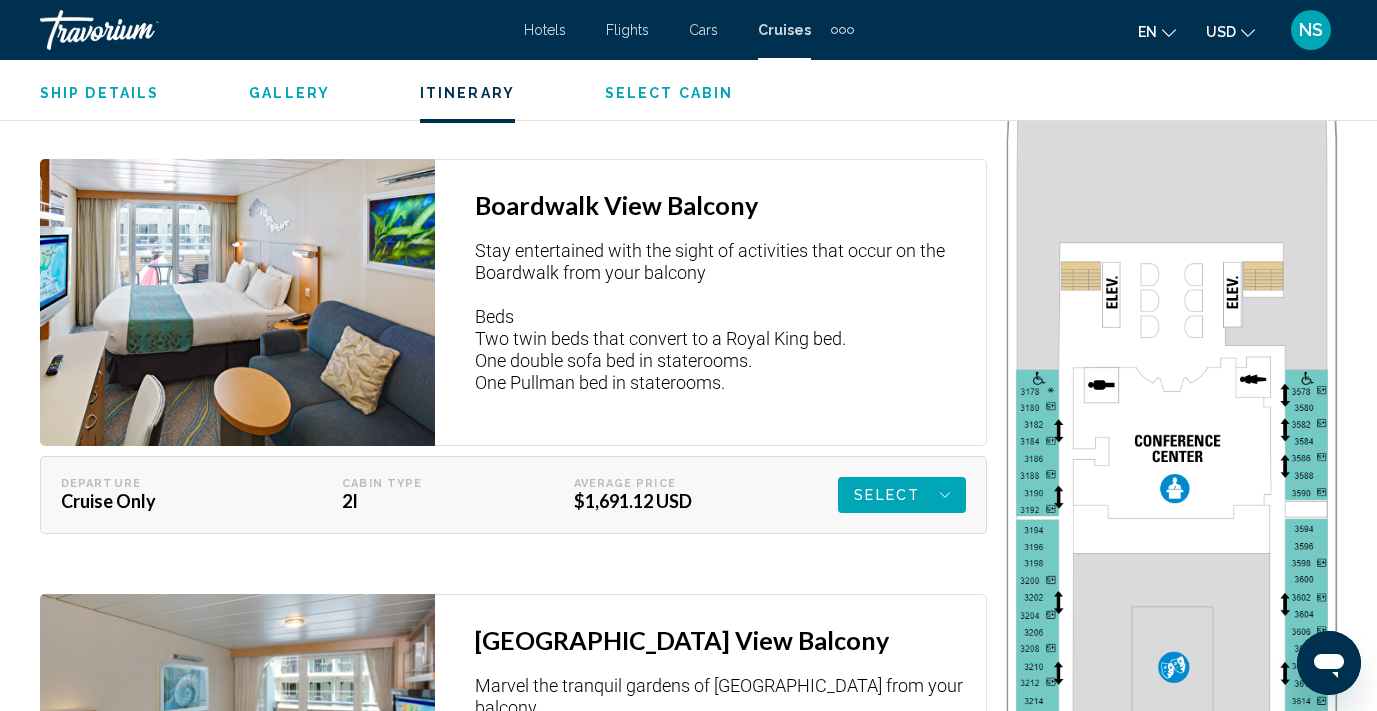 click on "Select" at bounding box center (887, 60) 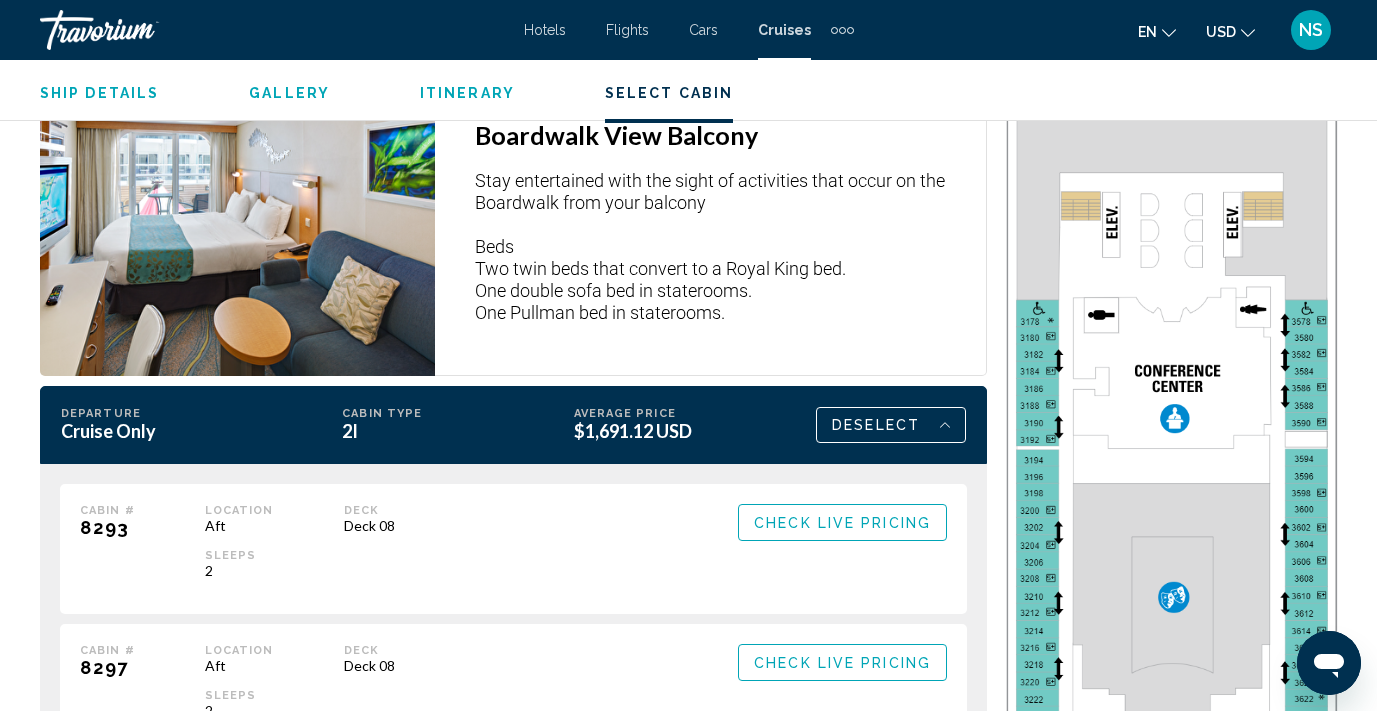 scroll, scrollTop: 3938, scrollLeft: 0, axis: vertical 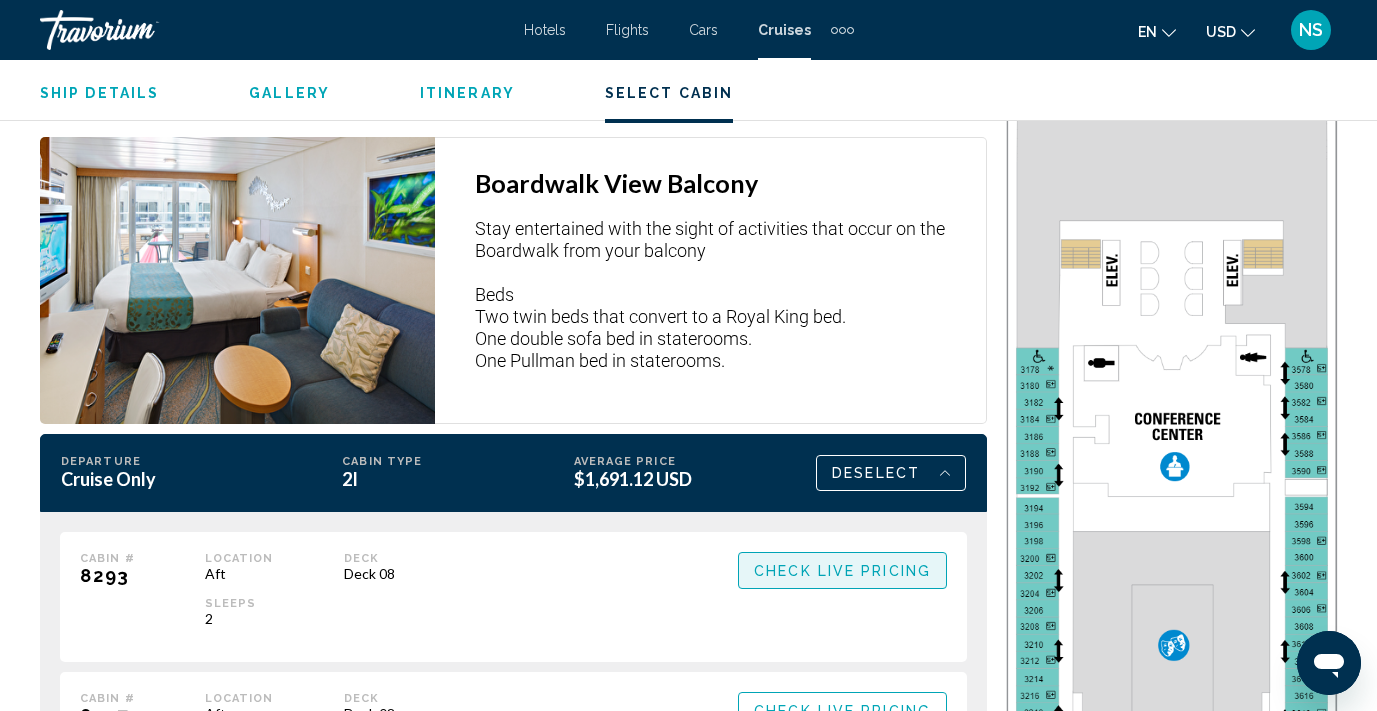 click on "Check Live Pricing" at bounding box center (842, 571) 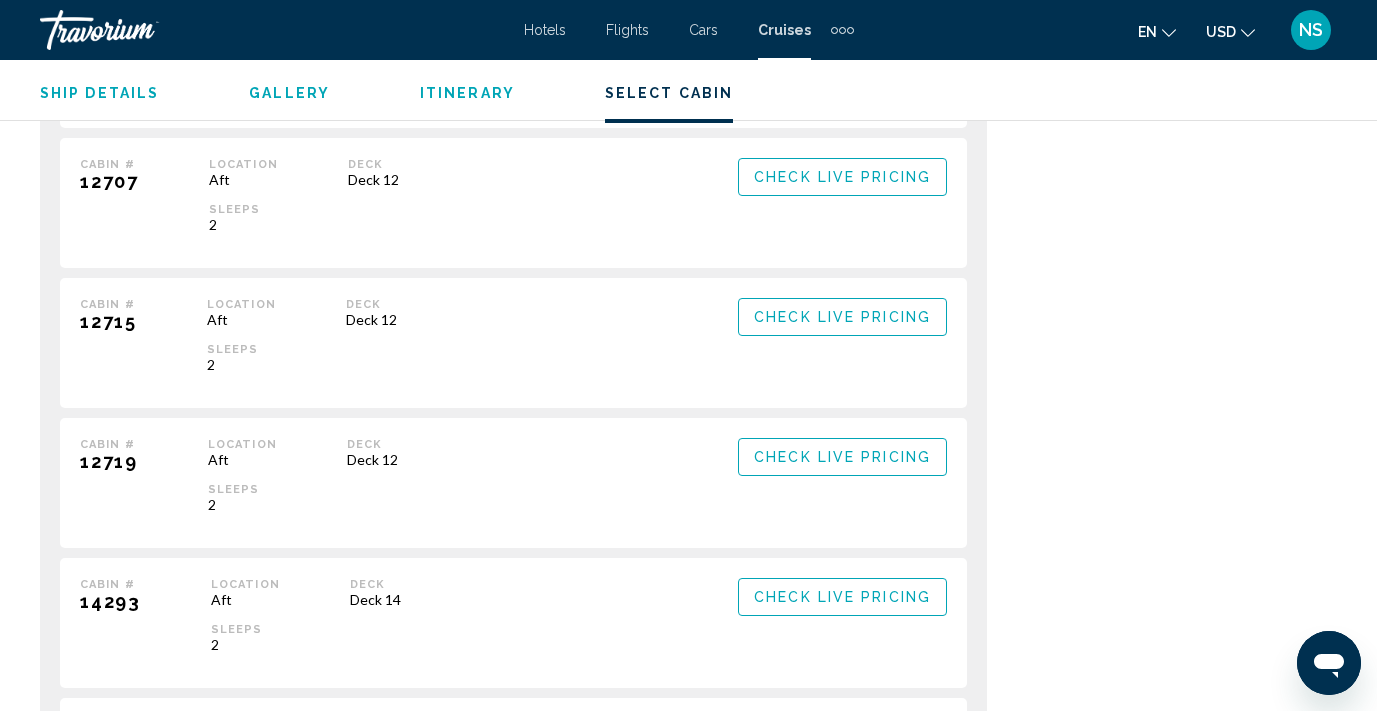 scroll, scrollTop: 9860, scrollLeft: 0, axis: vertical 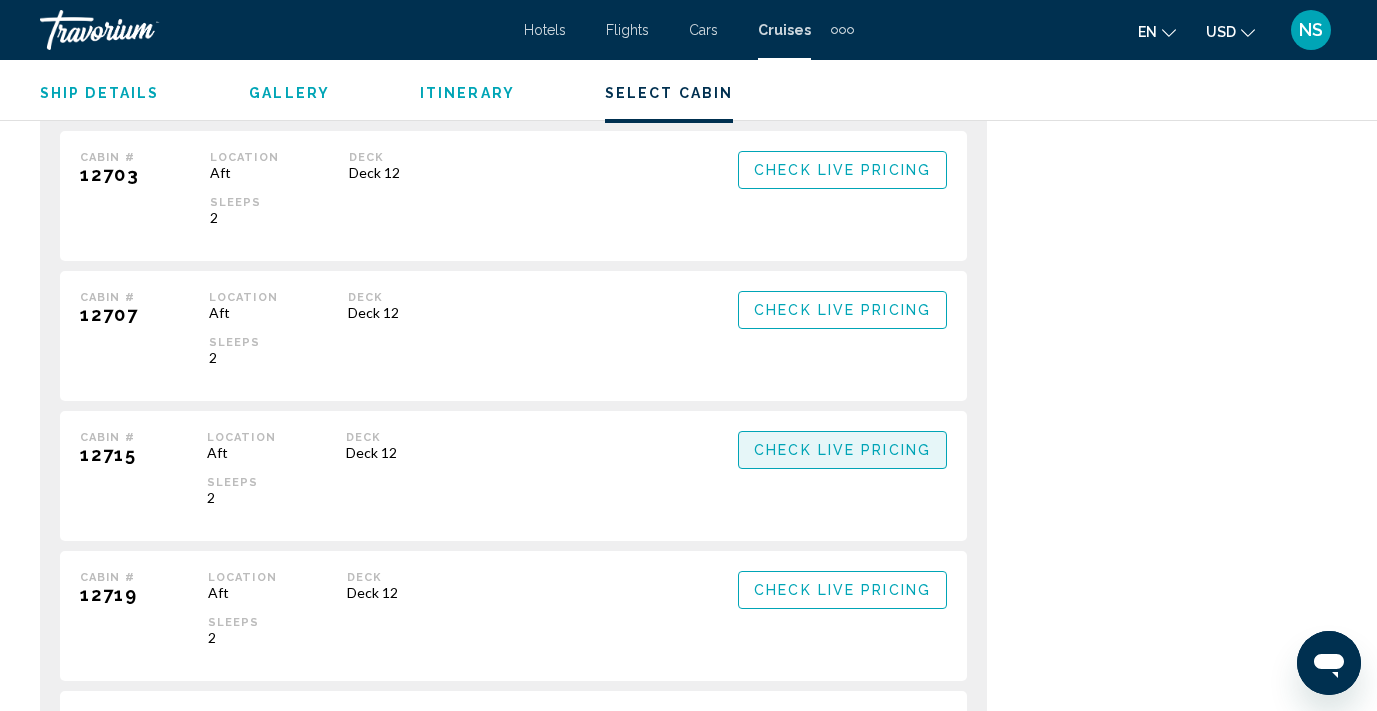 click on "Check Live Pricing" at bounding box center (842, 451) 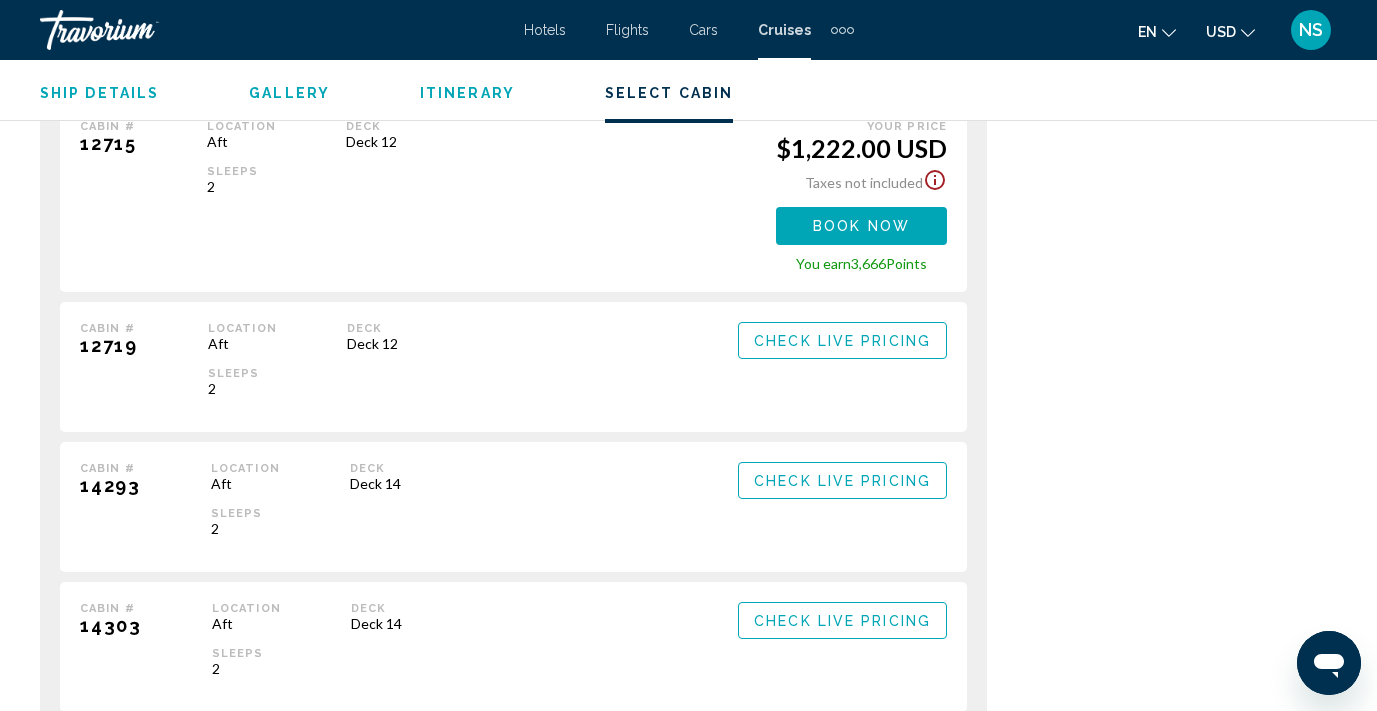 scroll, scrollTop: 10175, scrollLeft: 0, axis: vertical 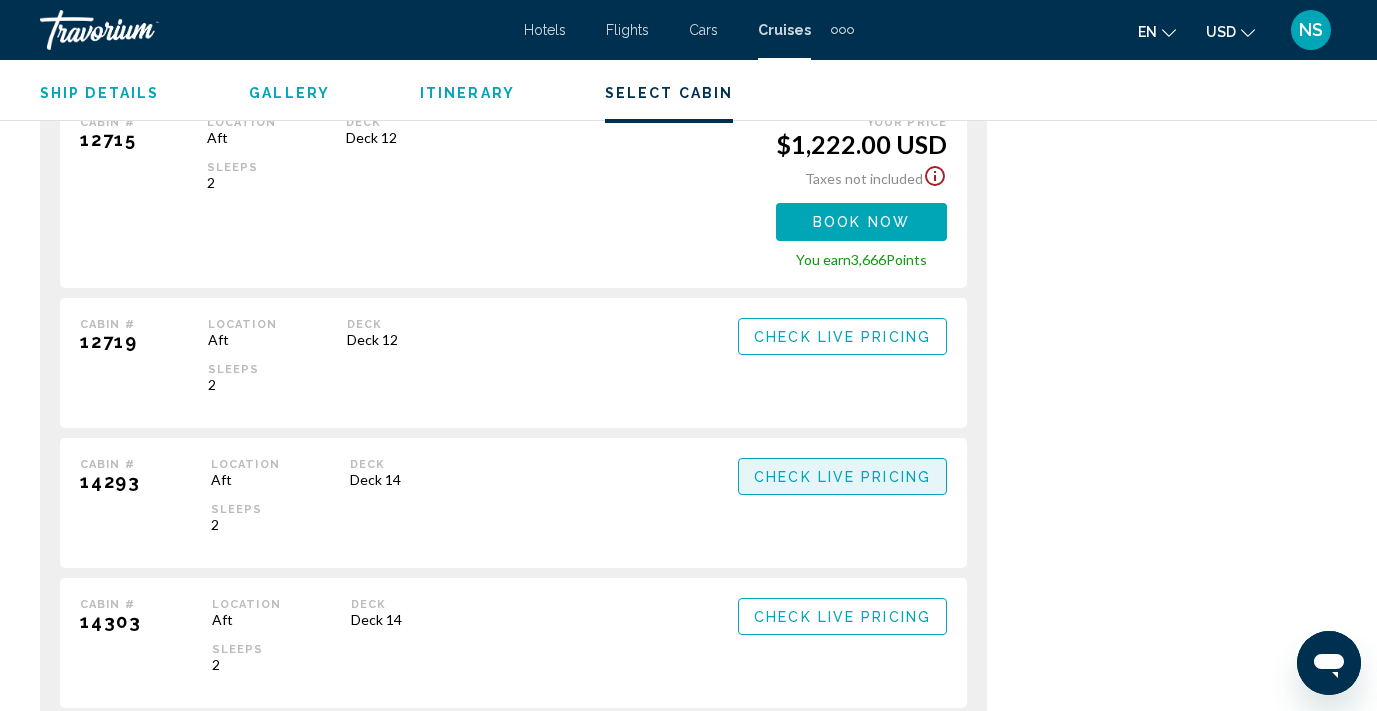 click on "Check Live Pricing" at bounding box center (842, 477) 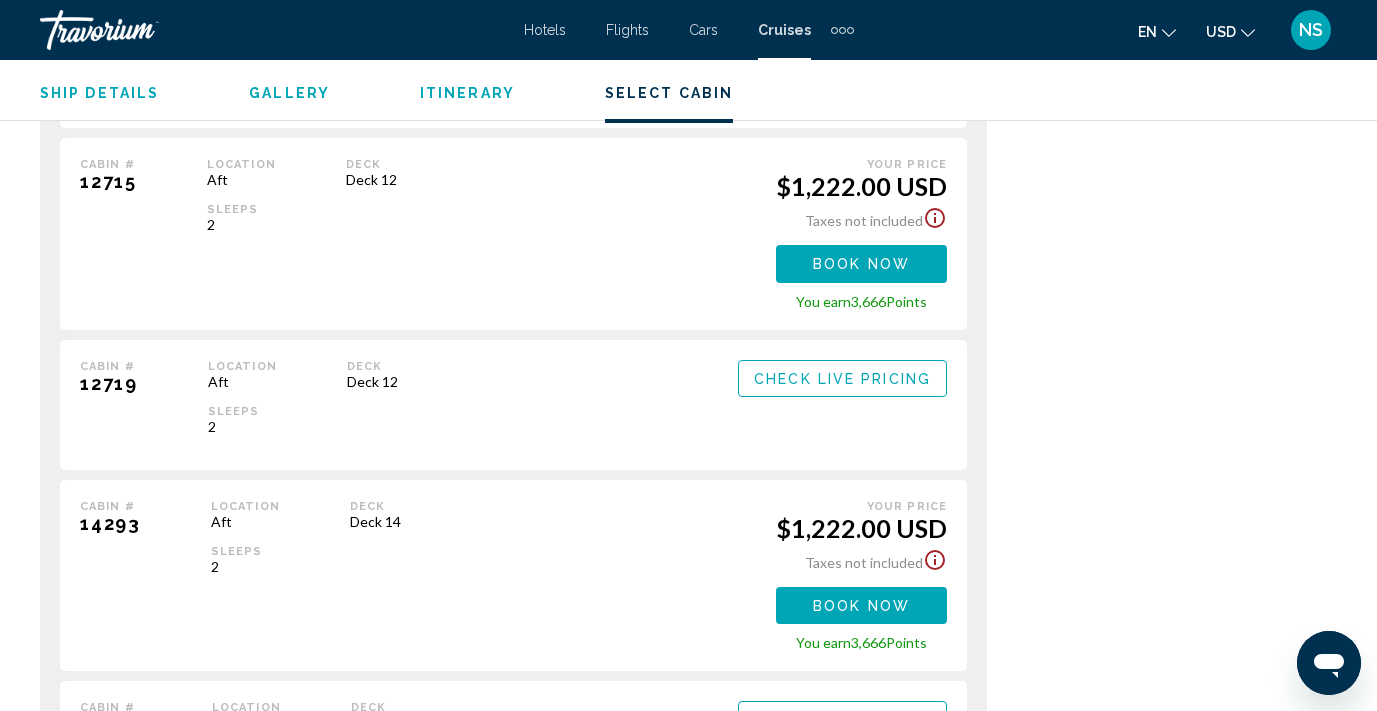 scroll, scrollTop: 10119, scrollLeft: 0, axis: vertical 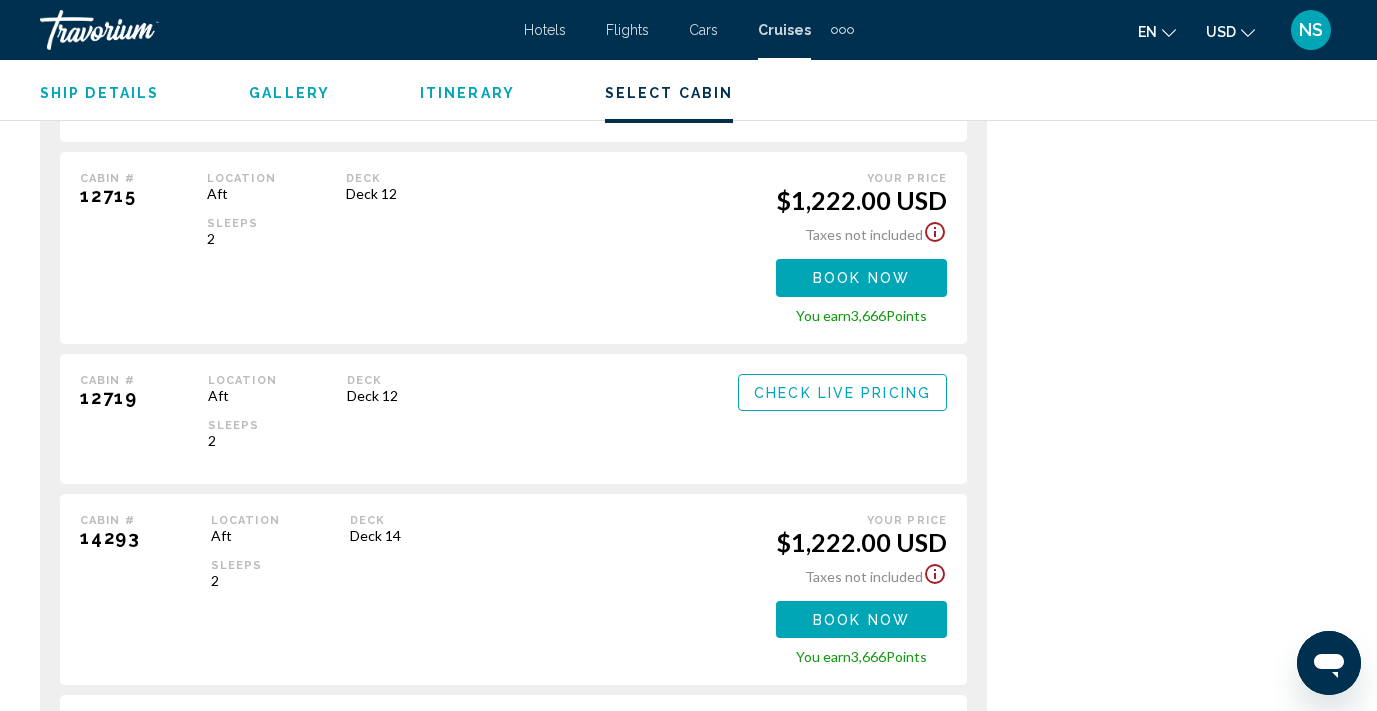 click on "Check Live Pricing" at bounding box center [842, 393] 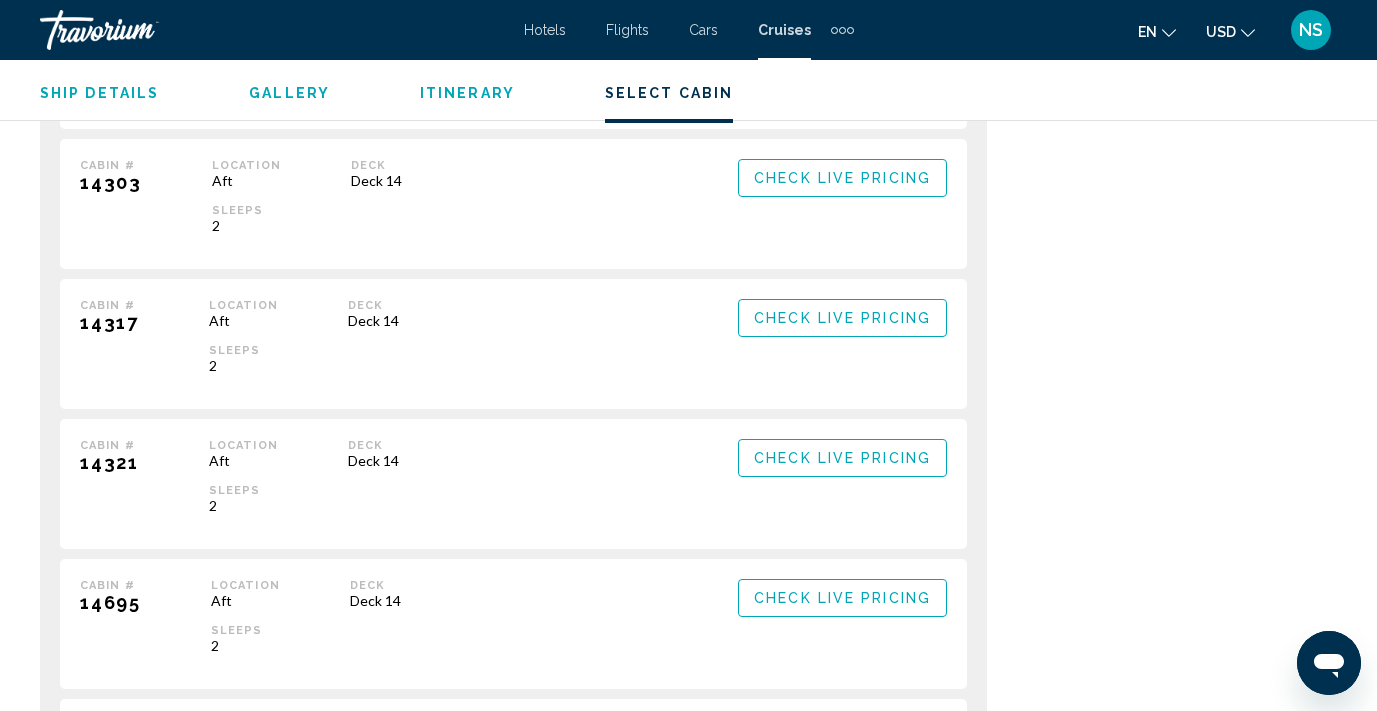scroll, scrollTop: 10739, scrollLeft: 0, axis: vertical 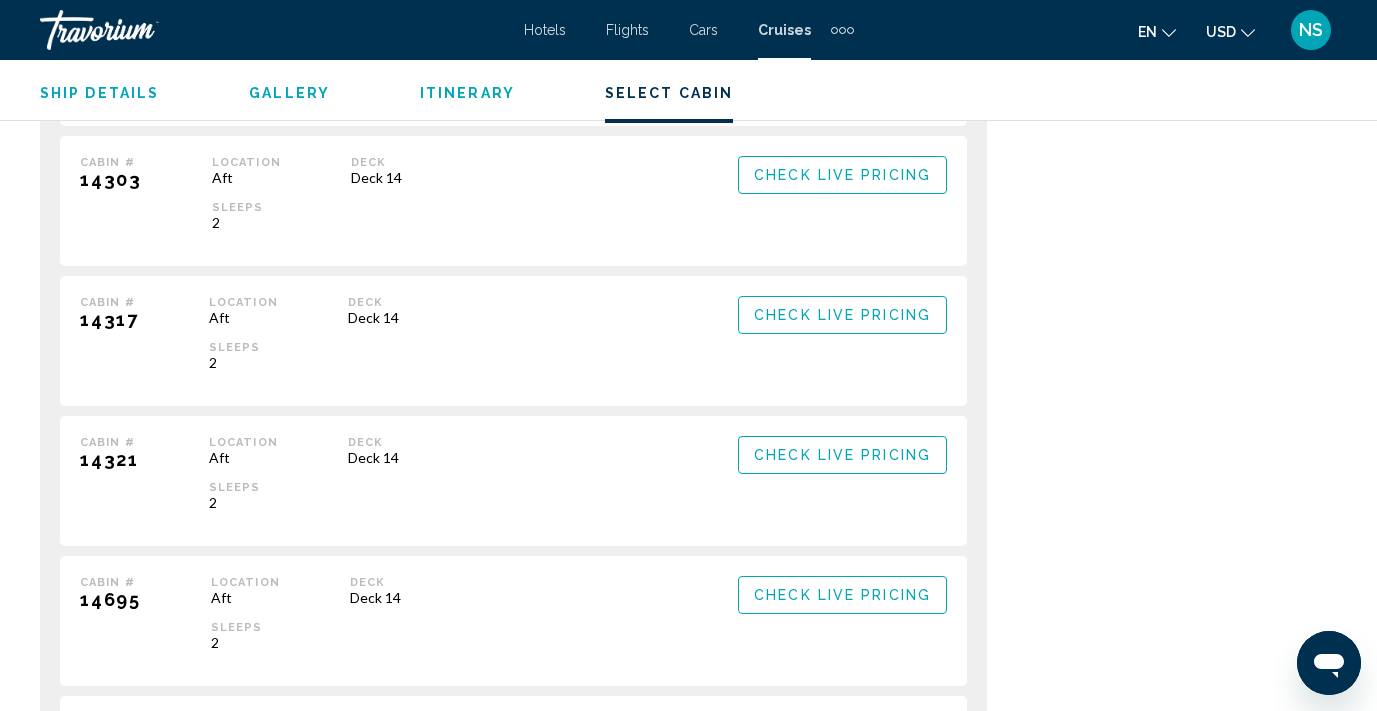 click on "Check Live Pricing" at bounding box center [842, 176] 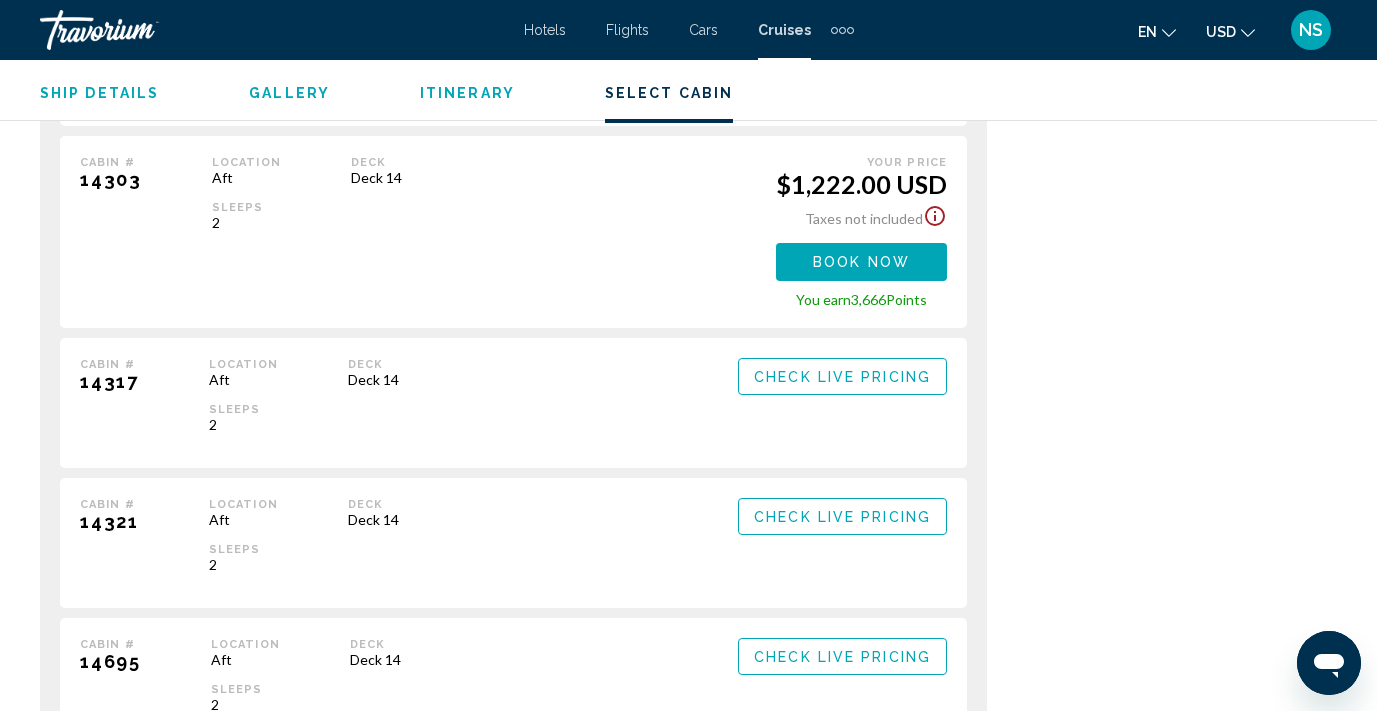 click on "Check Live Pricing" at bounding box center (842, 377) 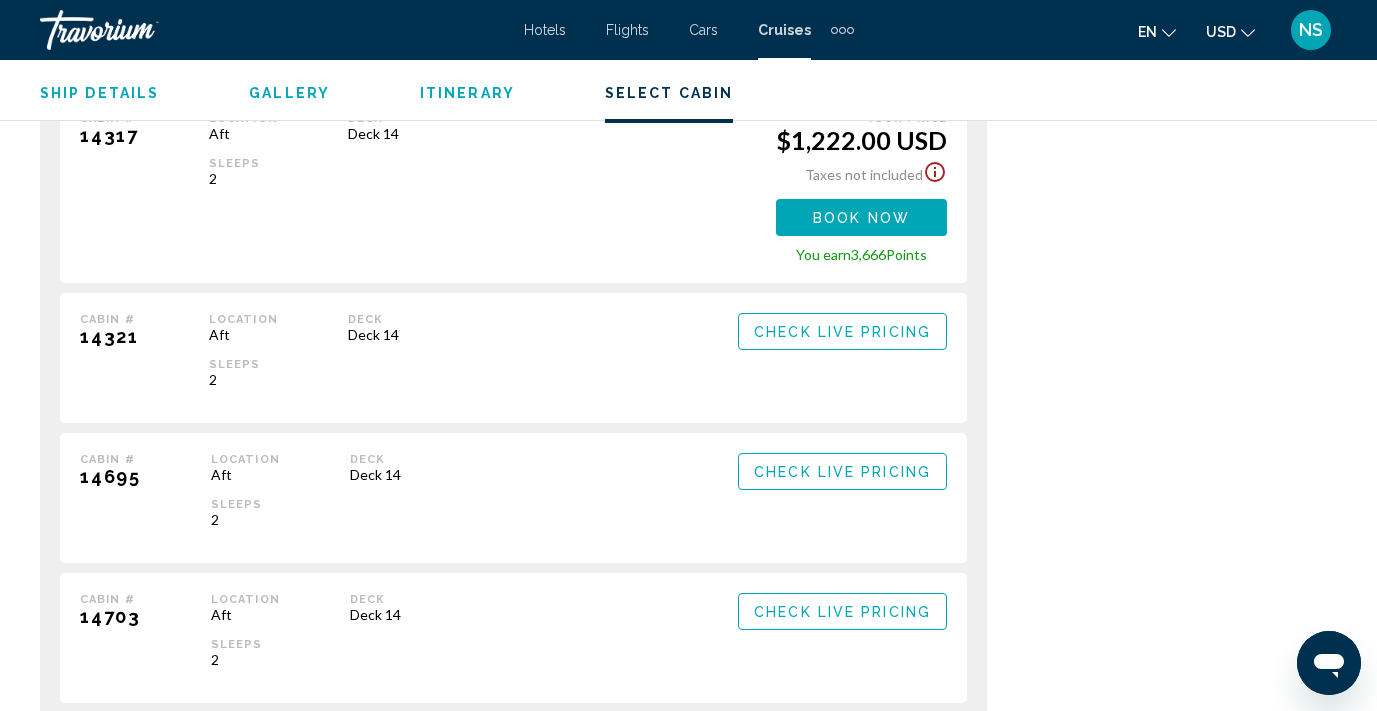 scroll, scrollTop: 10994, scrollLeft: 0, axis: vertical 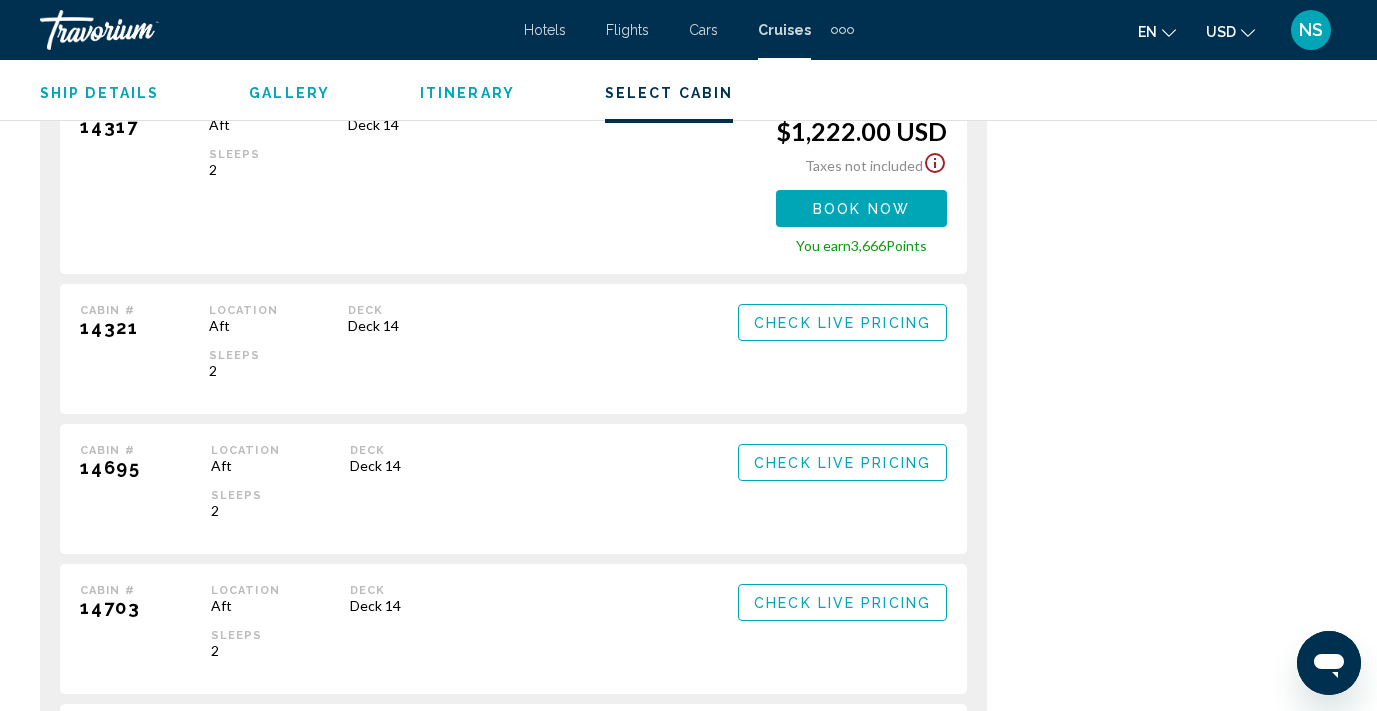 click on "Check Live Pricing" at bounding box center [842, 603] 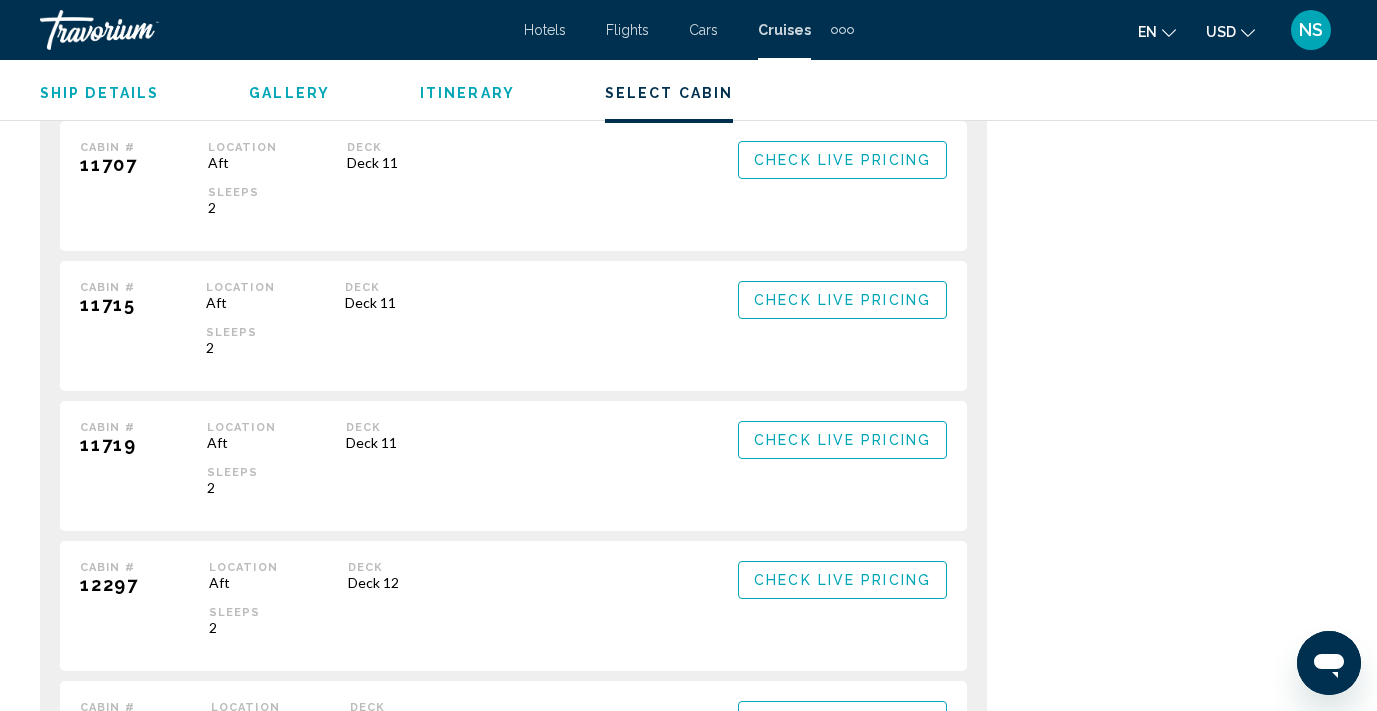 scroll, scrollTop: 8873, scrollLeft: 0, axis: vertical 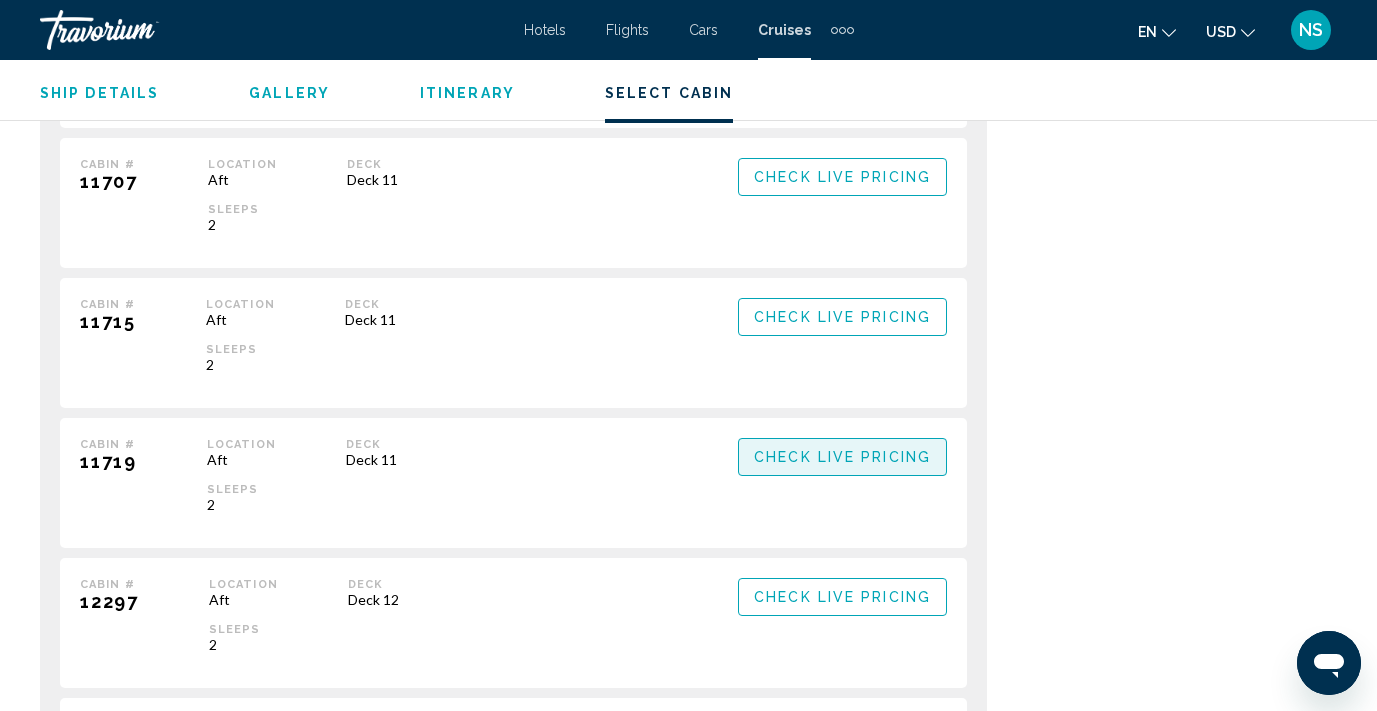 click on "Check Live Pricing" at bounding box center (842, 458) 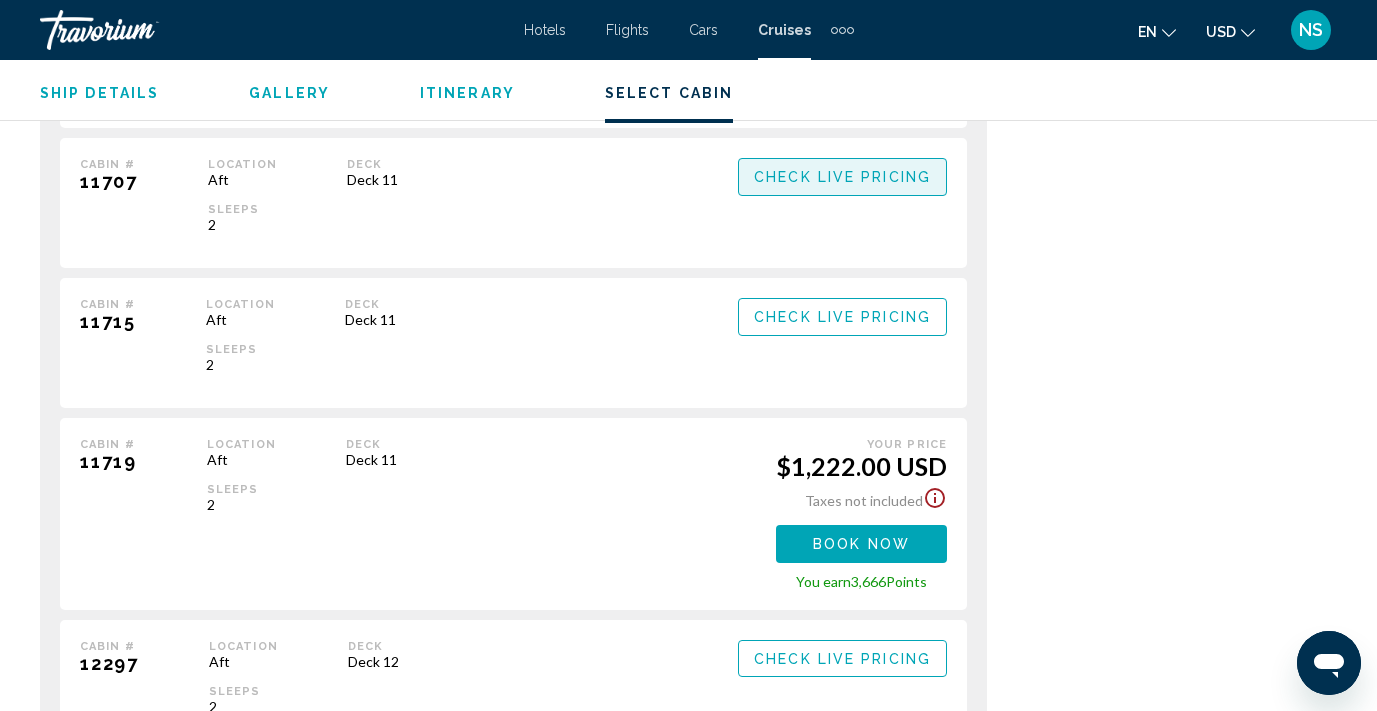 click on "Check Live Pricing" at bounding box center [842, 178] 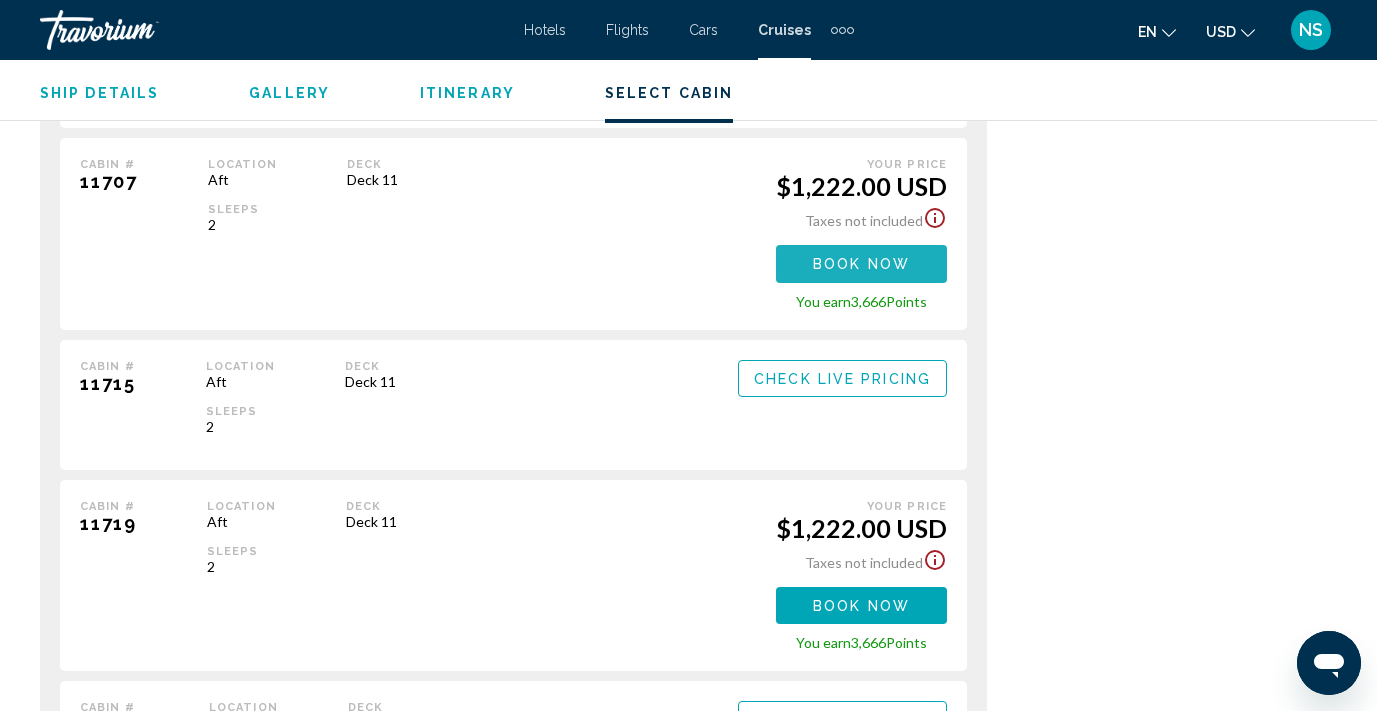 click on "Book now" at bounding box center [861, 265] 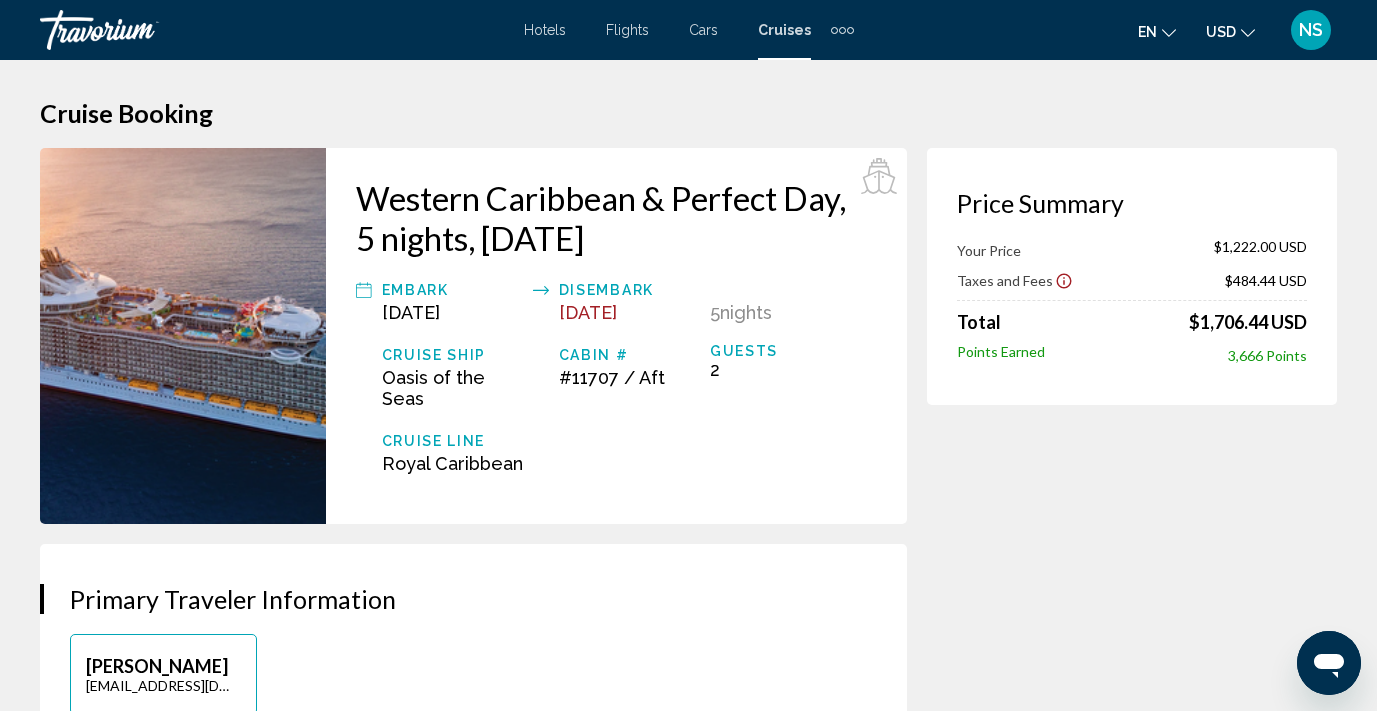 scroll, scrollTop: 0, scrollLeft: 0, axis: both 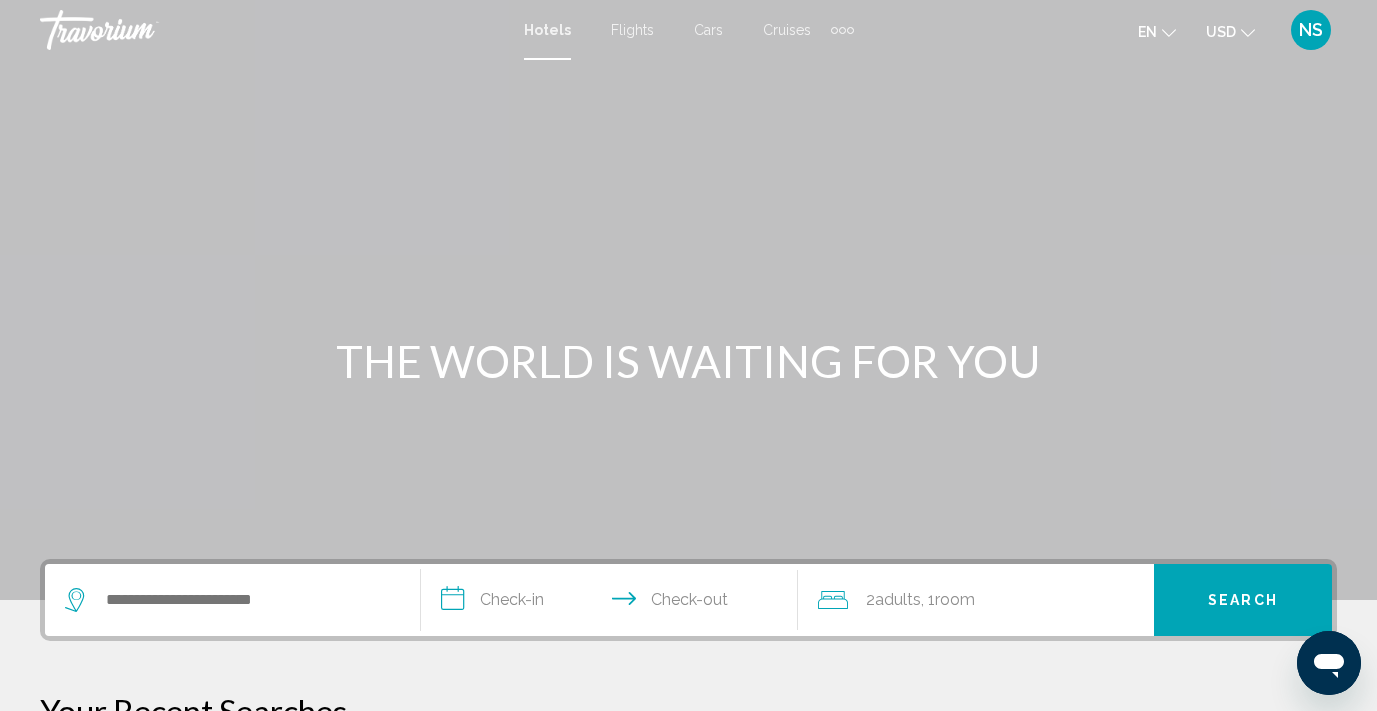 click on "Cruises" at bounding box center [787, 30] 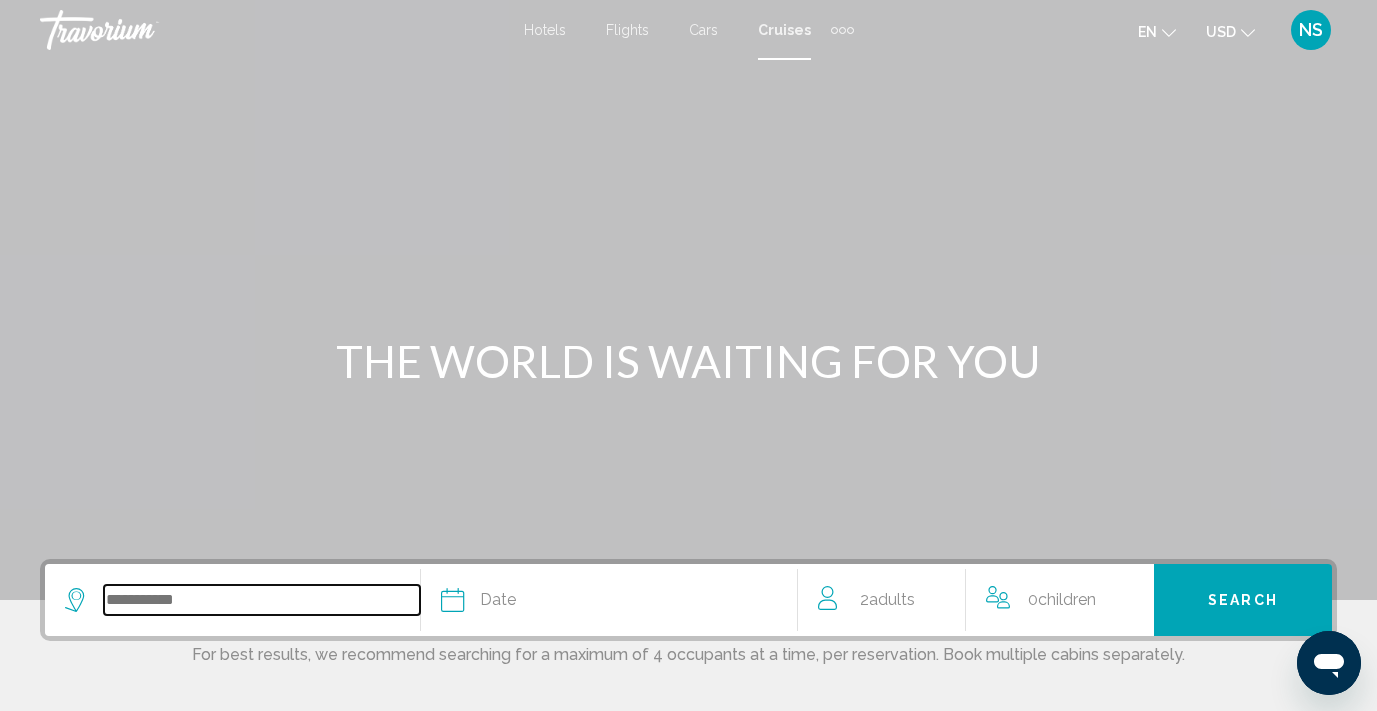 click at bounding box center (262, 600) 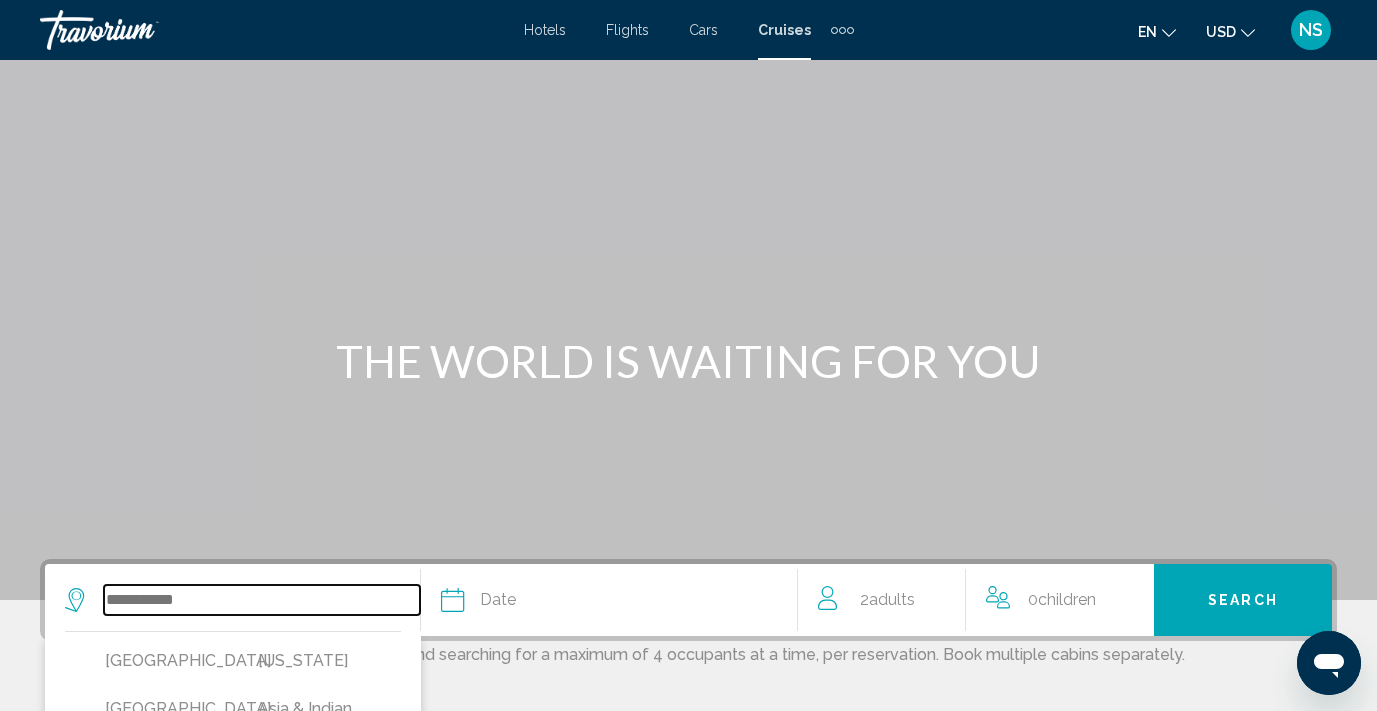scroll, scrollTop: 449, scrollLeft: 0, axis: vertical 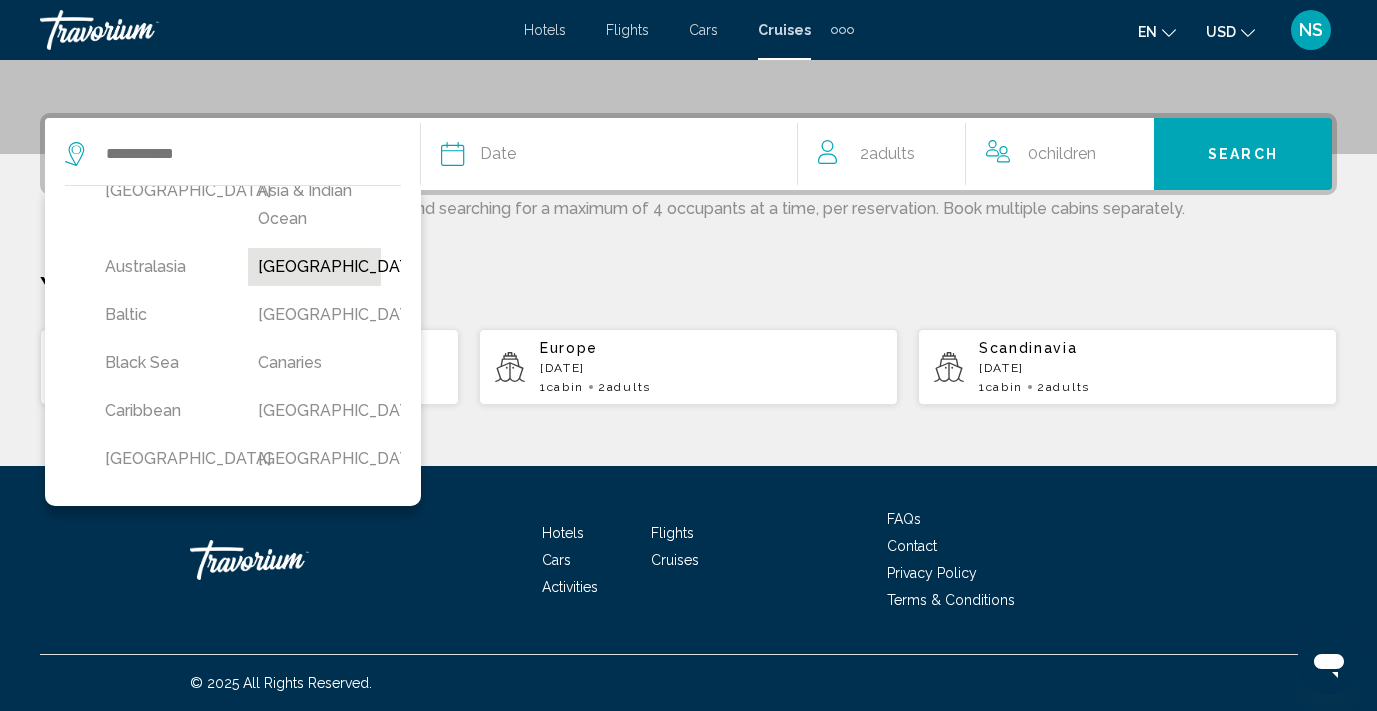 click on "[GEOGRAPHIC_DATA]" at bounding box center (314, 267) 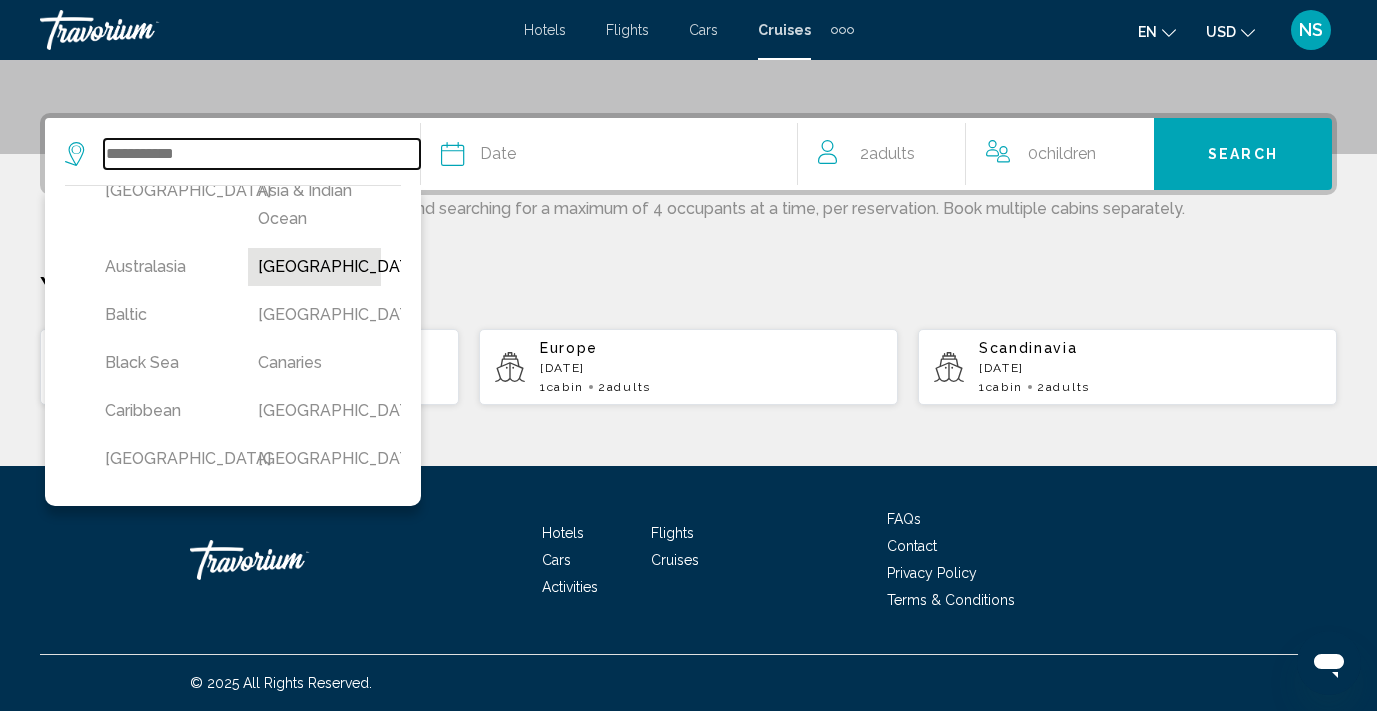 type on "*******" 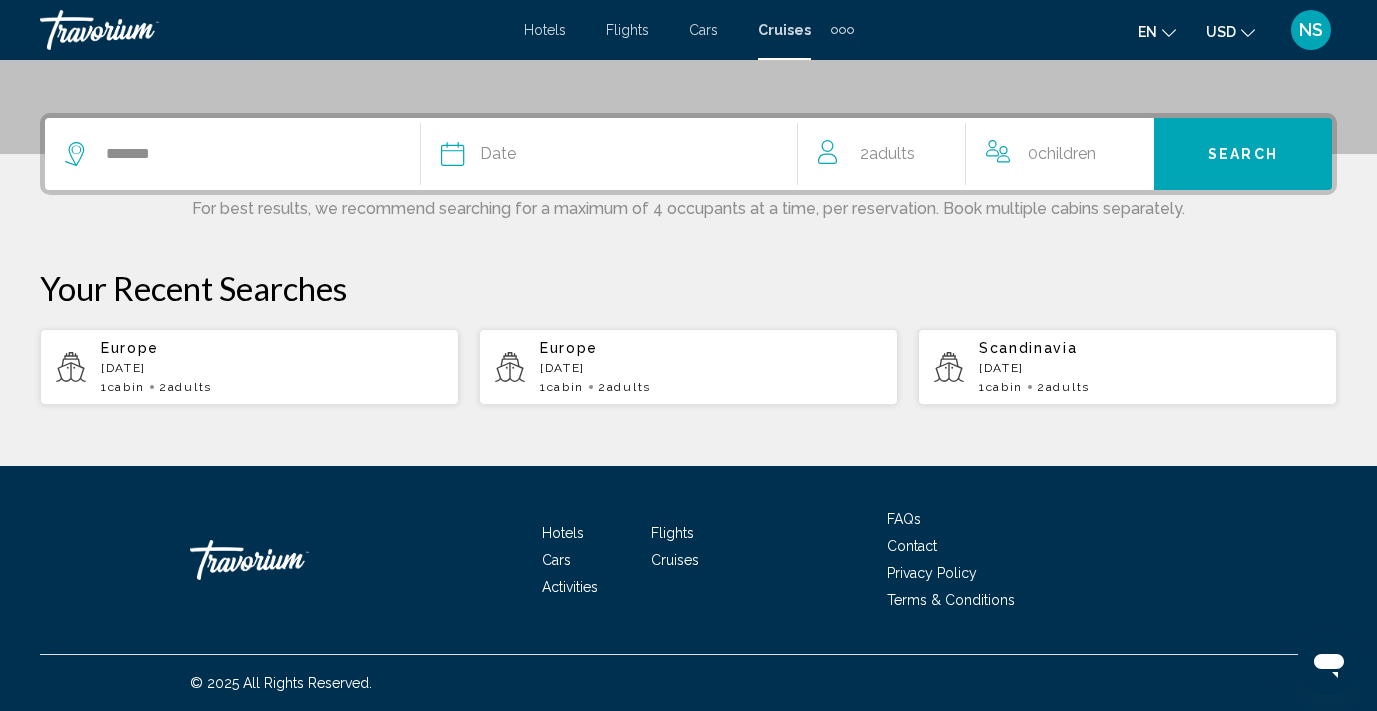 click on "Date" 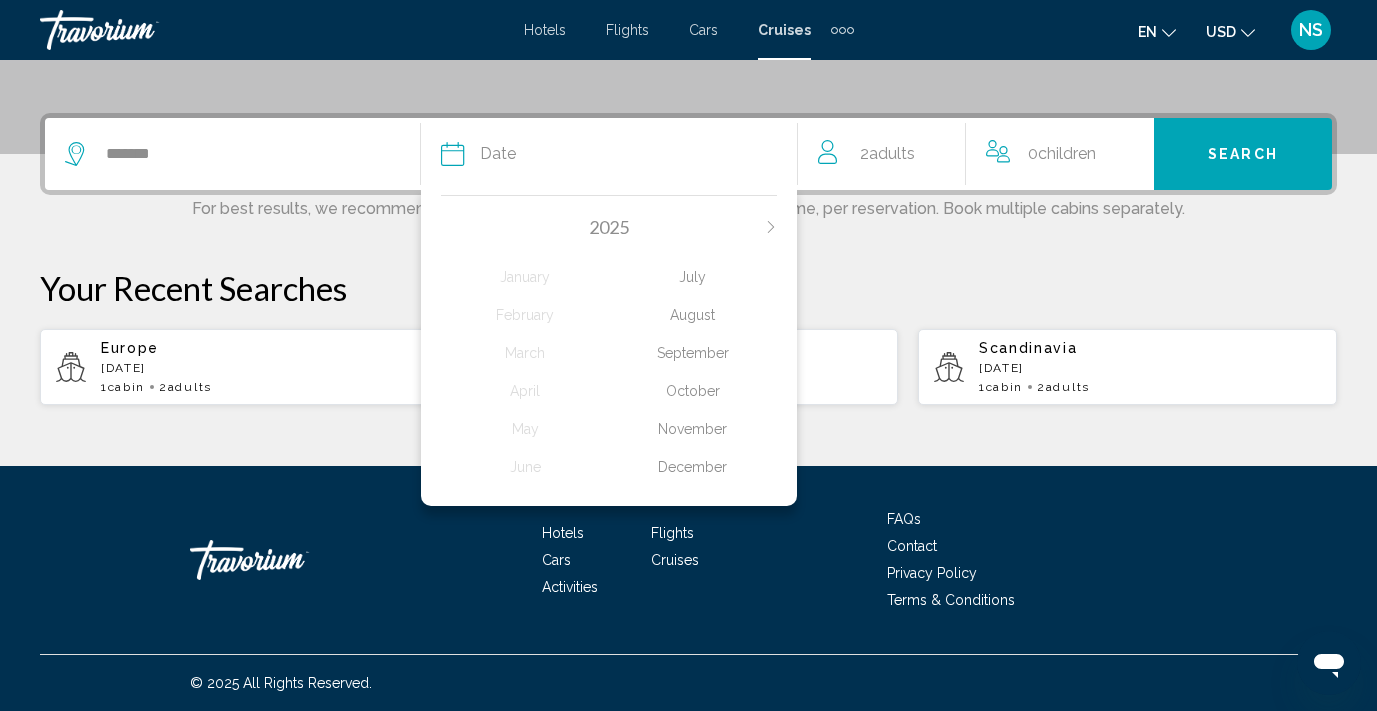 click on "August" 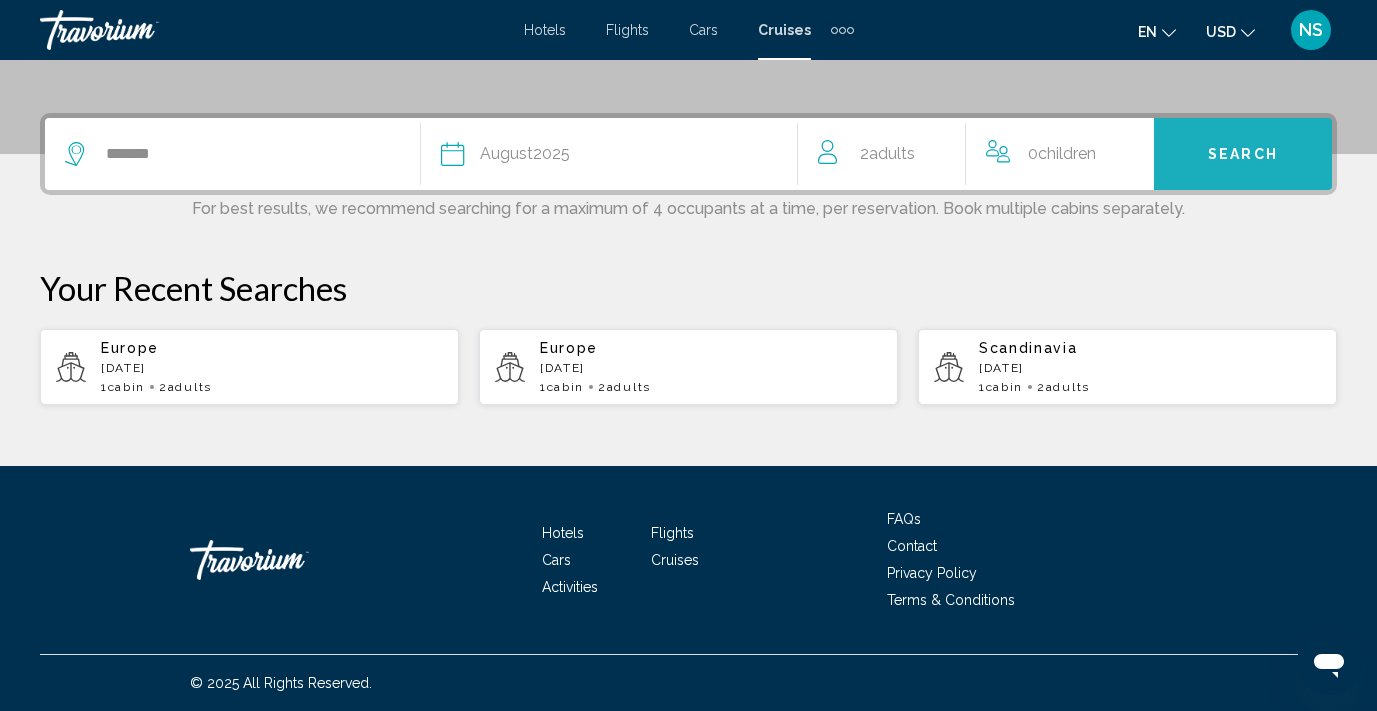 click on "Search" at bounding box center (1243, 155) 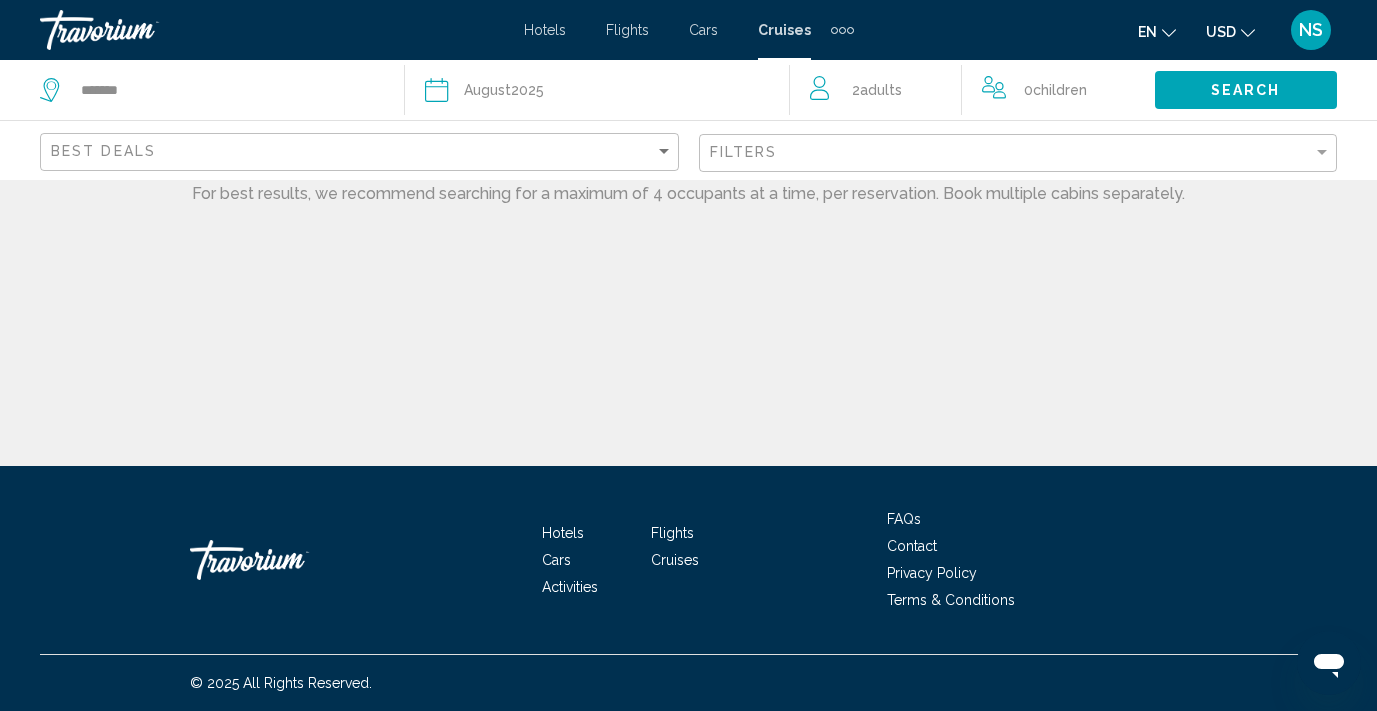 scroll, scrollTop: 0, scrollLeft: 0, axis: both 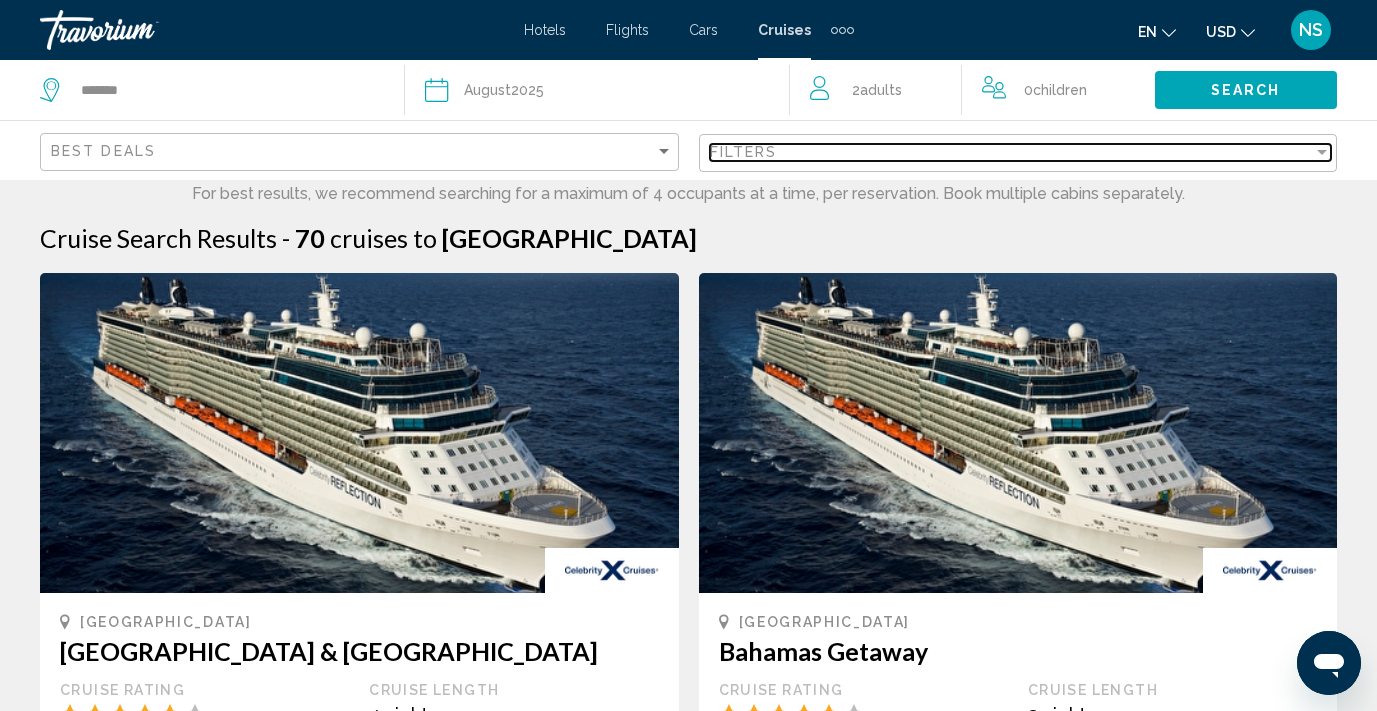 click at bounding box center [1322, 152] 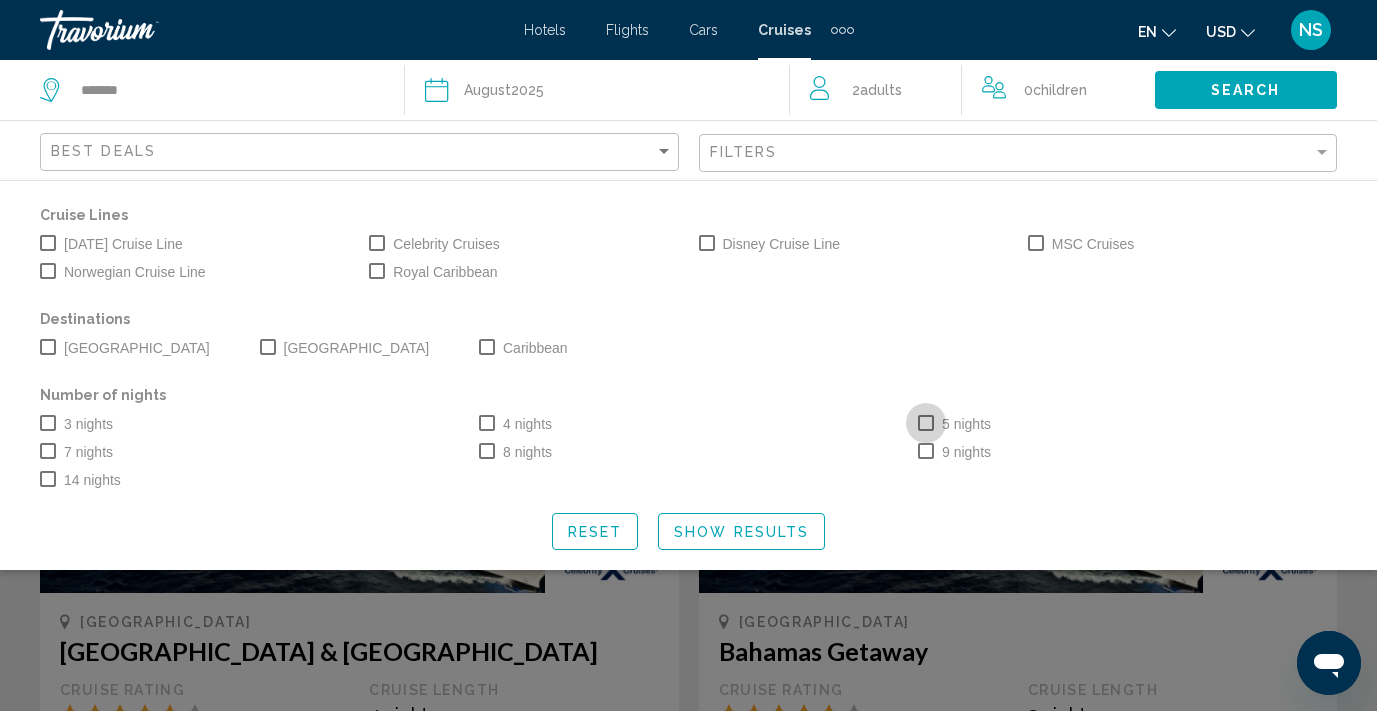 click at bounding box center [926, 423] 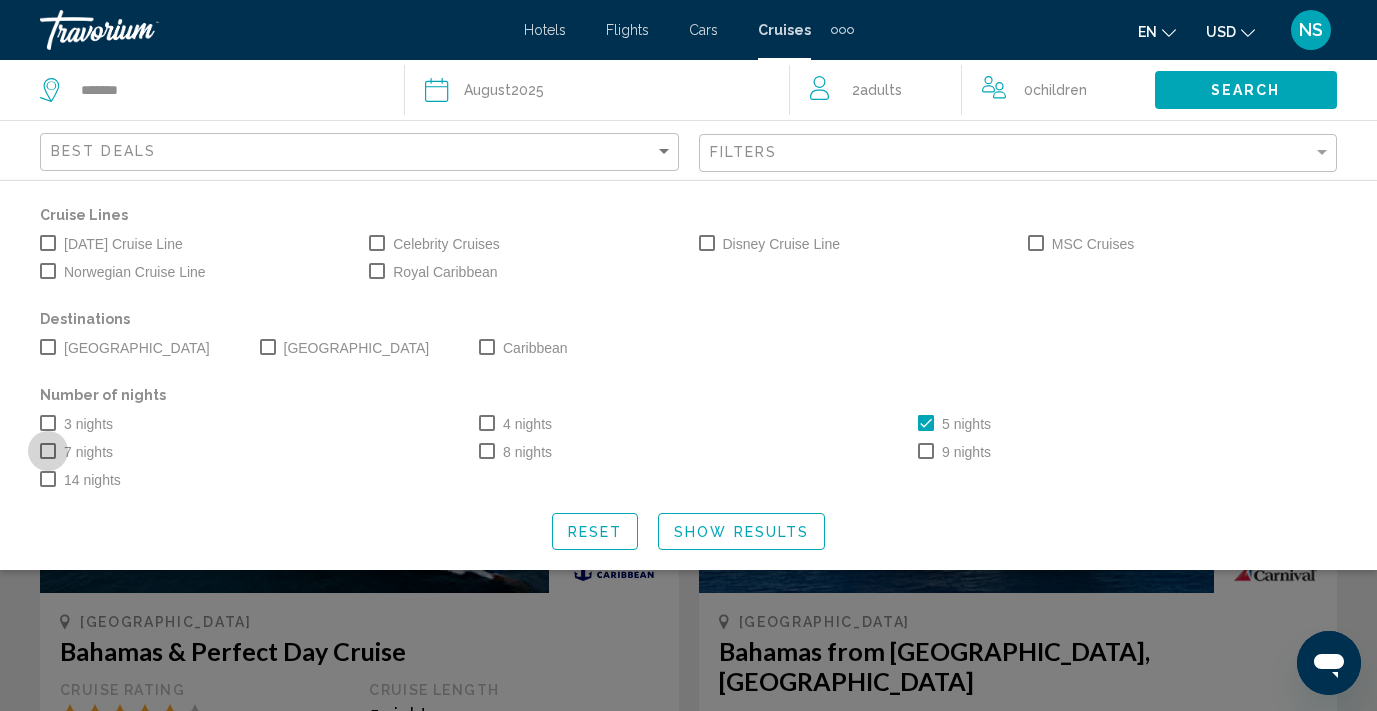 click at bounding box center (48, 451) 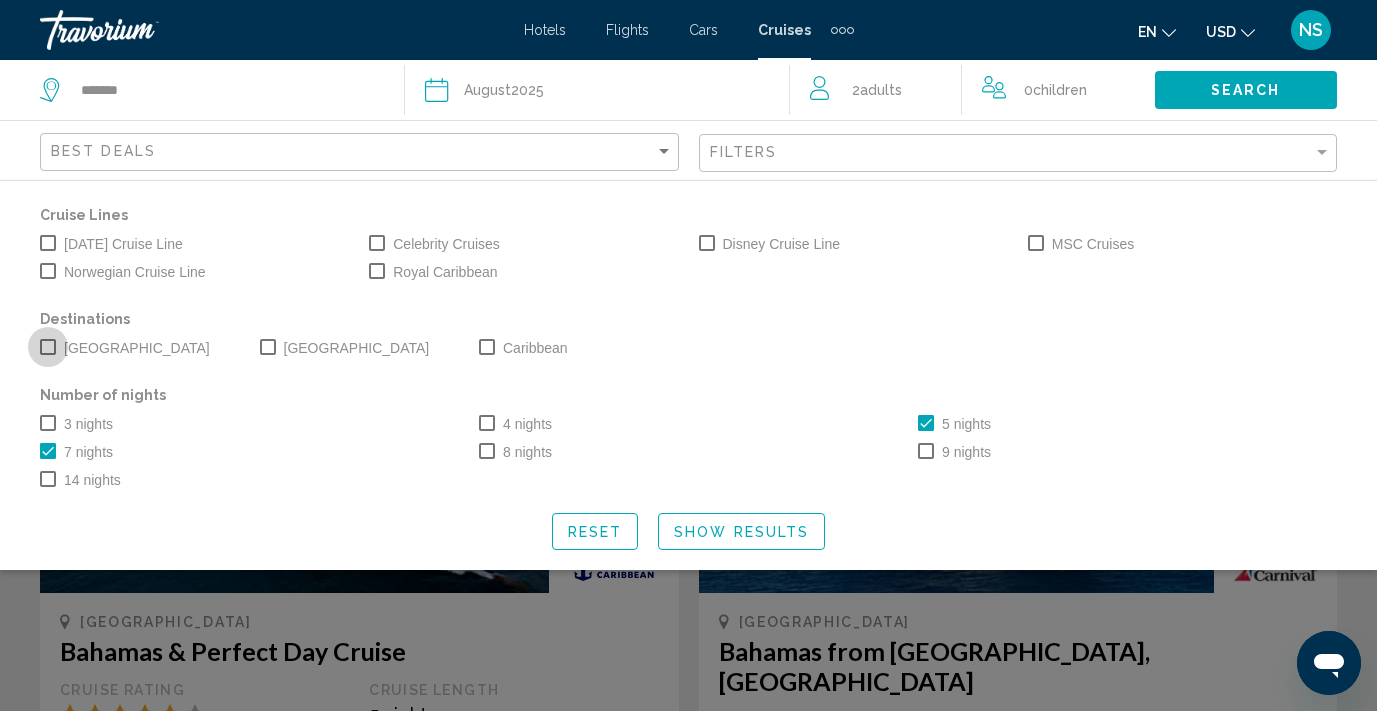click at bounding box center (48, 347) 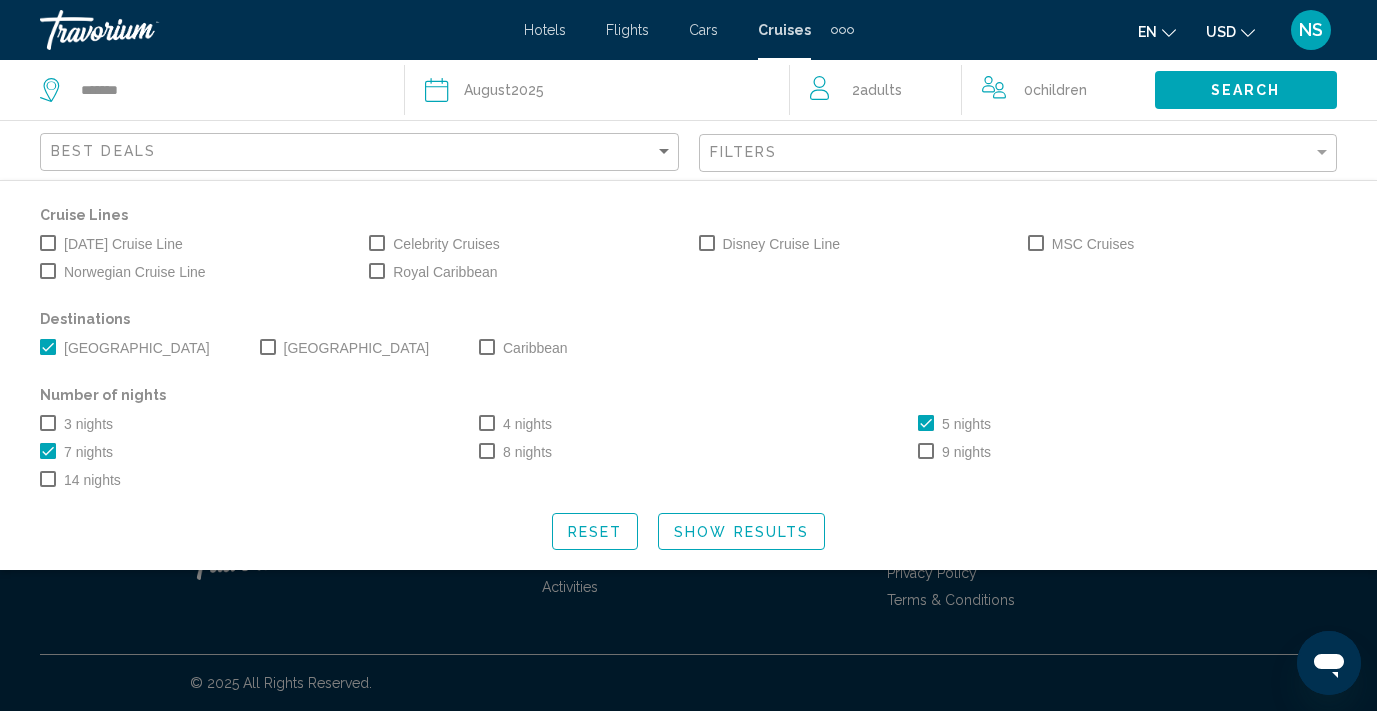 click at bounding box center (268, 347) 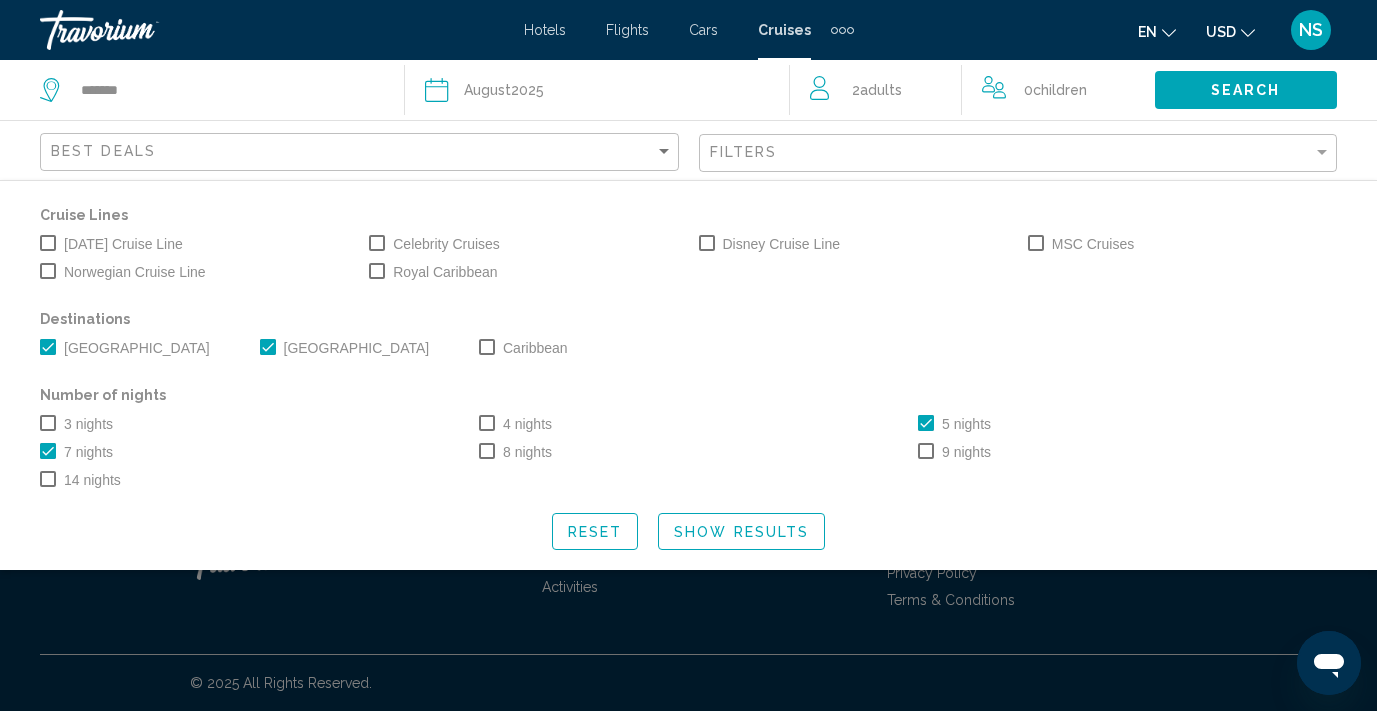 click at bounding box center (487, 347) 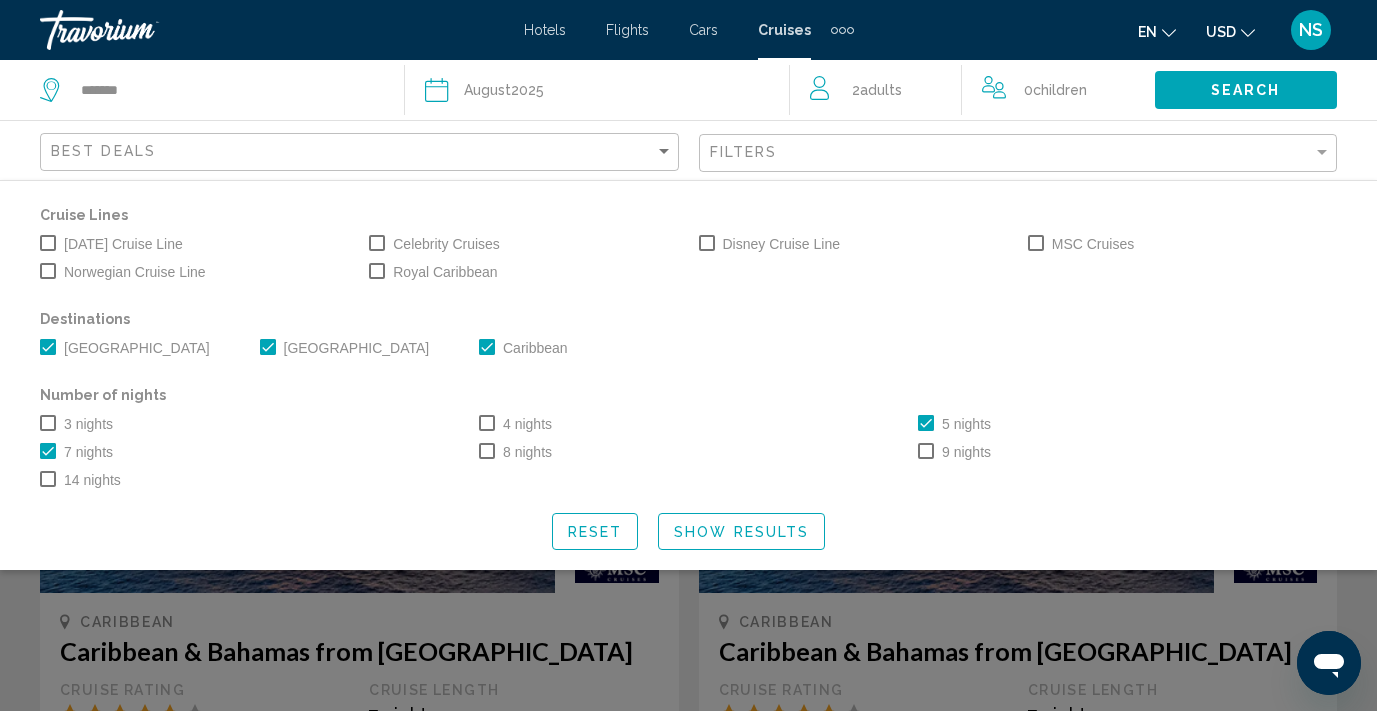 click on "Show Results" 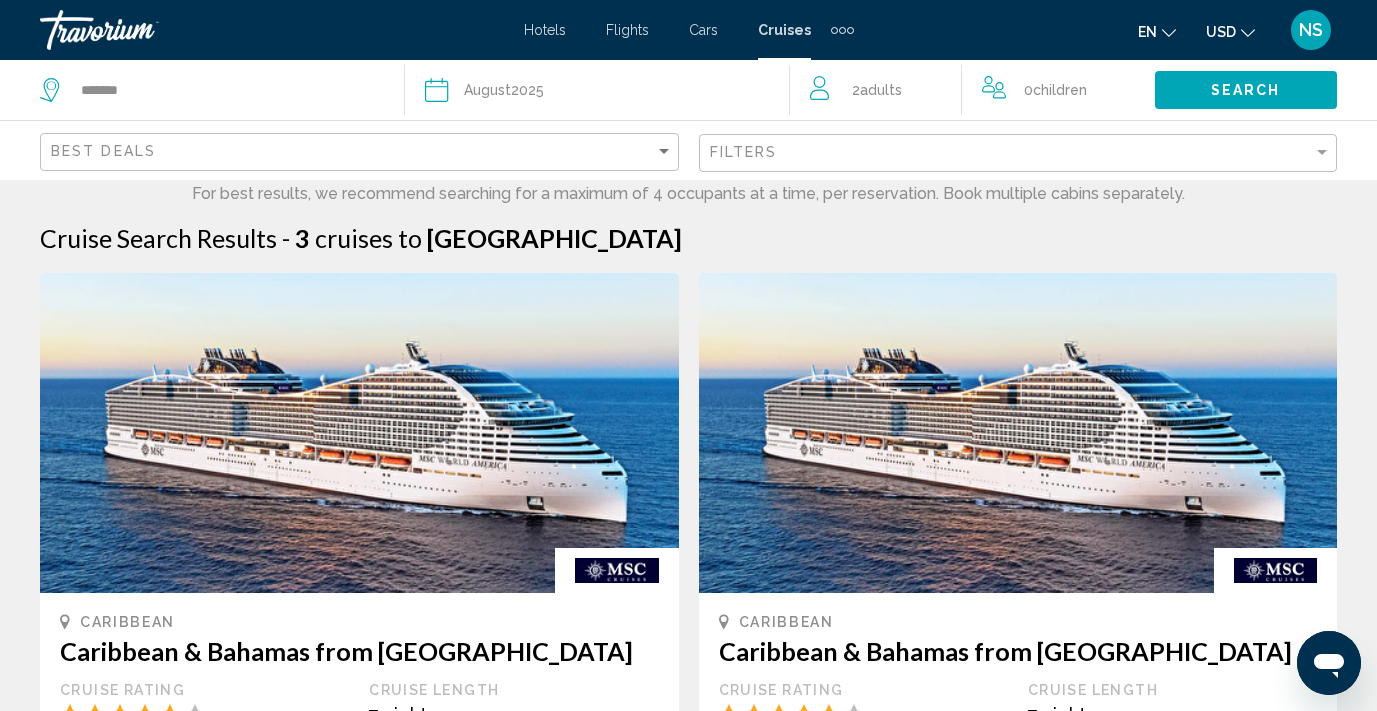 scroll, scrollTop: 0, scrollLeft: 0, axis: both 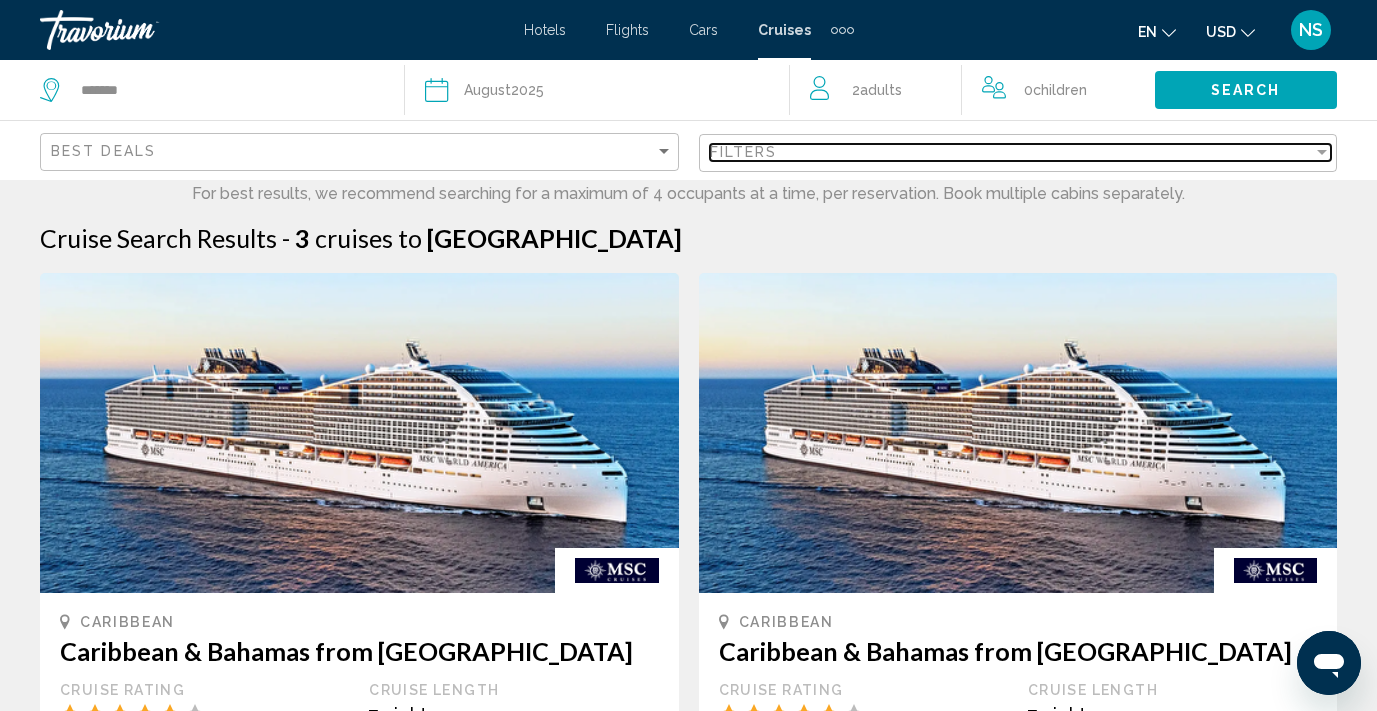 click at bounding box center (1322, 152) 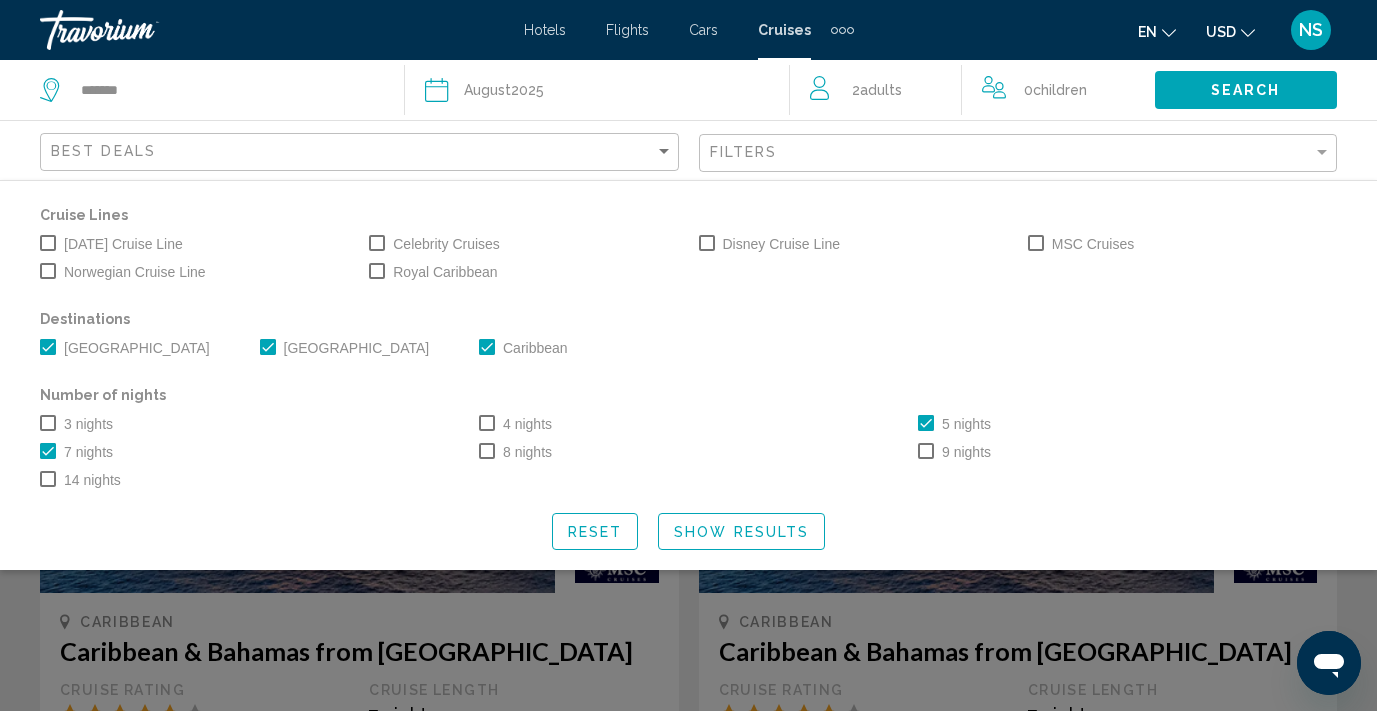 click at bounding box center (48, 347) 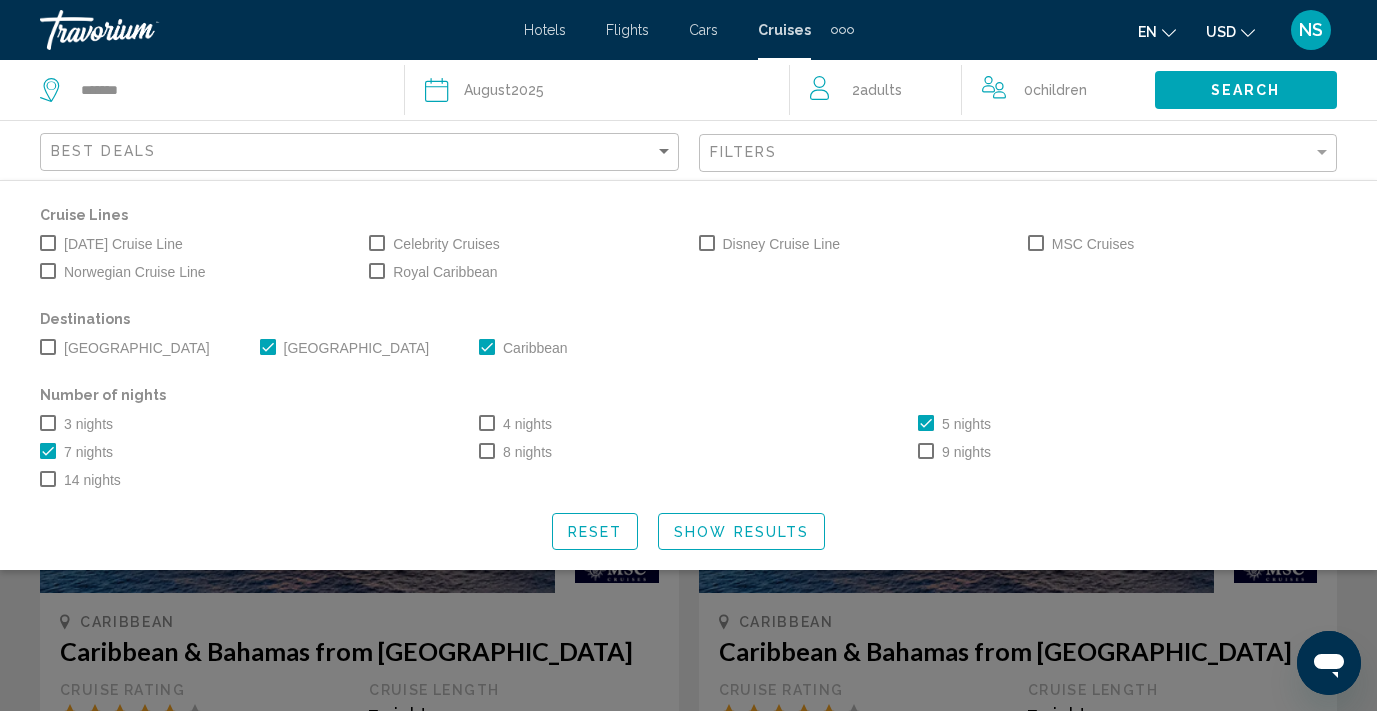 click at bounding box center [268, 347] 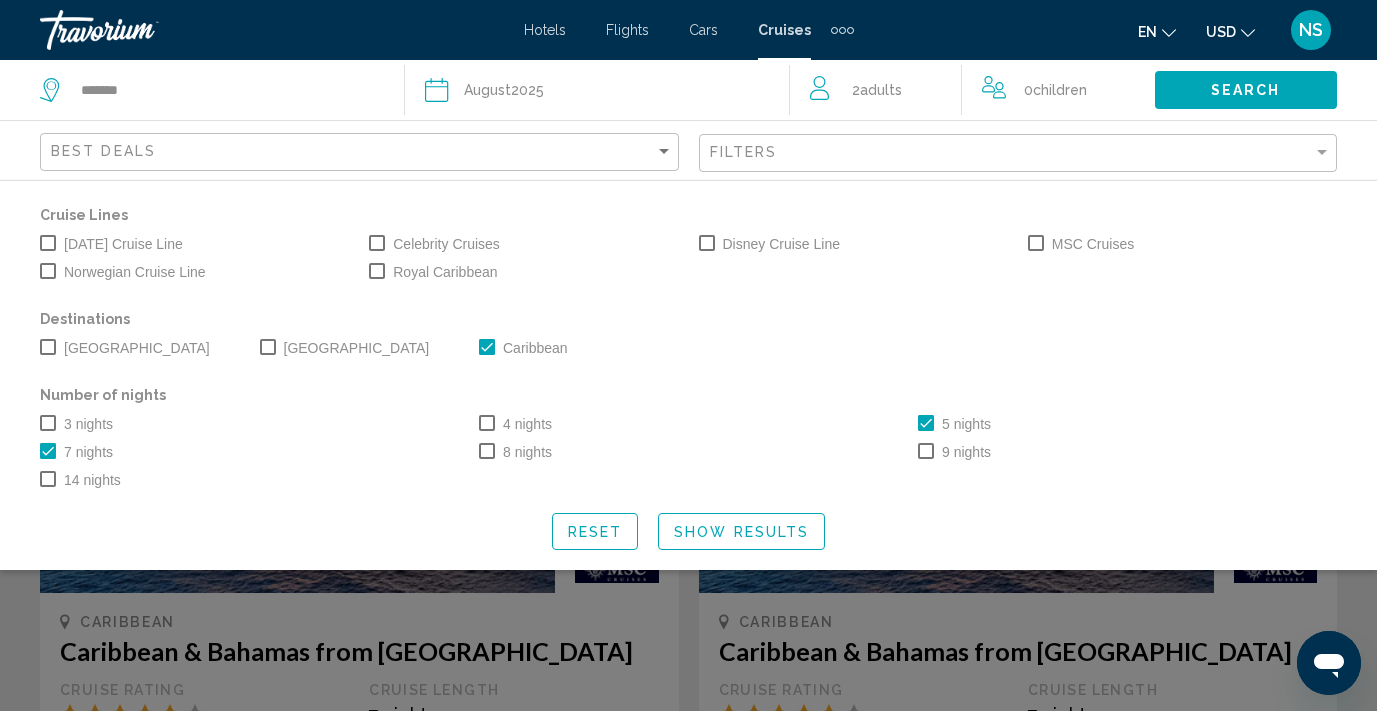 click at bounding box center (487, 347) 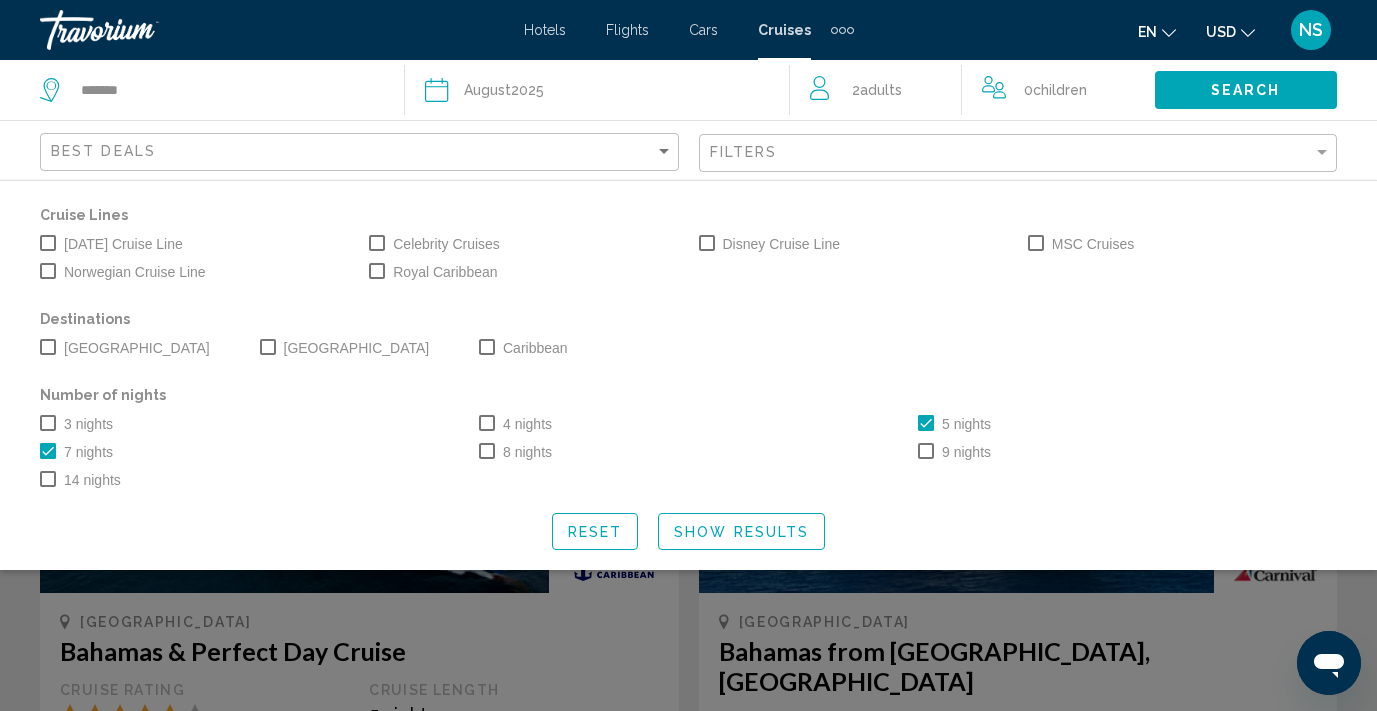 click on "Show Results" 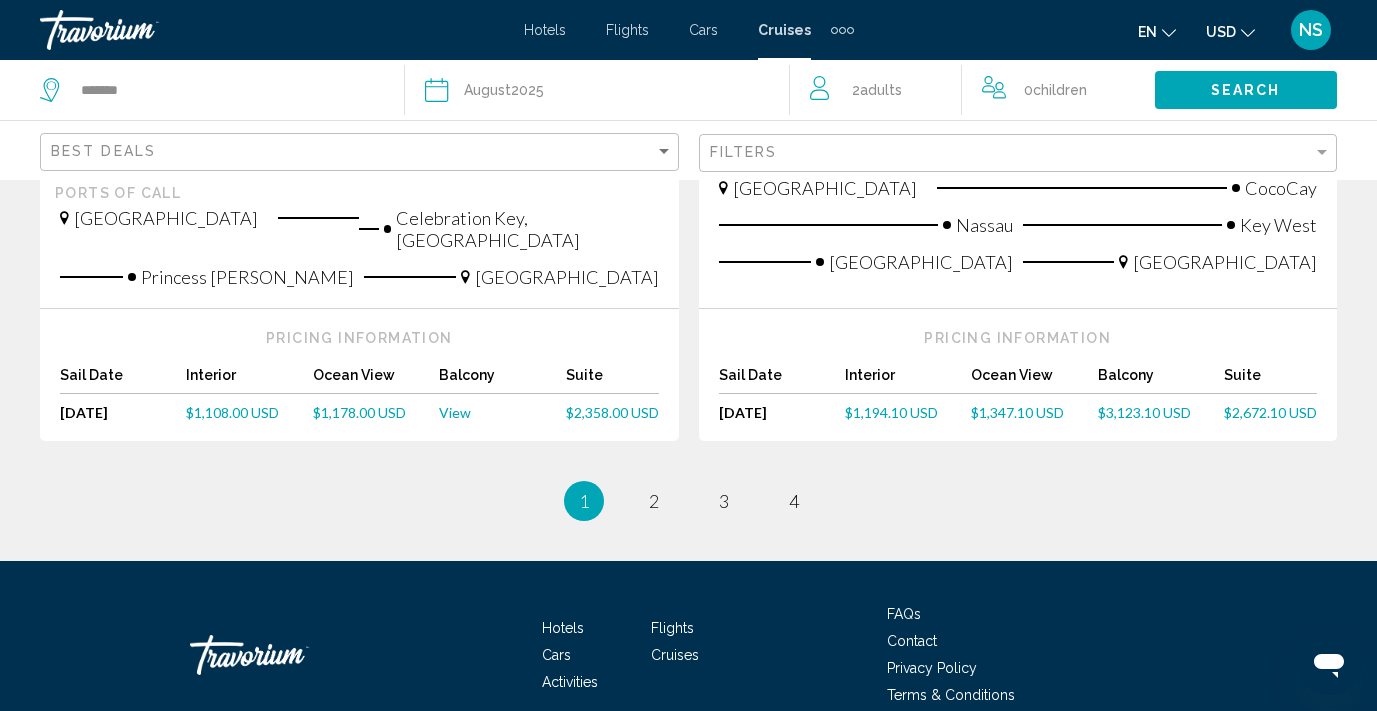 scroll, scrollTop: 2459, scrollLeft: 0, axis: vertical 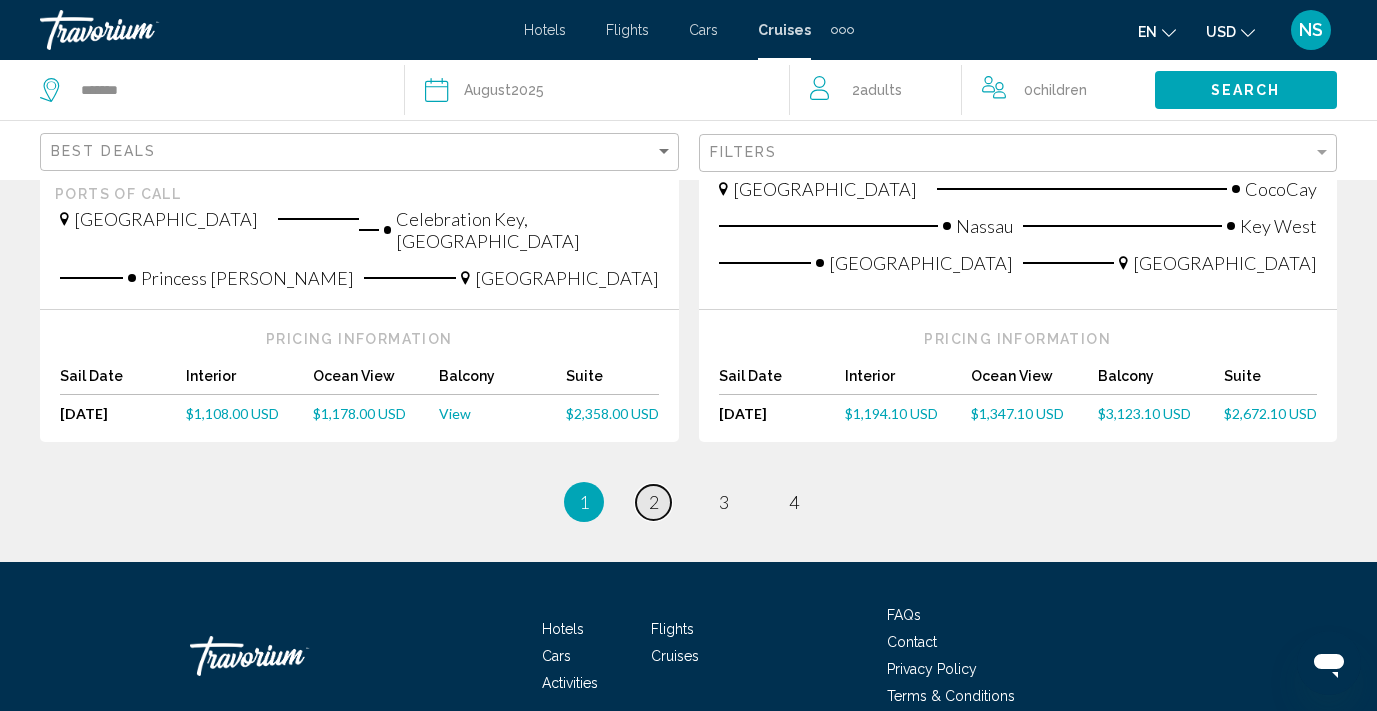 click on "2" at bounding box center [654, 502] 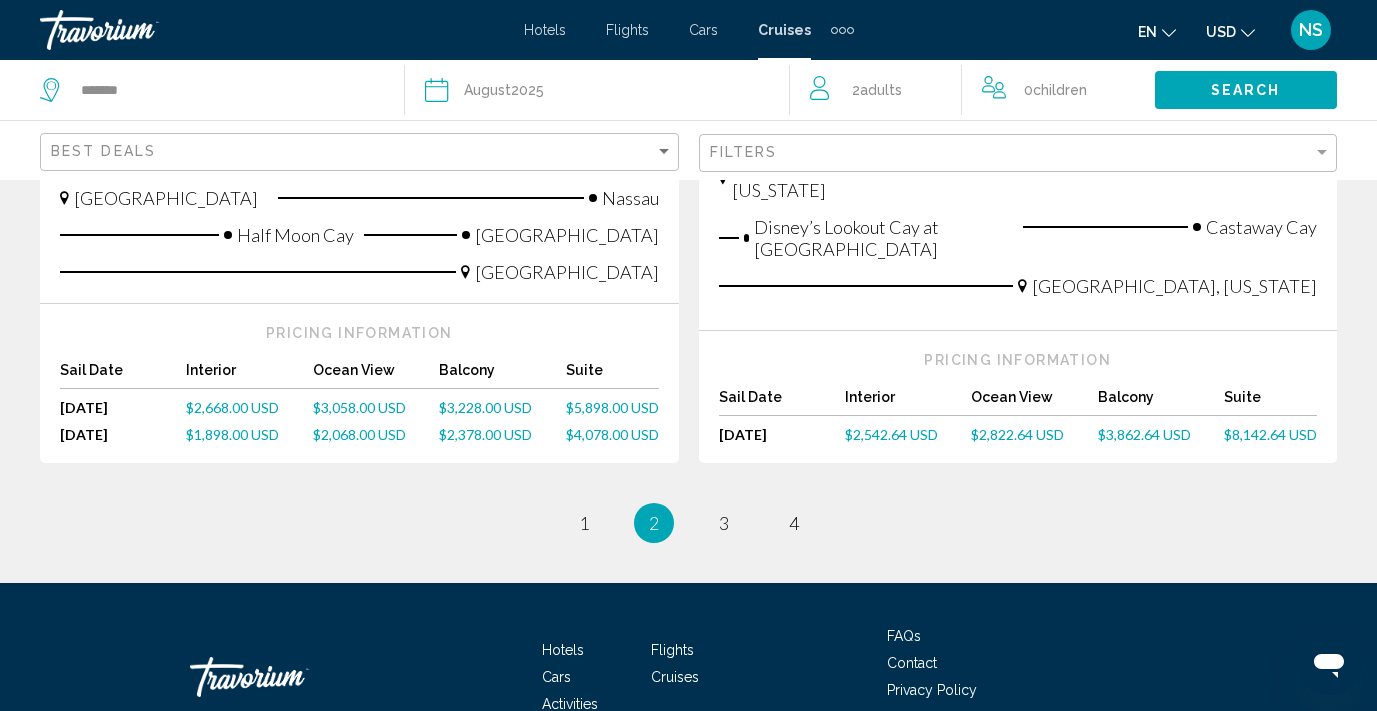 scroll, scrollTop: 2513, scrollLeft: 0, axis: vertical 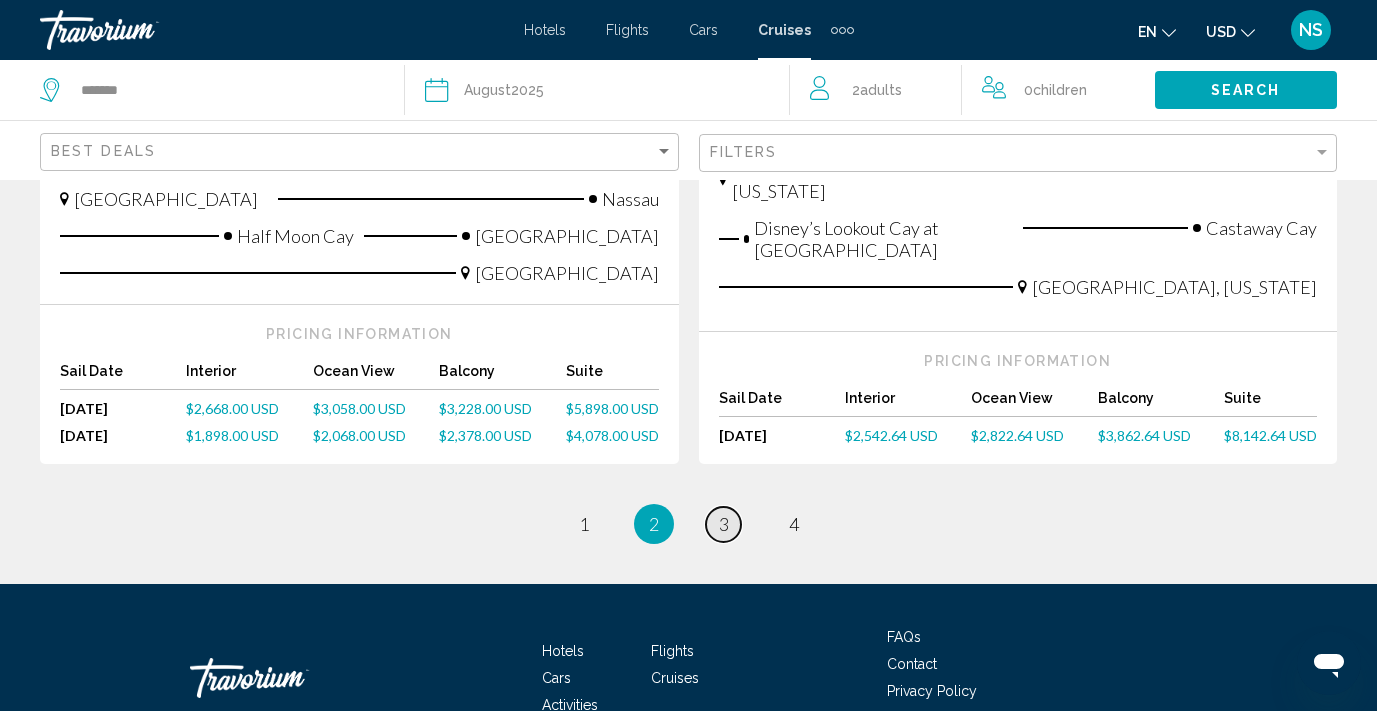 click on "3" at bounding box center [724, 524] 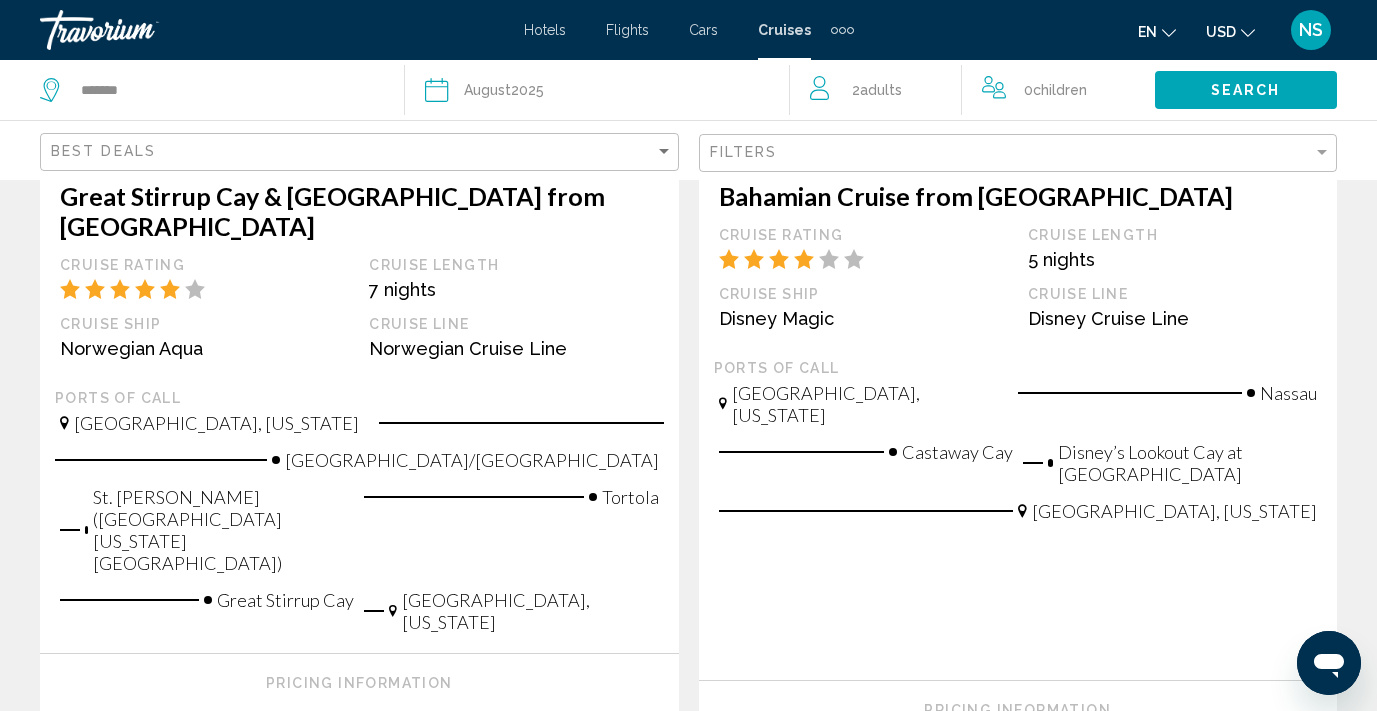scroll, scrollTop: 2289, scrollLeft: 0, axis: vertical 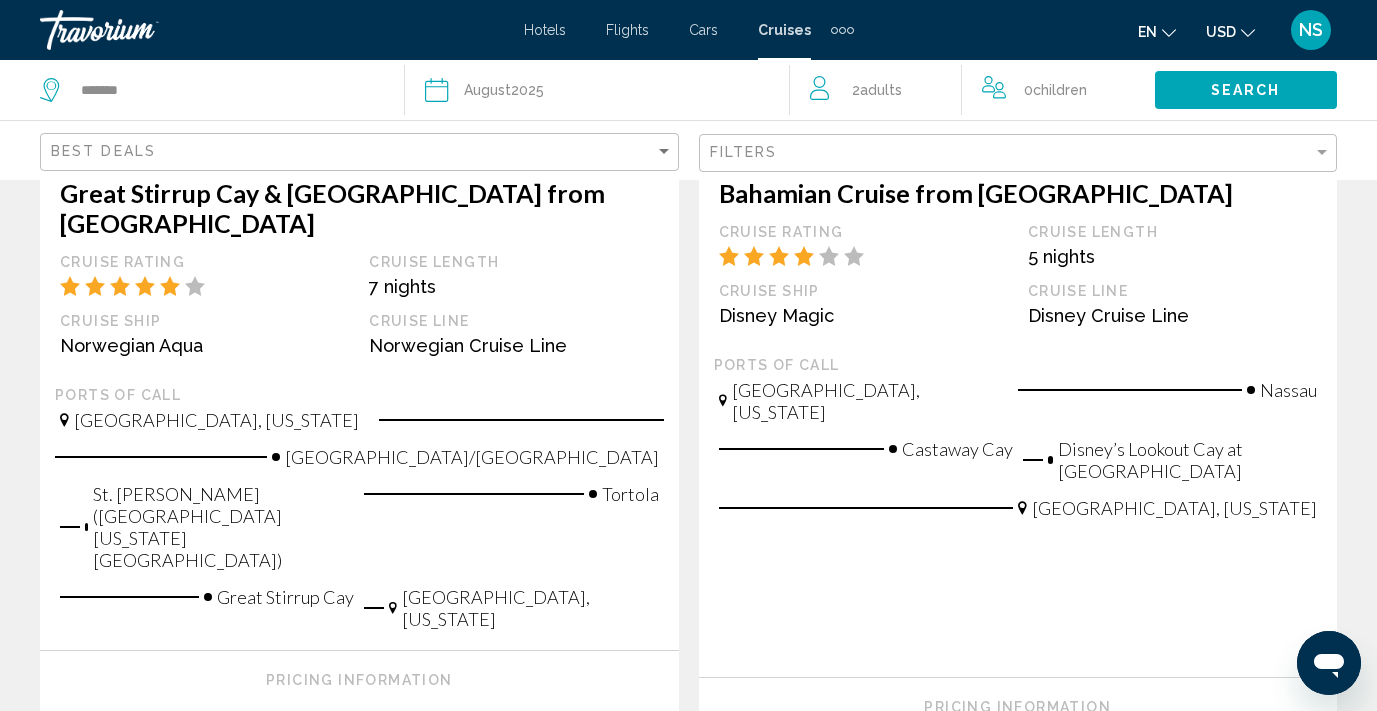click on "4" at bounding box center (794, 870) 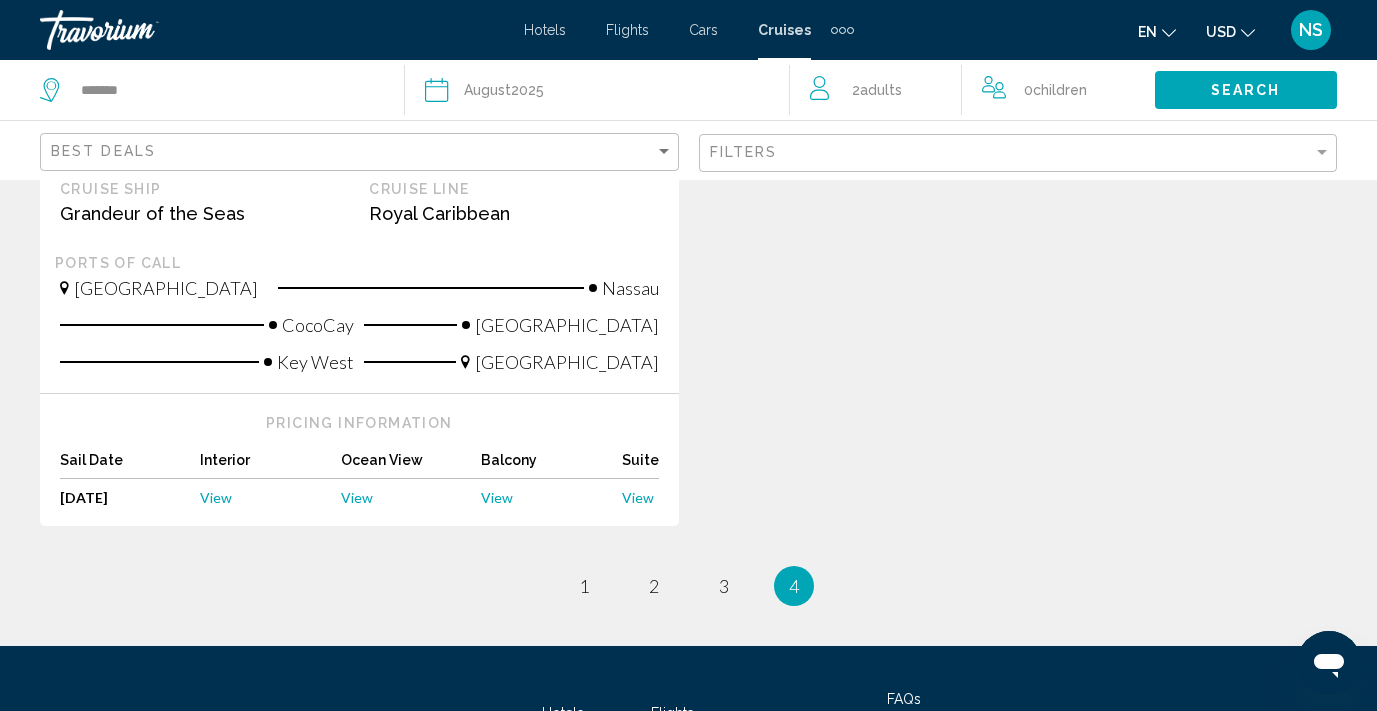 scroll, scrollTop: 565, scrollLeft: 0, axis: vertical 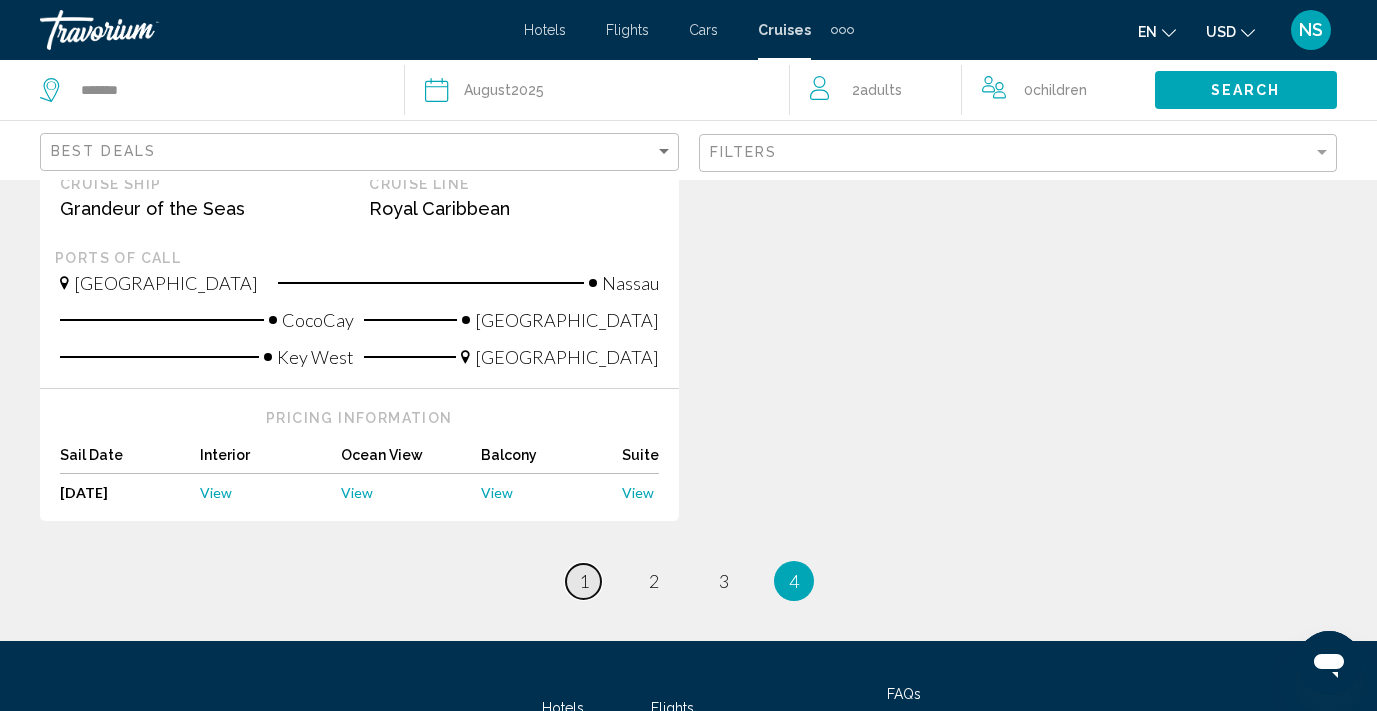 click on "1" at bounding box center [584, 581] 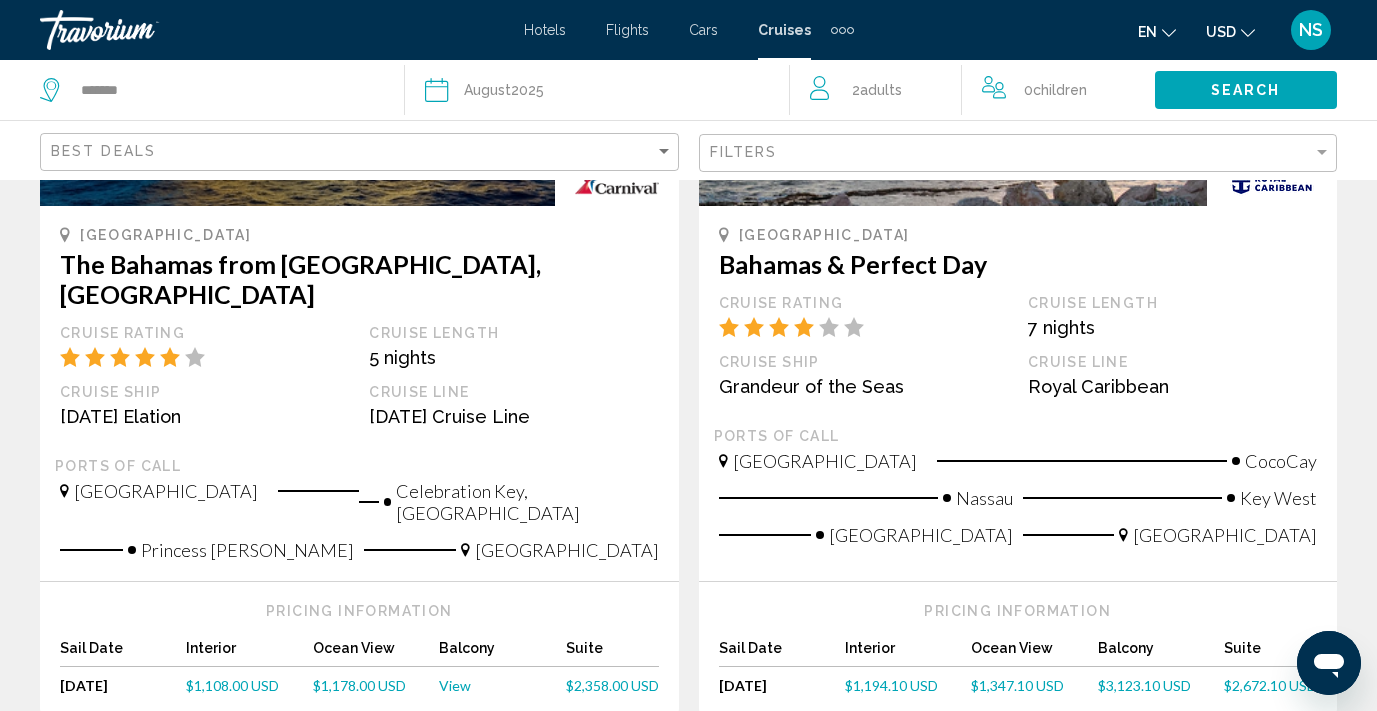scroll, scrollTop: 2184, scrollLeft: 0, axis: vertical 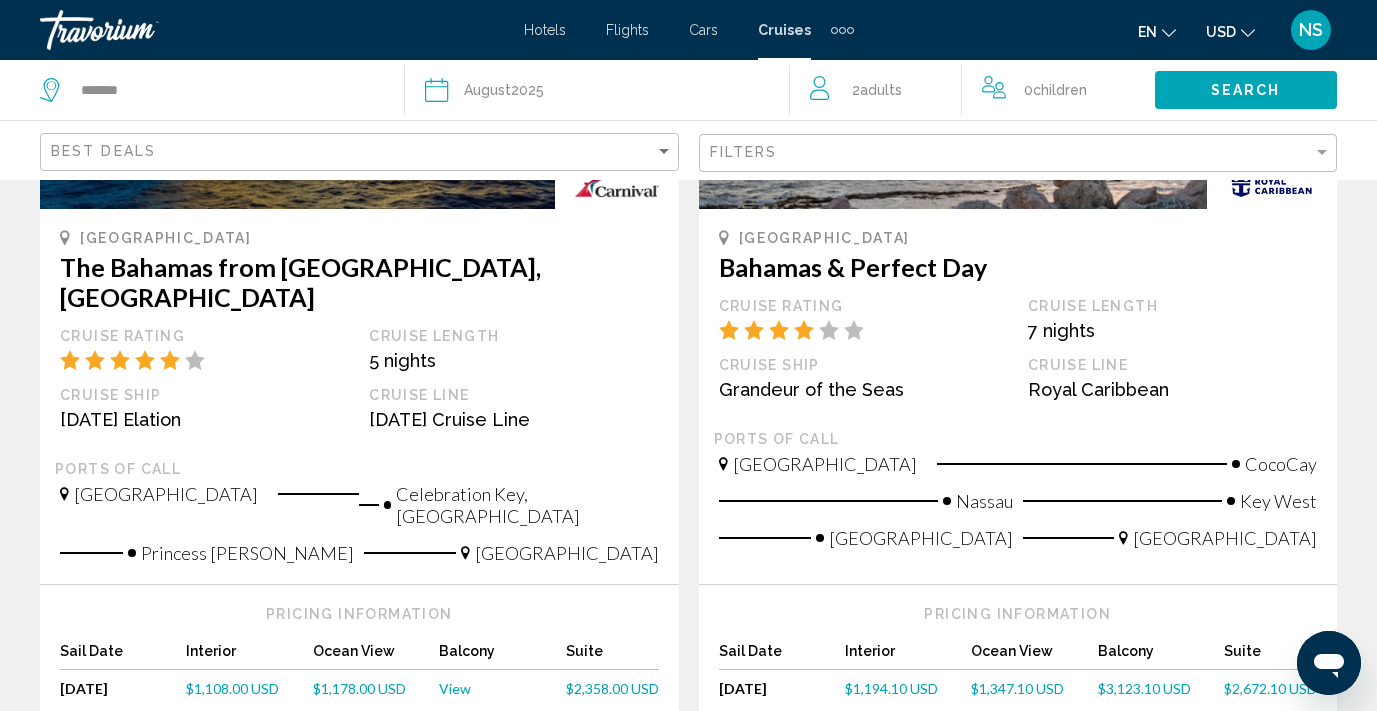 click on "page  2" at bounding box center (653, 777) 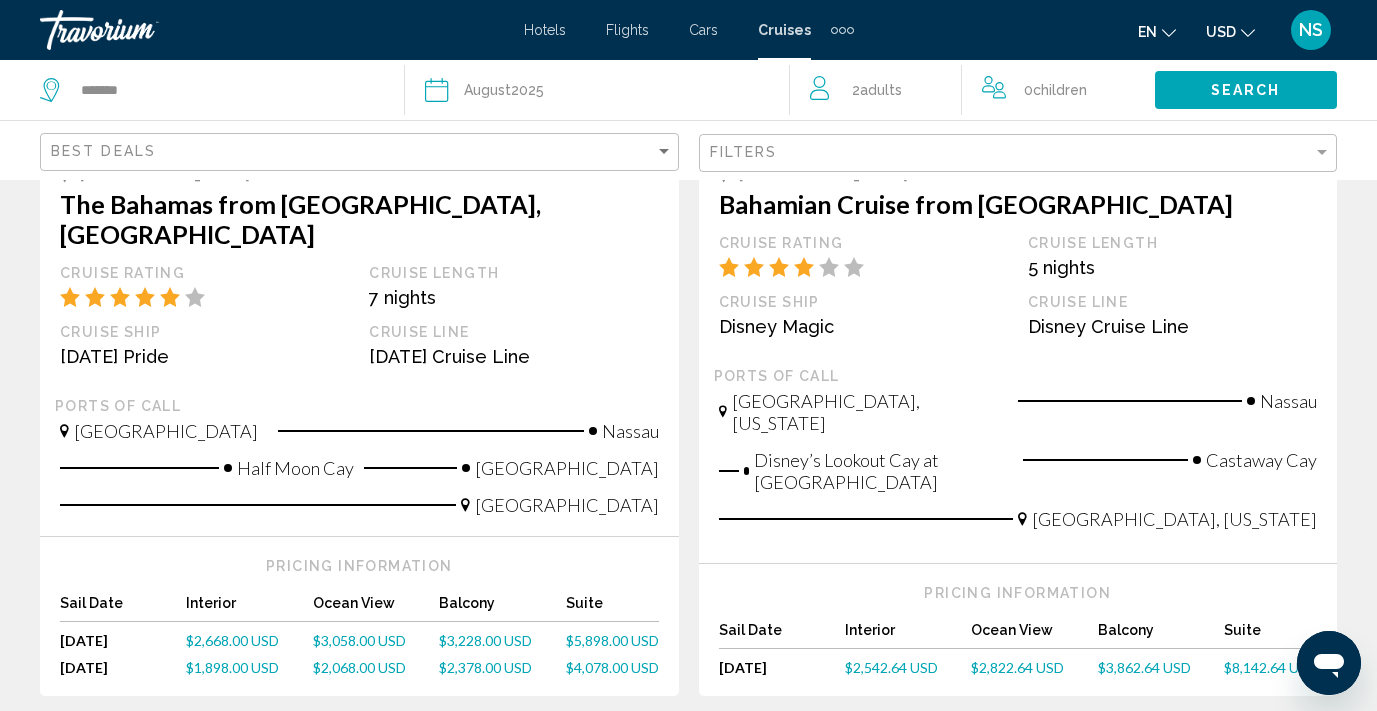 scroll, scrollTop: 2283, scrollLeft: 0, axis: vertical 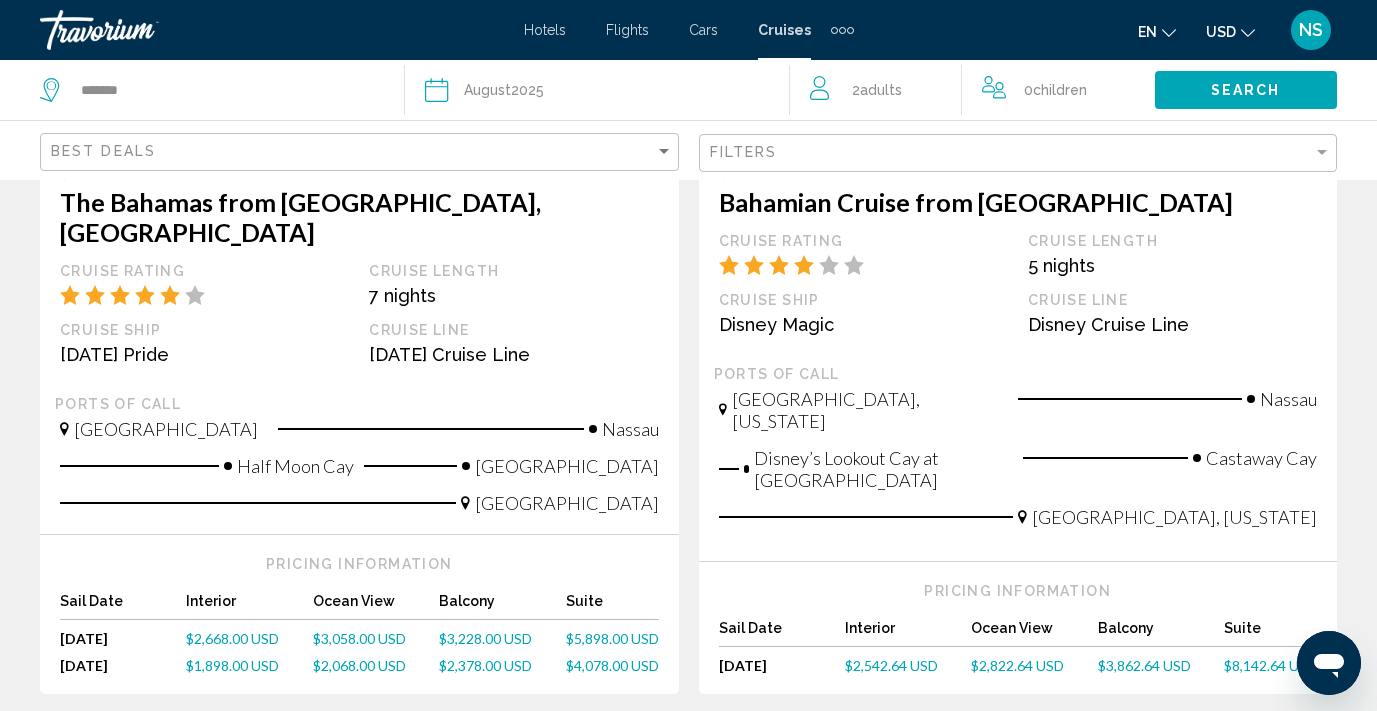click on "3" at bounding box center (724, 754) 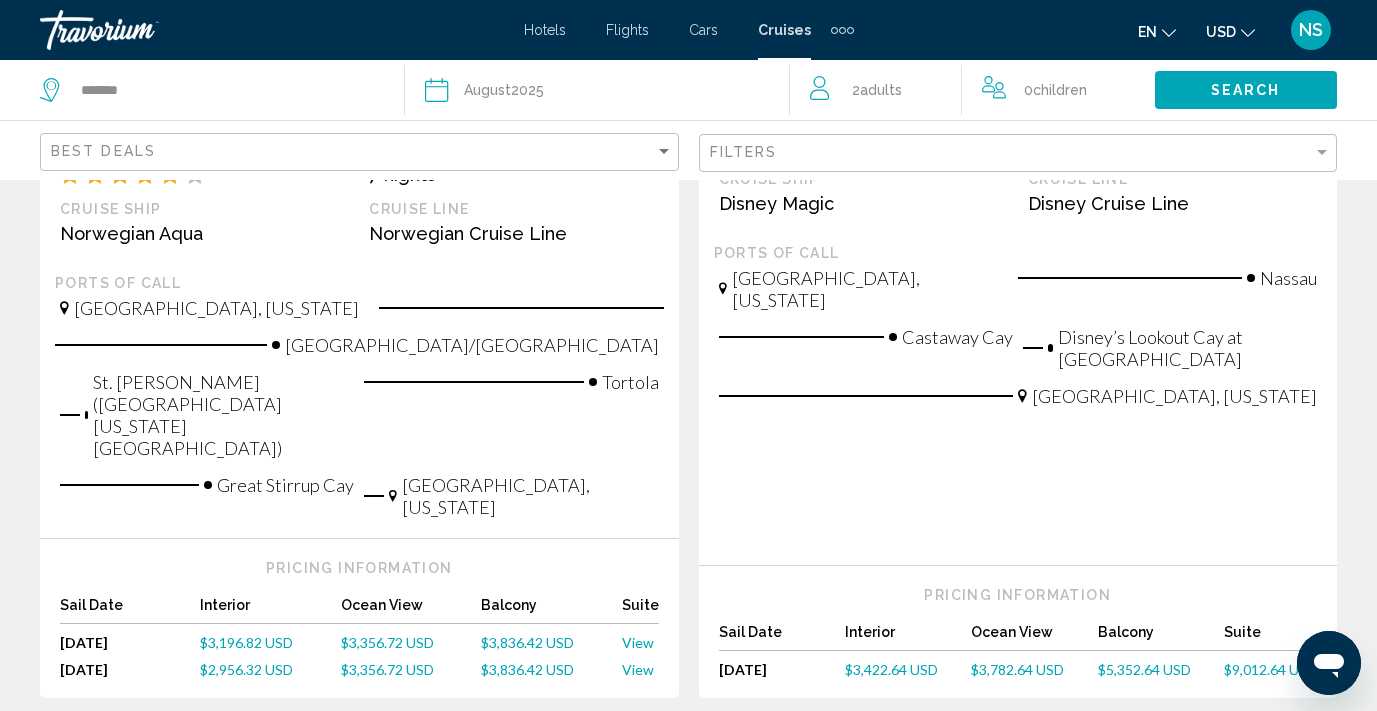 scroll, scrollTop: 2405, scrollLeft: 0, axis: vertical 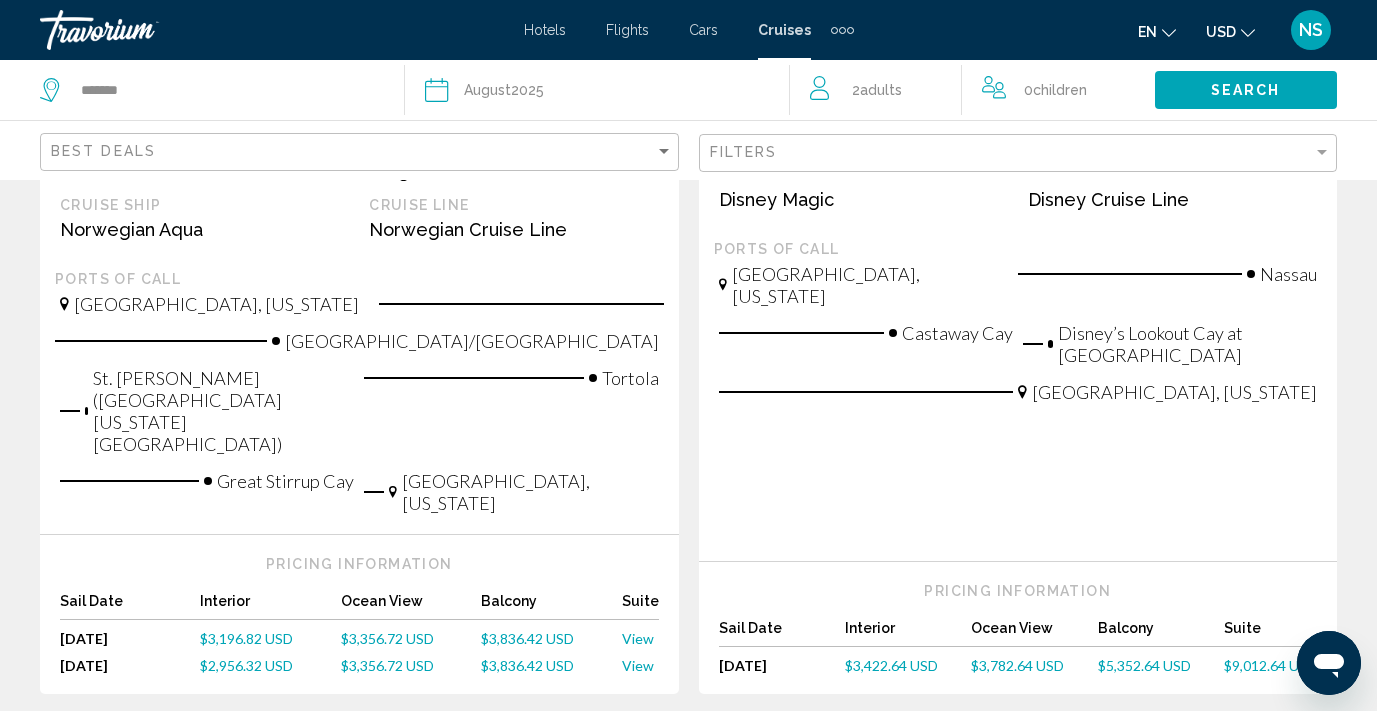 click on "4" at bounding box center [794, 754] 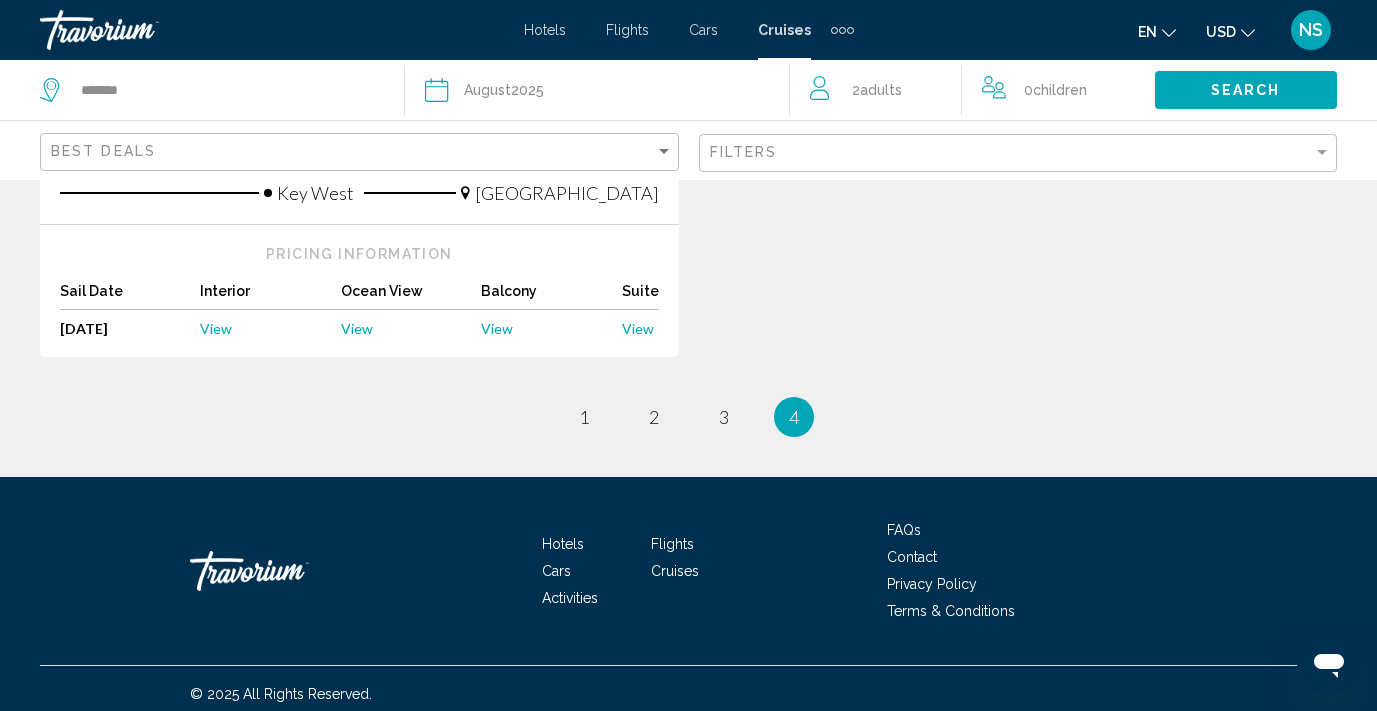 scroll, scrollTop: 741, scrollLeft: 0, axis: vertical 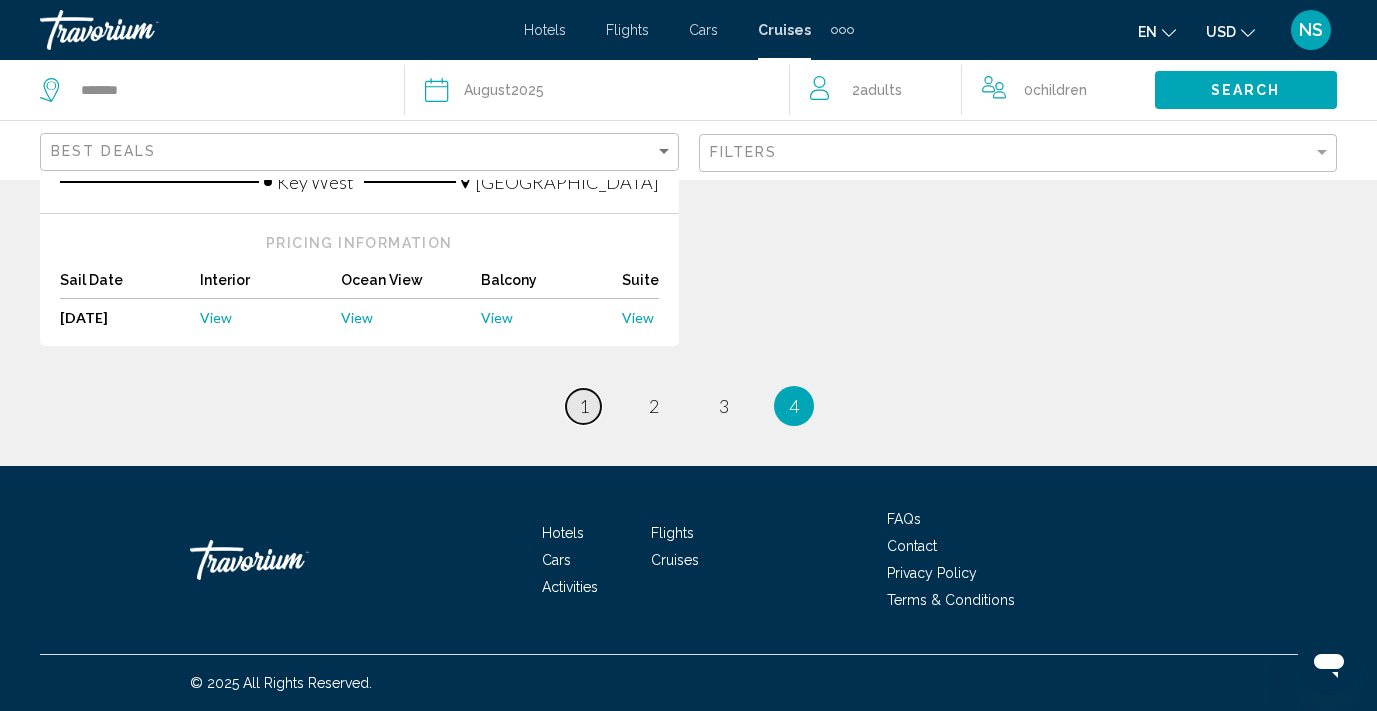 click on "page  1" at bounding box center [583, 406] 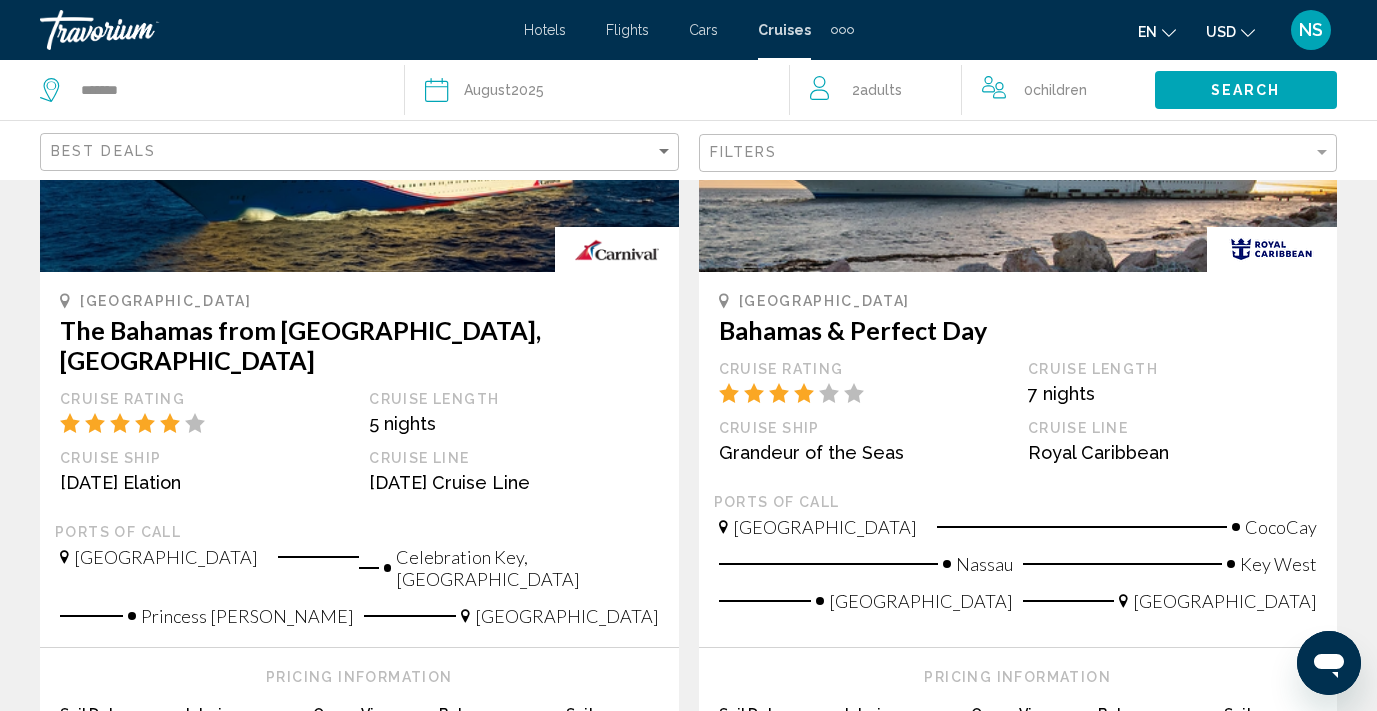 scroll, scrollTop: 2127, scrollLeft: 0, axis: vertical 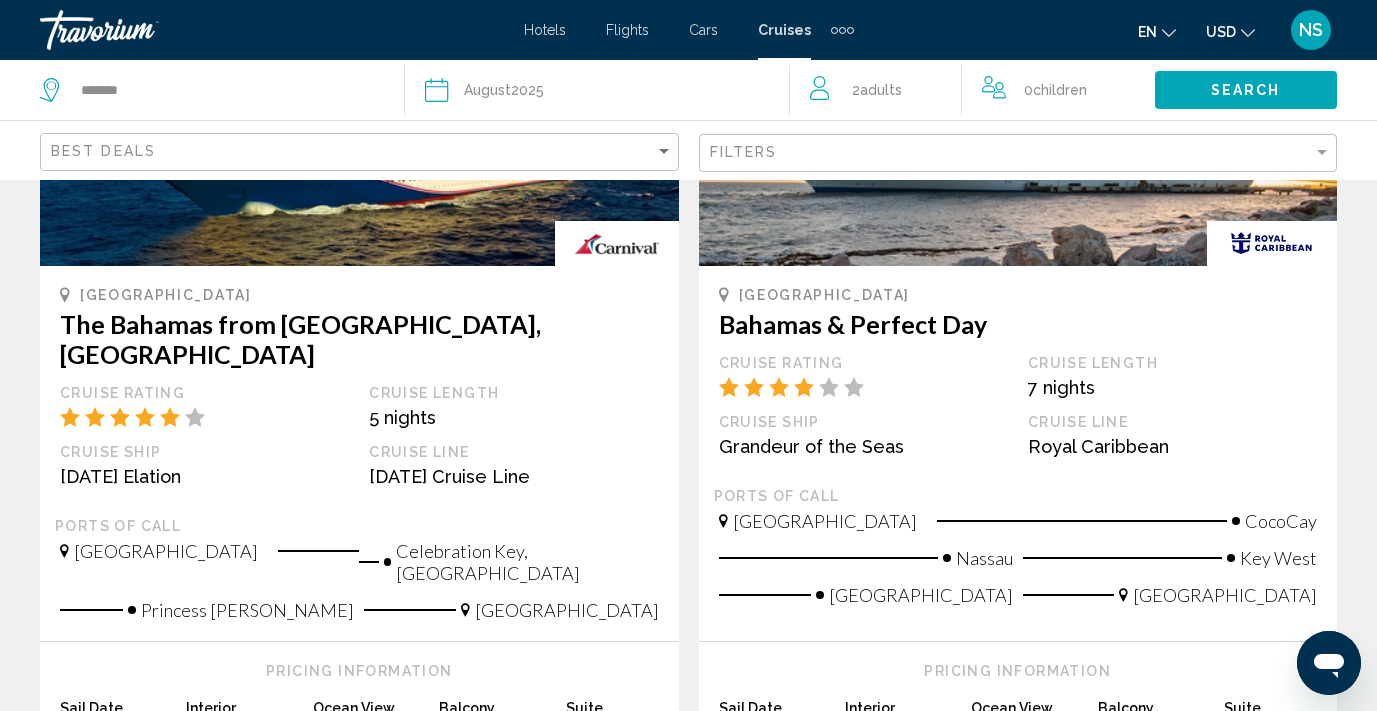 click on "$1,347.10 USD" at bounding box center (1017, 745) 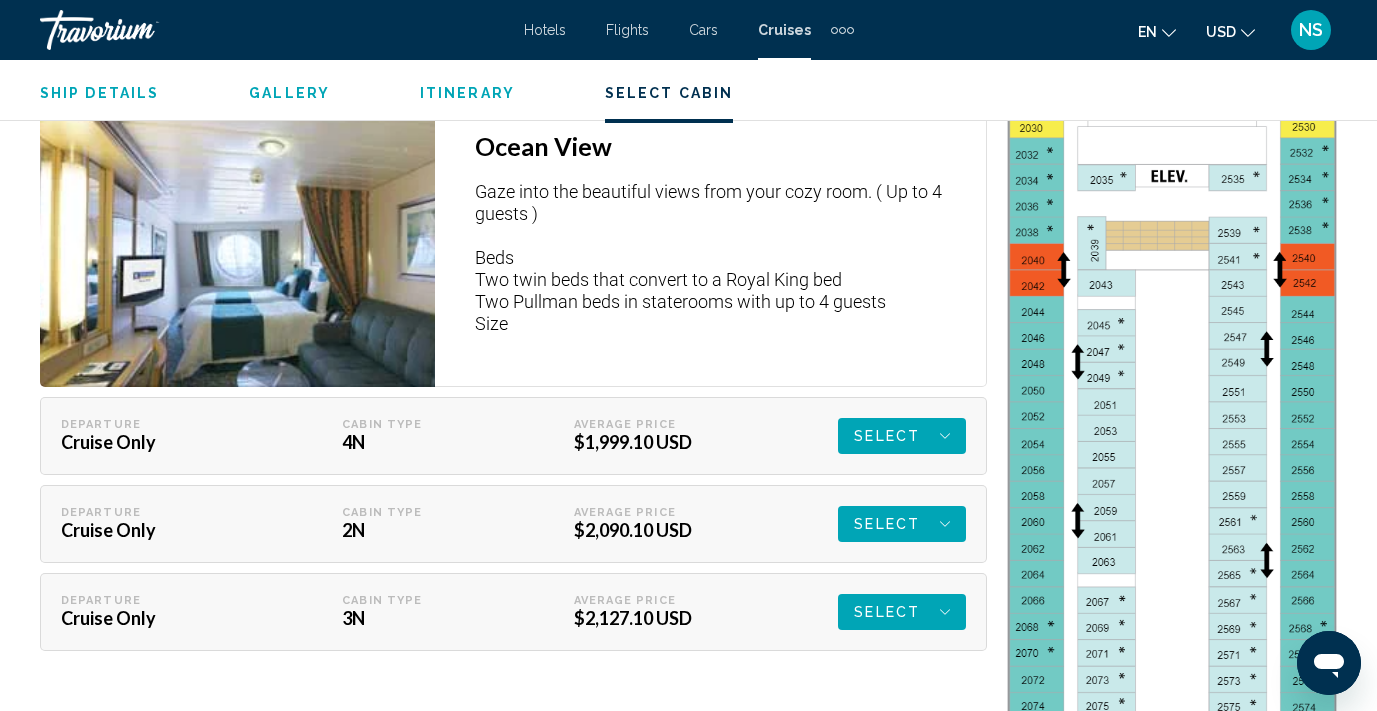 scroll, scrollTop: 3758, scrollLeft: 0, axis: vertical 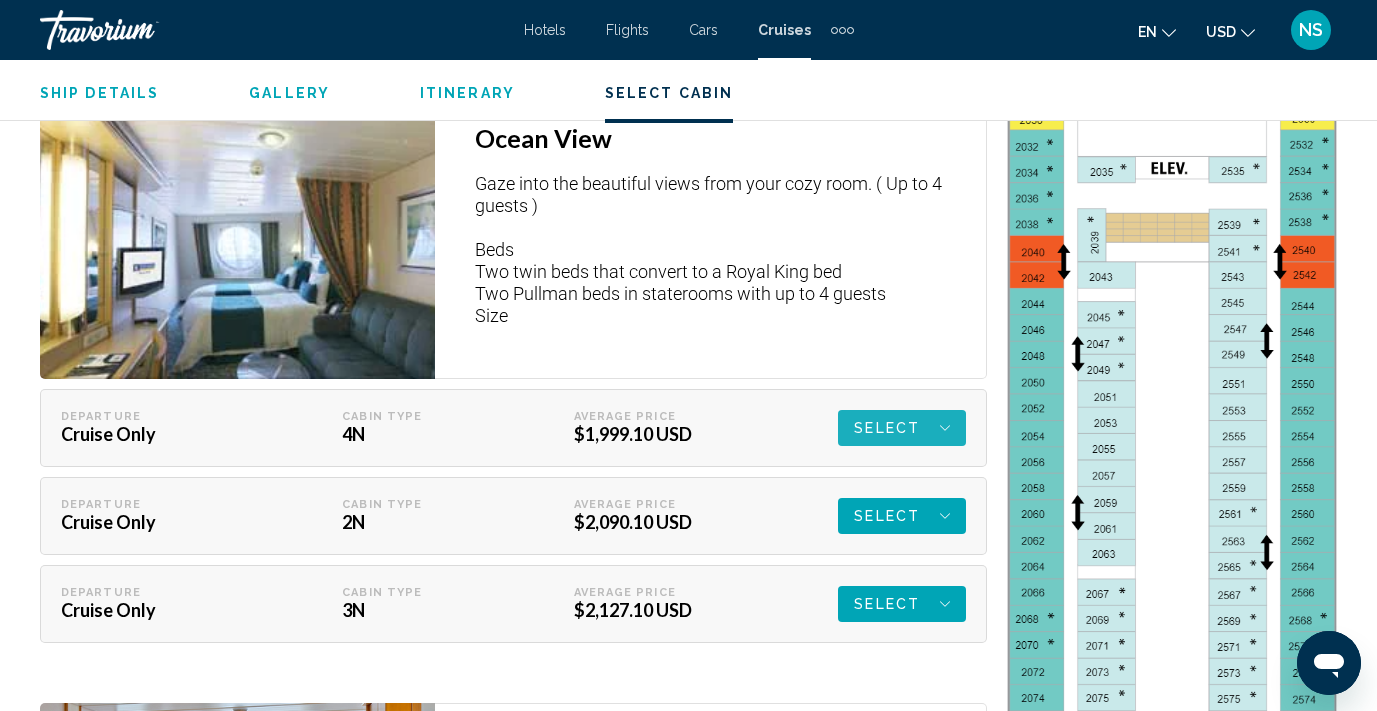 click on "Select" at bounding box center [887, -7] 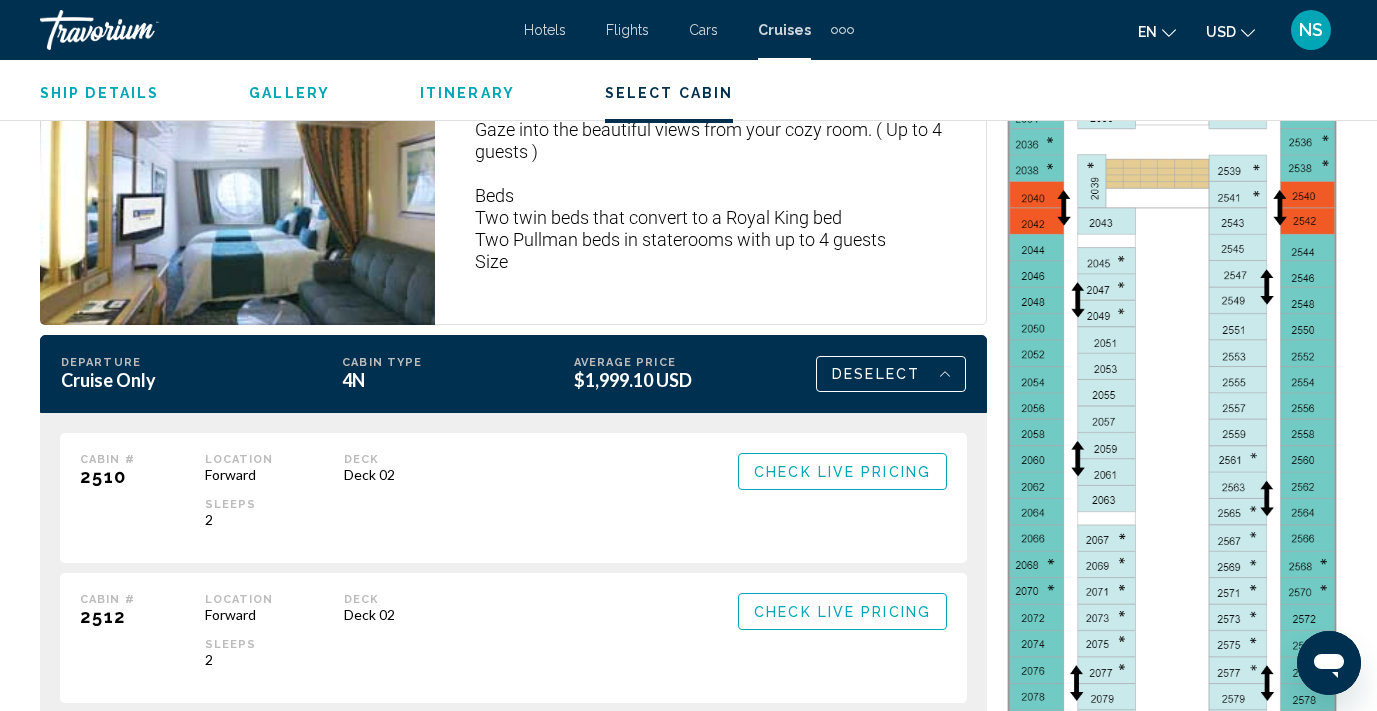 scroll, scrollTop: 3818, scrollLeft: 0, axis: vertical 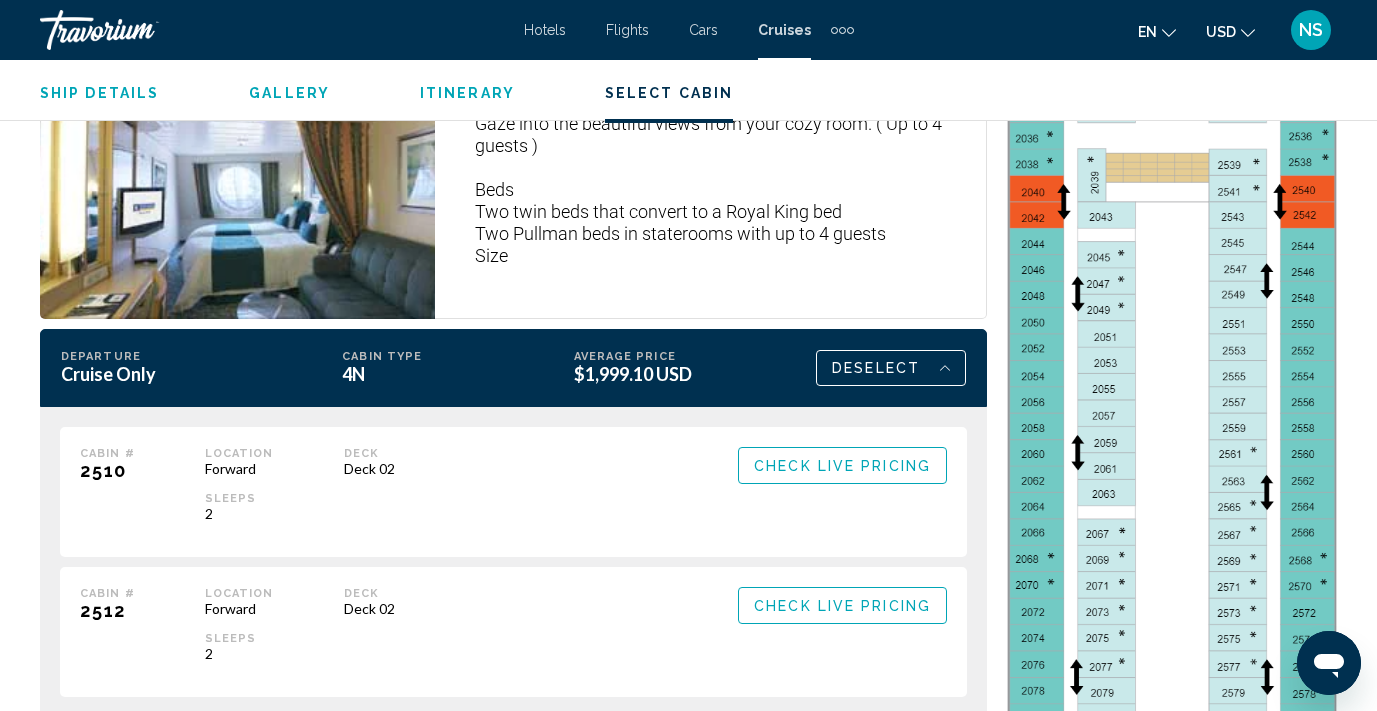 click on "Check Live Pricing" at bounding box center [842, 466] 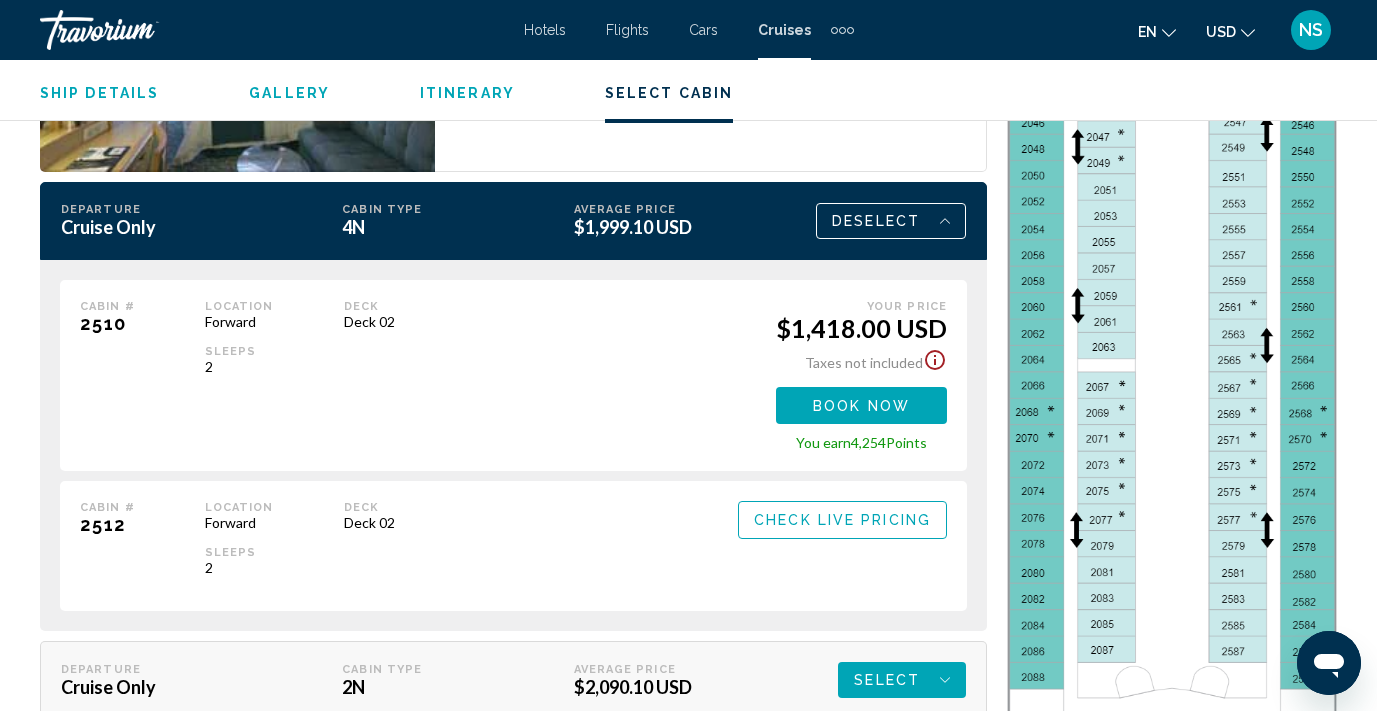 scroll, scrollTop: 3981, scrollLeft: 0, axis: vertical 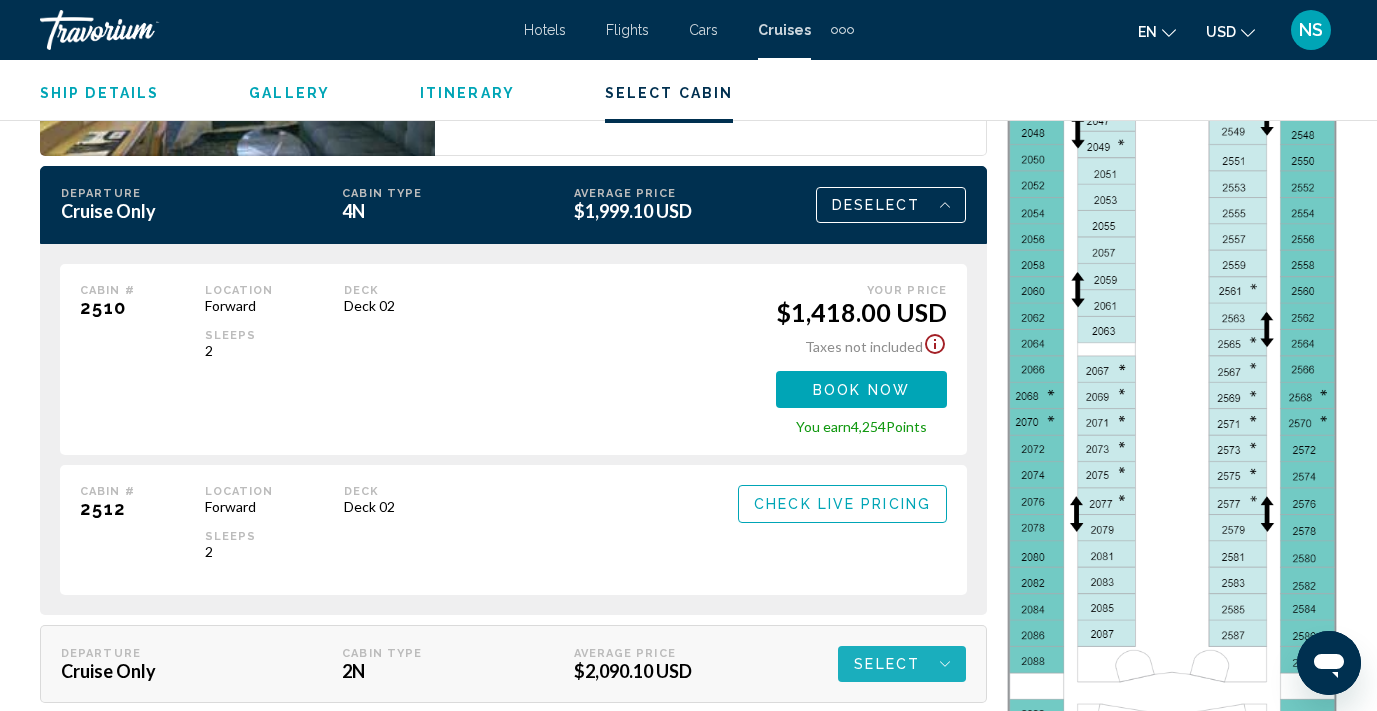 click on "Select" at bounding box center [887, -230] 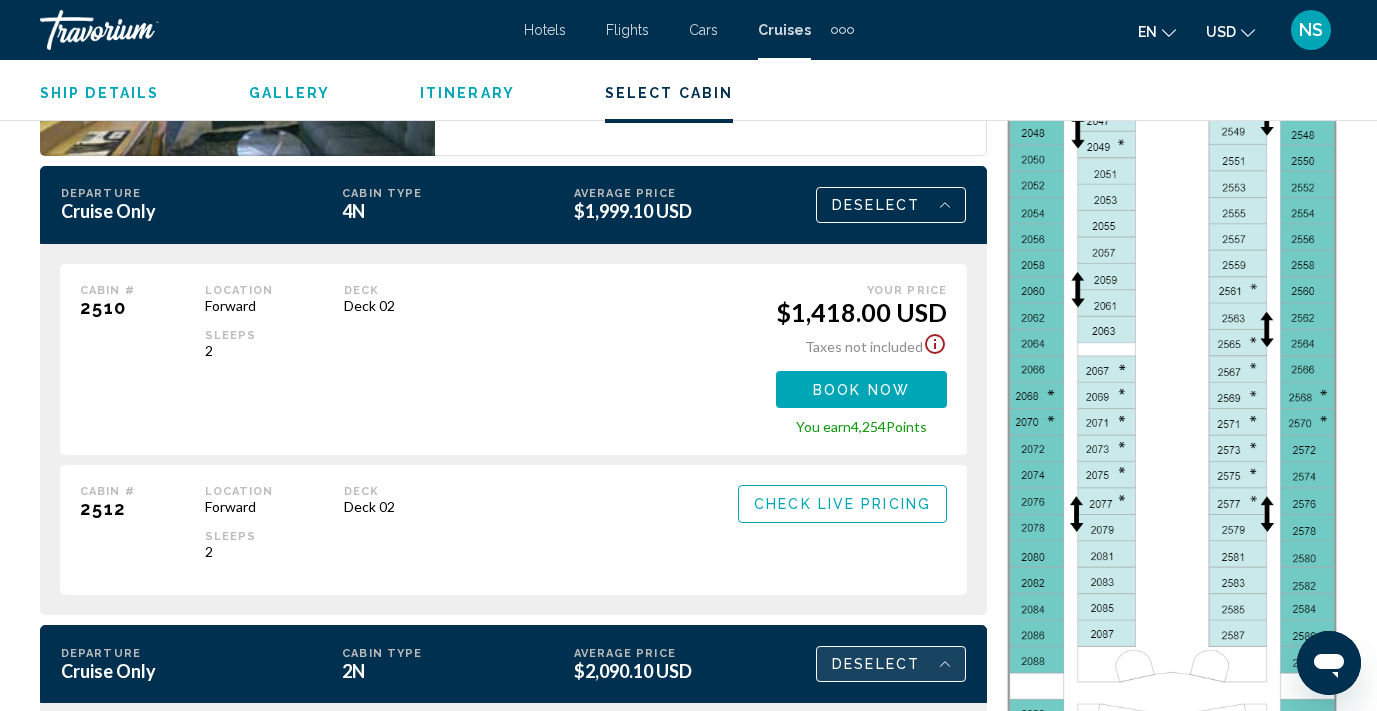 click on "Deselect" at bounding box center [876, 205] 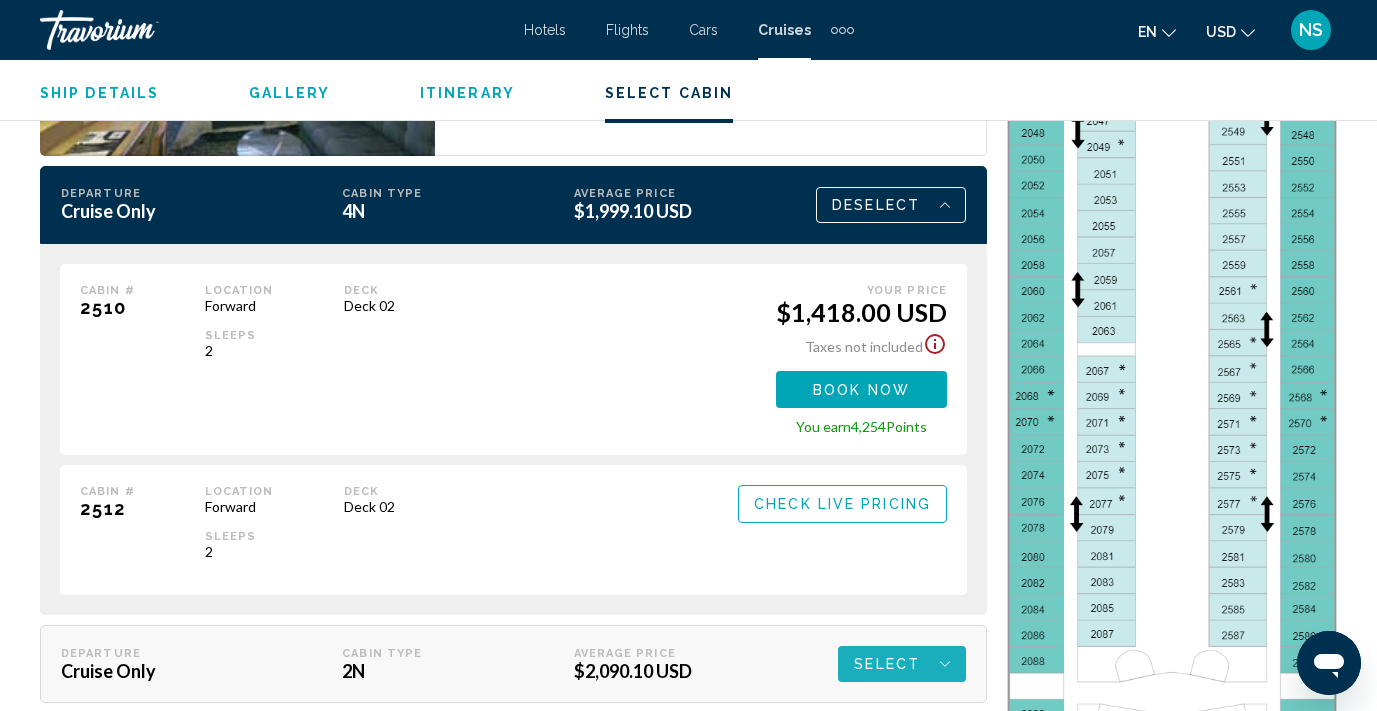 click on "Select" at bounding box center (887, -230) 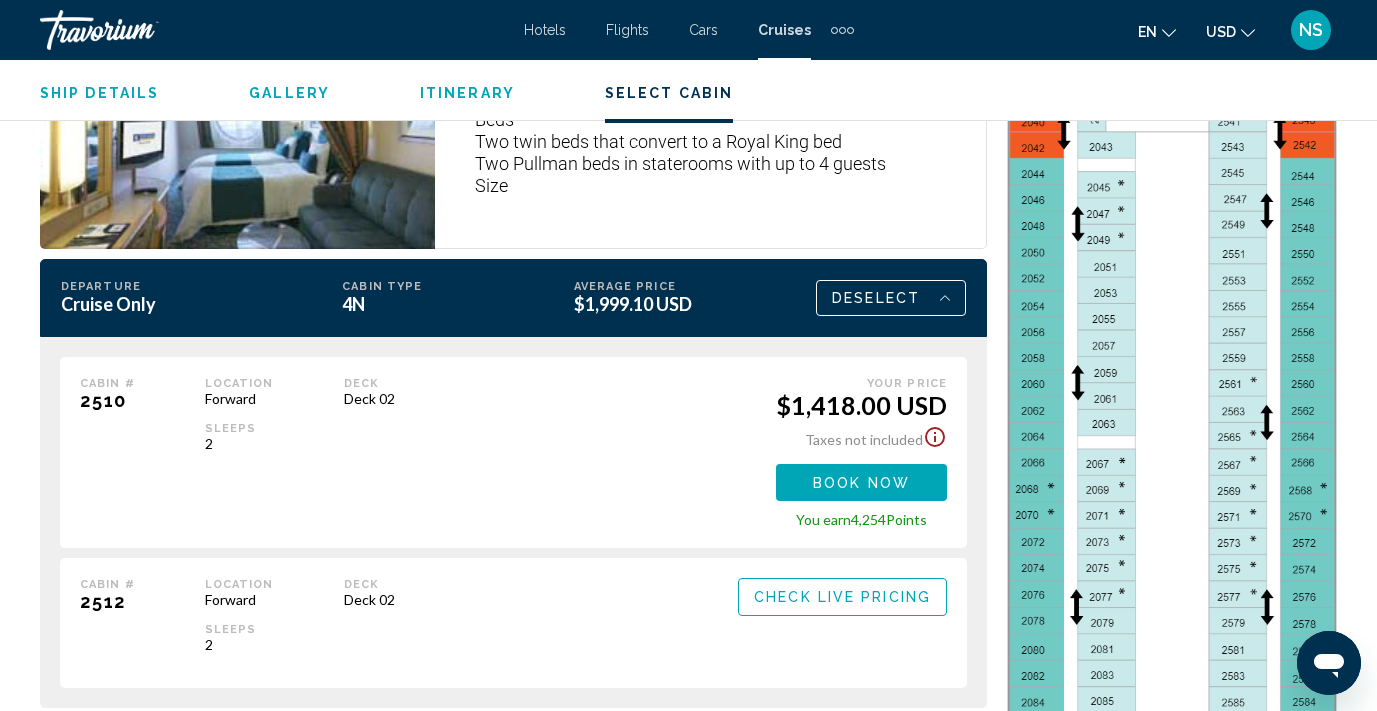 scroll, scrollTop: 3882, scrollLeft: 0, axis: vertical 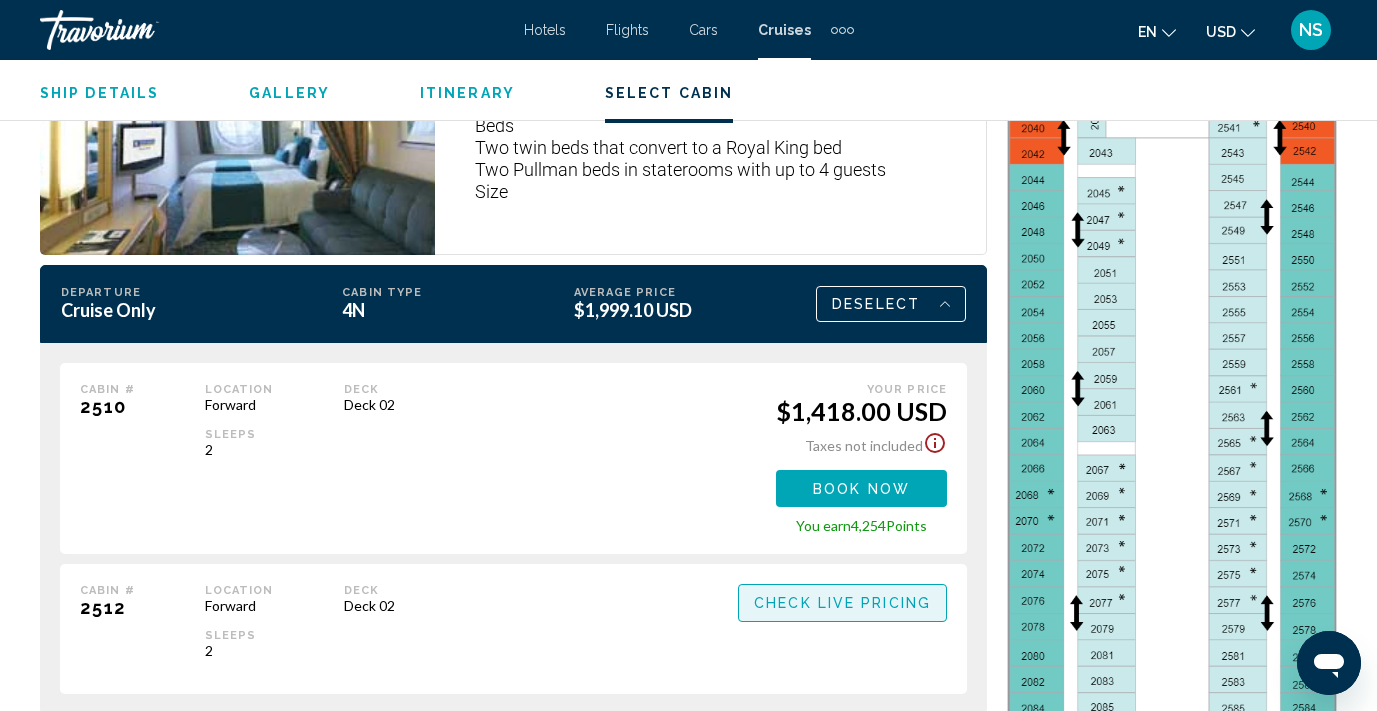 click on "Check Live Pricing" at bounding box center [842, 604] 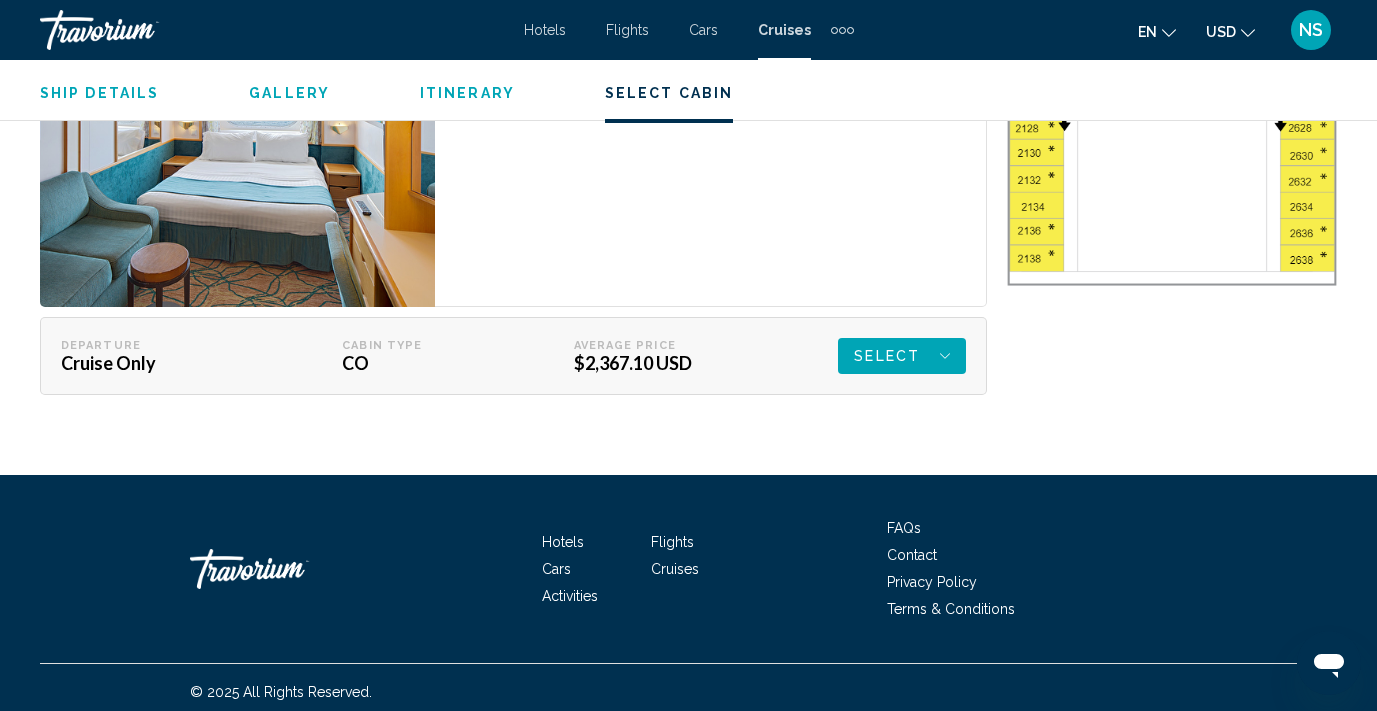 scroll, scrollTop: 5051, scrollLeft: 0, axis: vertical 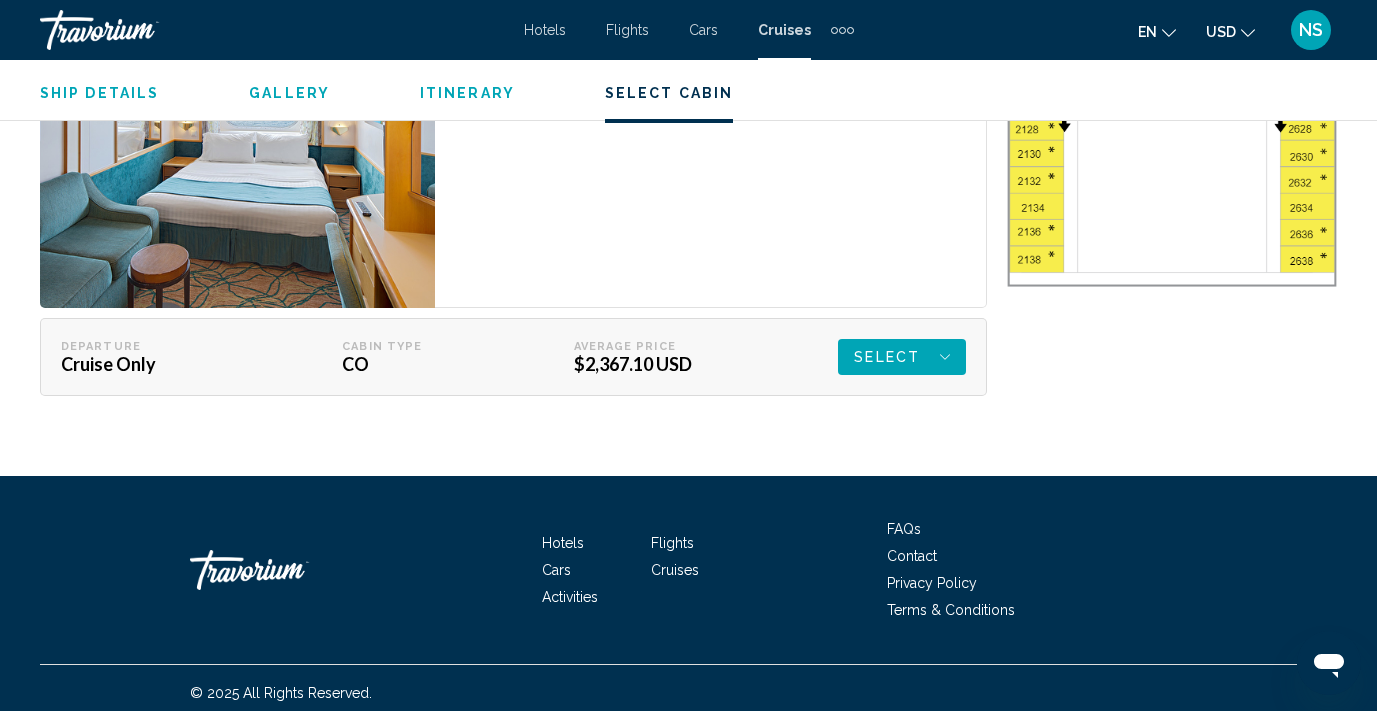 click on "Select" at bounding box center (887, -1300) 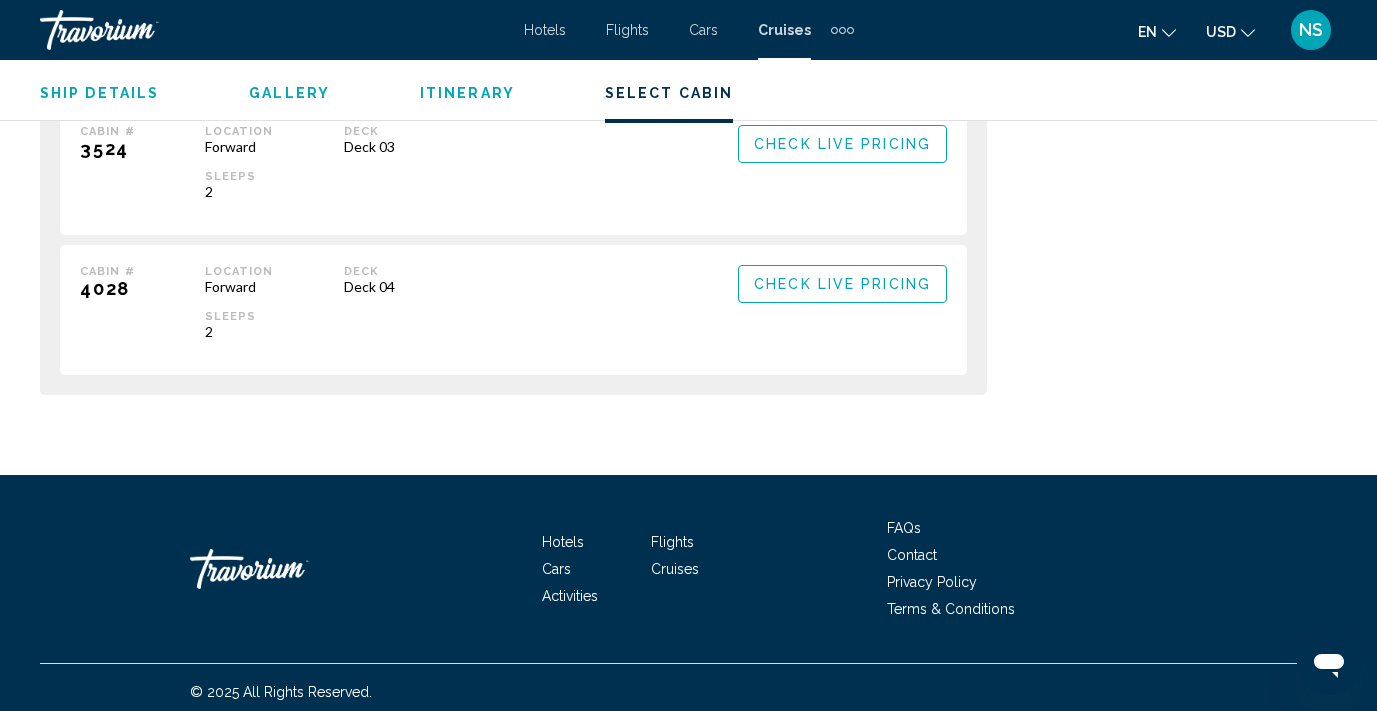 scroll, scrollTop: 5641, scrollLeft: 0, axis: vertical 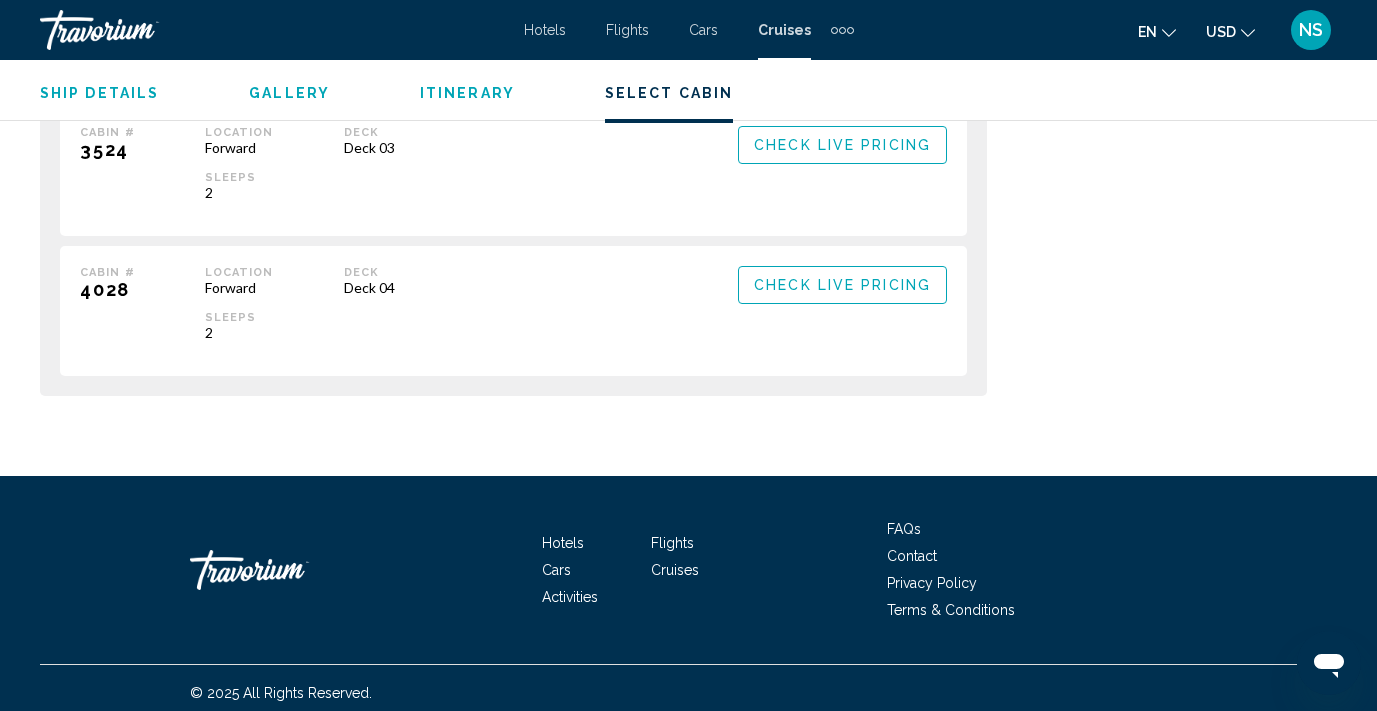 click on "Check Live Pricing" at bounding box center (842, 286) 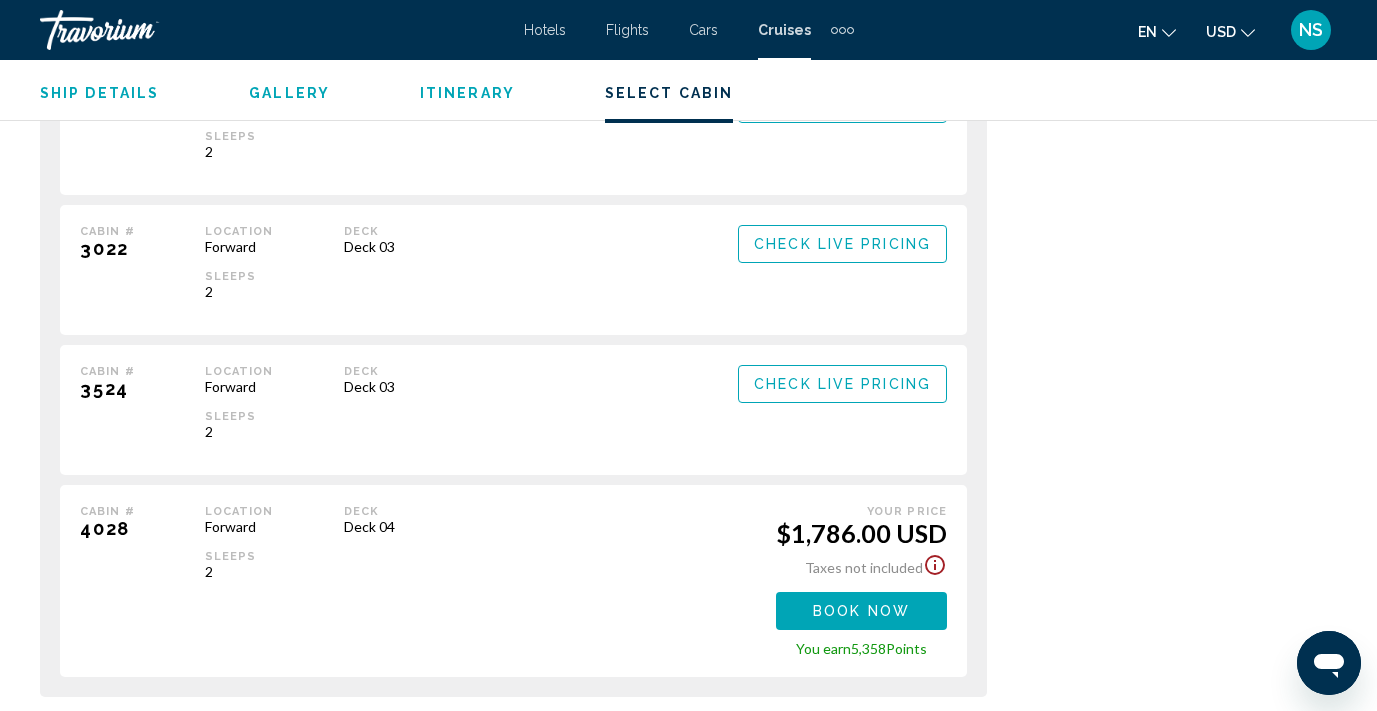 scroll, scrollTop: 5409, scrollLeft: 0, axis: vertical 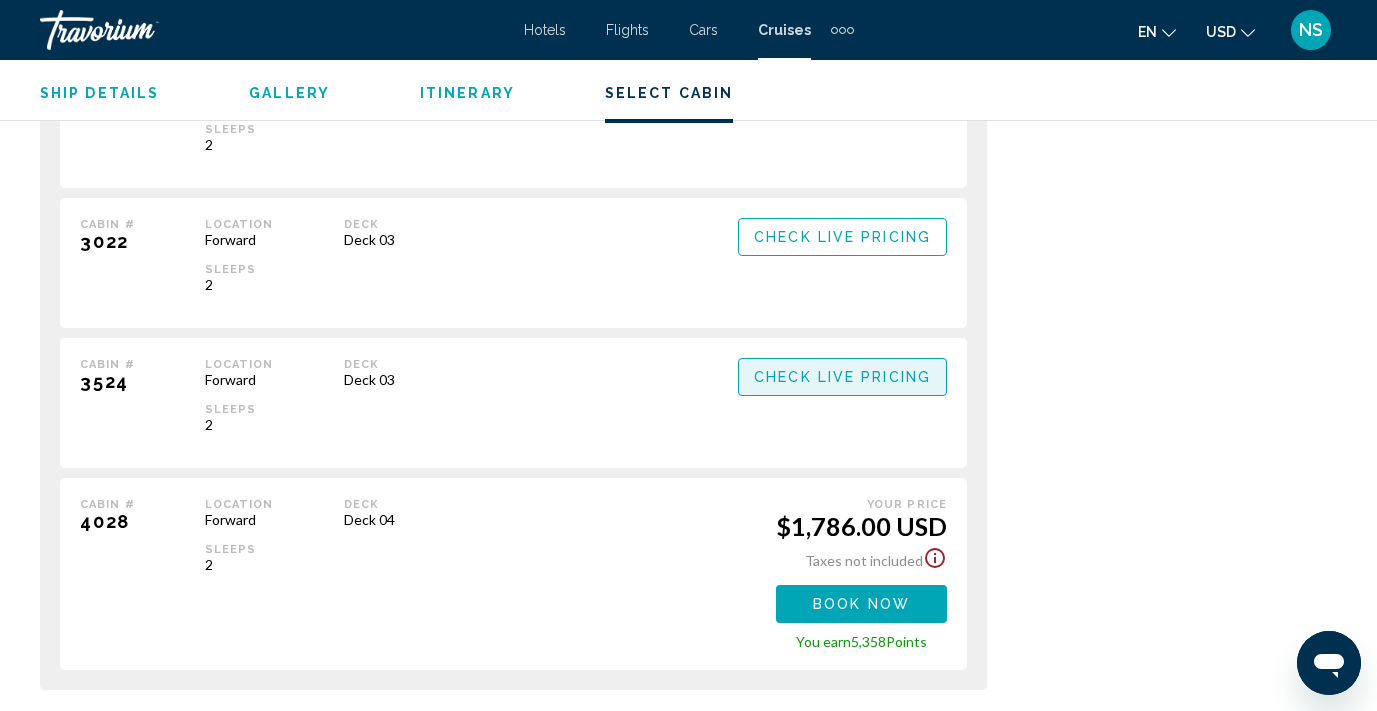 click on "Check Live Pricing" at bounding box center (842, 378) 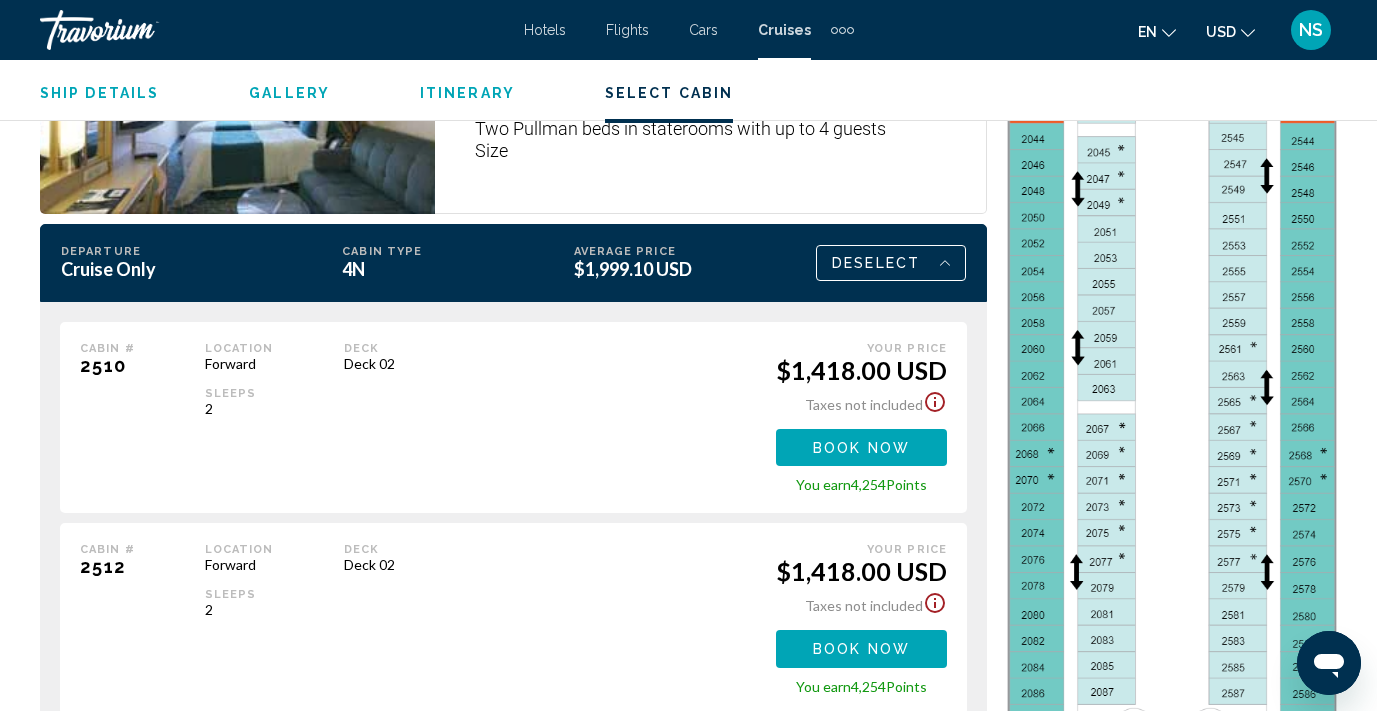 scroll, scrollTop: 3922, scrollLeft: 0, axis: vertical 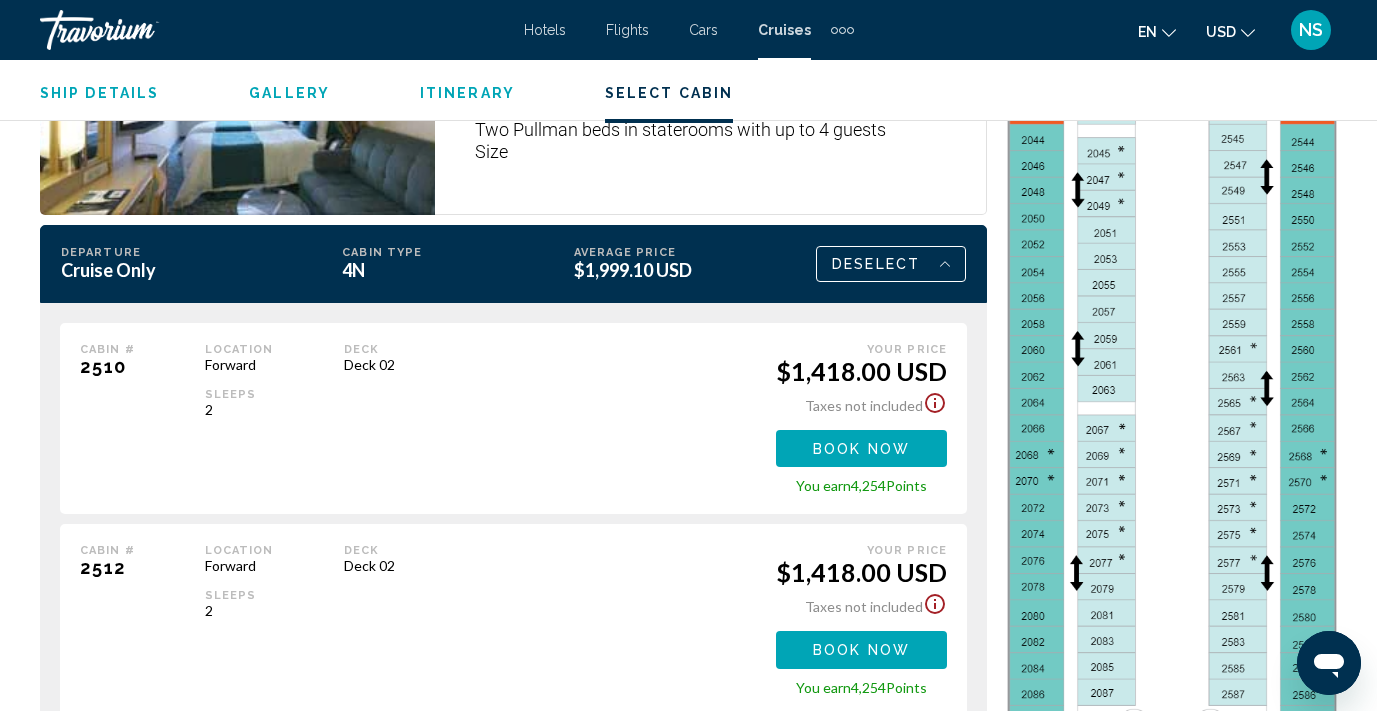 click on "Book now" at bounding box center (861, 449) 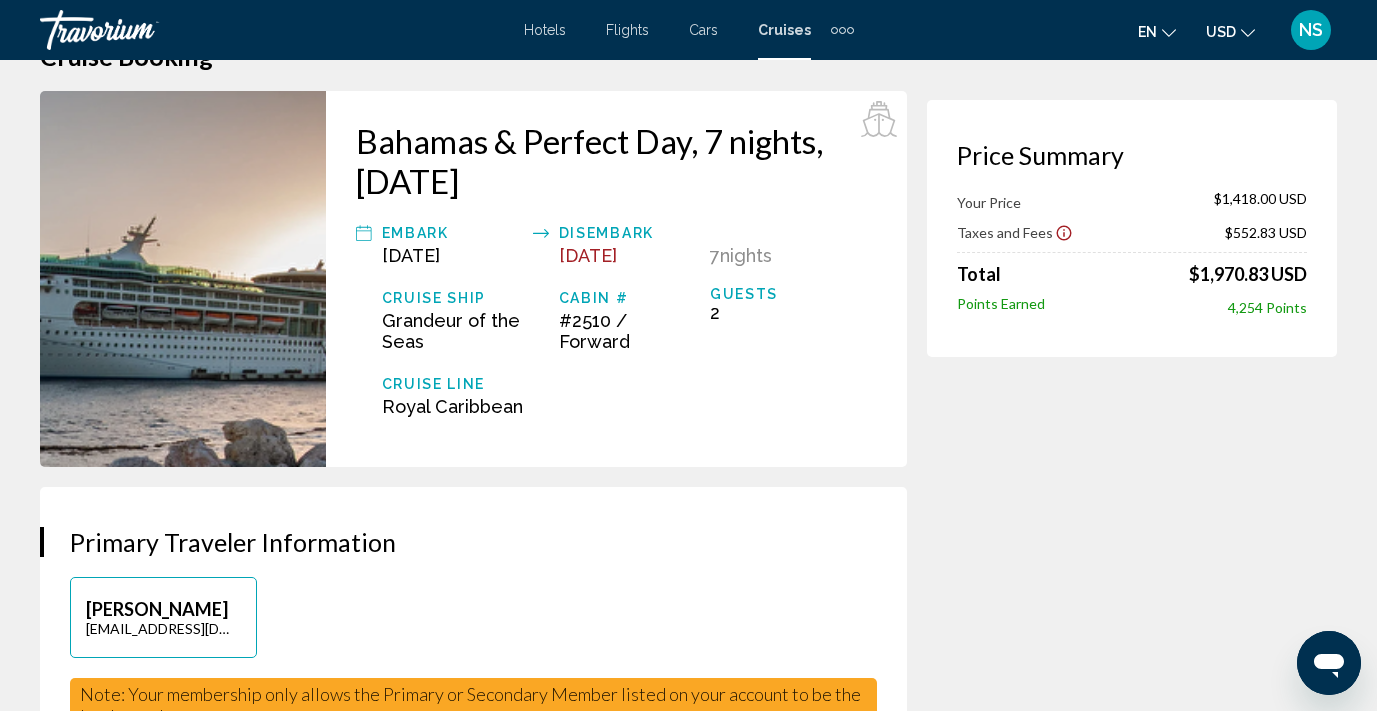 scroll, scrollTop: 61, scrollLeft: 0, axis: vertical 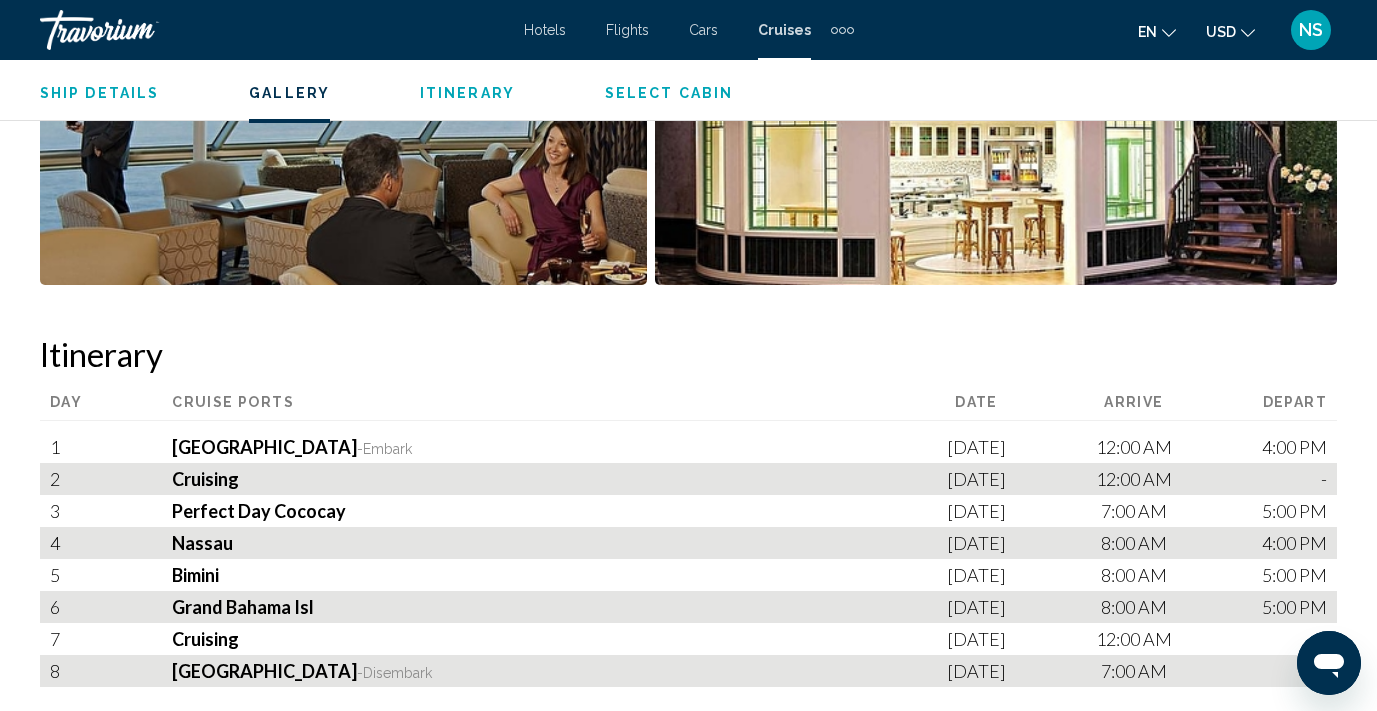 type 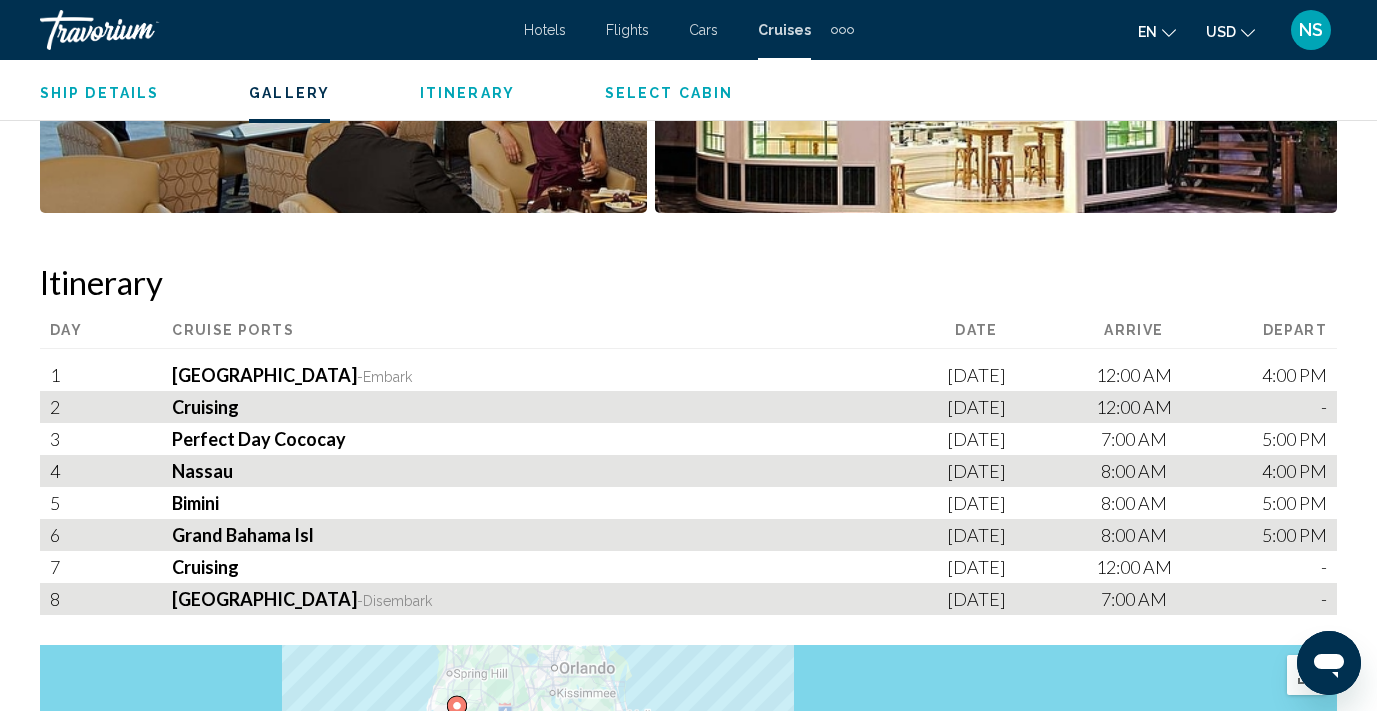 scroll, scrollTop: 2178, scrollLeft: 0, axis: vertical 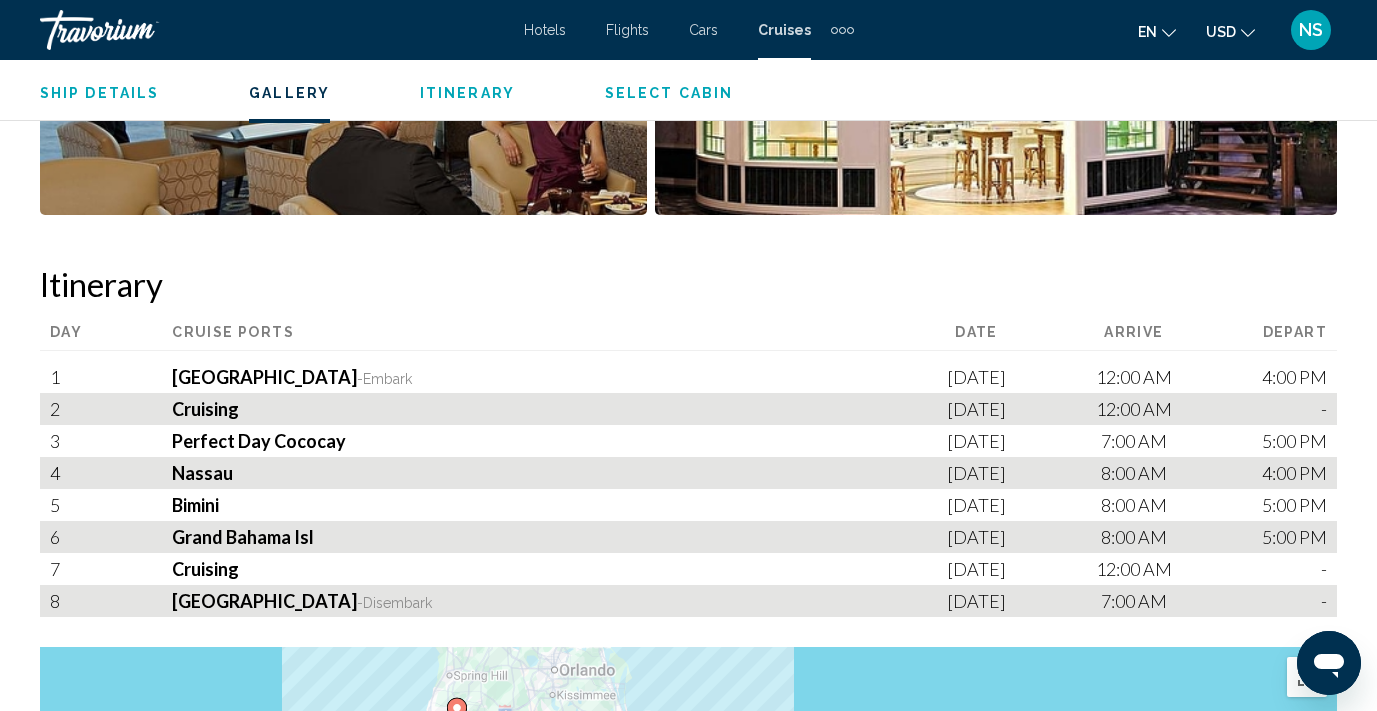 click on "Select Cabin" at bounding box center [669, 93] 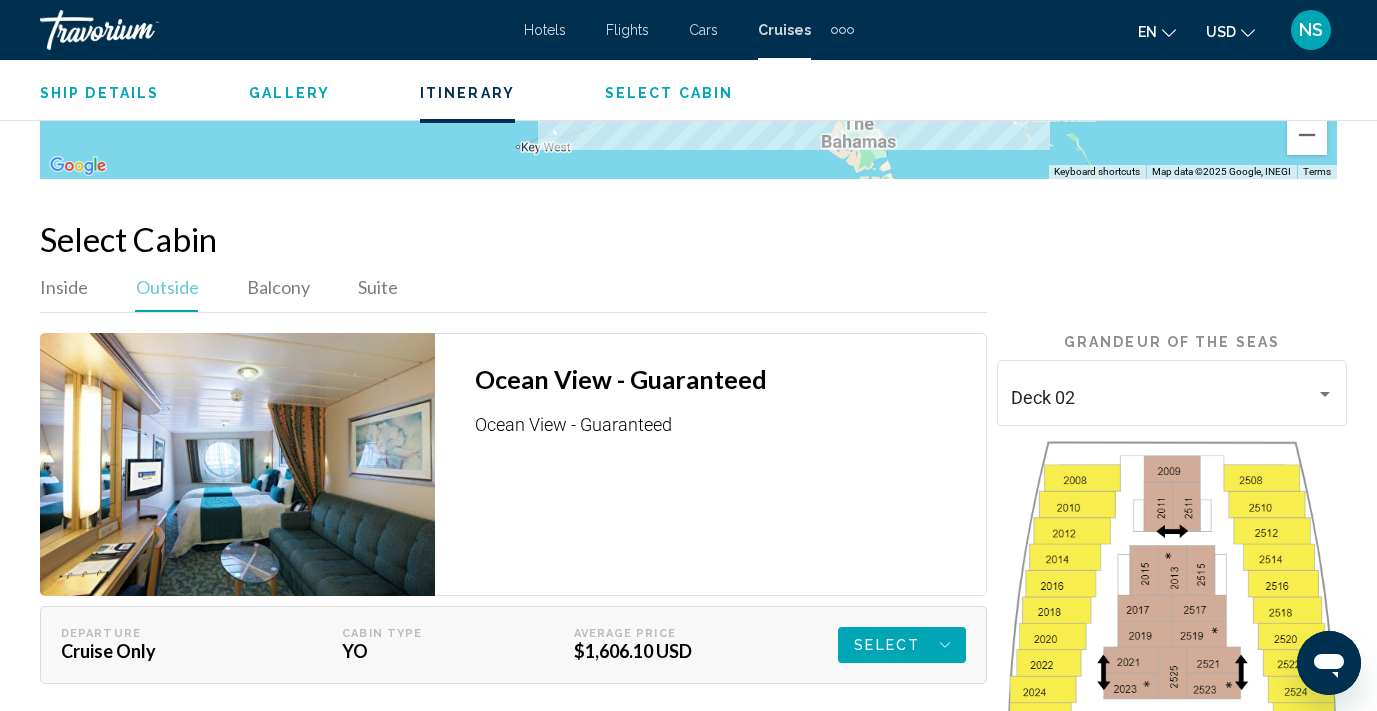 scroll, scrollTop: 3189, scrollLeft: 0, axis: vertical 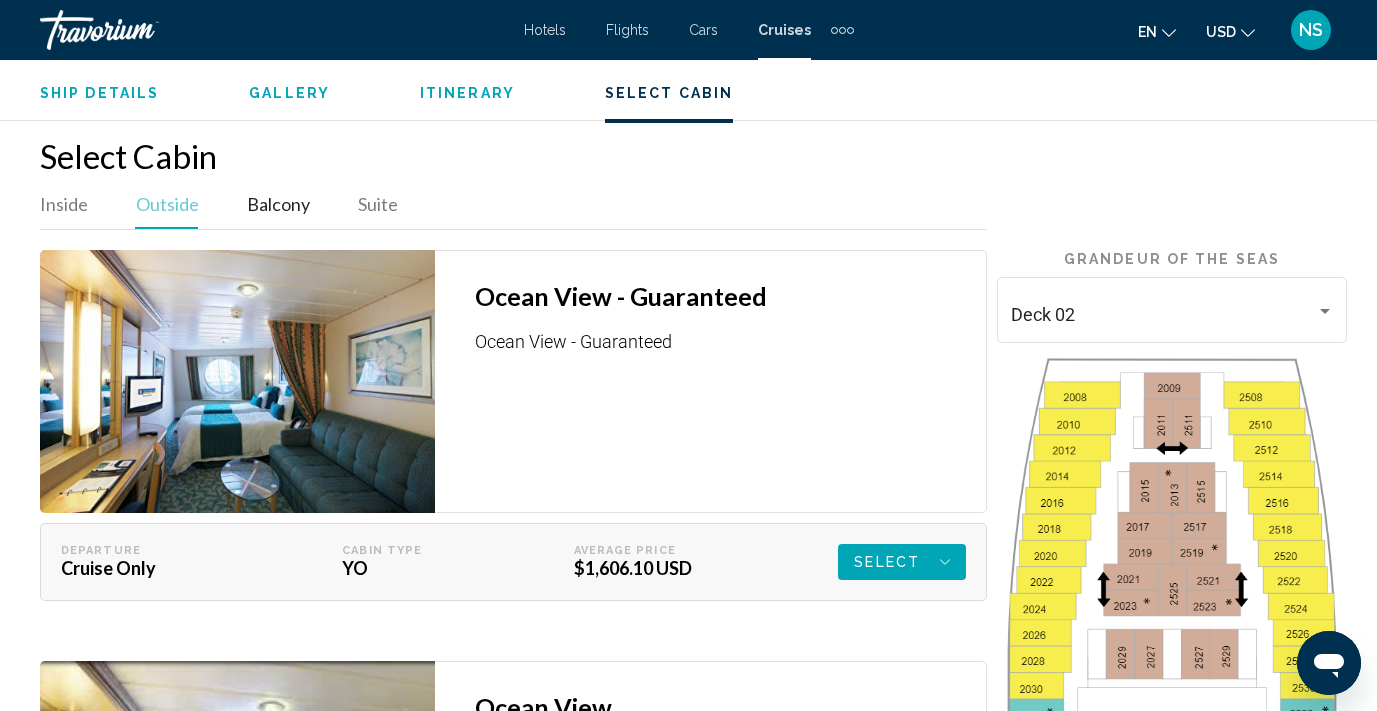 click on "Balcony" at bounding box center [278, 204] 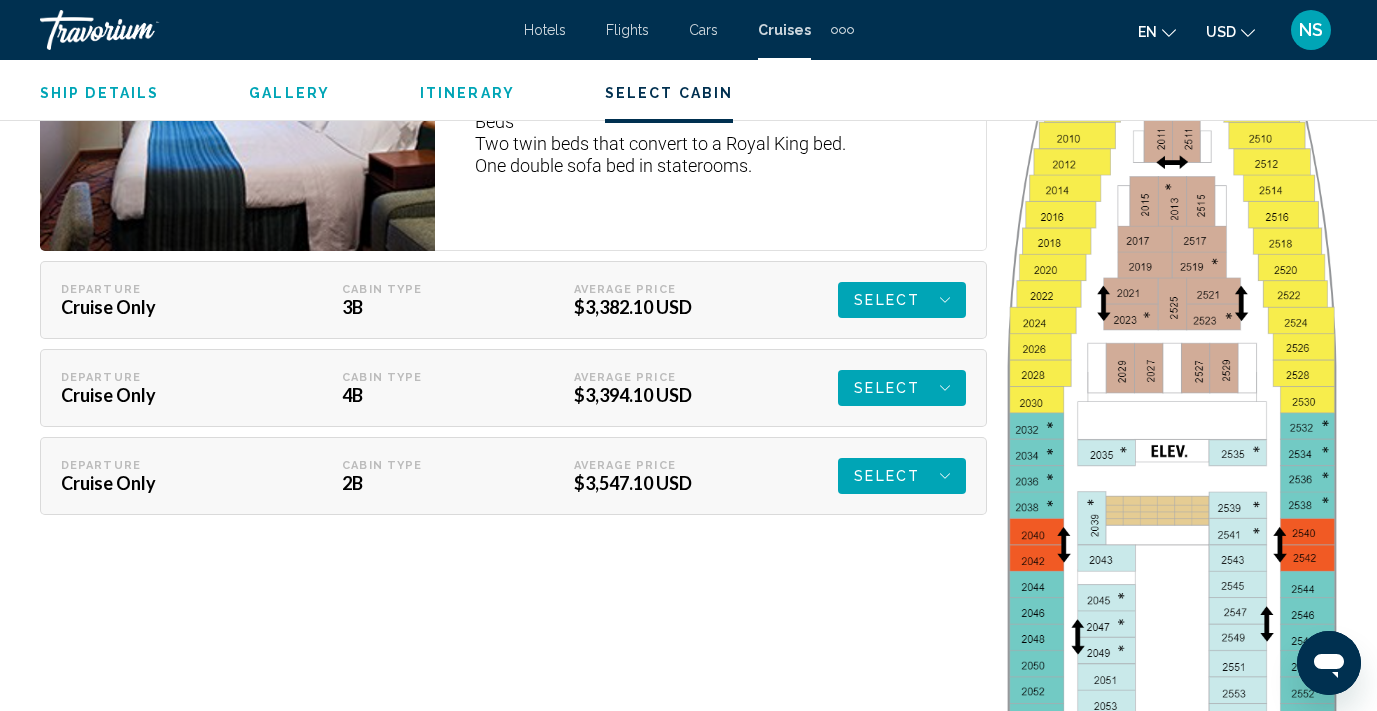 scroll, scrollTop: 3480, scrollLeft: 0, axis: vertical 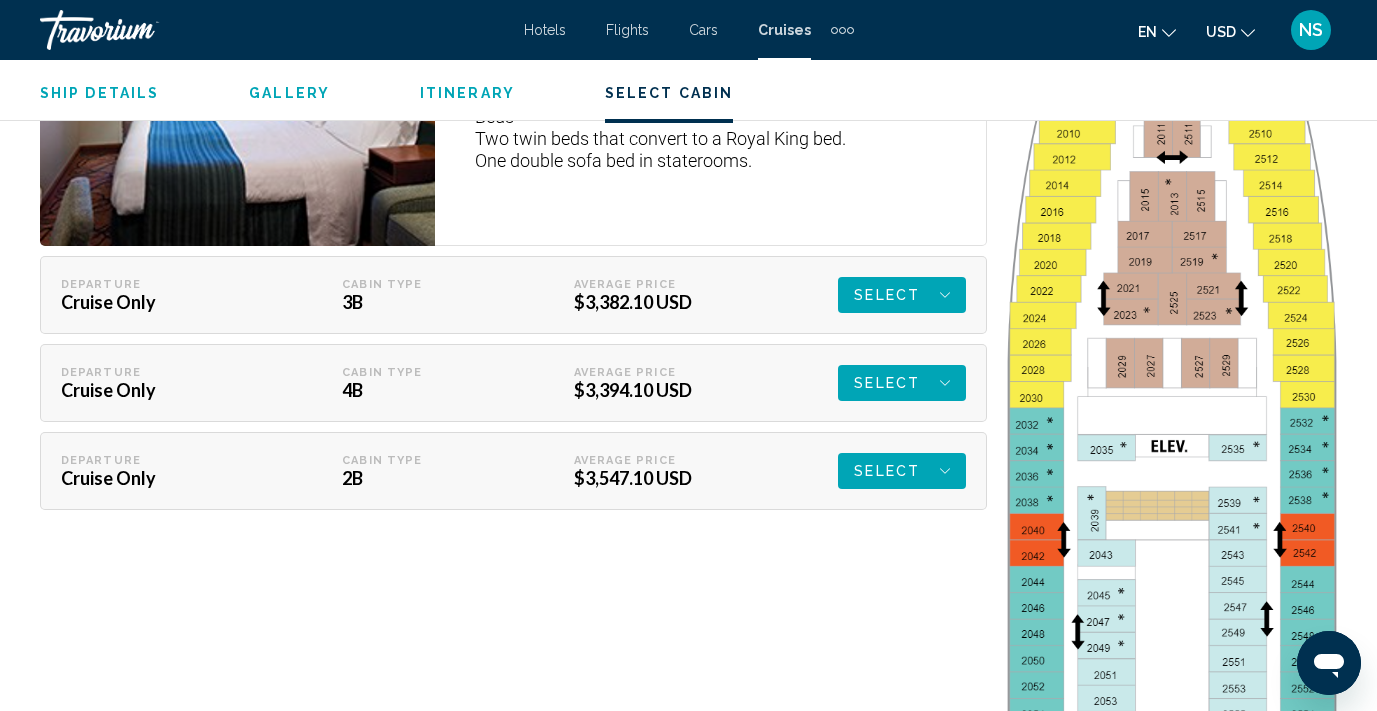 click on "Select" at bounding box center [887, 295] 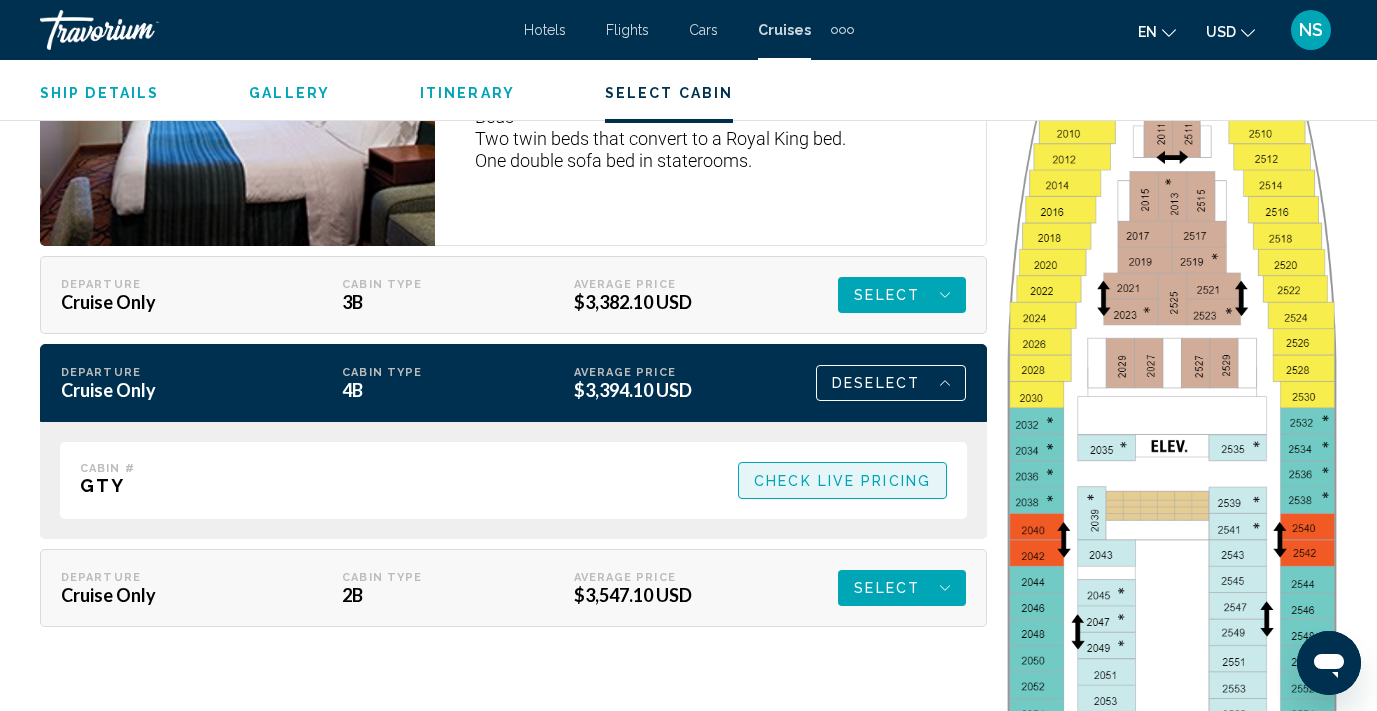 click on "Check Live Pricing" at bounding box center [842, 481] 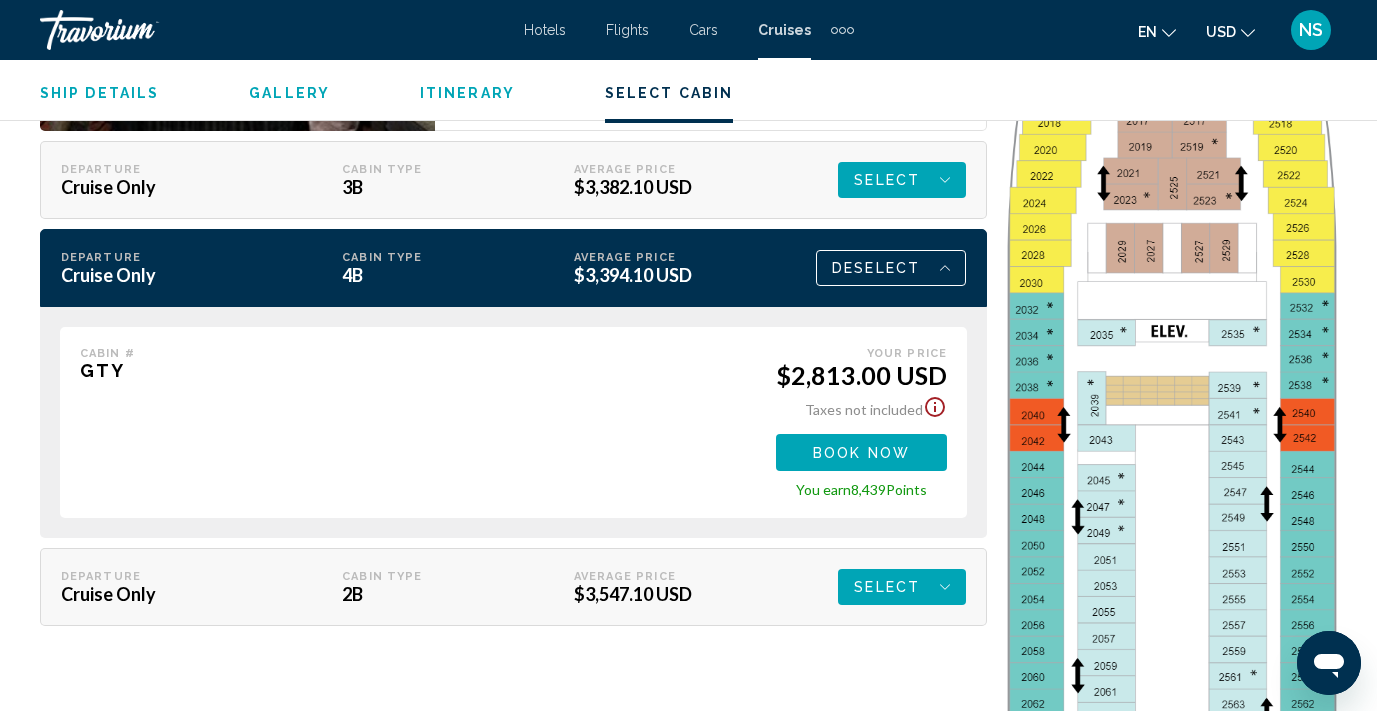 scroll, scrollTop: 3597, scrollLeft: 0, axis: vertical 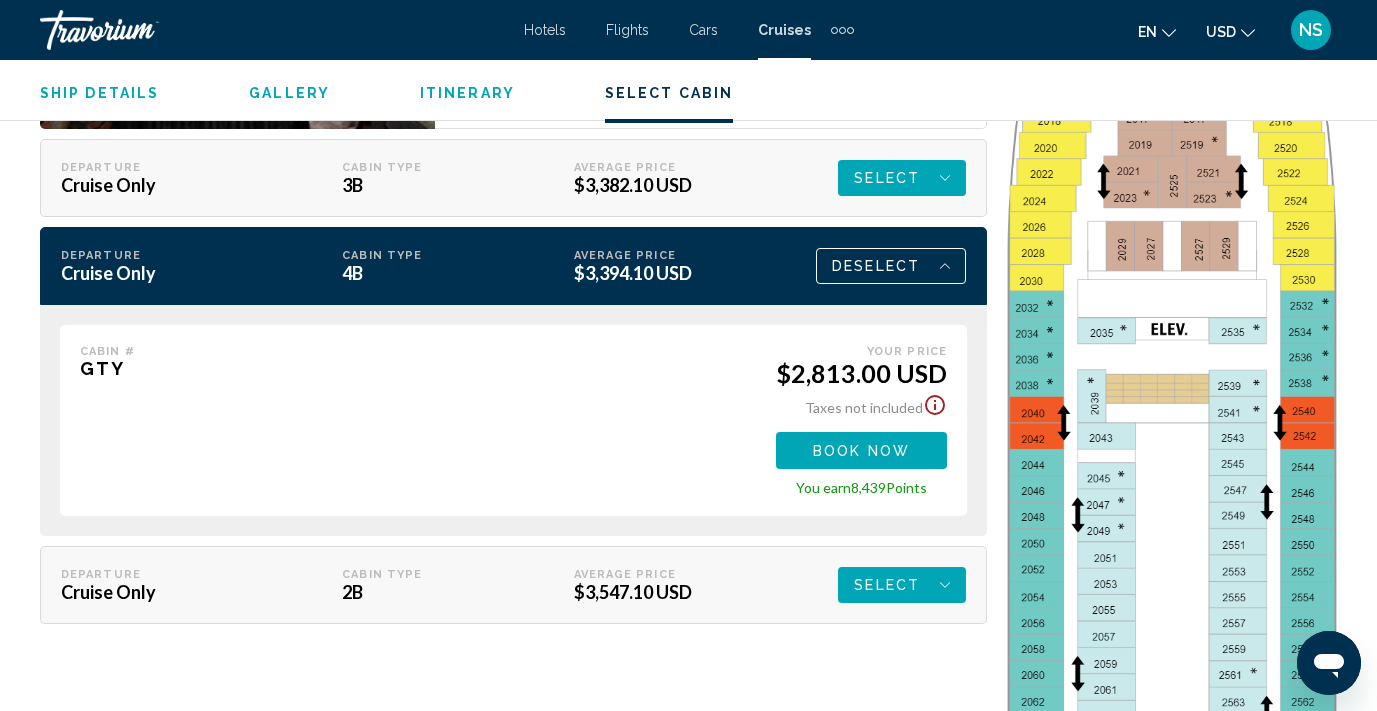 click on "Select" at bounding box center (887, 178) 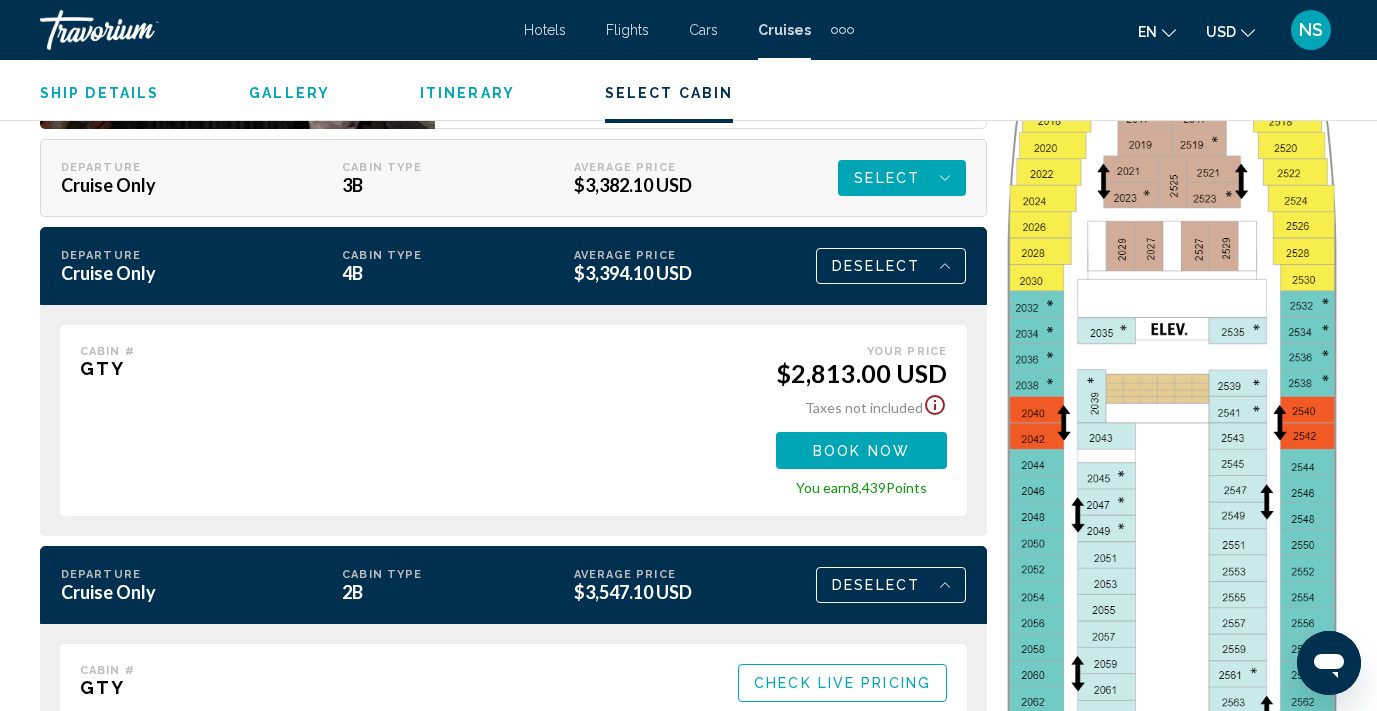 click on "Check Live Pricing" at bounding box center (0, 0) 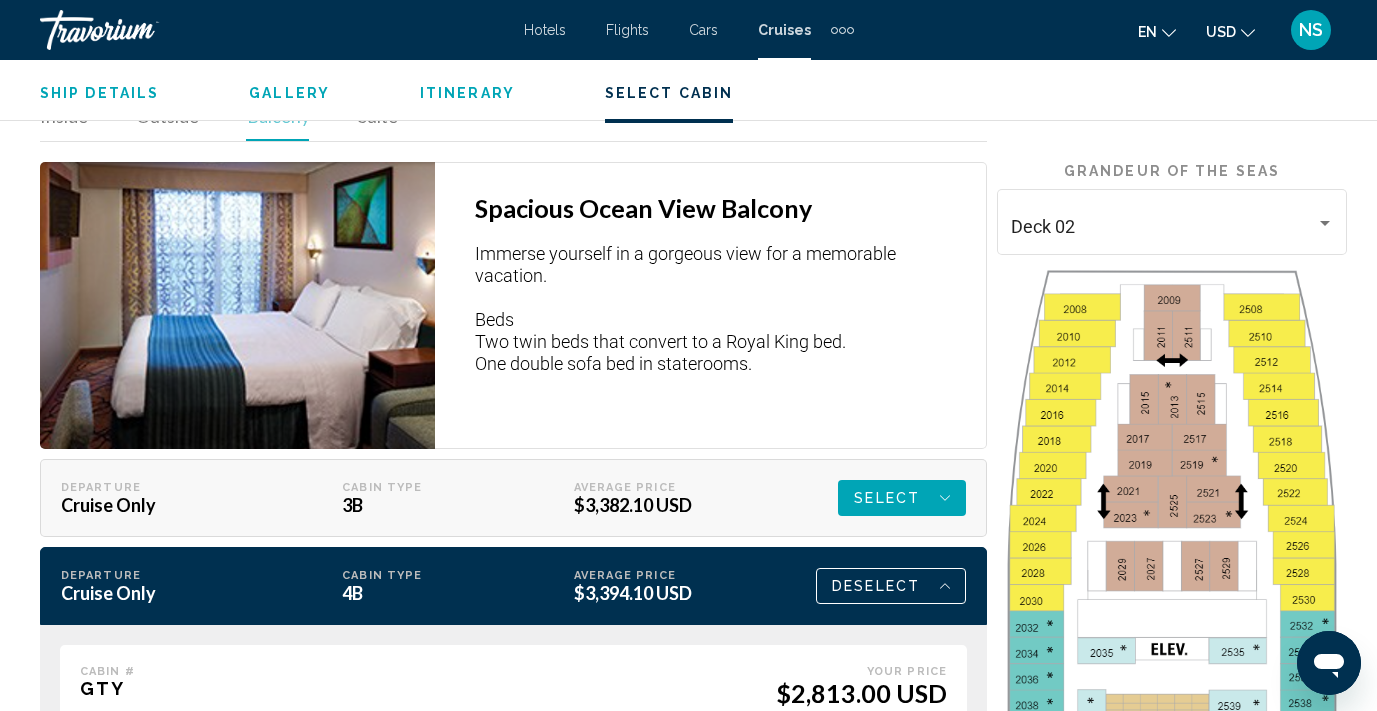 scroll, scrollTop: 3331, scrollLeft: 0, axis: vertical 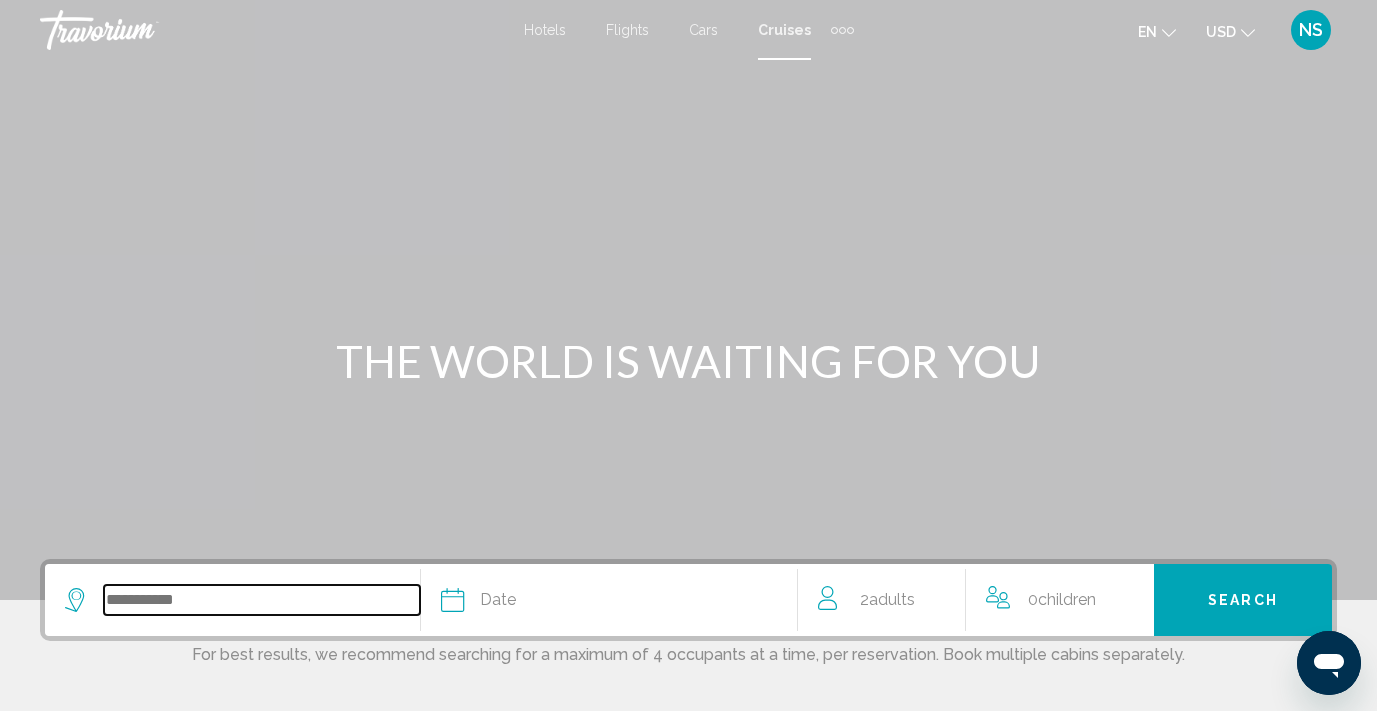 click at bounding box center (262, 600) 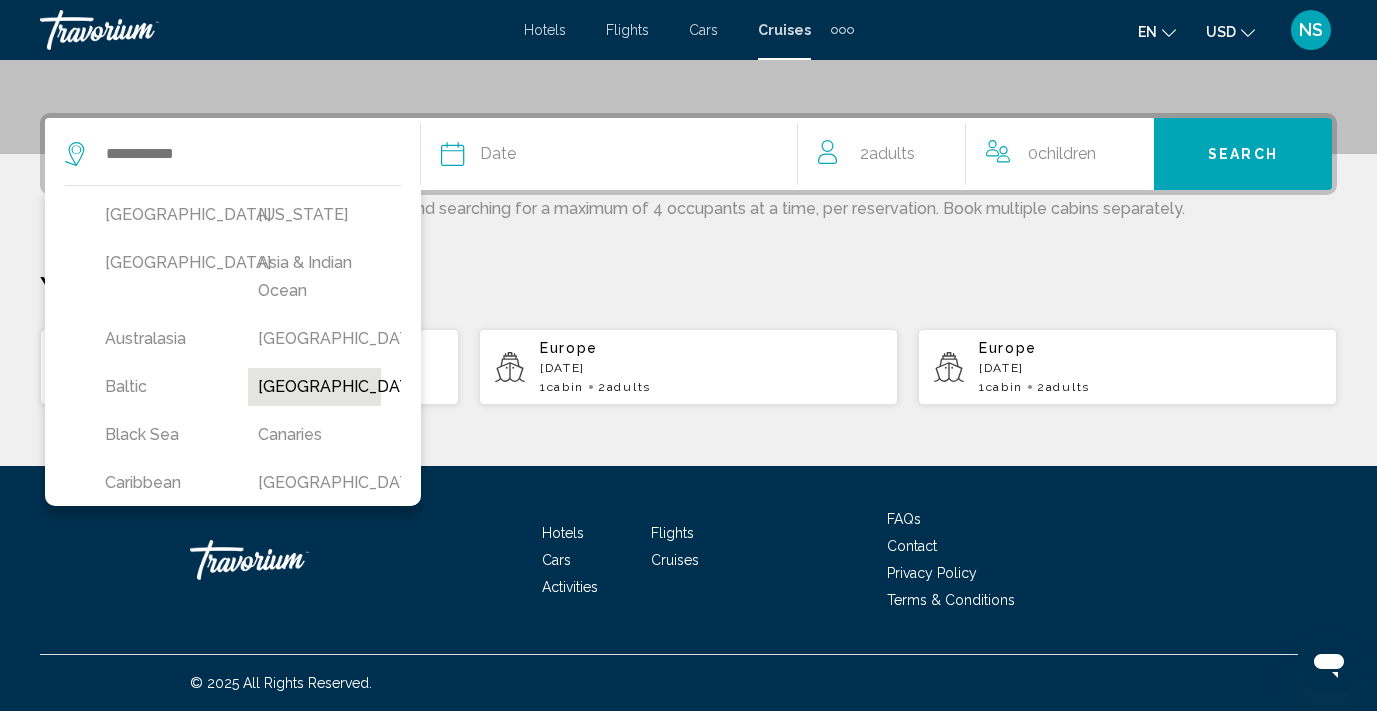 click on "[GEOGRAPHIC_DATA]" at bounding box center [314, 387] 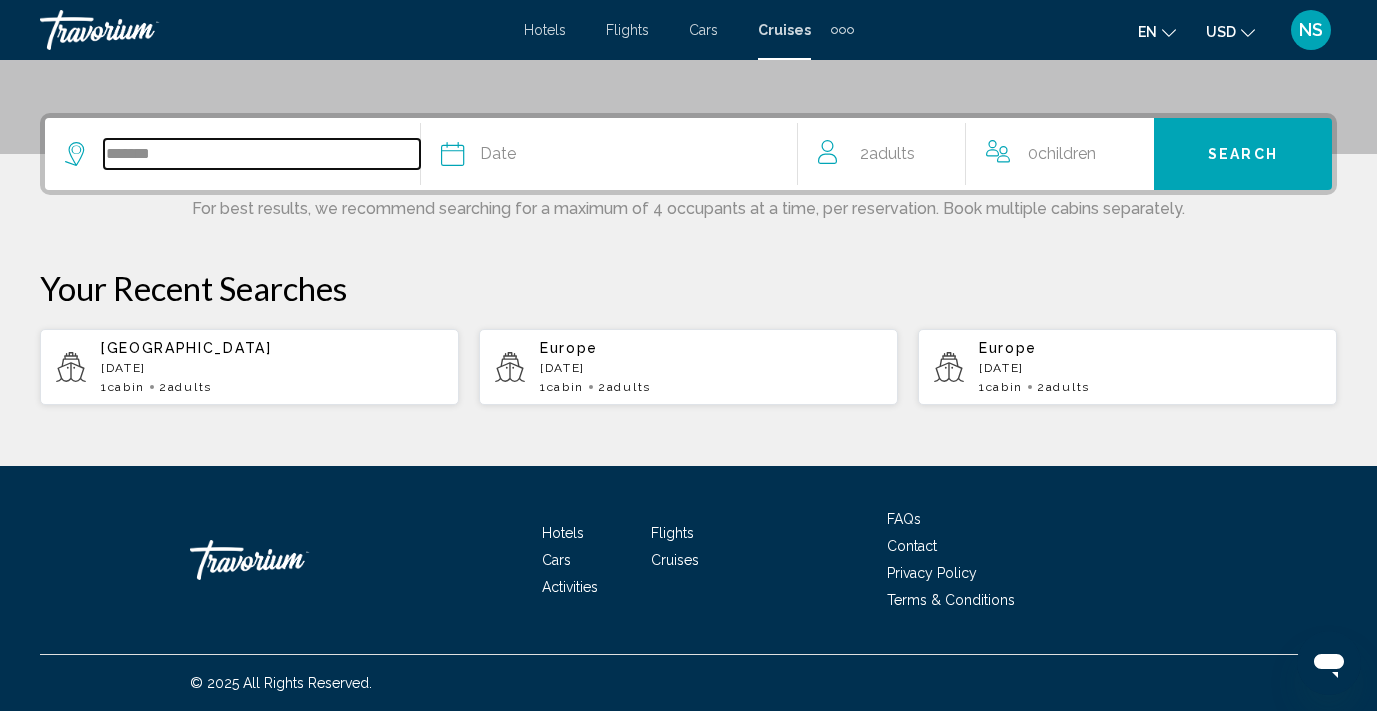 click on "*******" at bounding box center (262, 154) 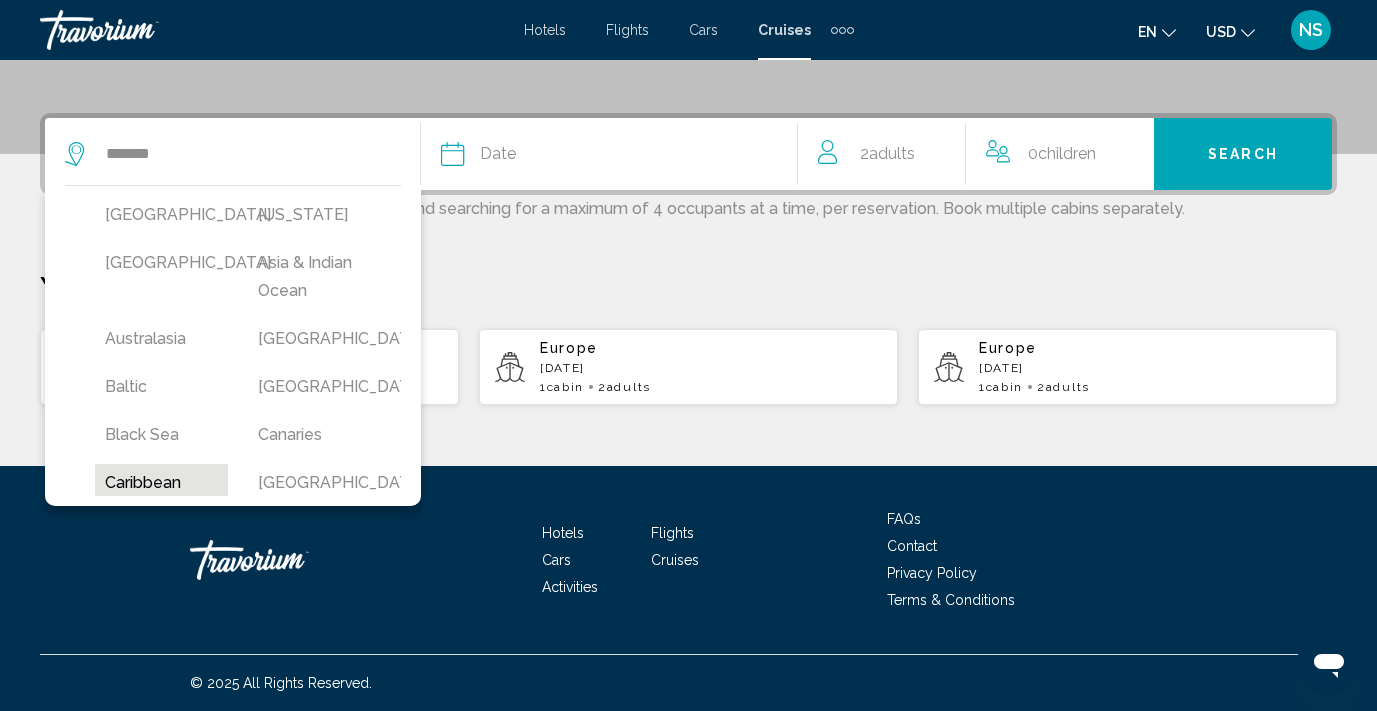 click on "Caribbean" at bounding box center (161, 483) 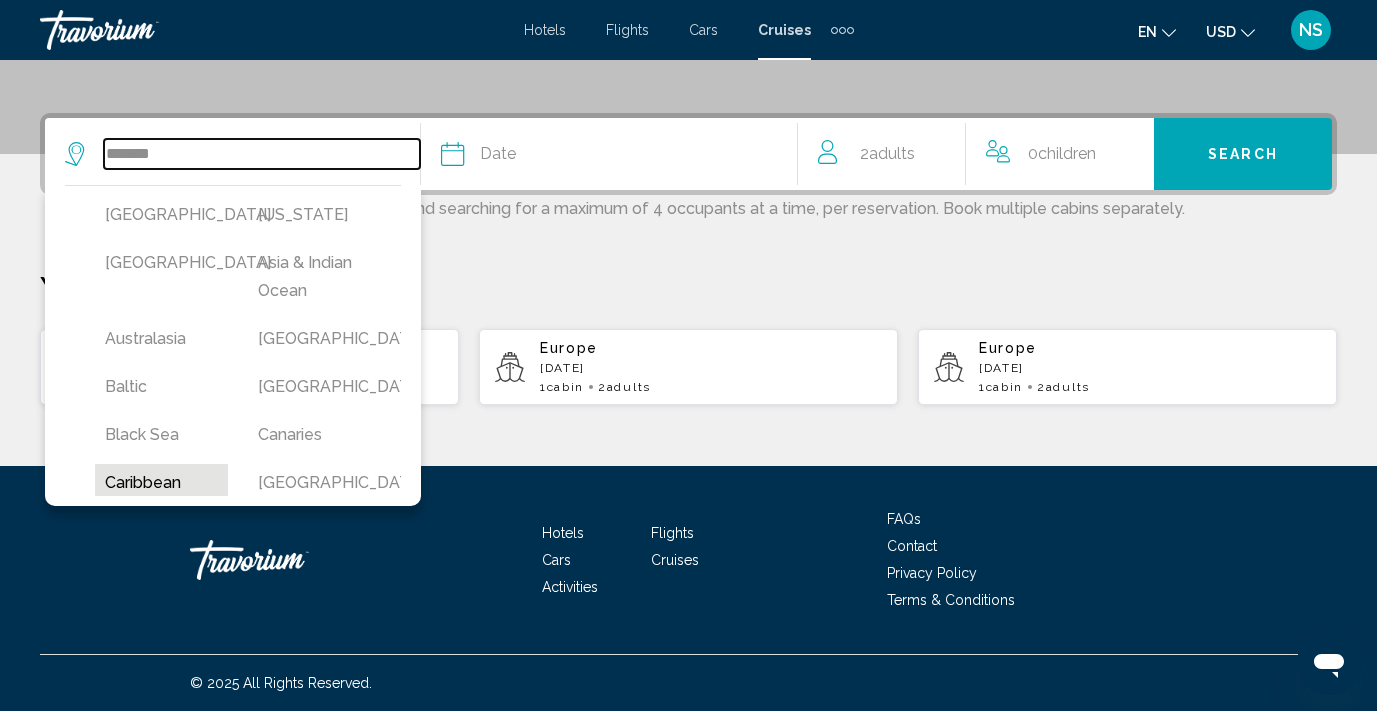 type on "*********" 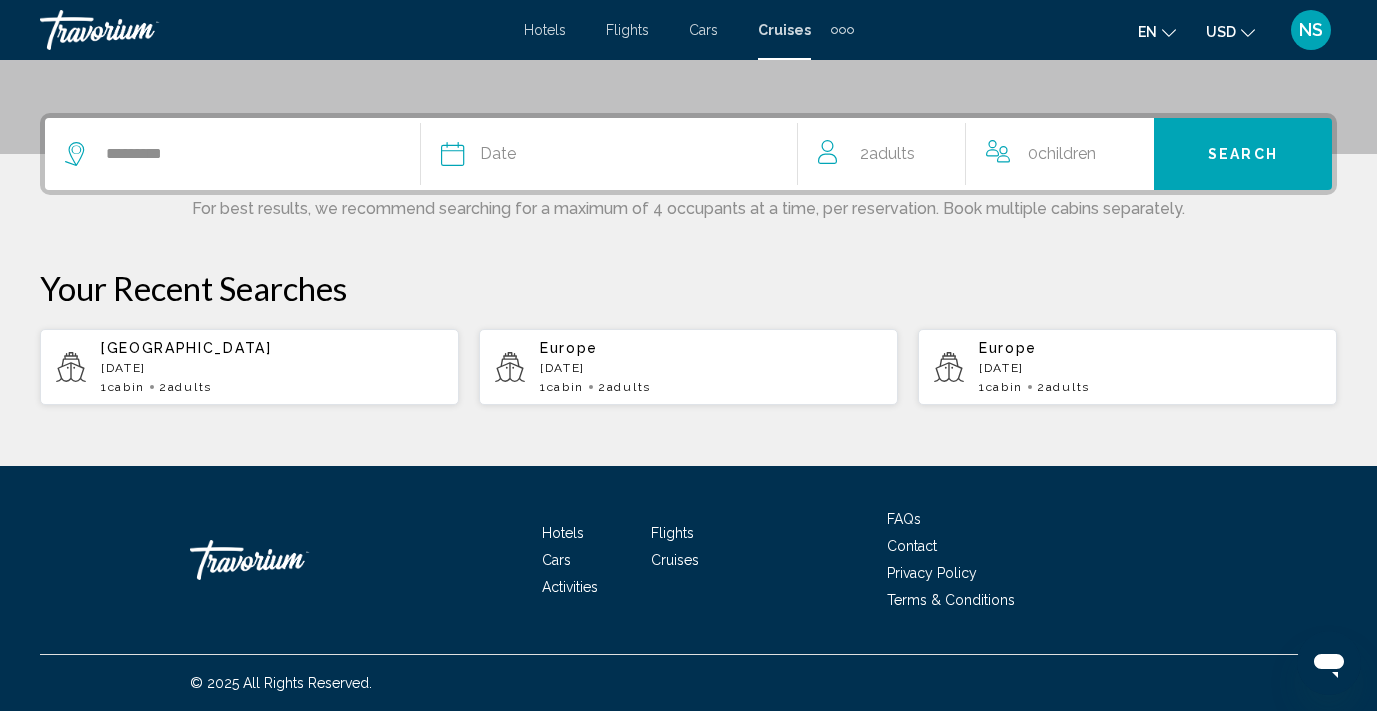 click on "Date" 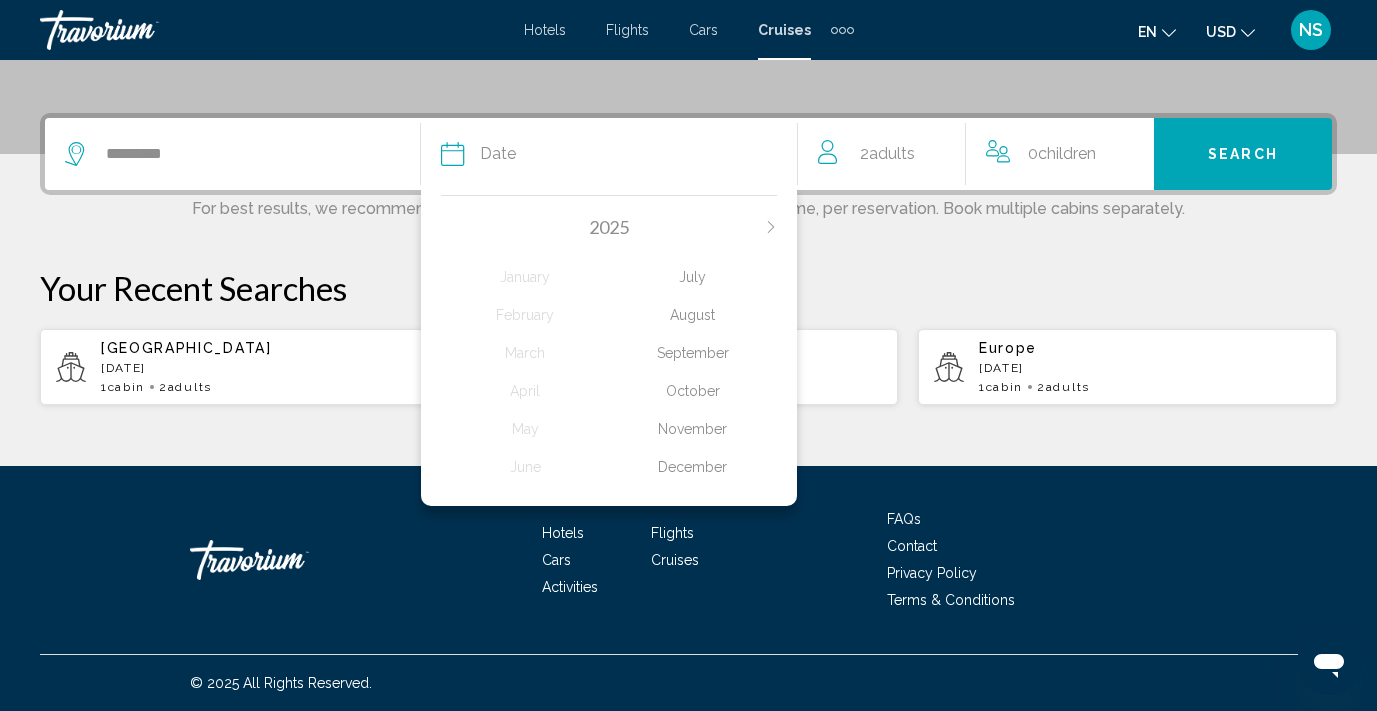 click on "August" 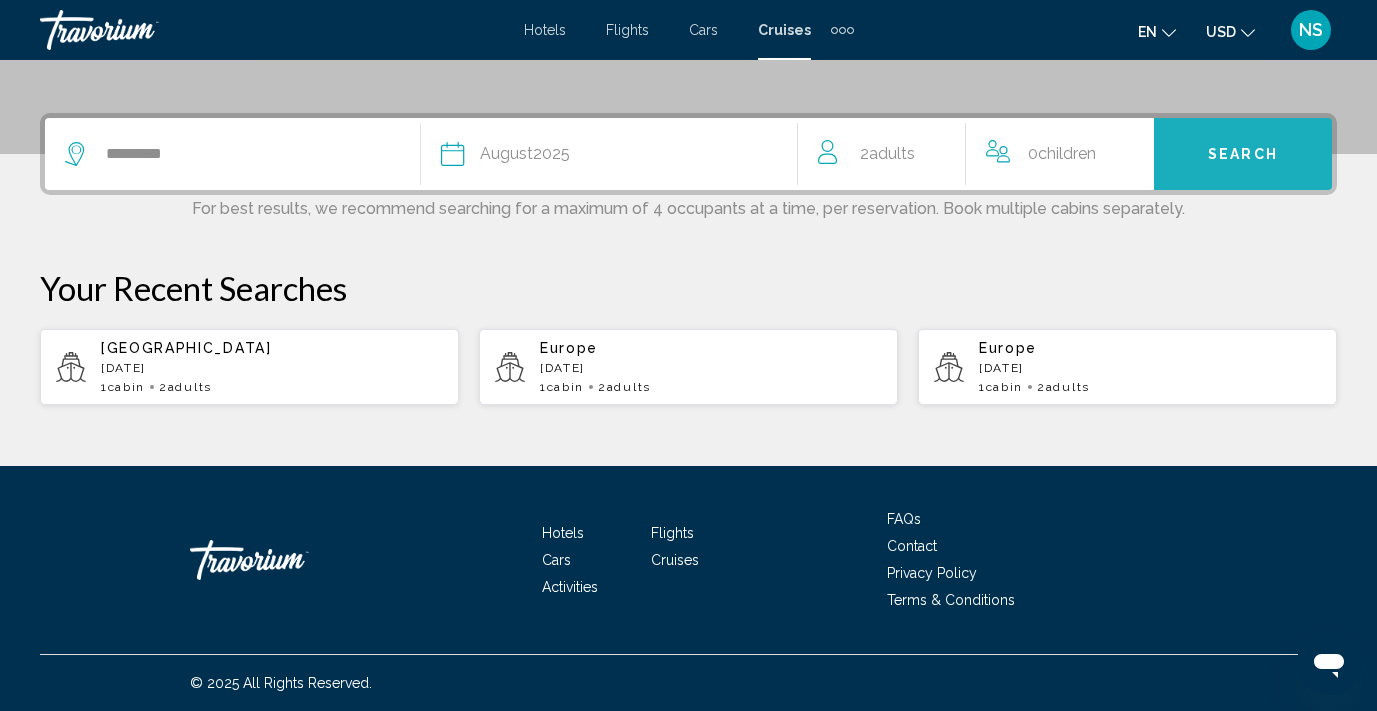 click on "Search" at bounding box center [1243, 155] 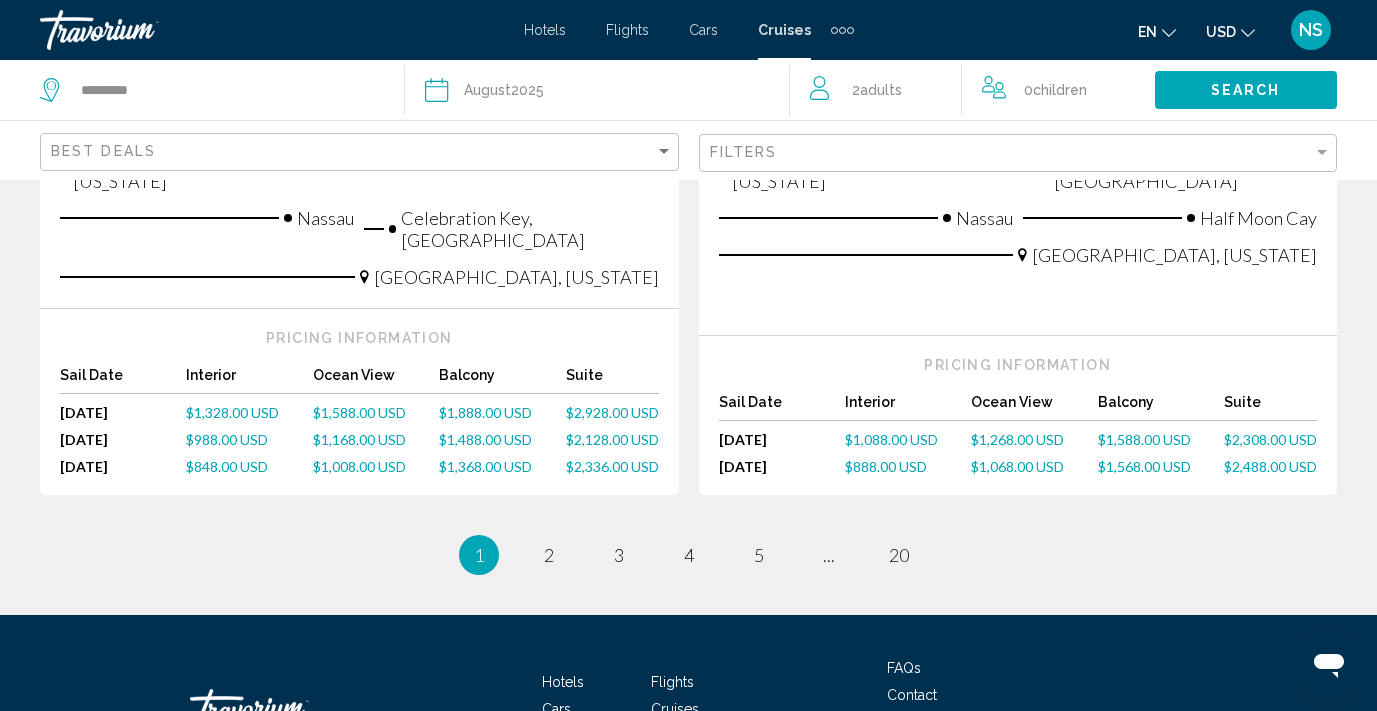 scroll, scrollTop: 2468, scrollLeft: 0, axis: vertical 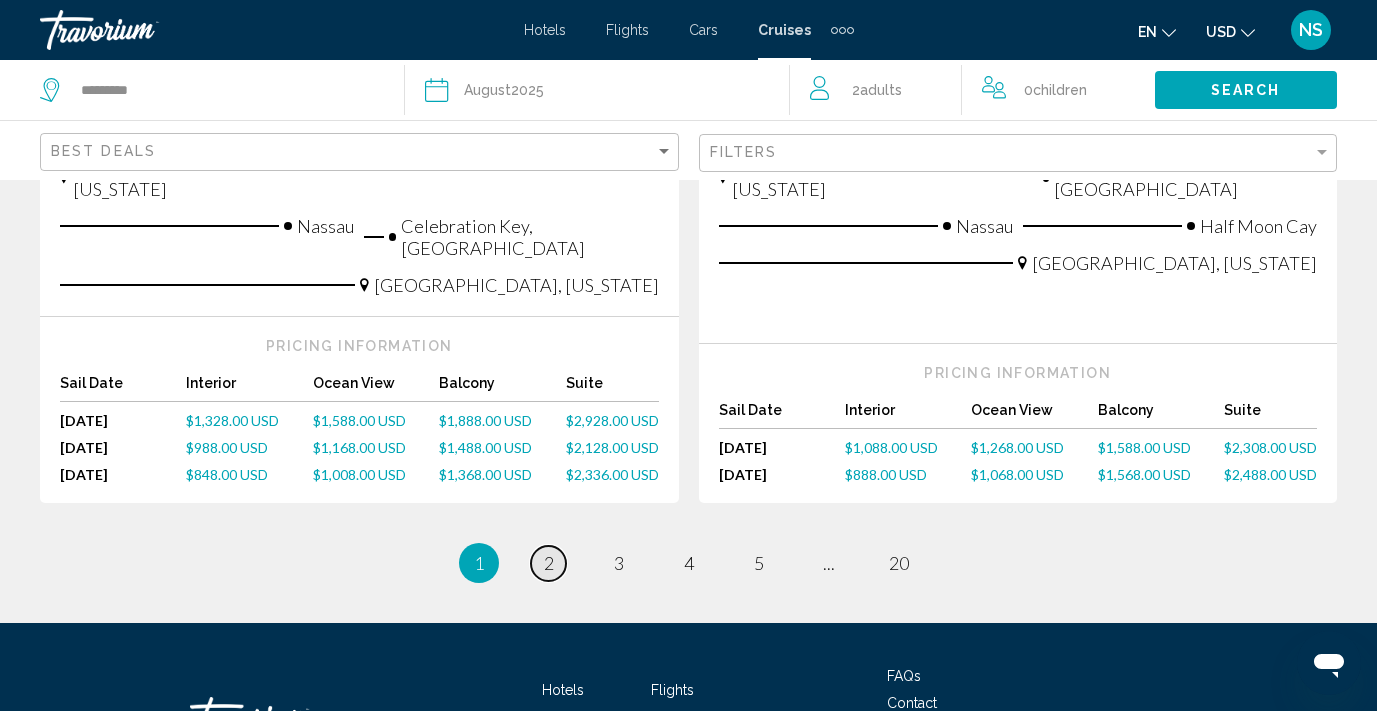 click on "2" at bounding box center [549, 563] 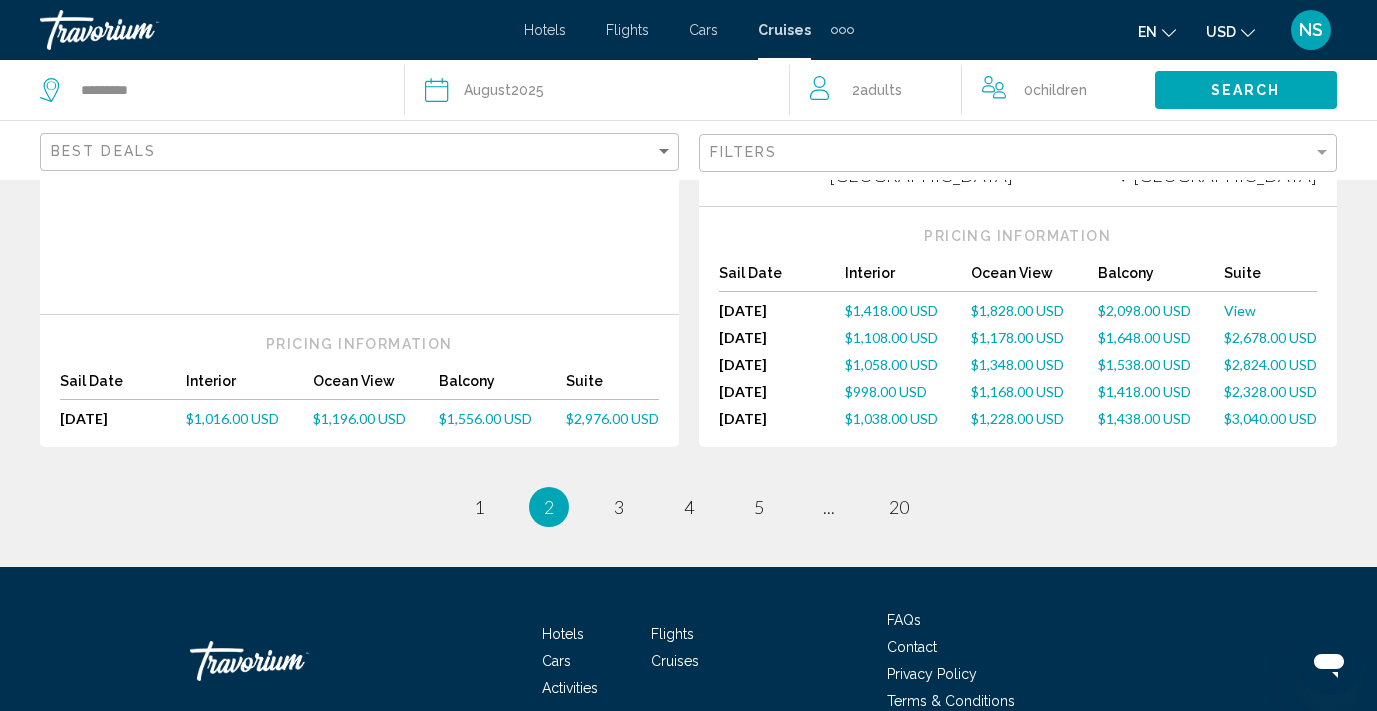 scroll, scrollTop: 2525, scrollLeft: 0, axis: vertical 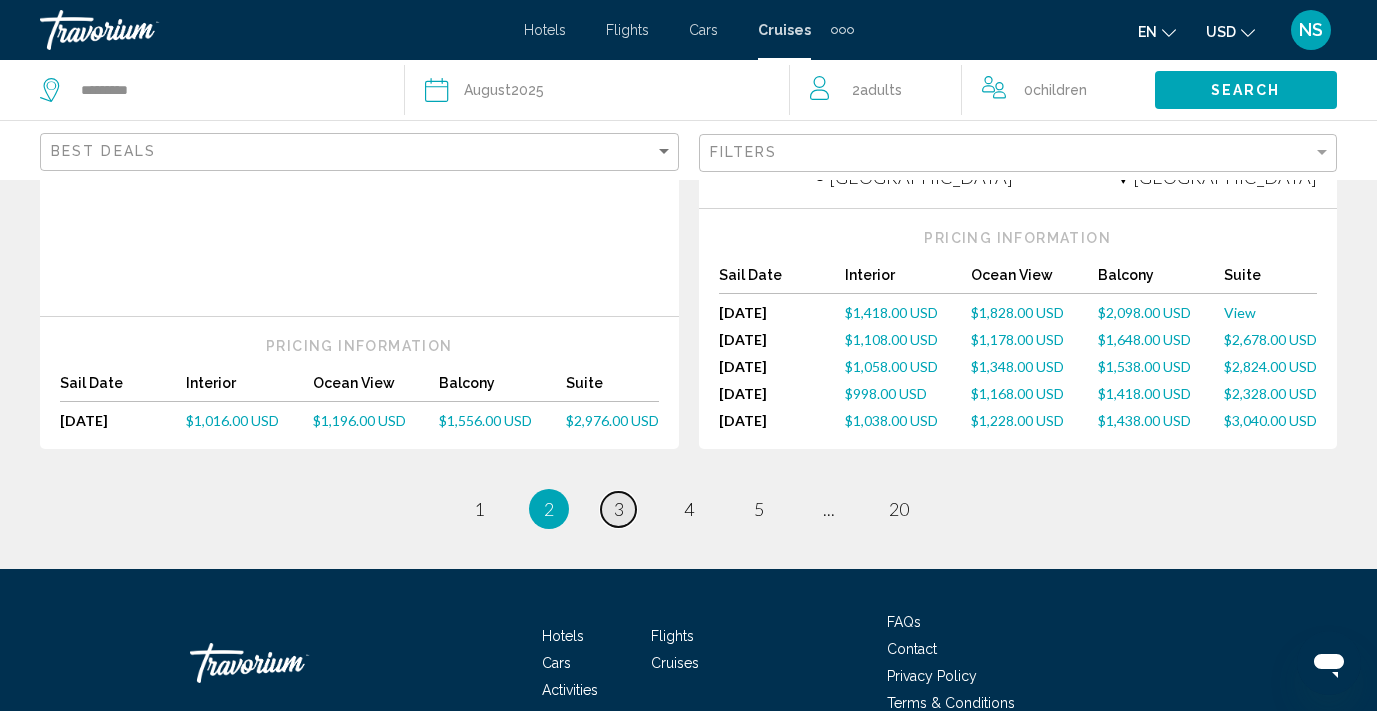 click on "3" at bounding box center [619, 509] 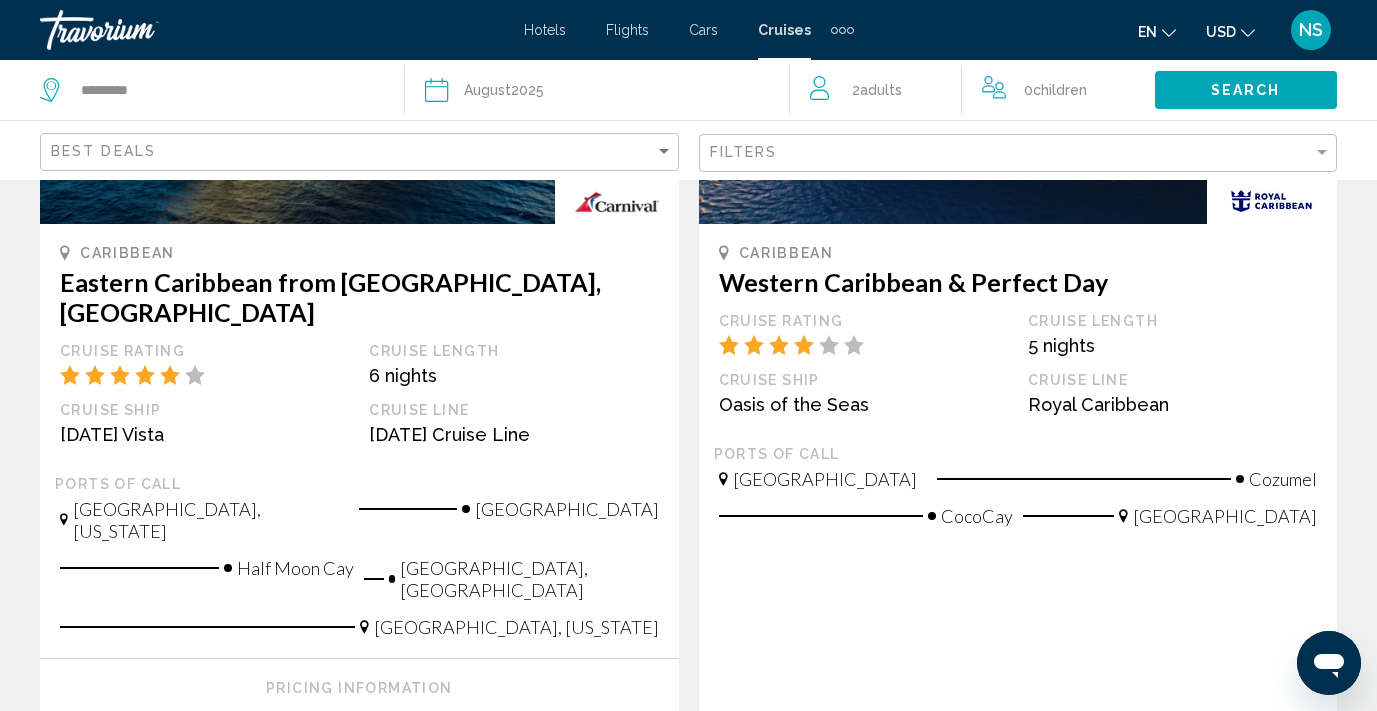 scroll, scrollTop: 2133, scrollLeft: 0, axis: vertical 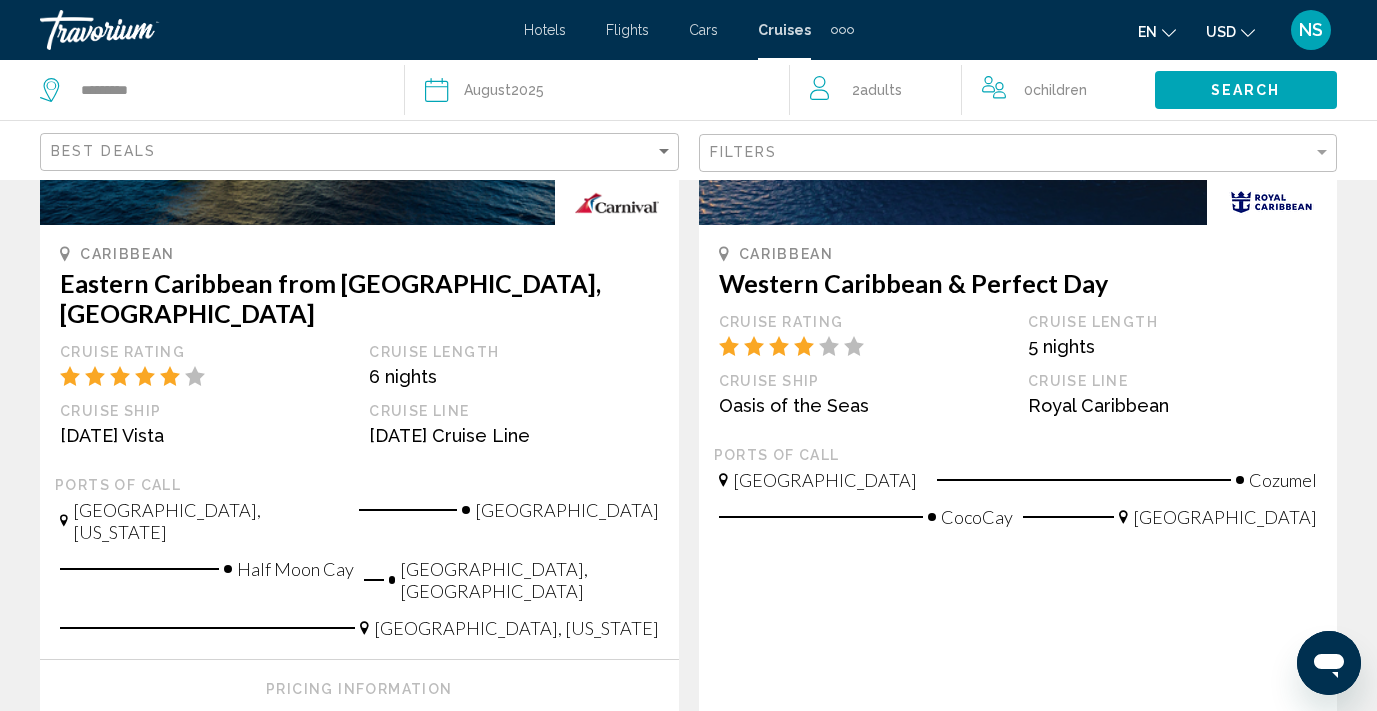 click on "$1,464.12 USD" at bounding box center (1144, 817) 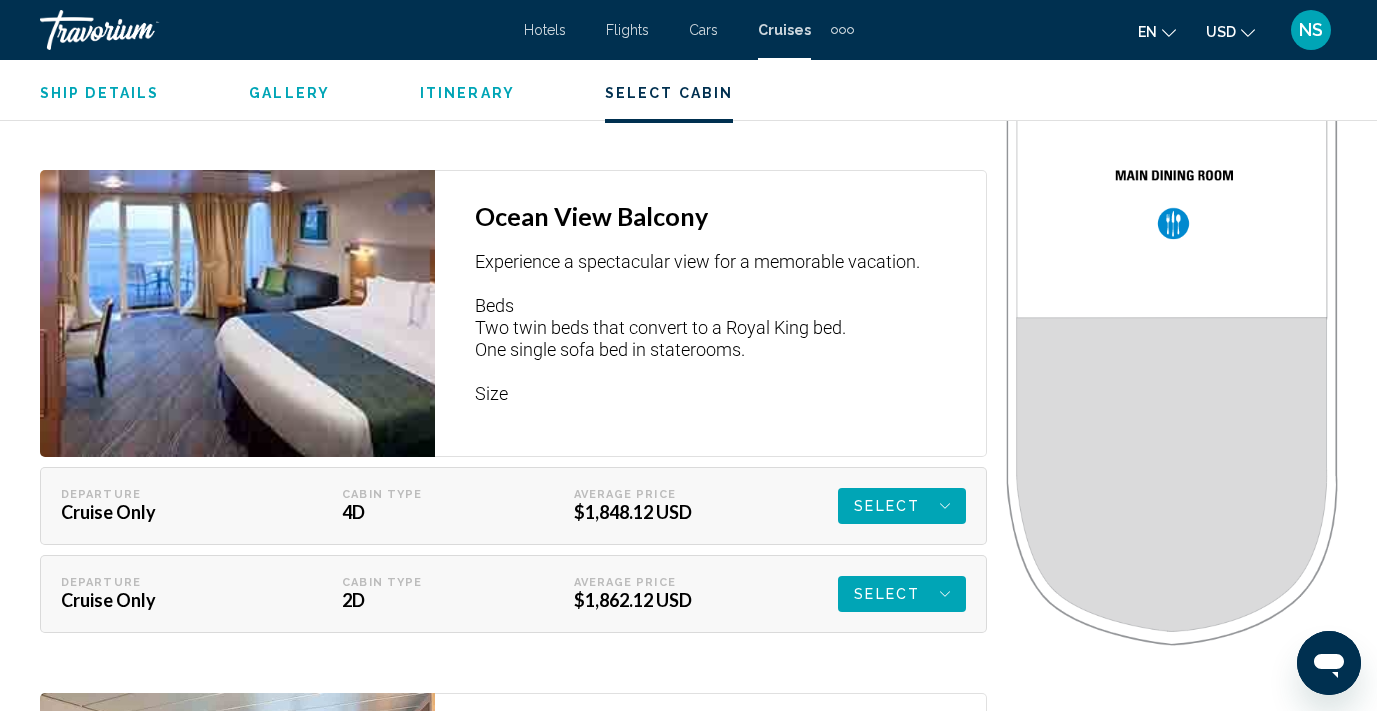 scroll, scrollTop: 5220, scrollLeft: 0, axis: vertical 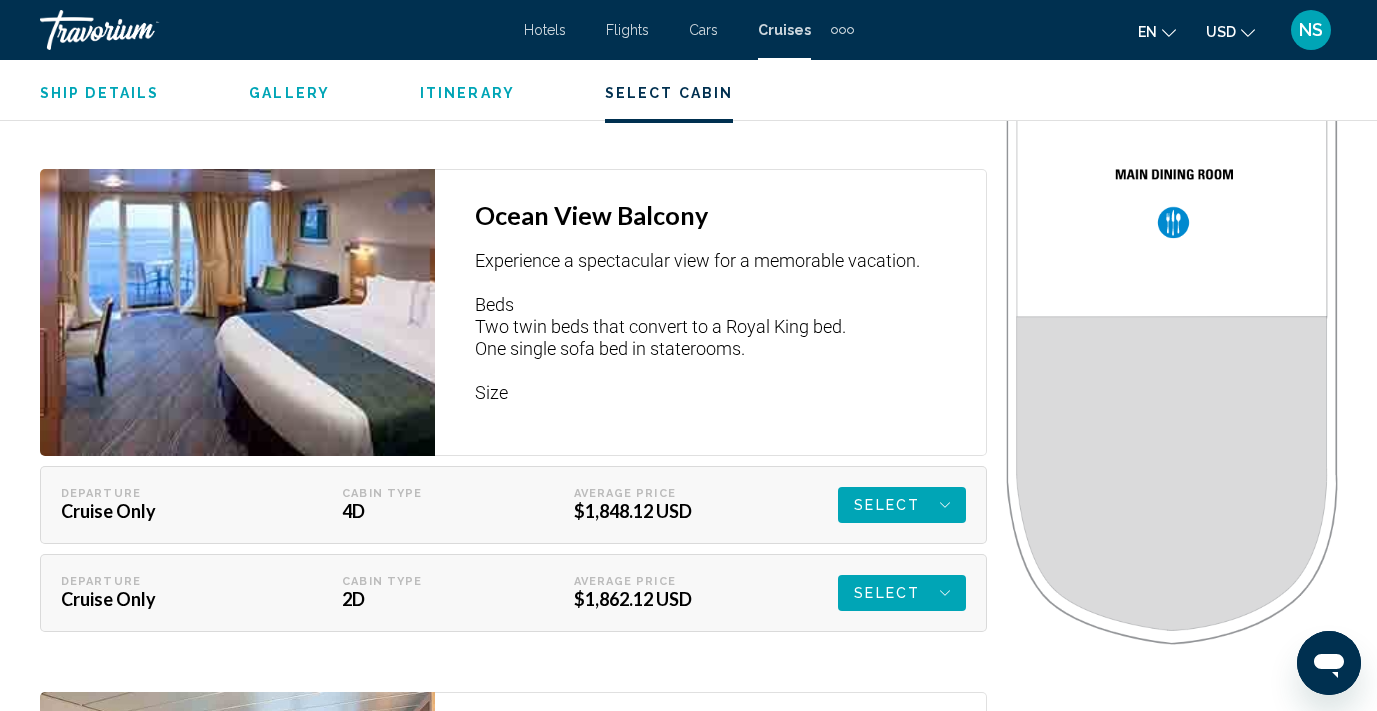click on "Select" at bounding box center [887, -1244] 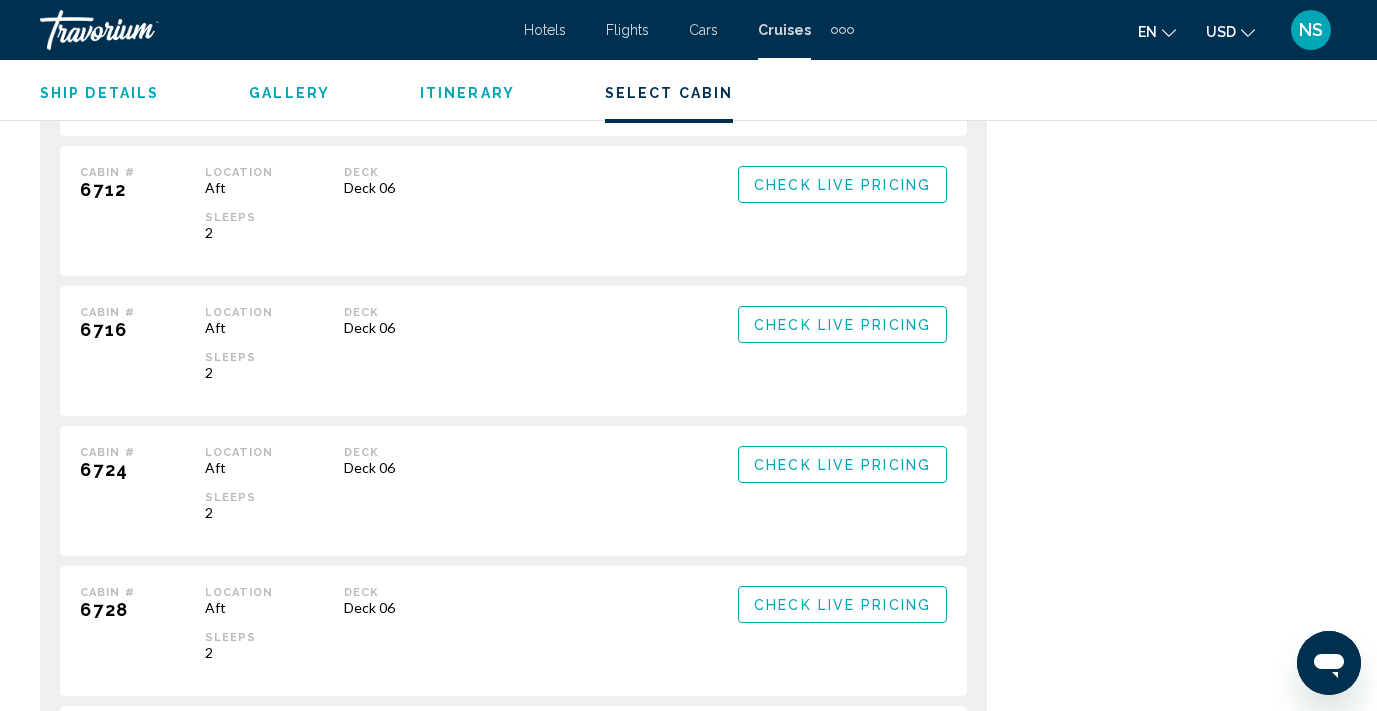 scroll, scrollTop: 7179, scrollLeft: 0, axis: vertical 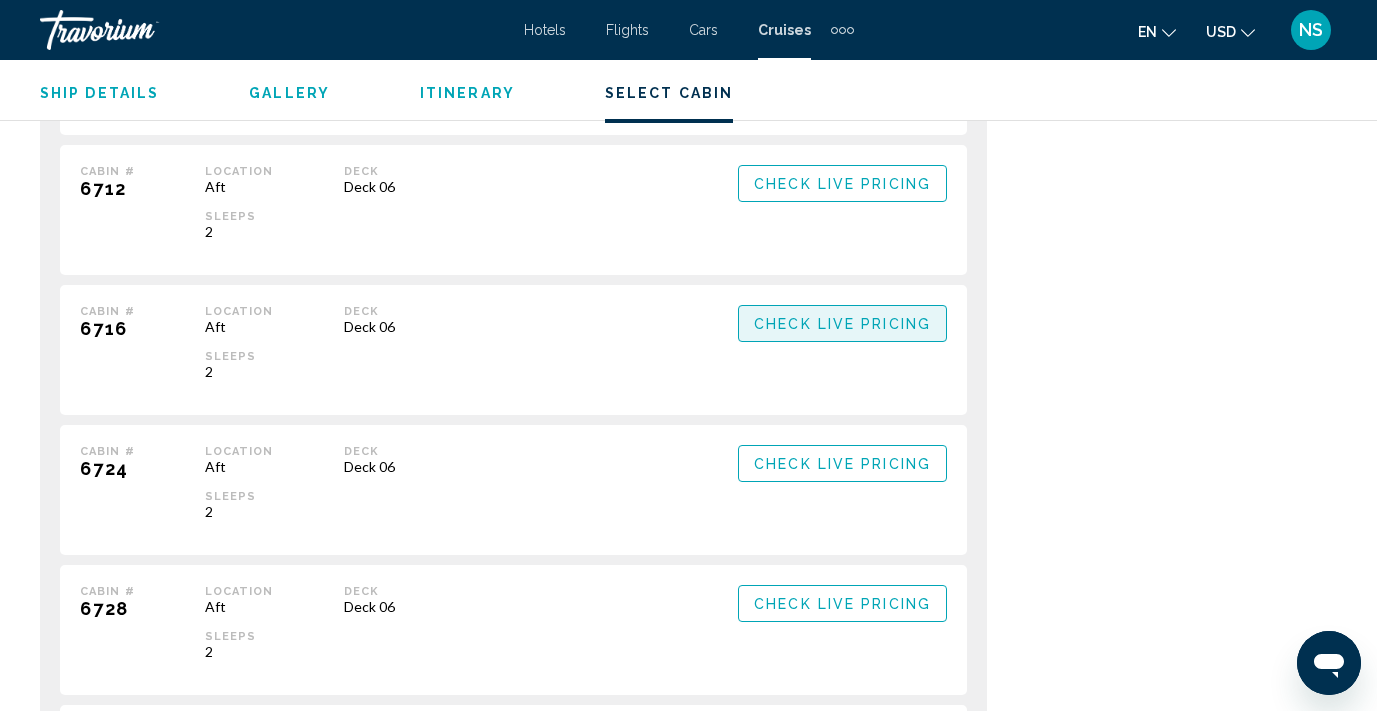 click on "Check Live Pricing" at bounding box center (842, 323) 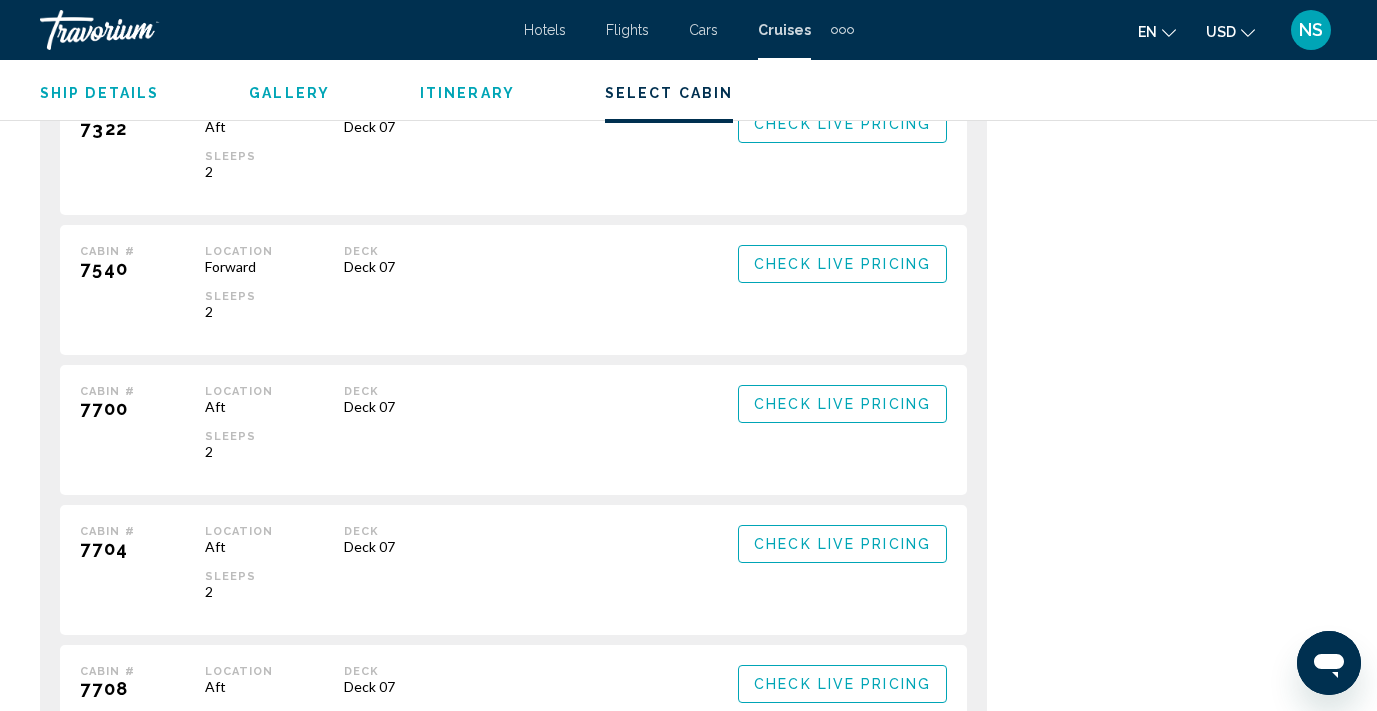scroll, scrollTop: 8141, scrollLeft: 0, axis: vertical 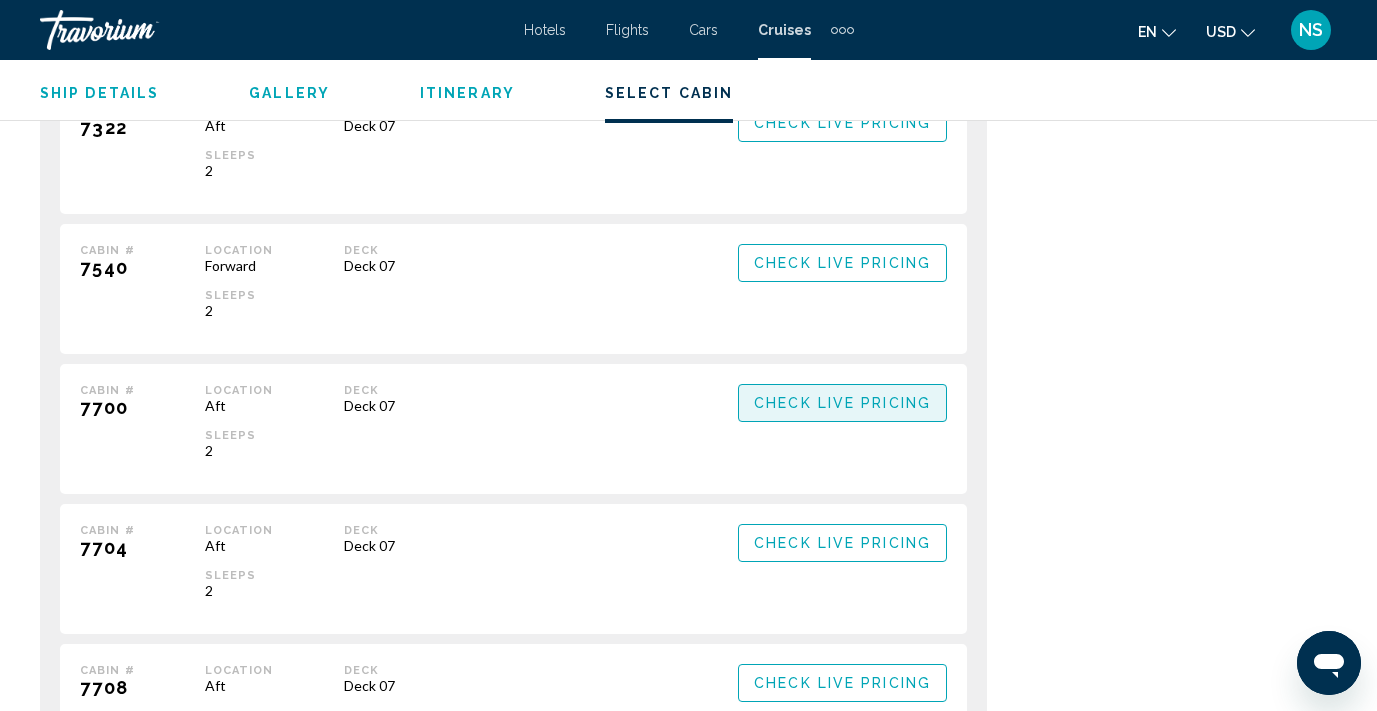 click on "Check Live Pricing" at bounding box center (842, 404) 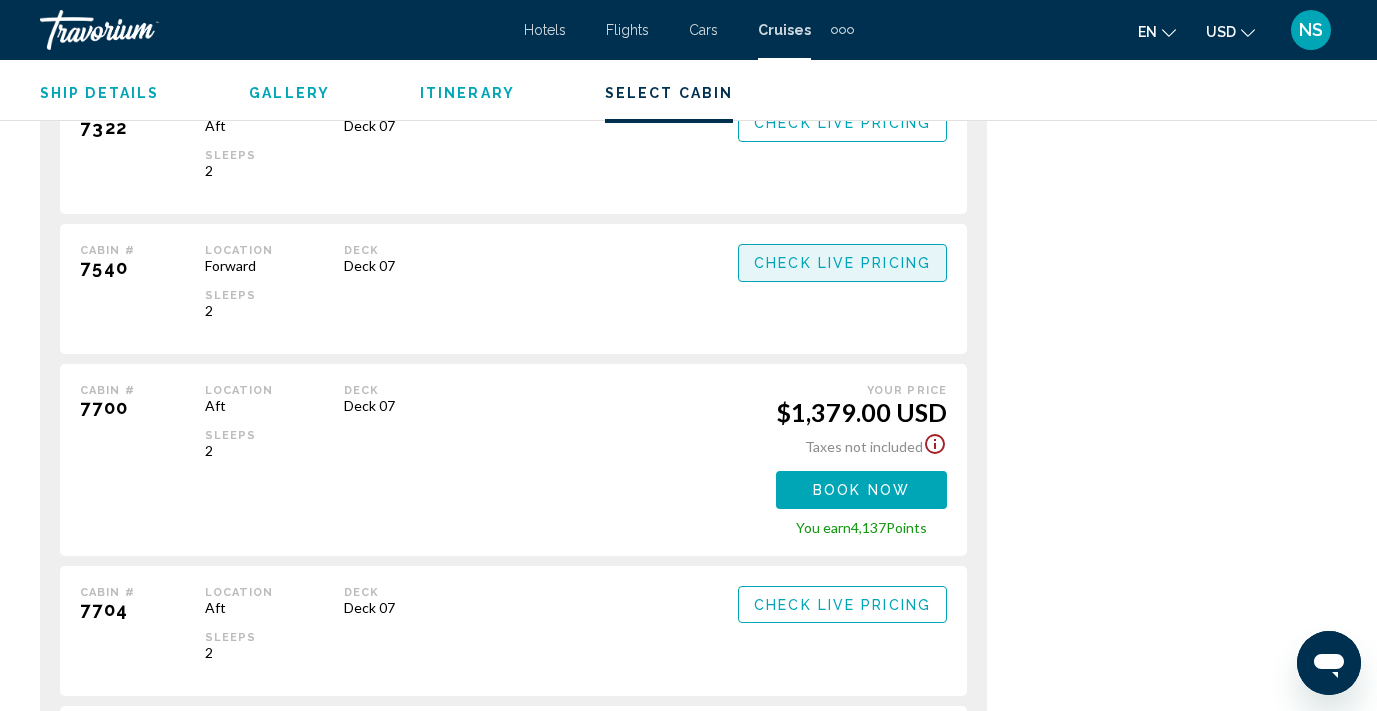 click on "Check Live Pricing" at bounding box center (842, 264) 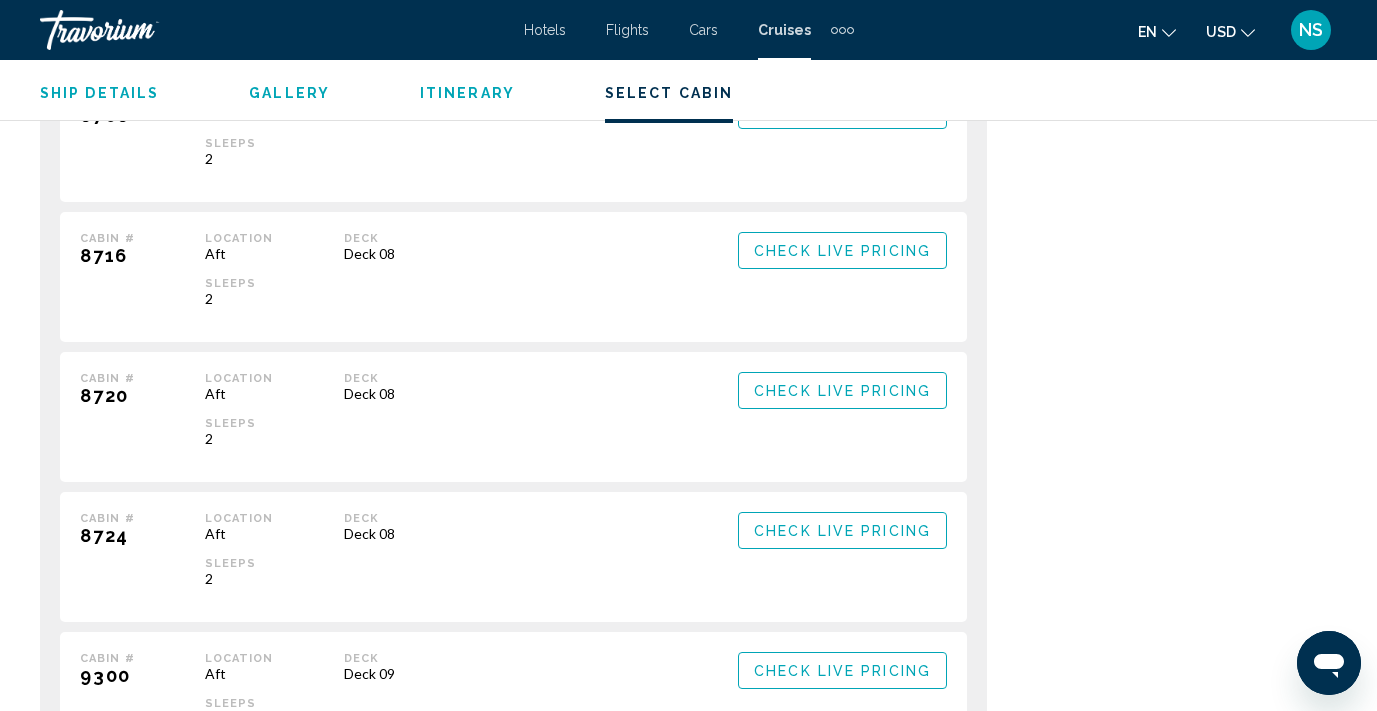 scroll, scrollTop: 9679, scrollLeft: 0, axis: vertical 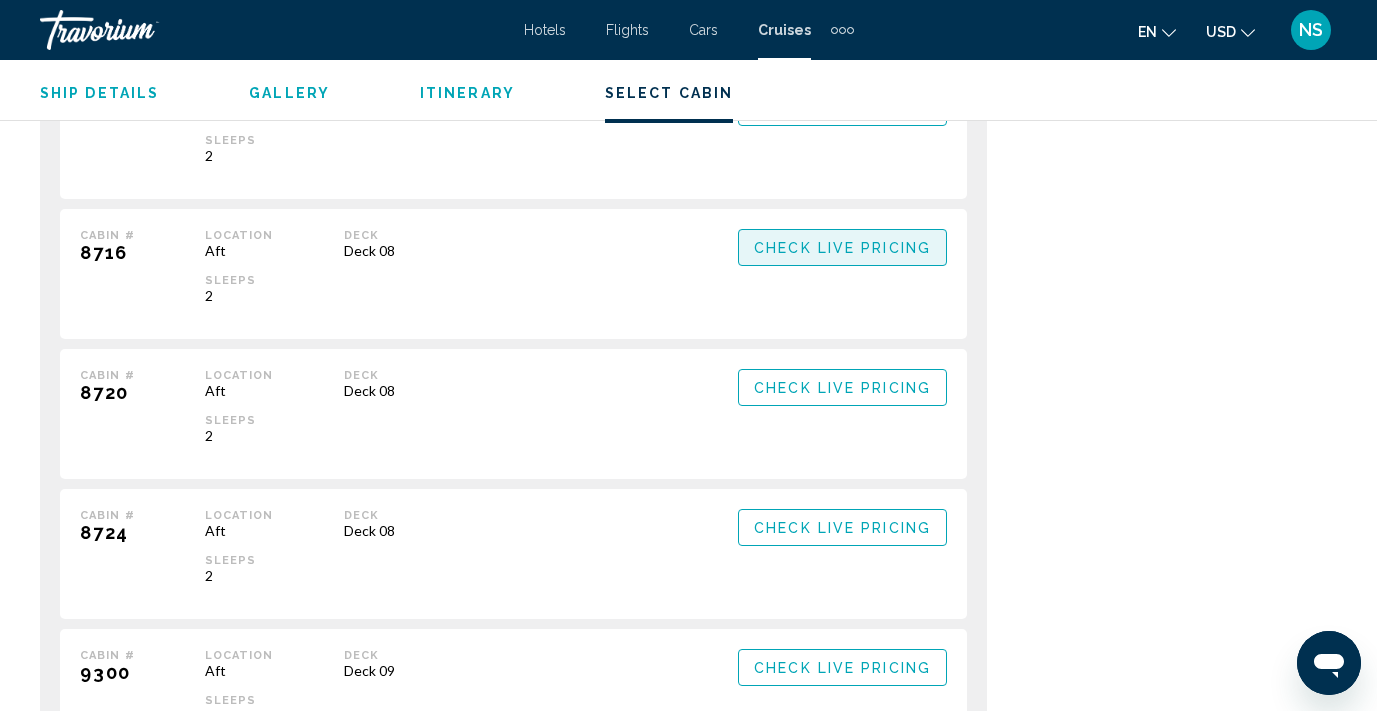 click on "Check Live Pricing" at bounding box center [842, 248] 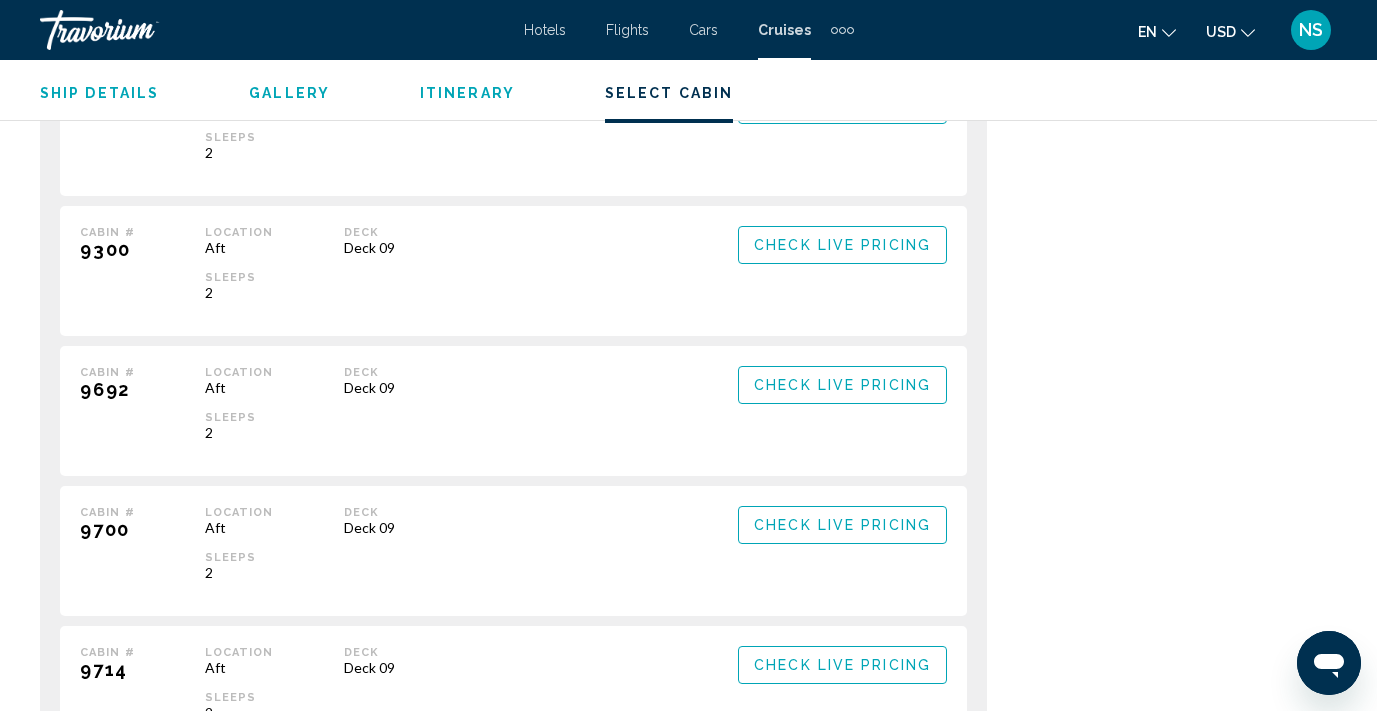 scroll, scrollTop: 10194, scrollLeft: 0, axis: vertical 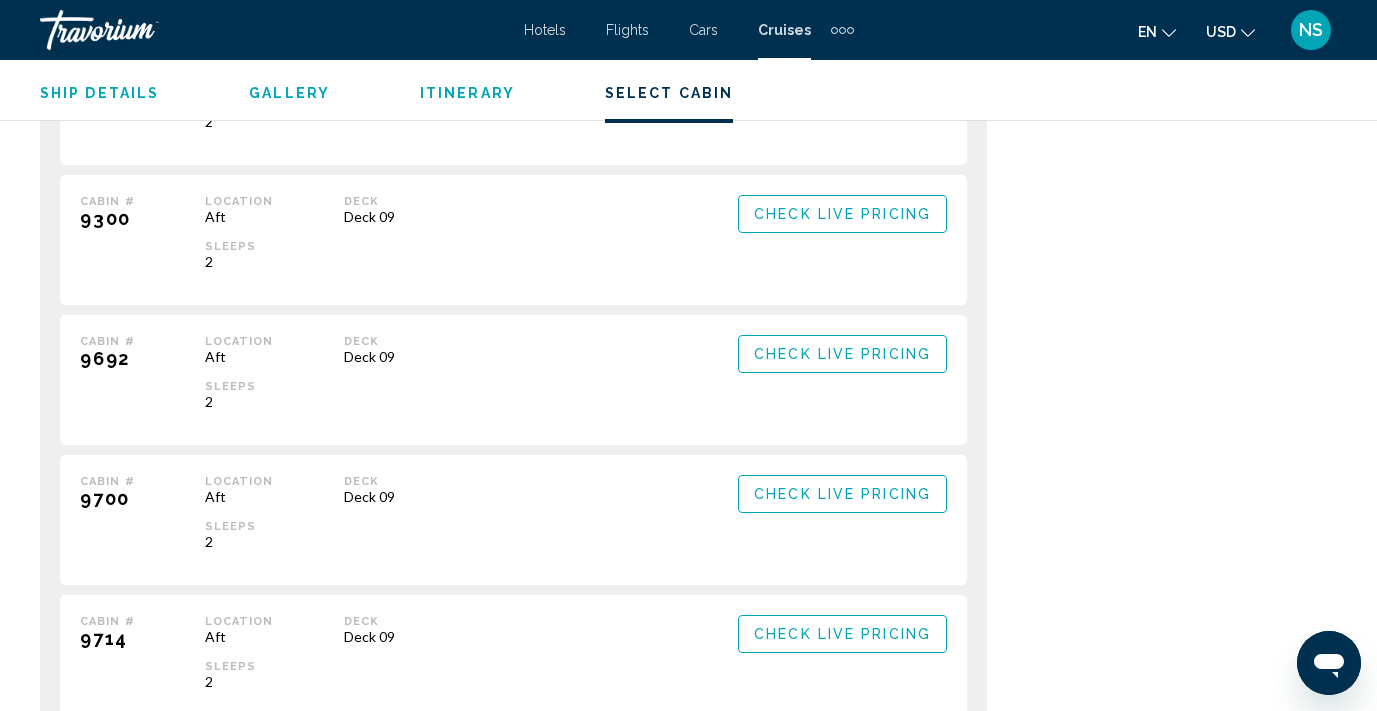 click on "Check Live Pricing" at bounding box center (842, 355) 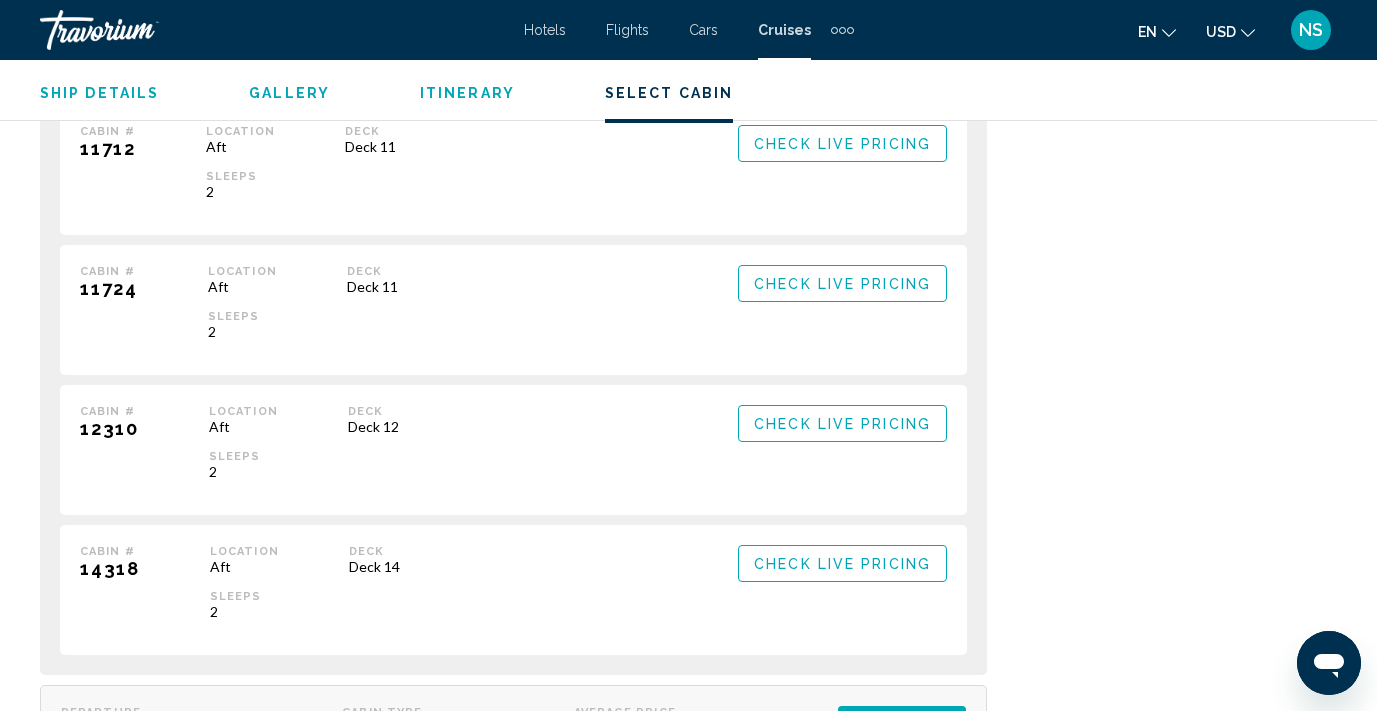 scroll, scrollTop: 11727, scrollLeft: 0, axis: vertical 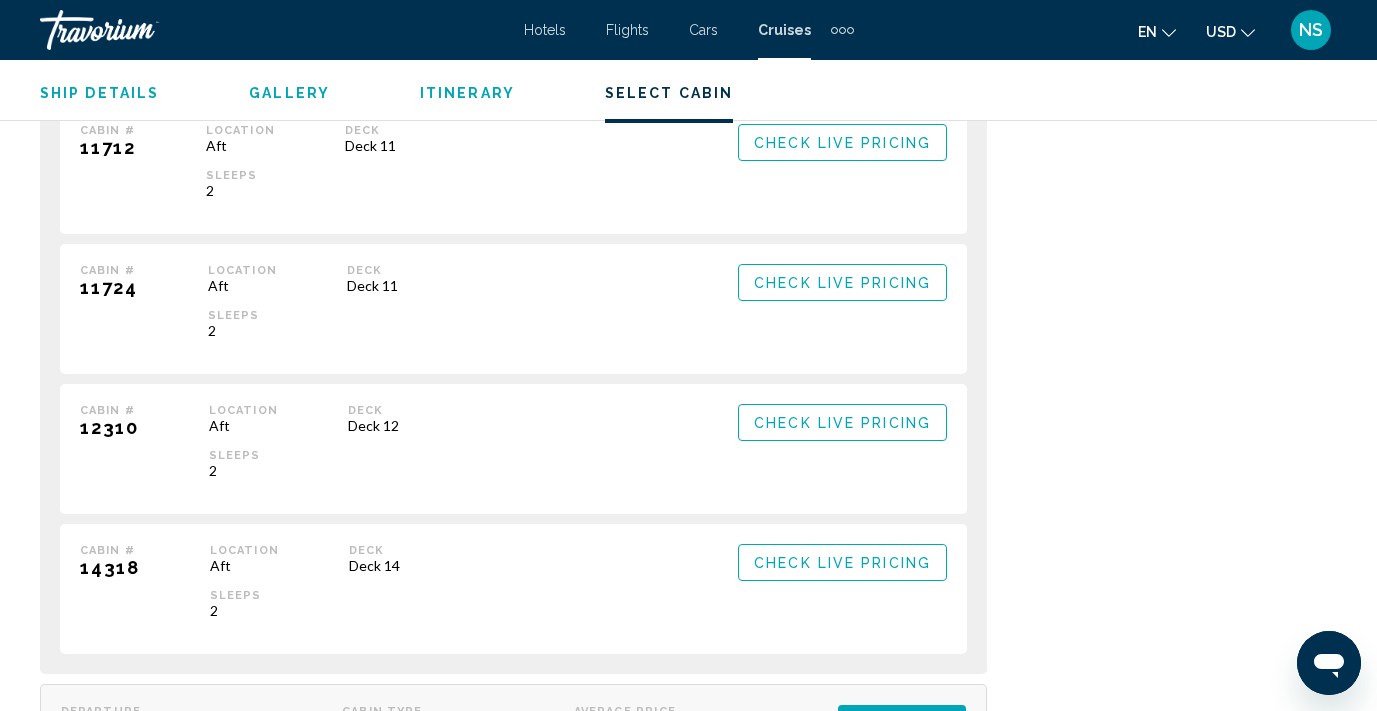 click on "Check Live Pricing" at bounding box center [842, 423] 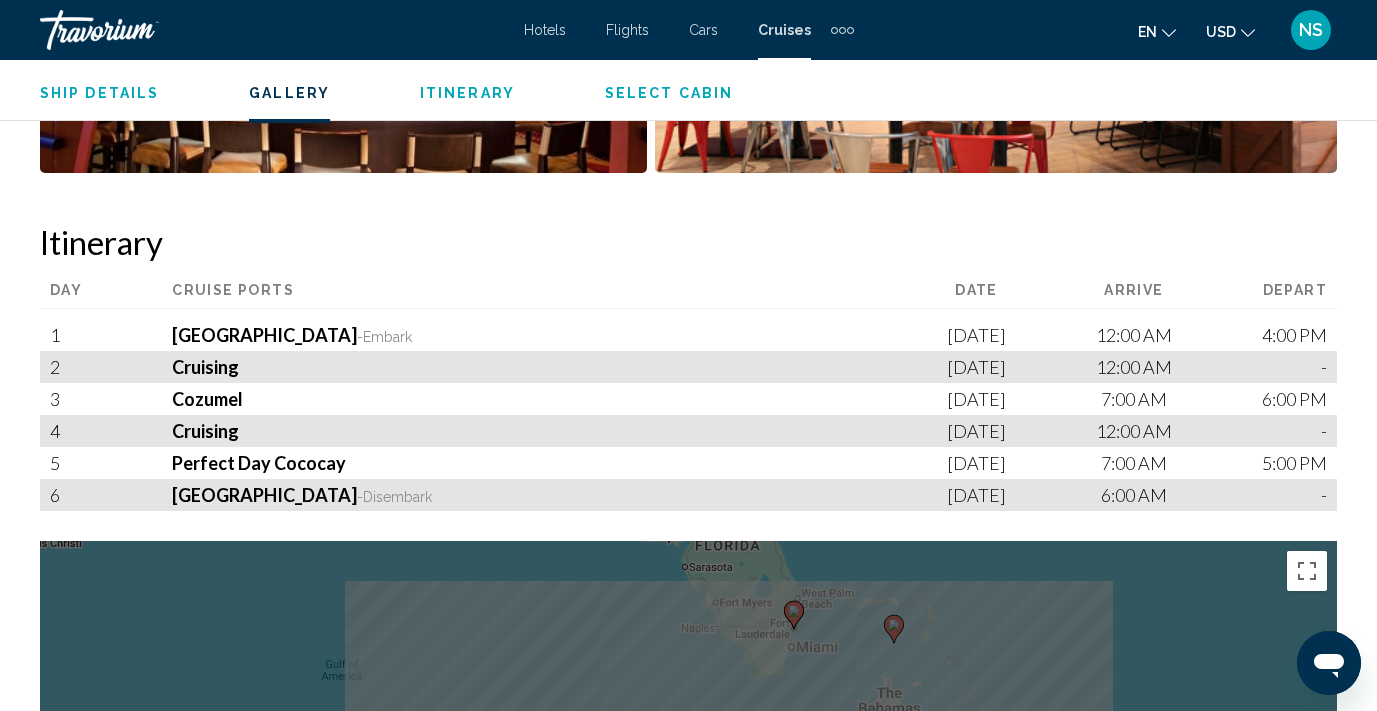 scroll, scrollTop: 2478, scrollLeft: 0, axis: vertical 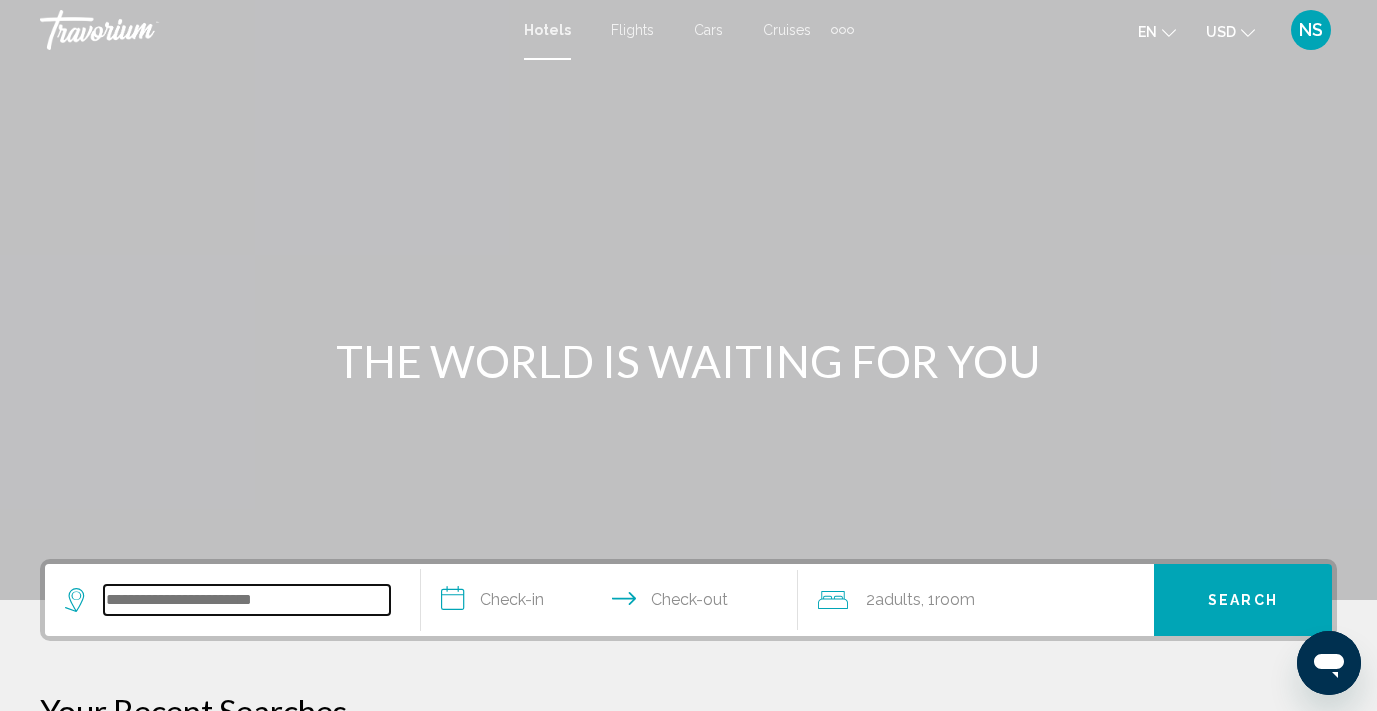 click at bounding box center [247, 600] 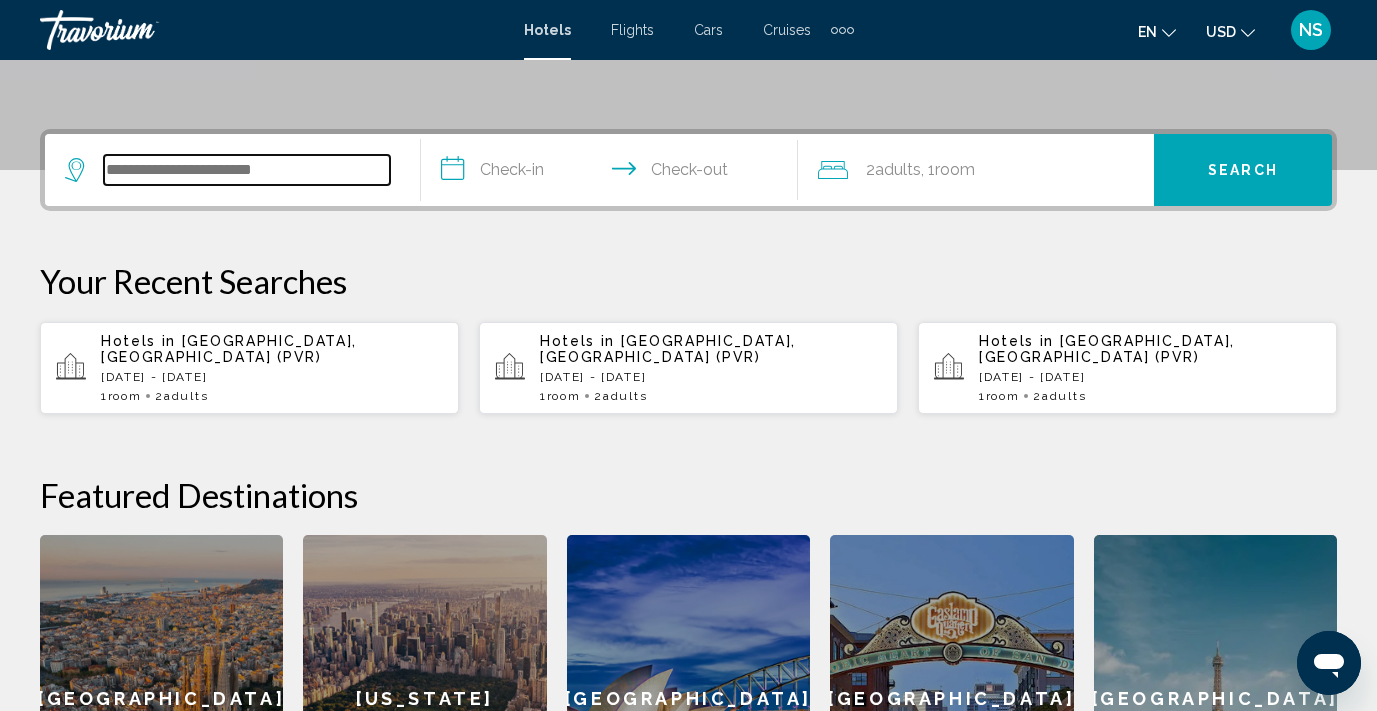 scroll, scrollTop: 494, scrollLeft: 0, axis: vertical 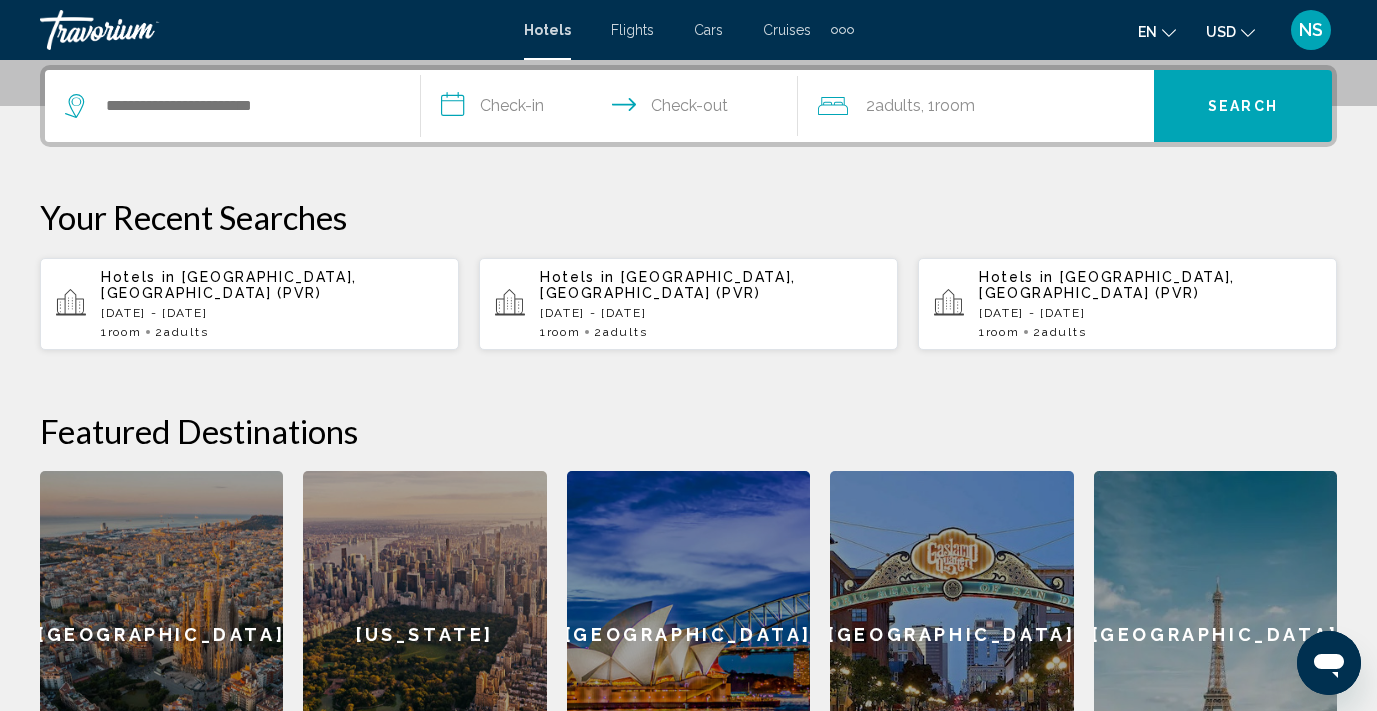 click on "Cruises" at bounding box center (787, 30) 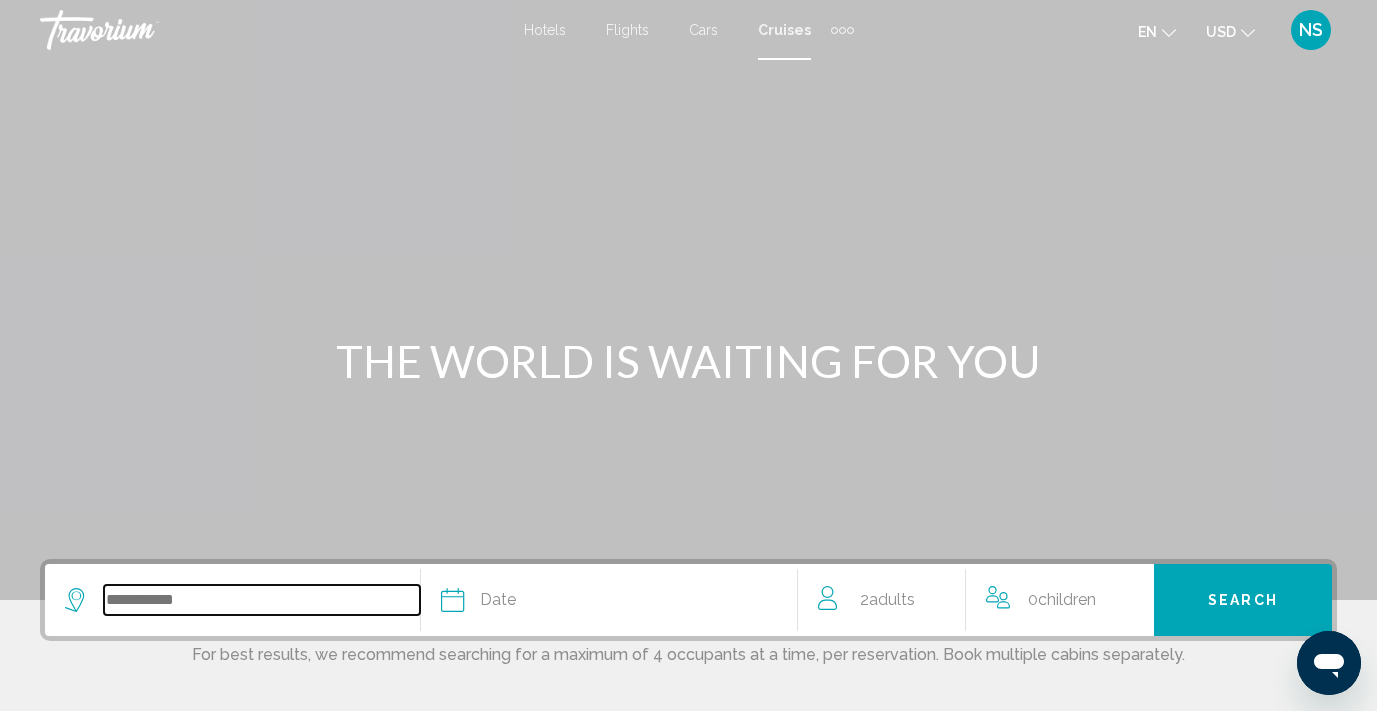 click at bounding box center [262, 600] 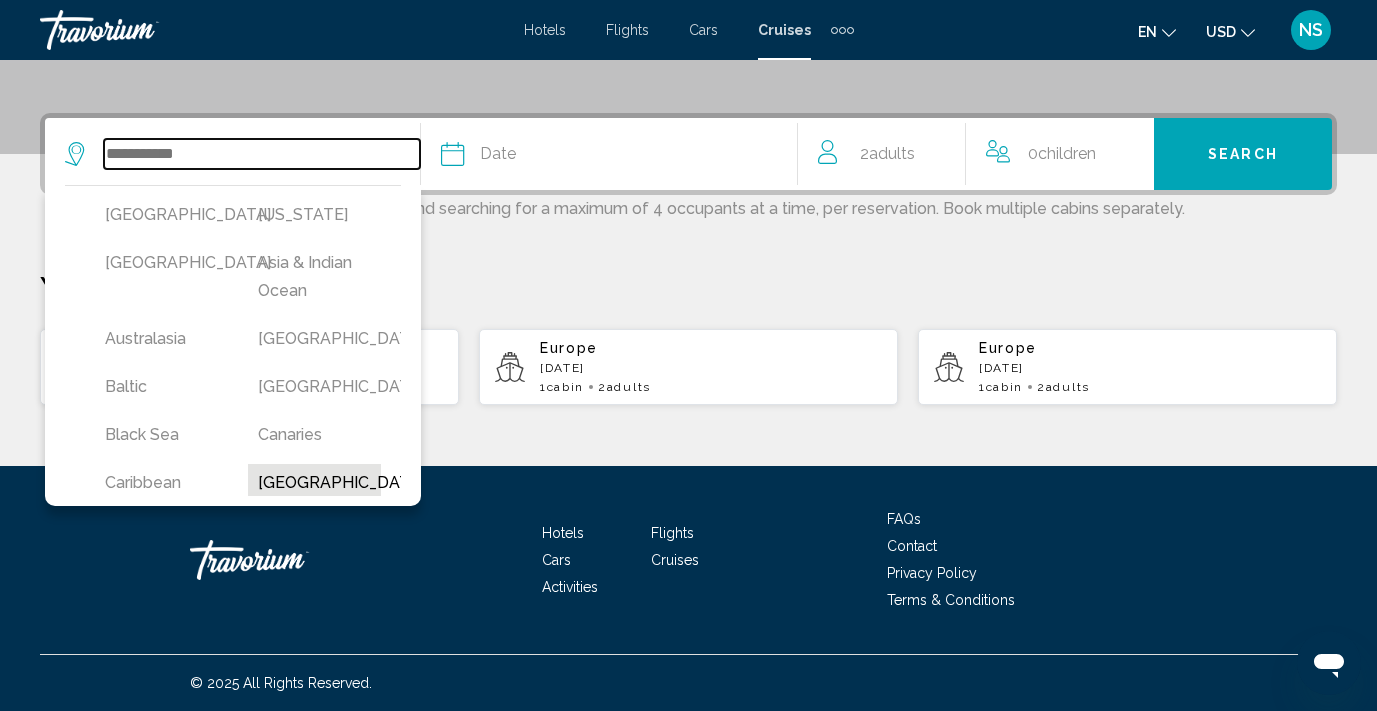 scroll, scrollTop: 449, scrollLeft: 0, axis: vertical 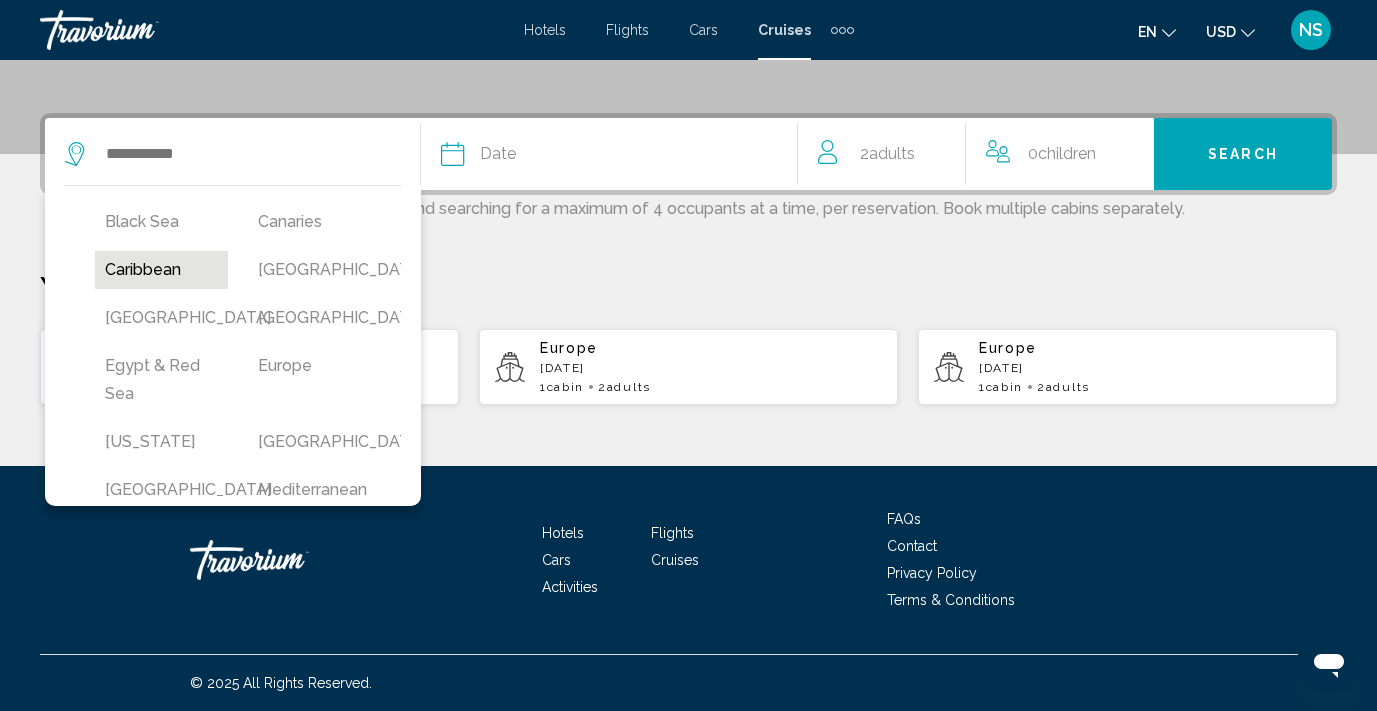 click on "Caribbean" at bounding box center (161, 270) 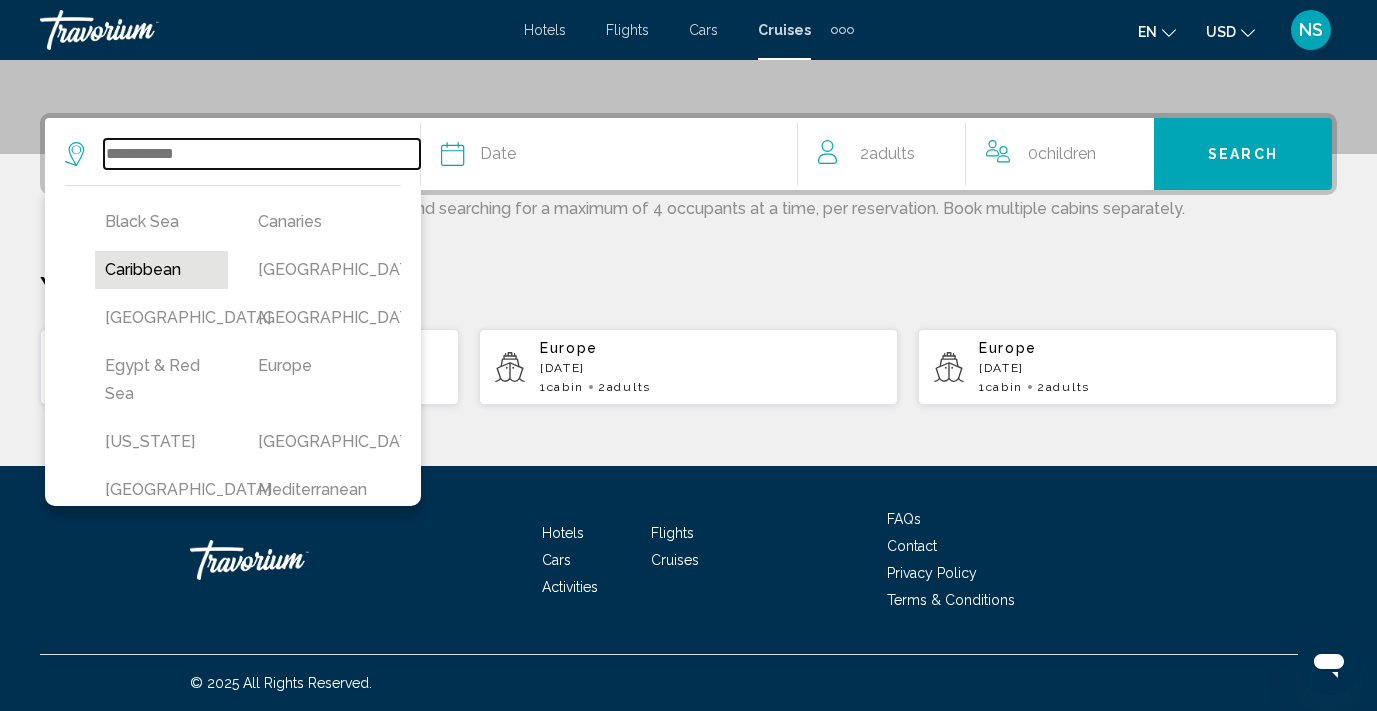type on "*********" 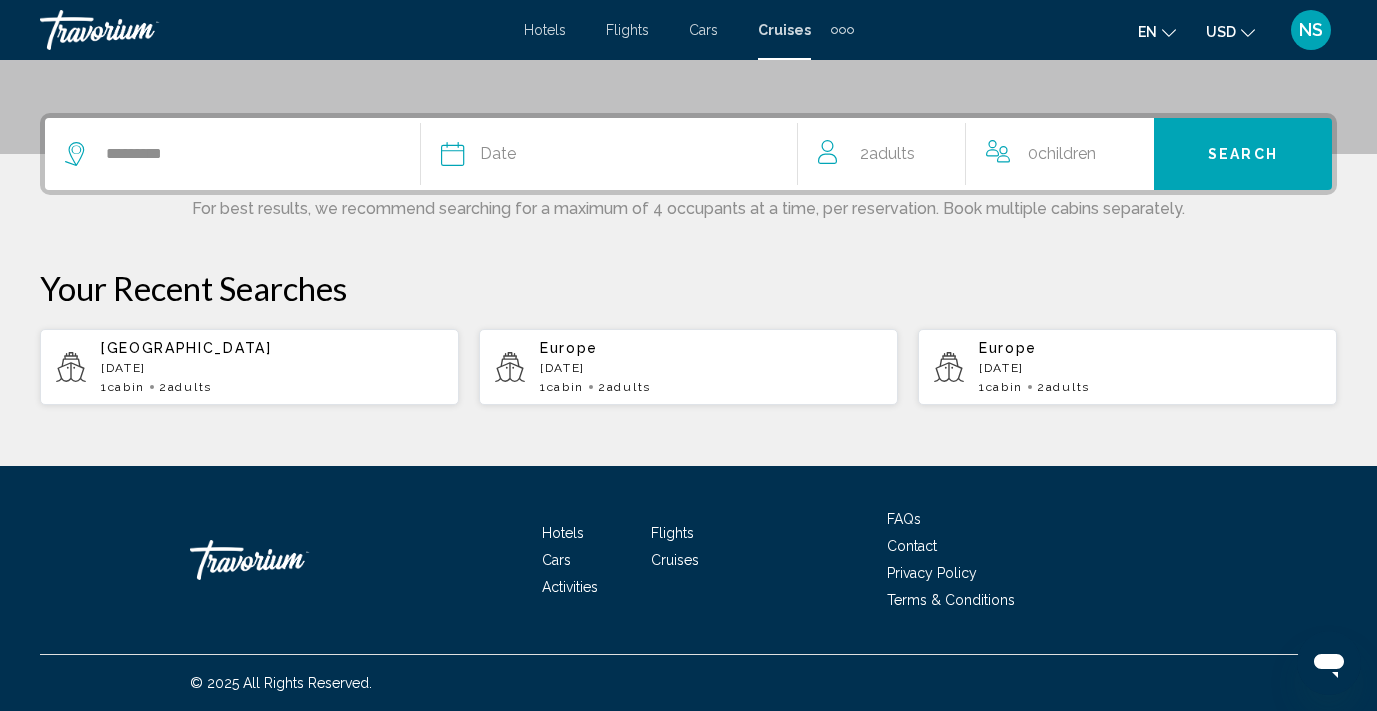 click on "Date" 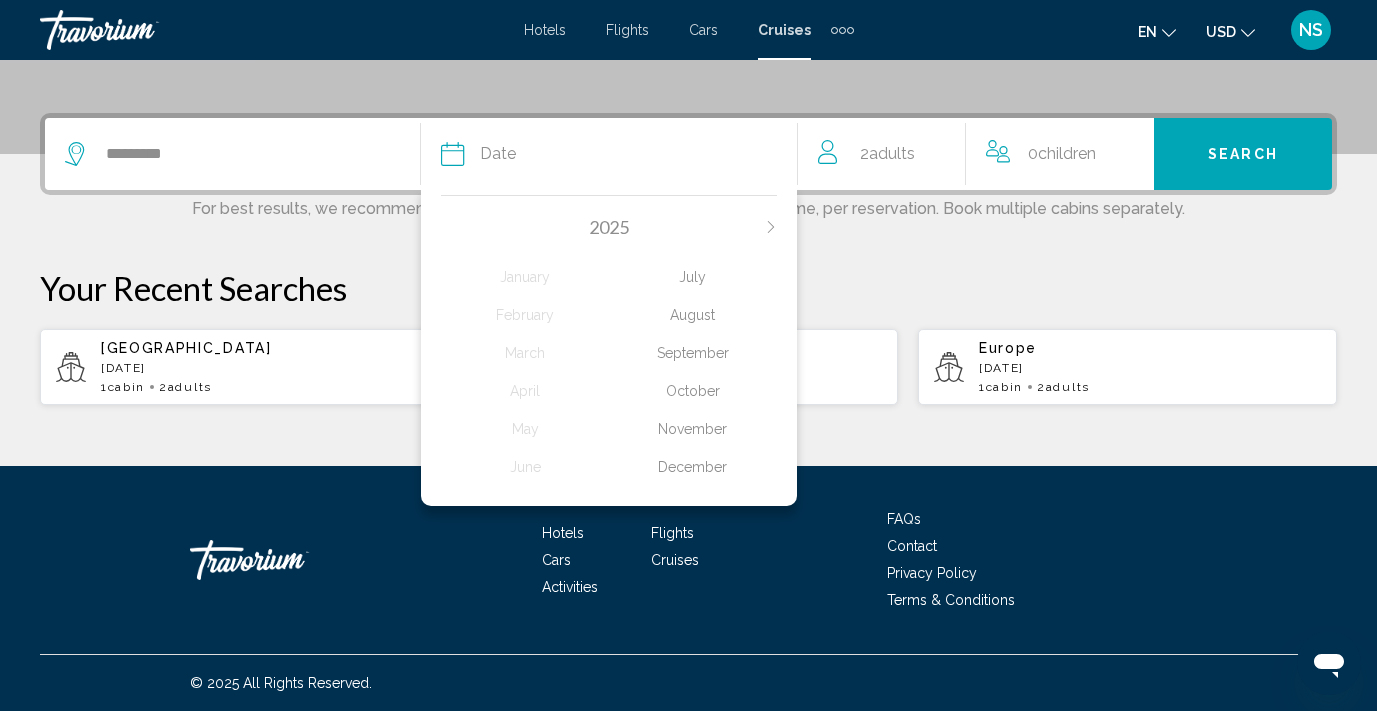 click on "August" 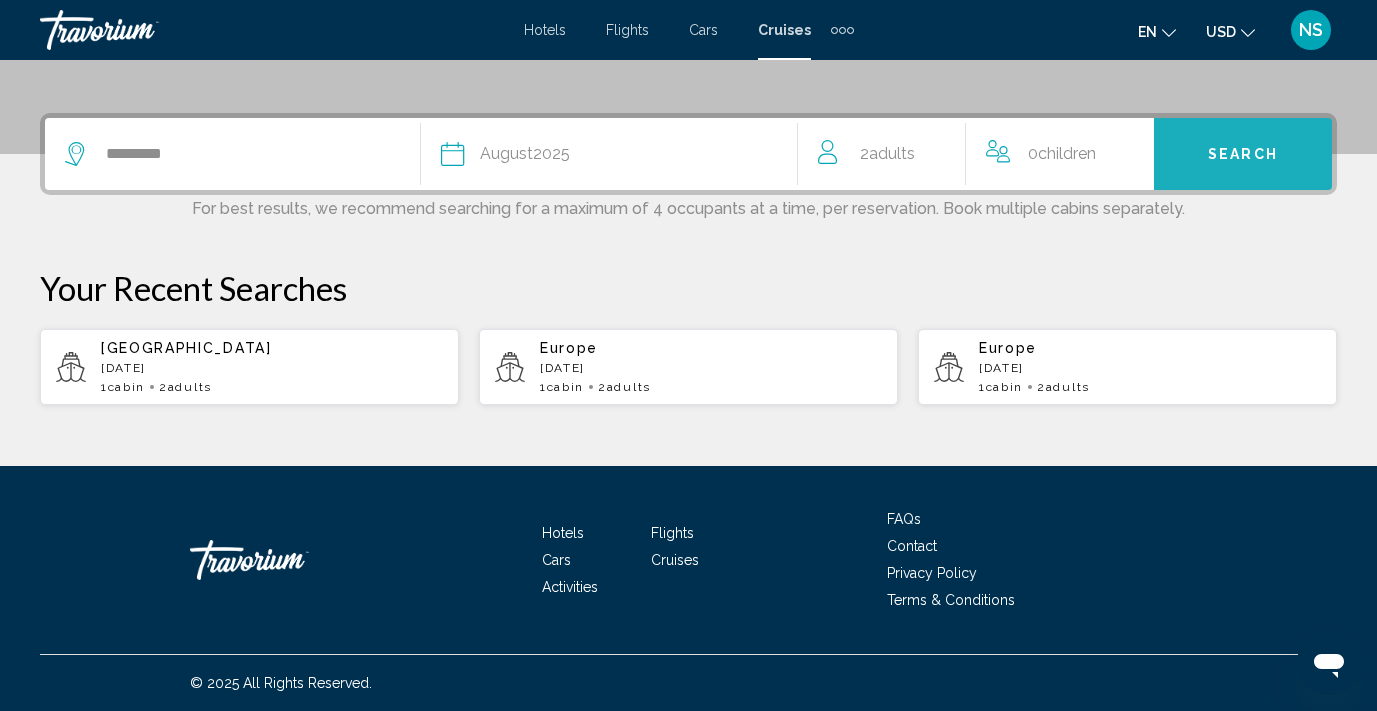 click on "Search" at bounding box center [1243, 155] 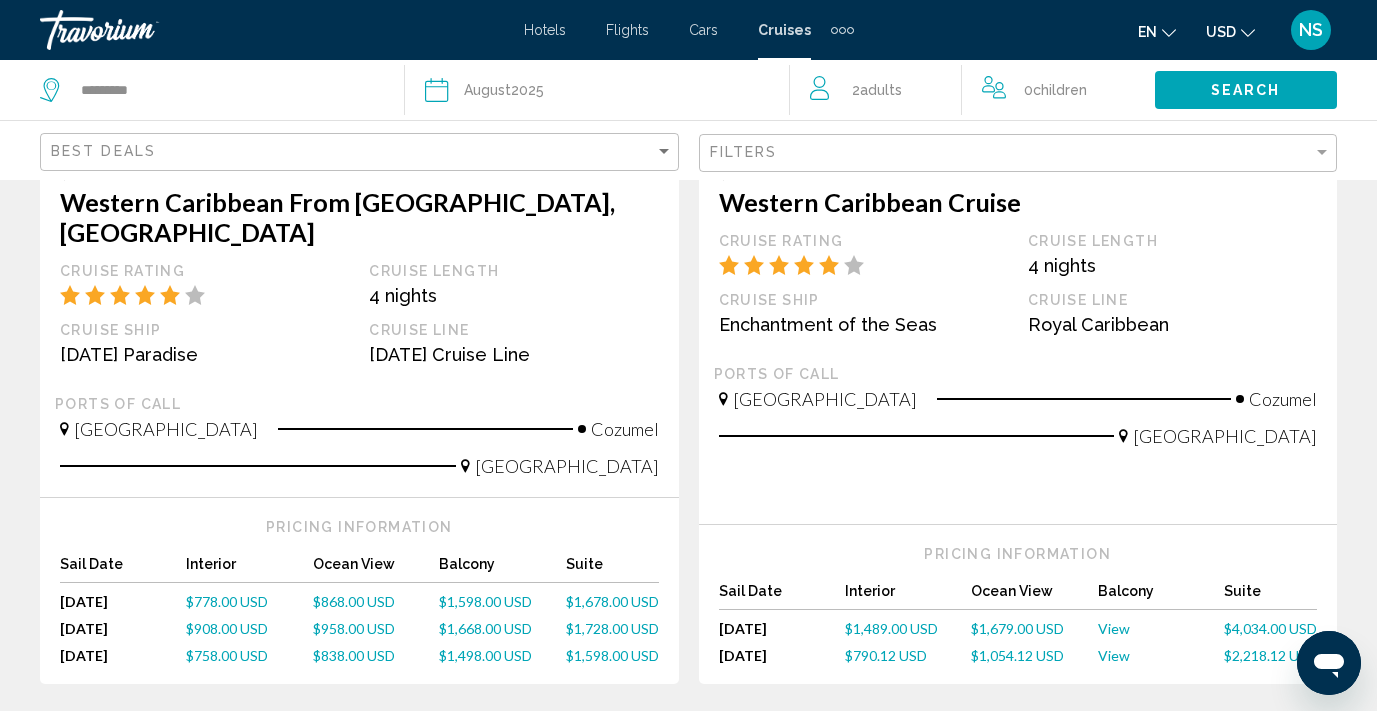 scroll, scrollTop: 0, scrollLeft: 0, axis: both 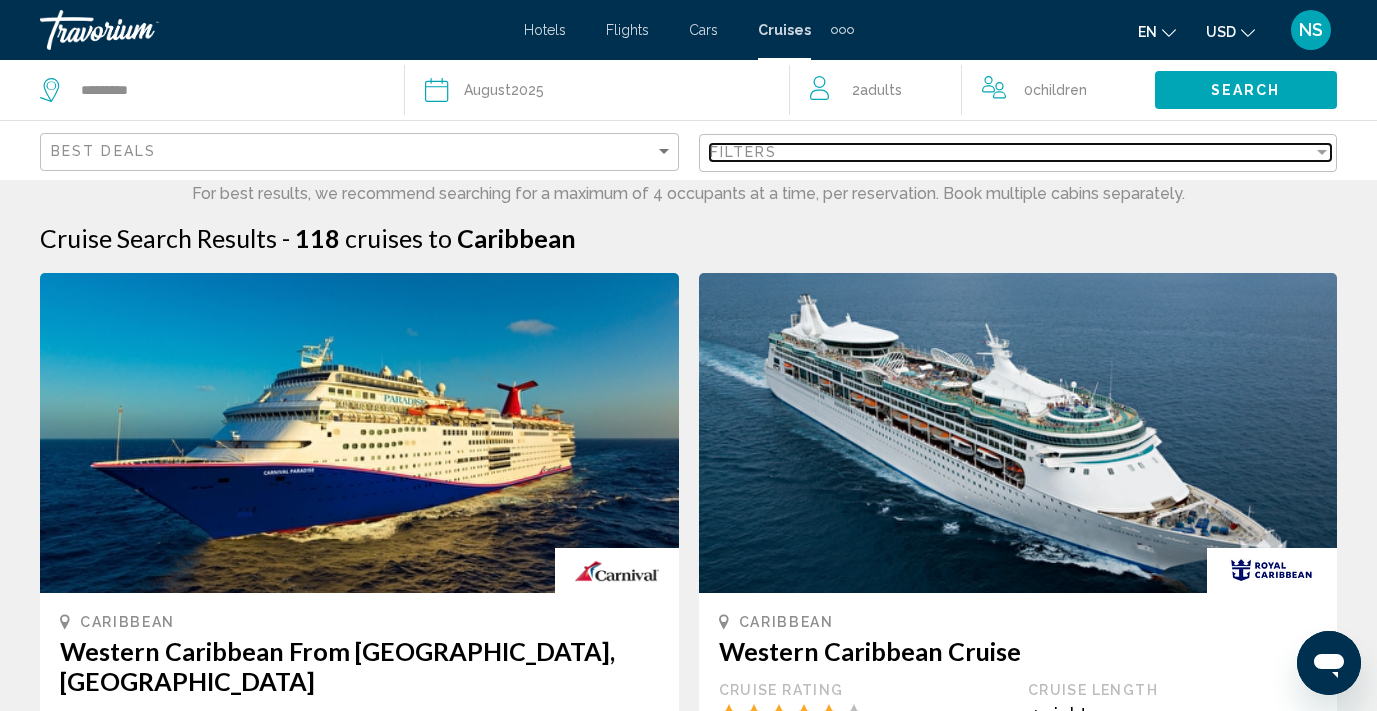 click at bounding box center (1322, 152) 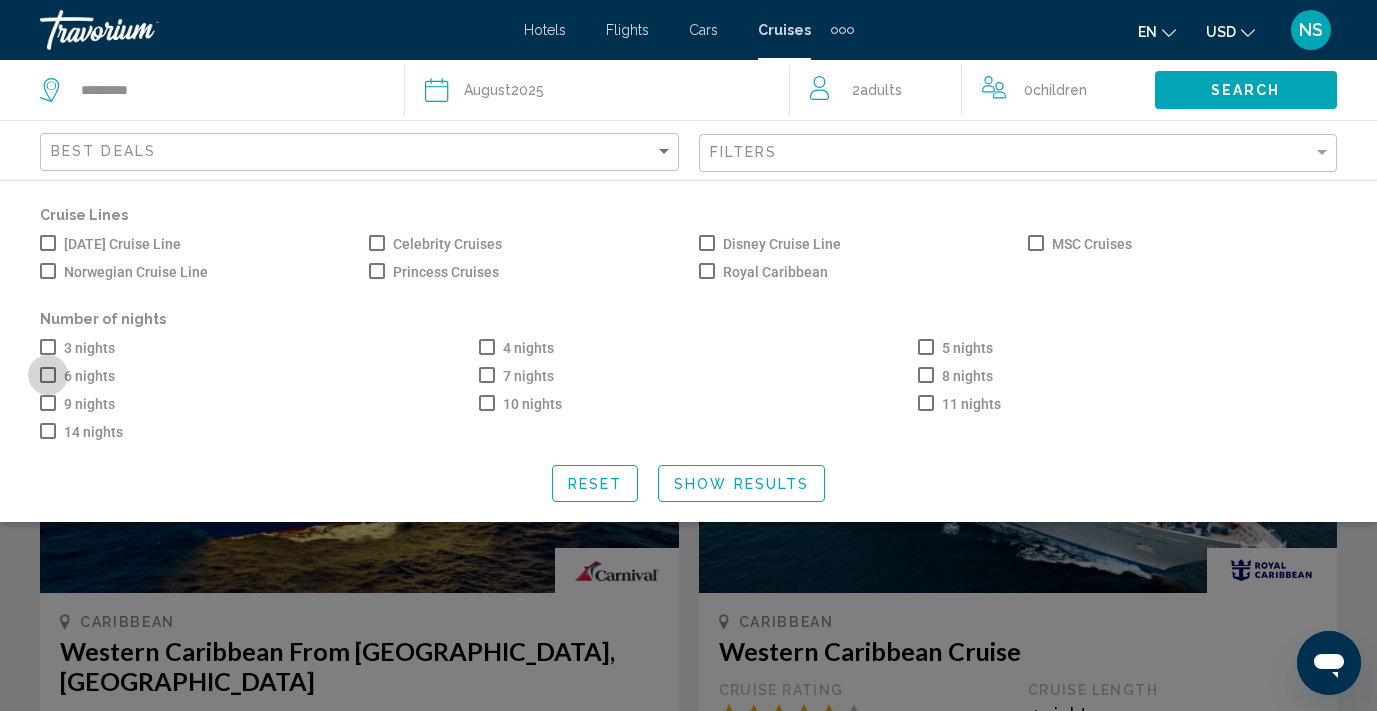 click at bounding box center [48, 375] 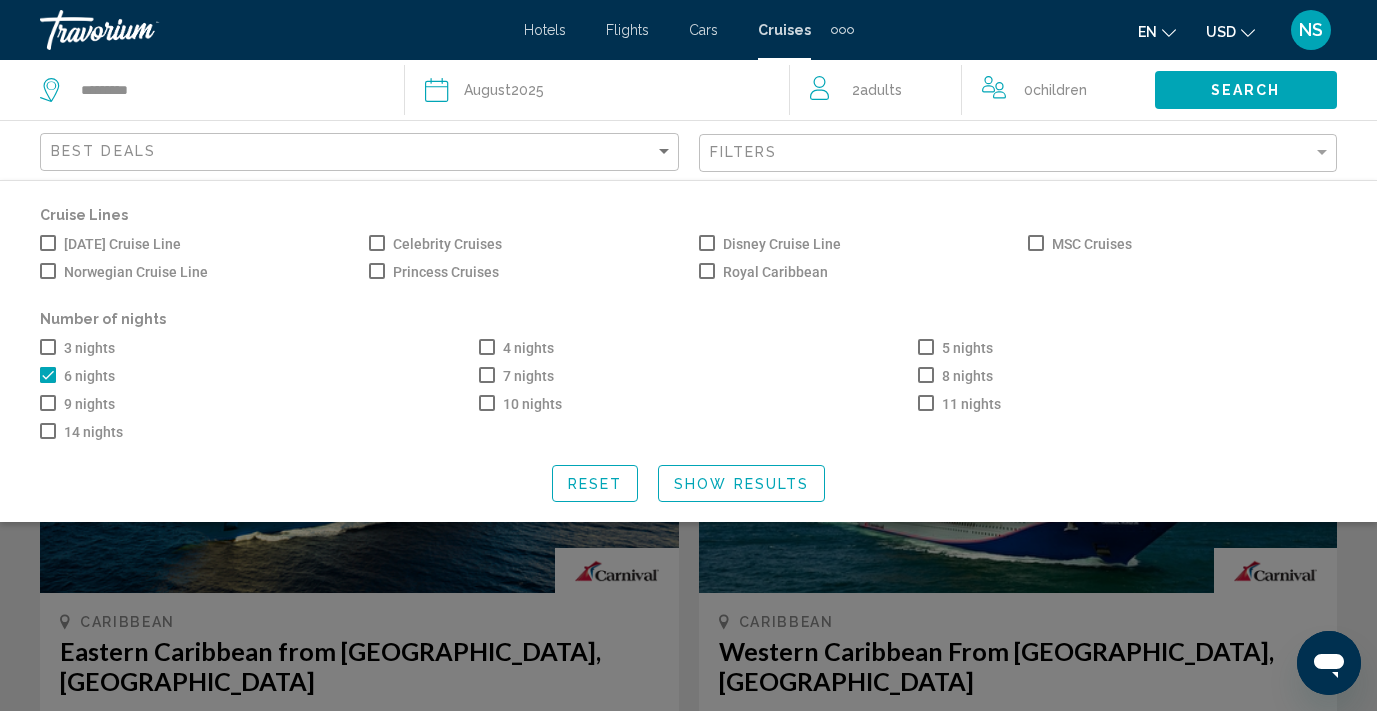 click at bounding box center [926, 347] 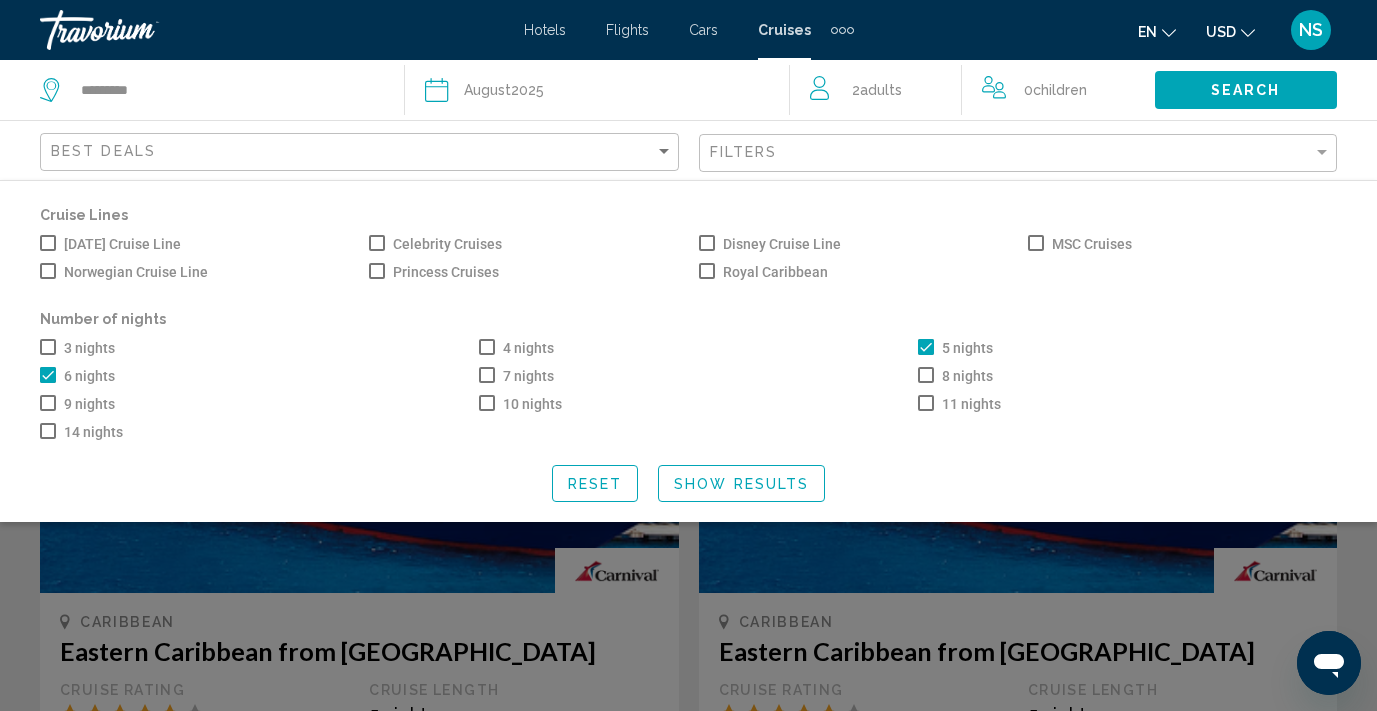 click at bounding box center [487, 375] 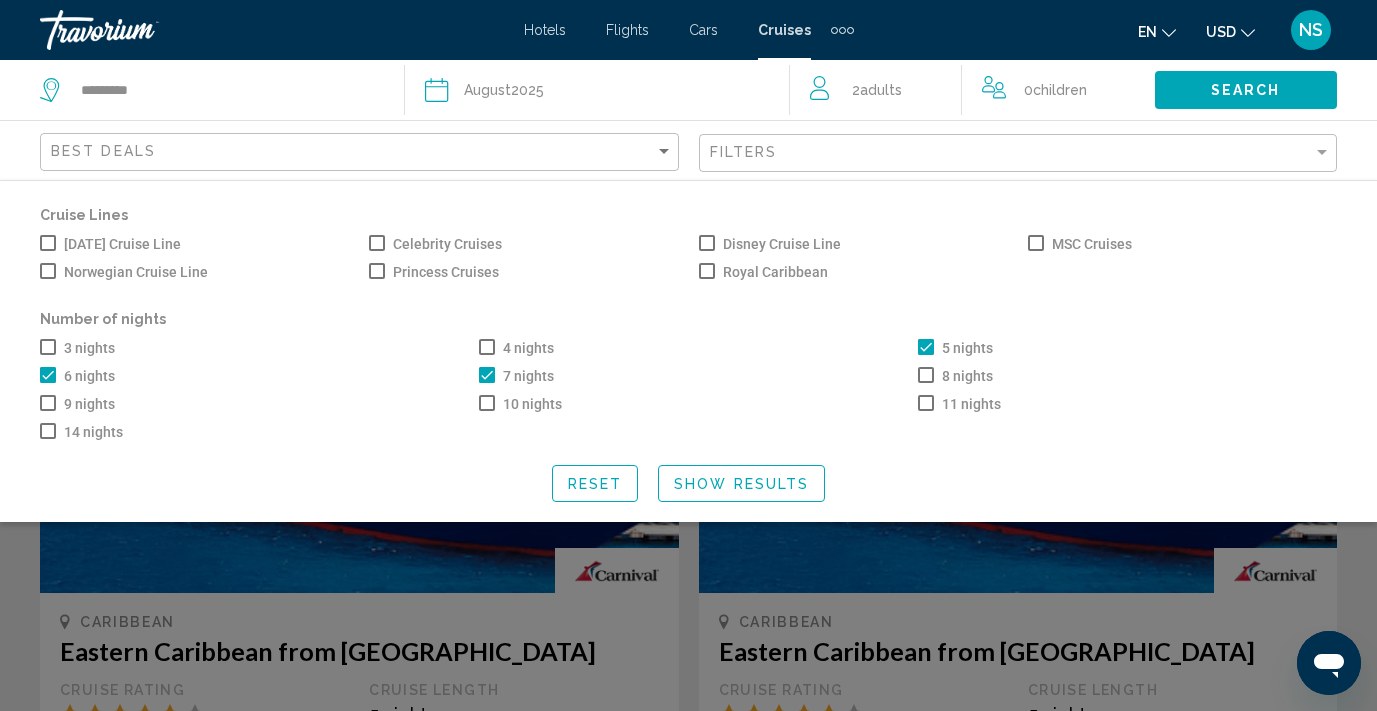 click on "Show Results" 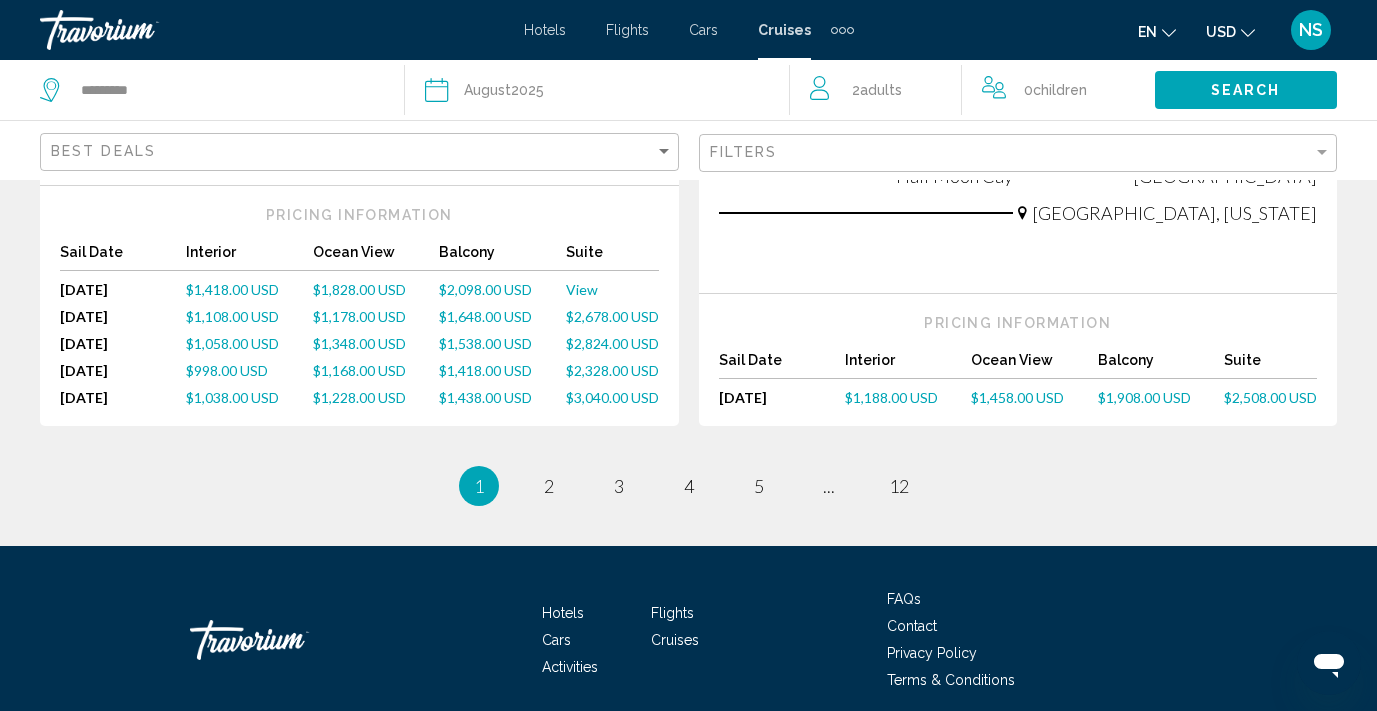 scroll, scrollTop: 2611, scrollLeft: 0, axis: vertical 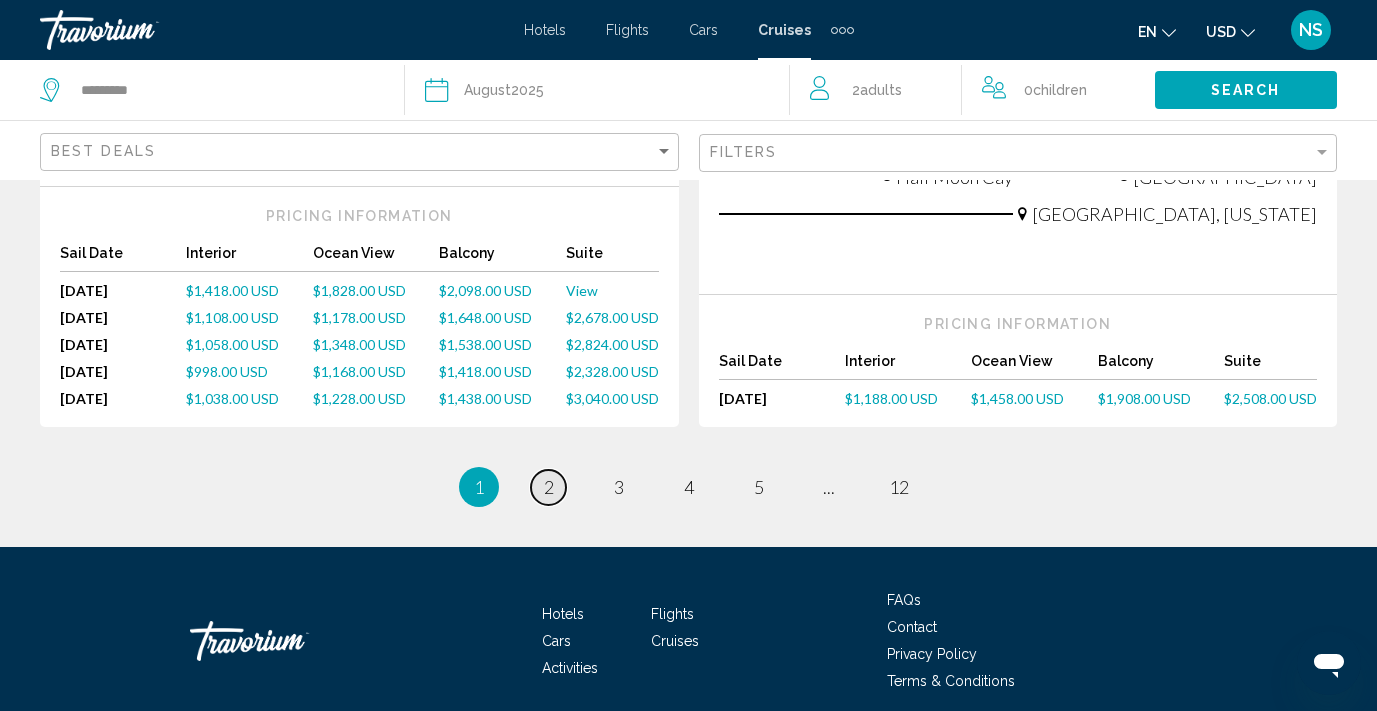 click on "2" at bounding box center (549, 487) 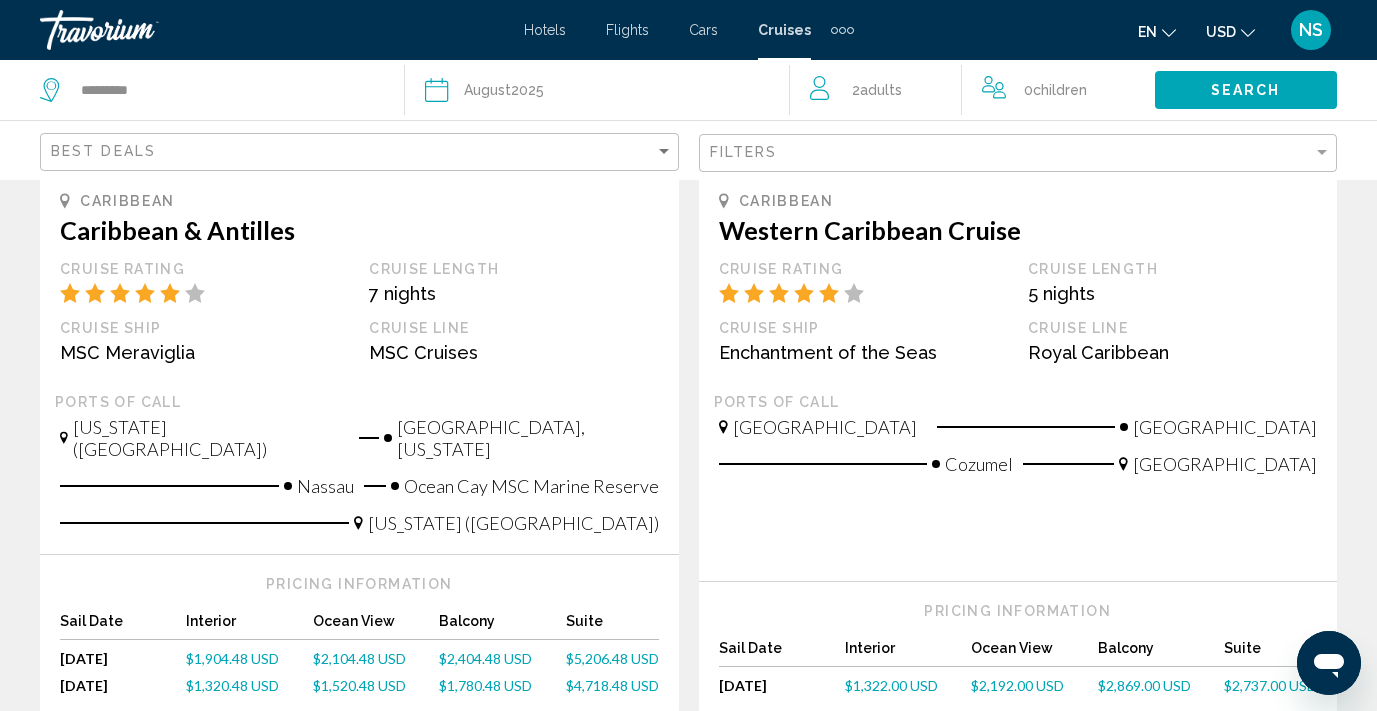 scroll, scrollTop: 1398, scrollLeft: 0, axis: vertical 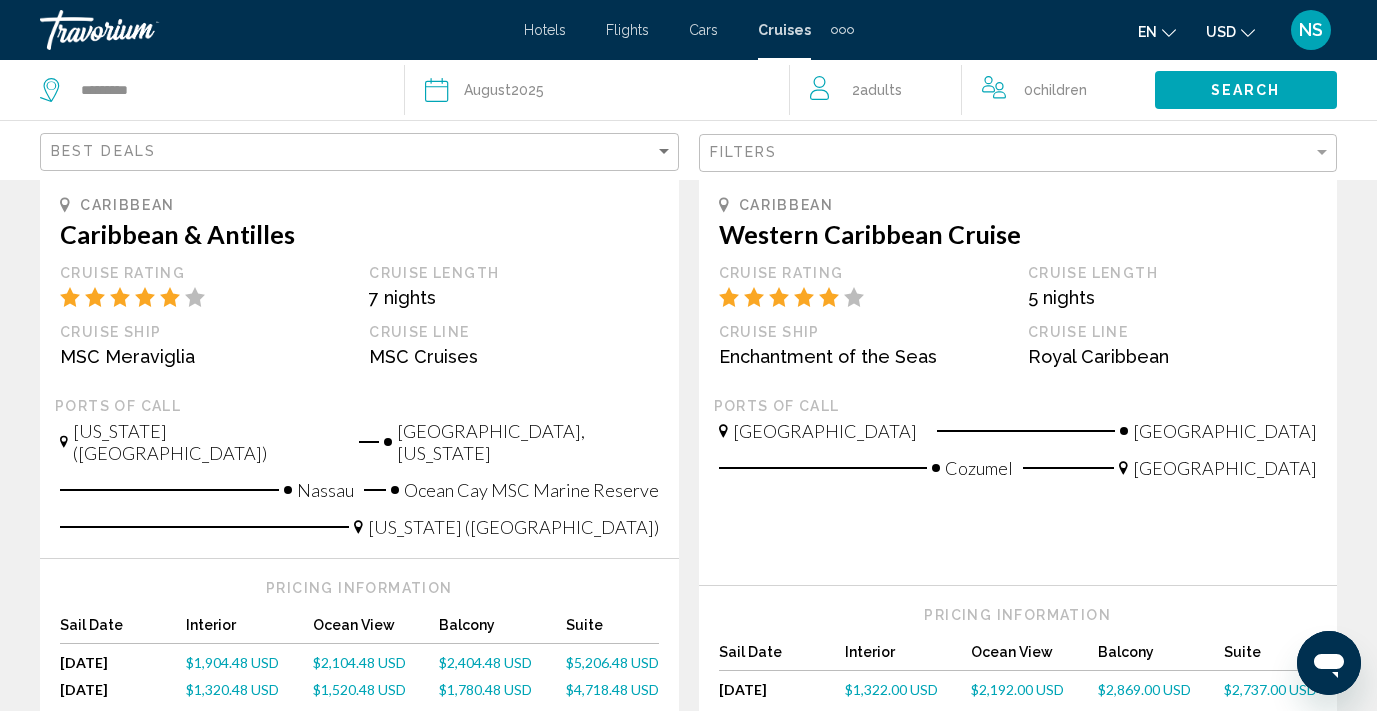 click on "$1,780.48 USD" at bounding box center (485, 689) 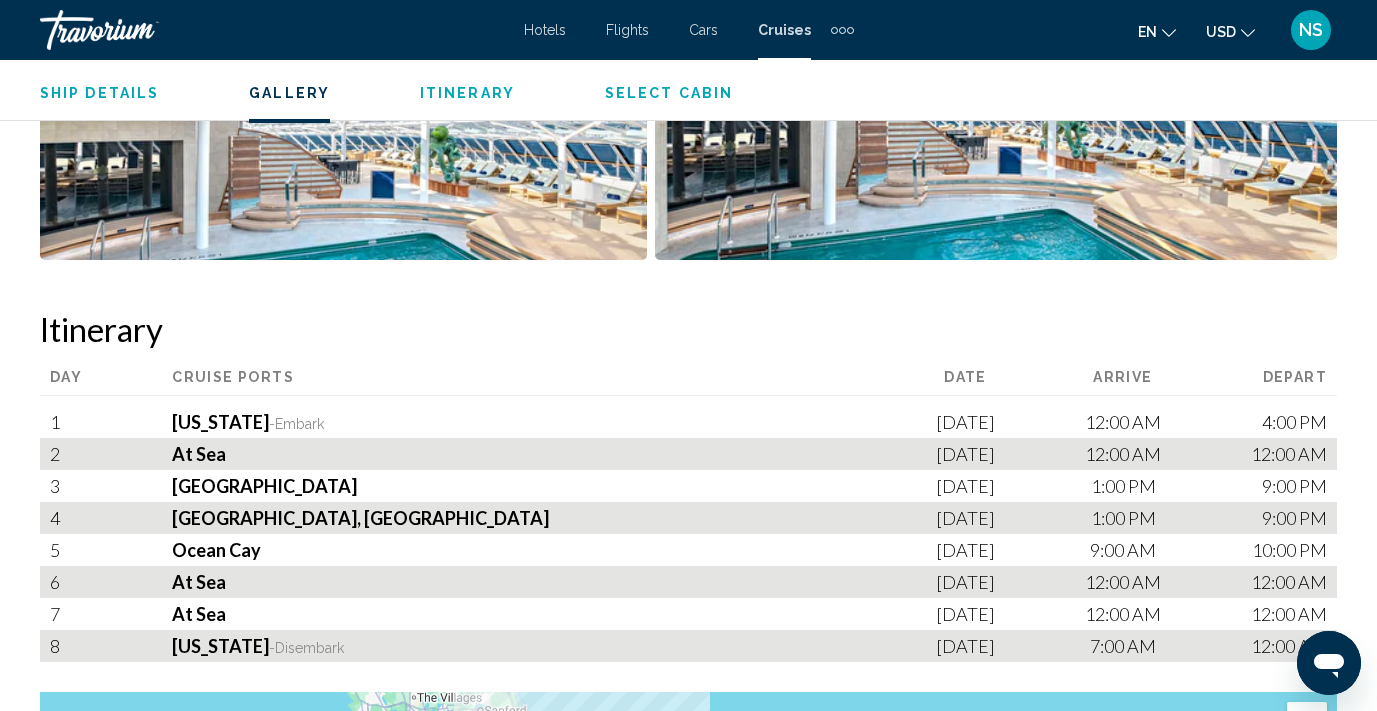 scroll, scrollTop: 2004, scrollLeft: 0, axis: vertical 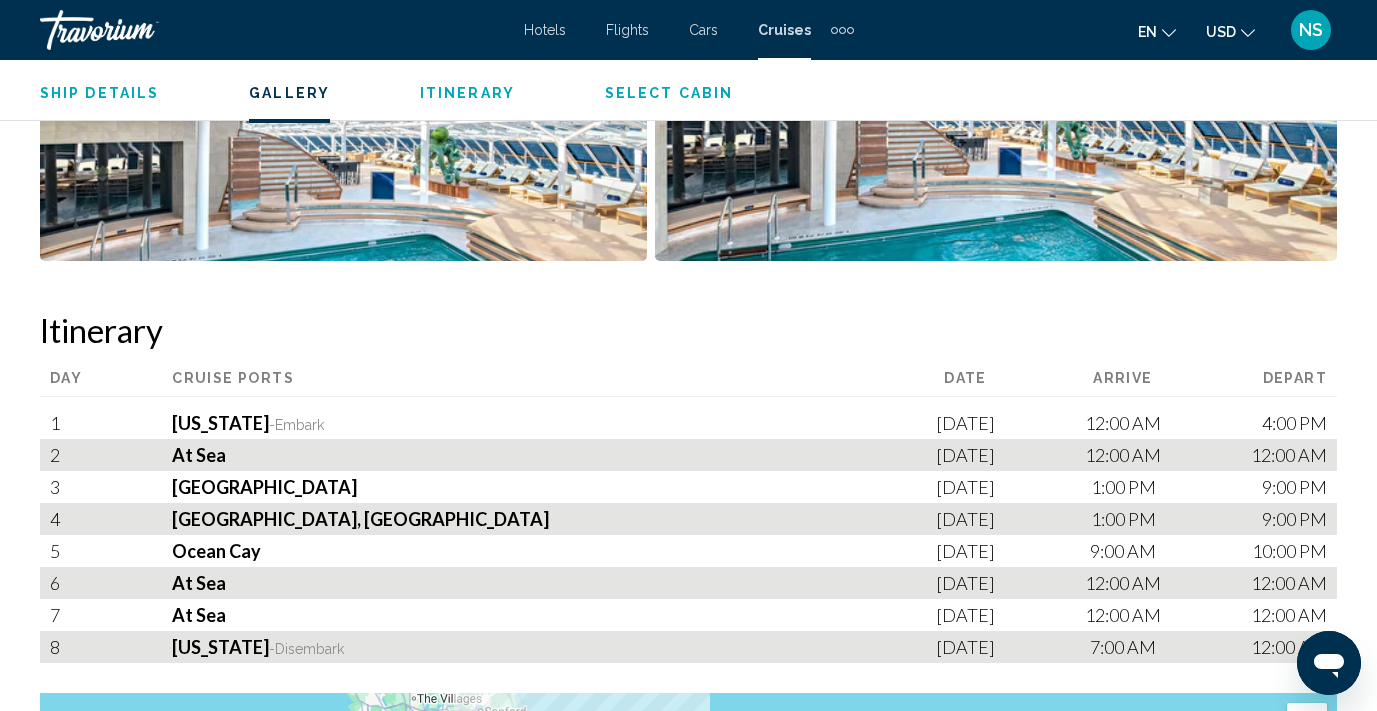 type 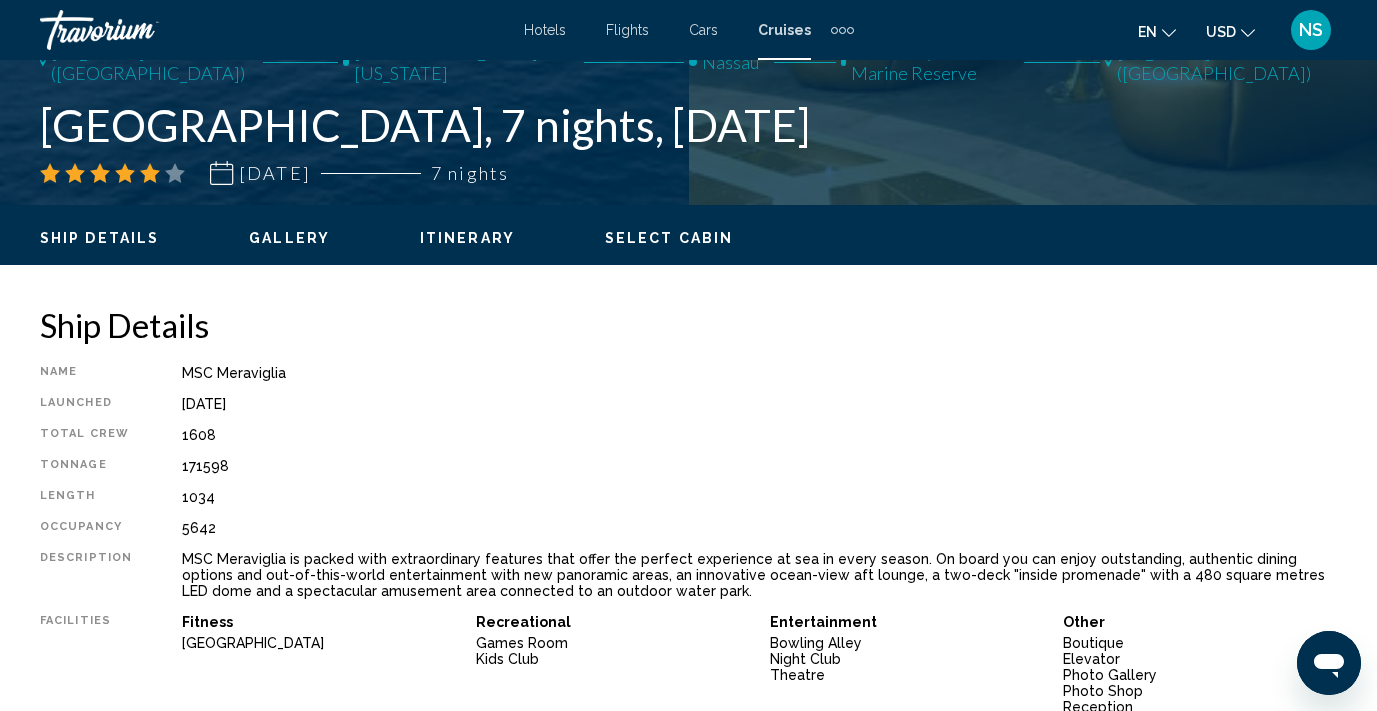scroll, scrollTop: 807, scrollLeft: 0, axis: vertical 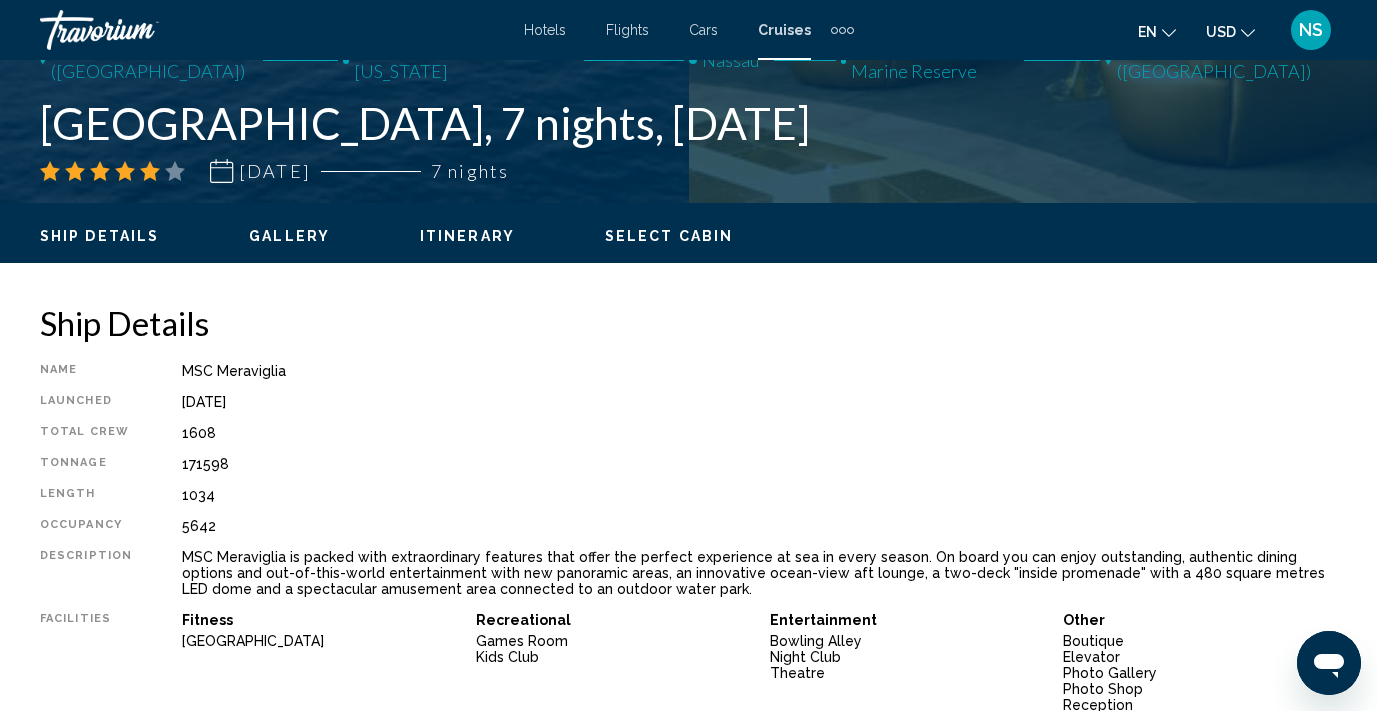 click on "Itinerary" at bounding box center [467, 236] 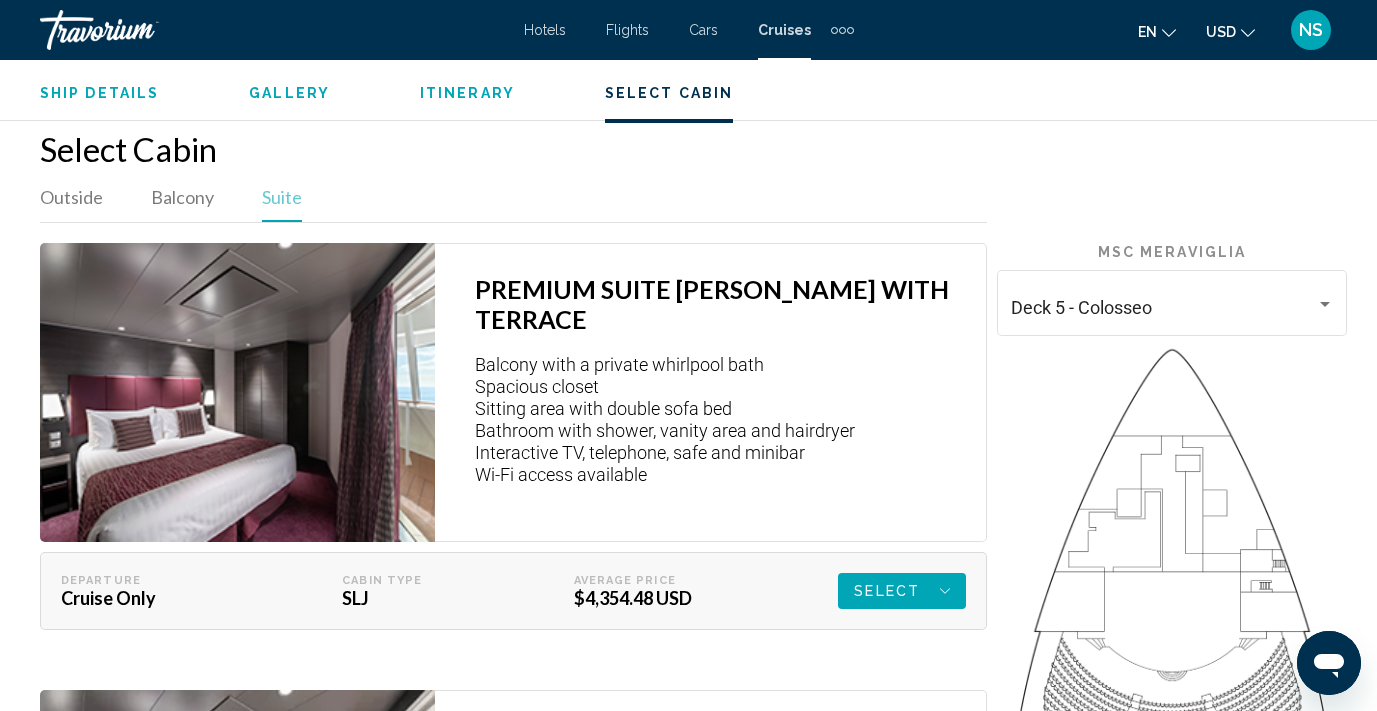 scroll, scrollTop: 3067, scrollLeft: 0, axis: vertical 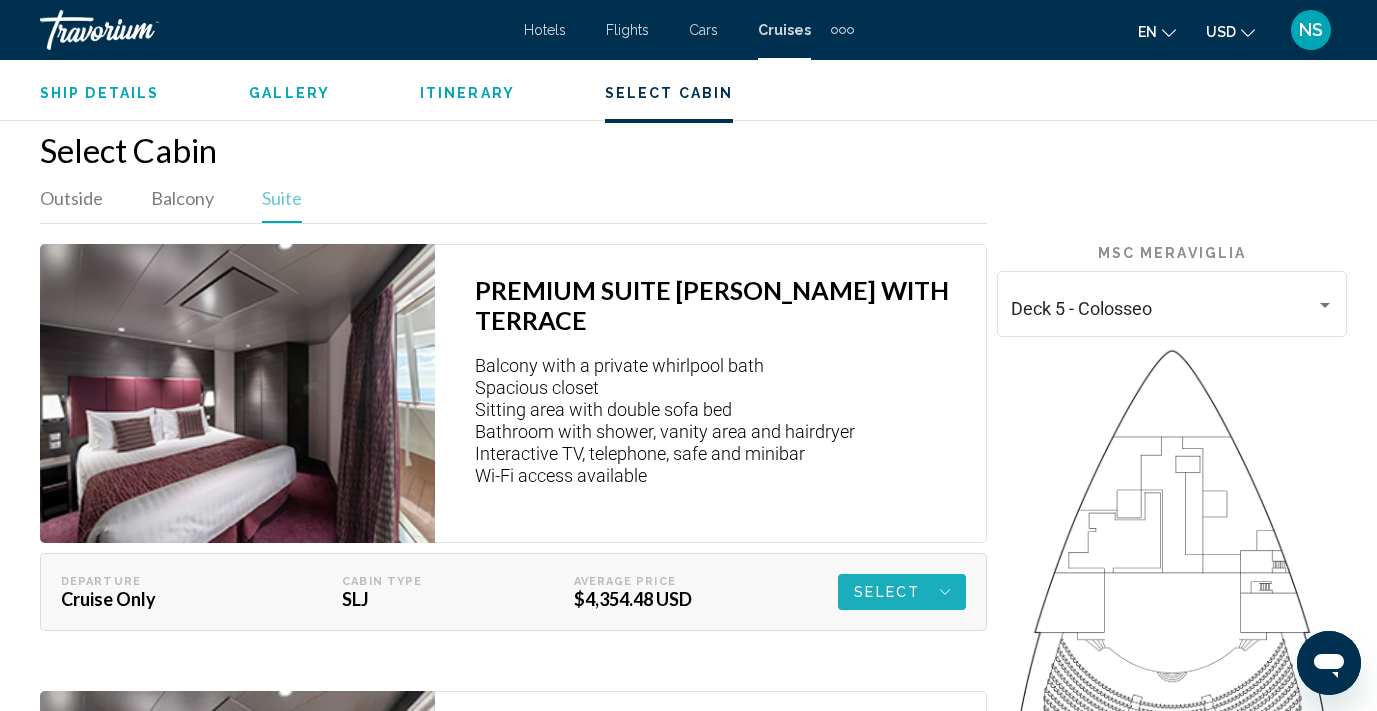 click on "Select" at bounding box center [887, 592] 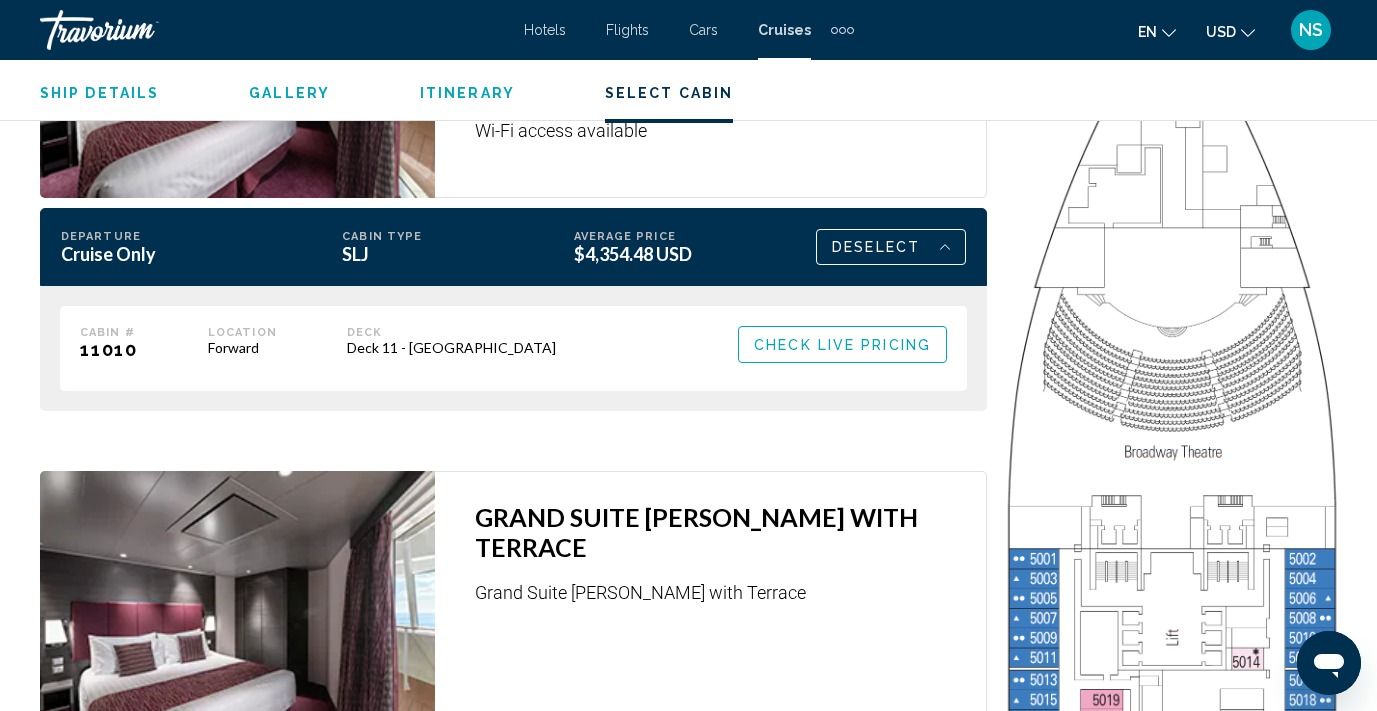 scroll, scrollTop: 3421, scrollLeft: 0, axis: vertical 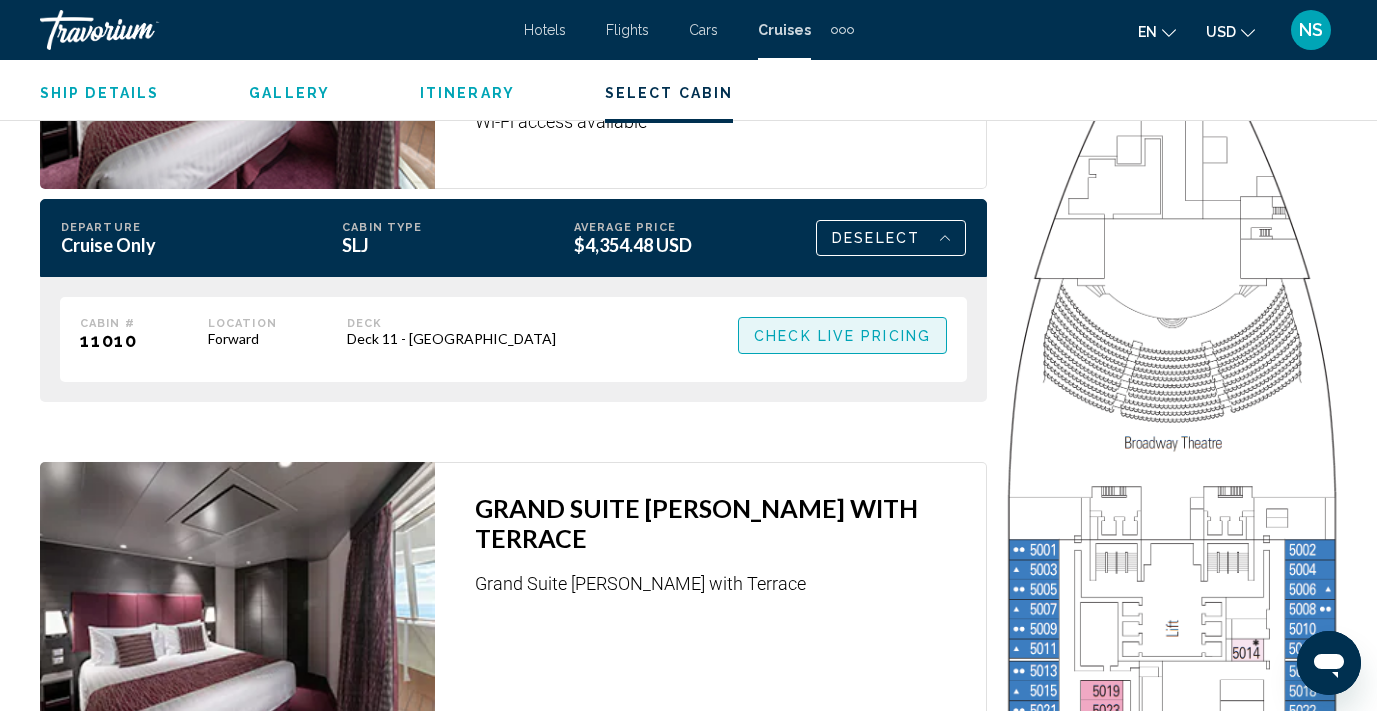 click on "Check Live Pricing" at bounding box center [842, 336] 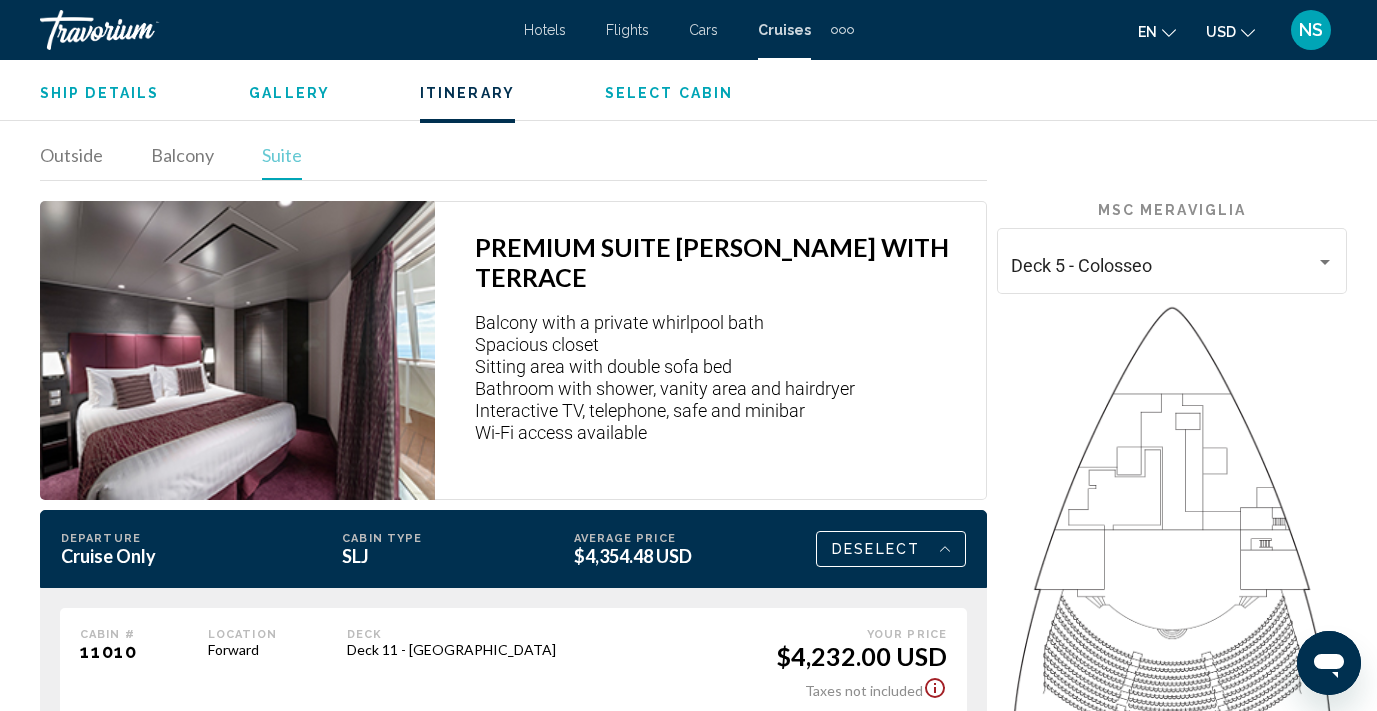 scroll, scrollTop: 3003, scrollLeft: 0, axis: vertical 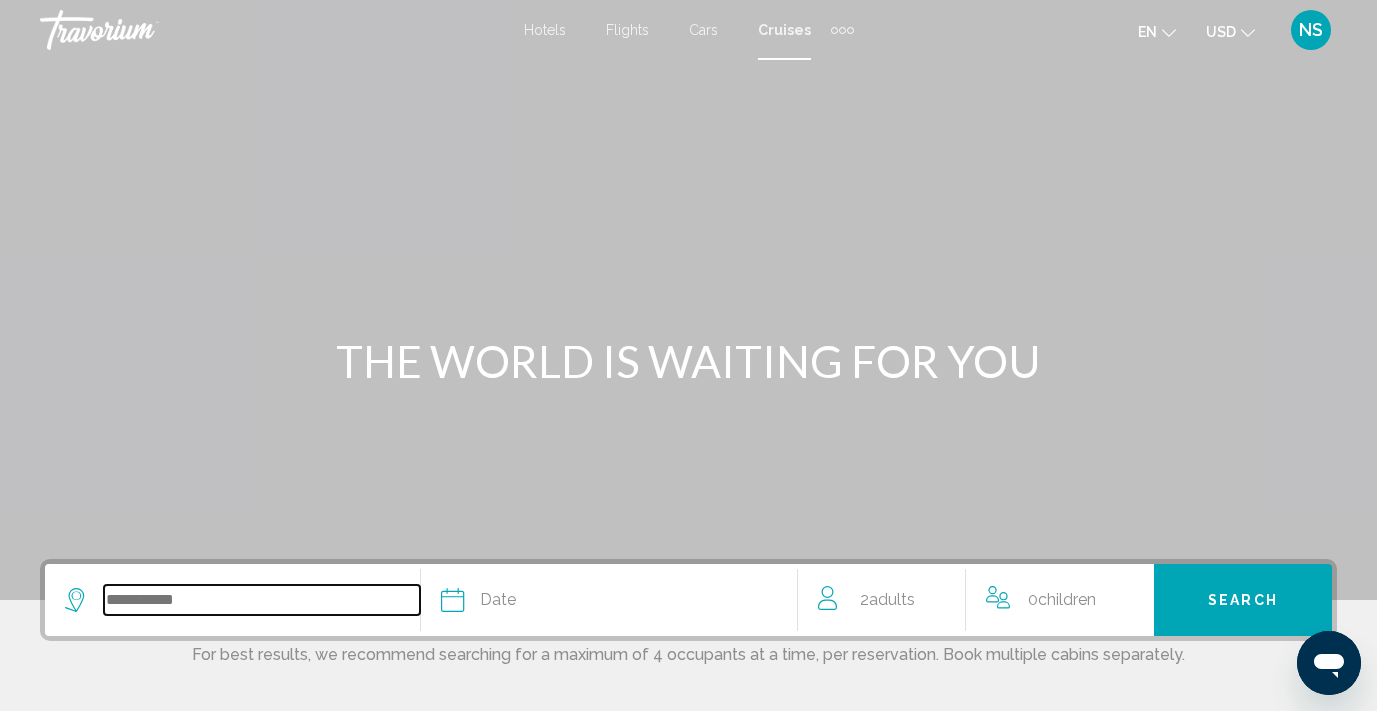 click at bounding box center [262, 600] 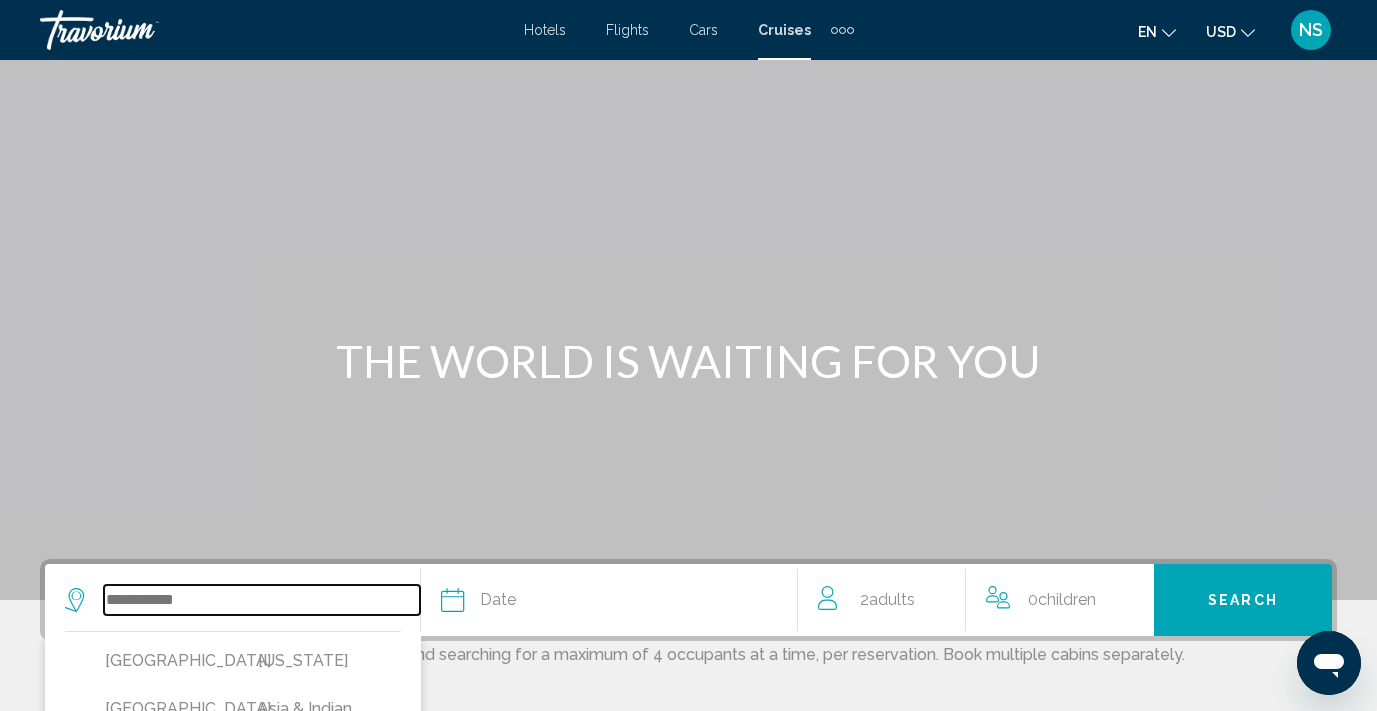 scroll, scrollTop: 449, scrollLeft: 0, axis: vertical 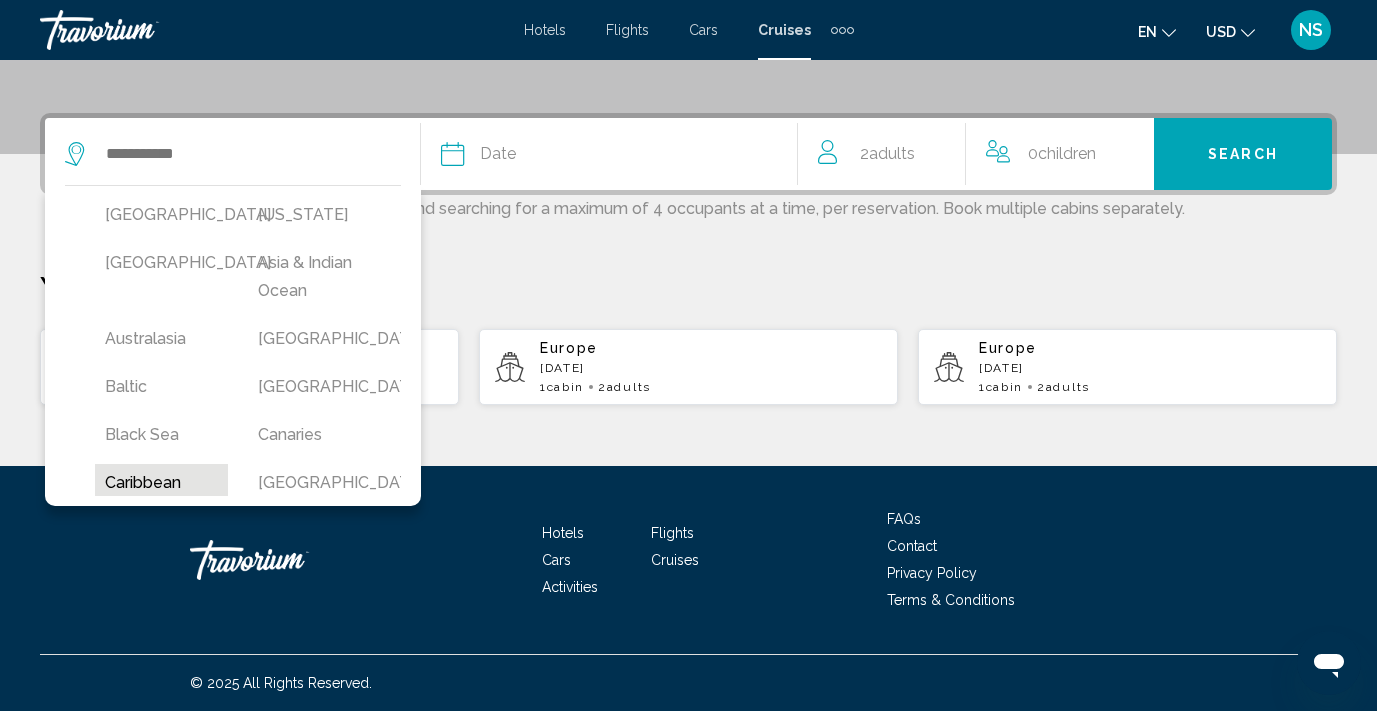 click on "Caribbean" at bounding box center (161, 483) 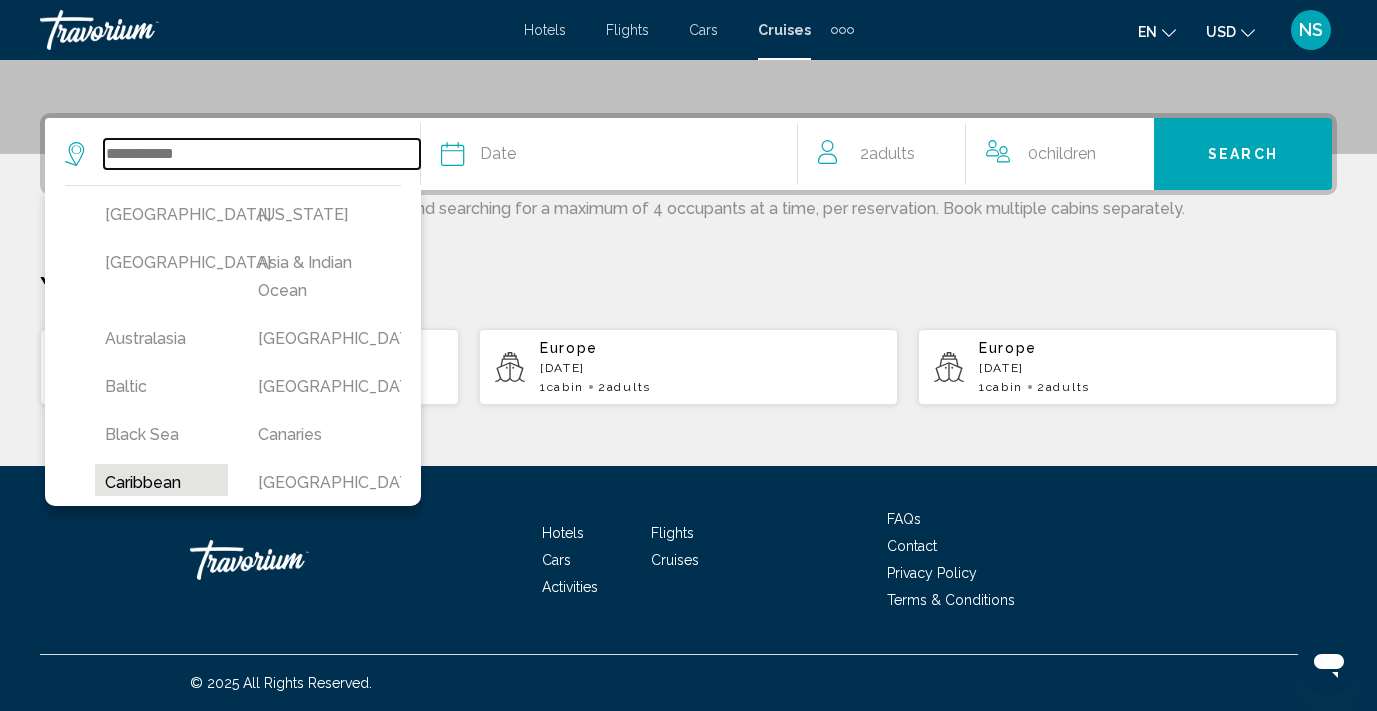 type on "*********" 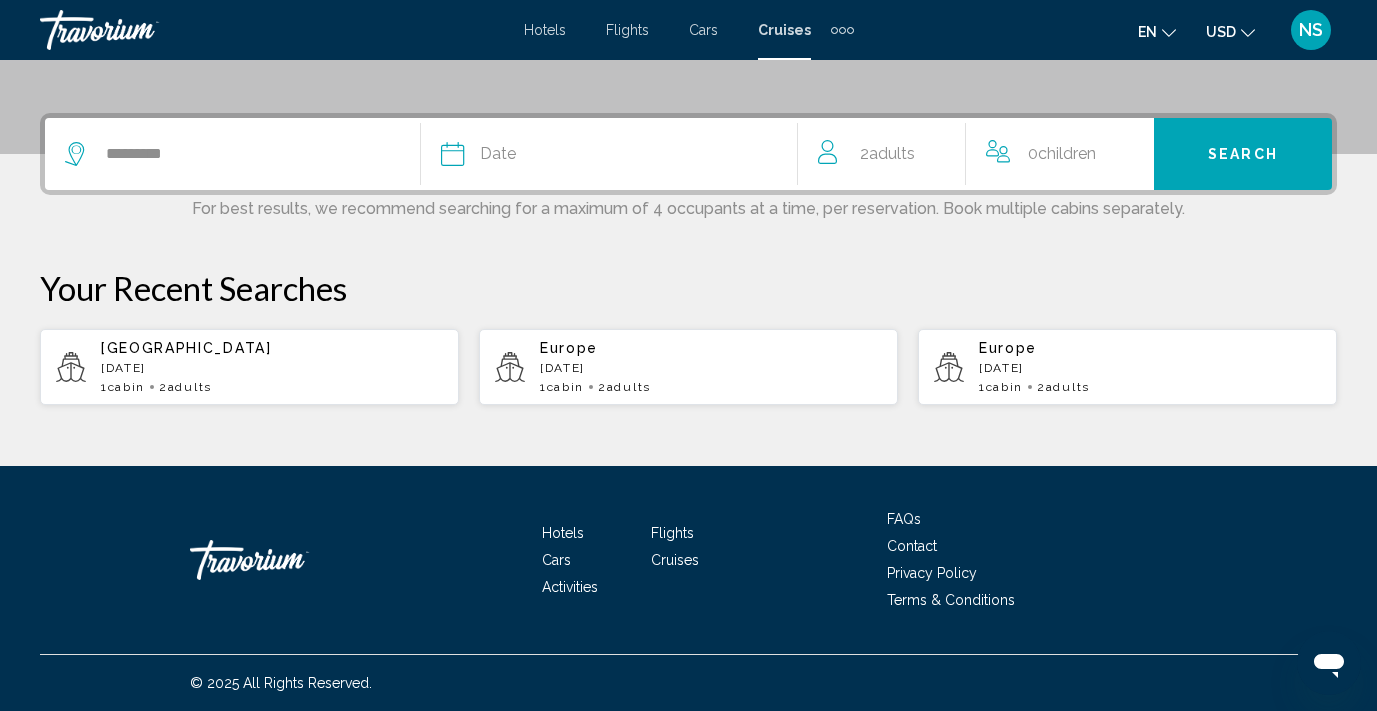 click on "Date
January February March April May June July August September October November December" 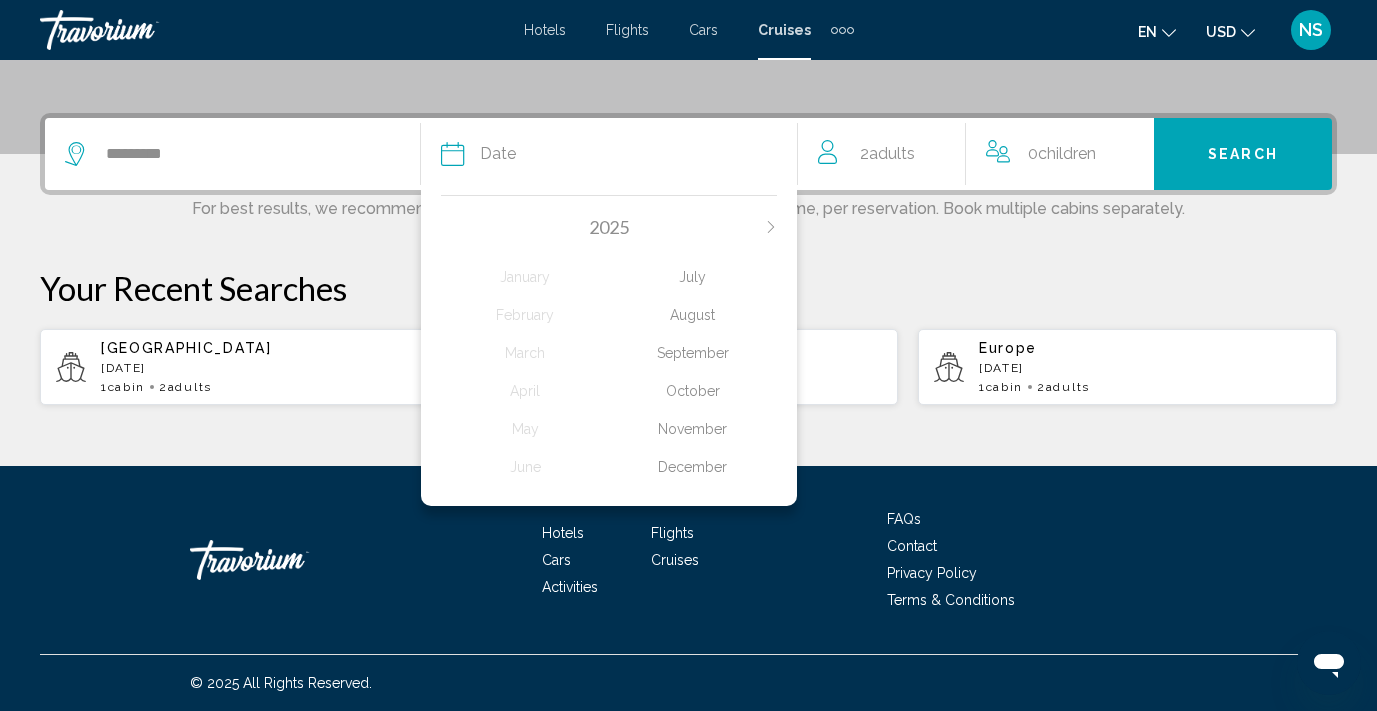 click on "August" 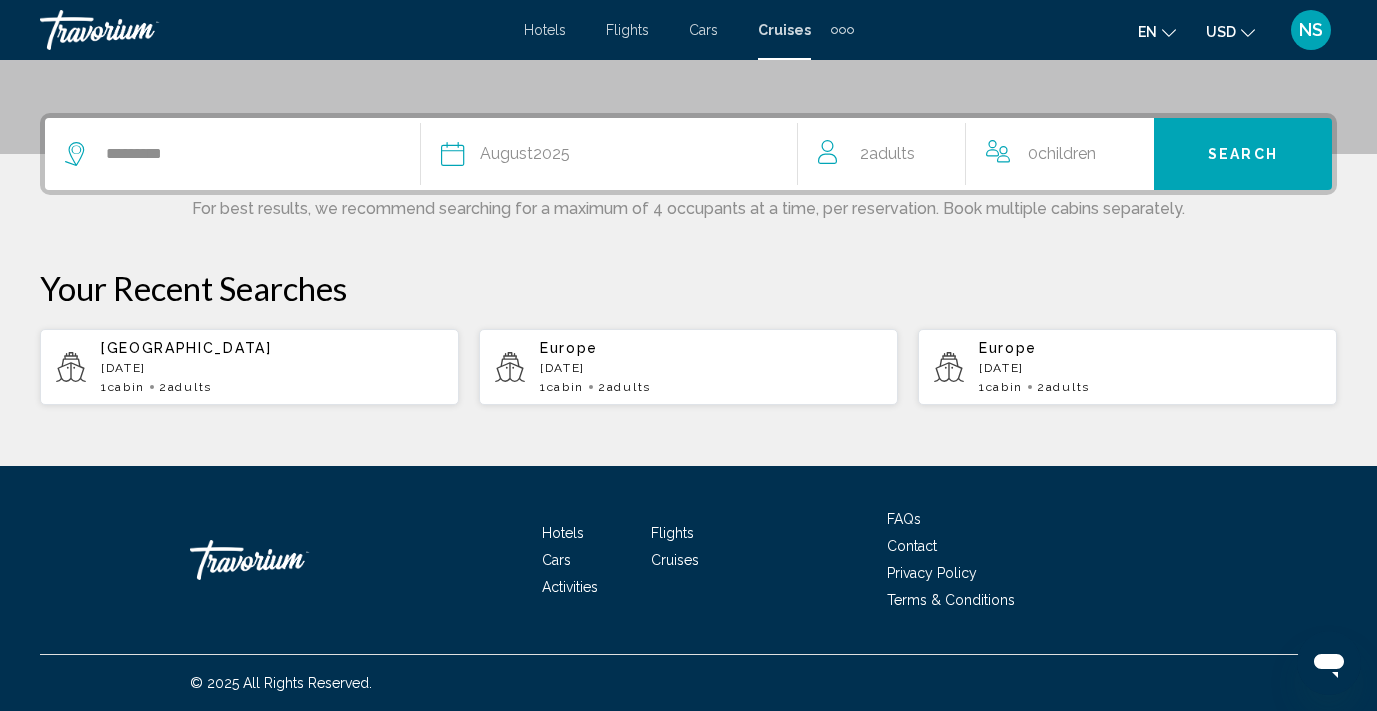click on "Search" at bounding box center (1243, 155) 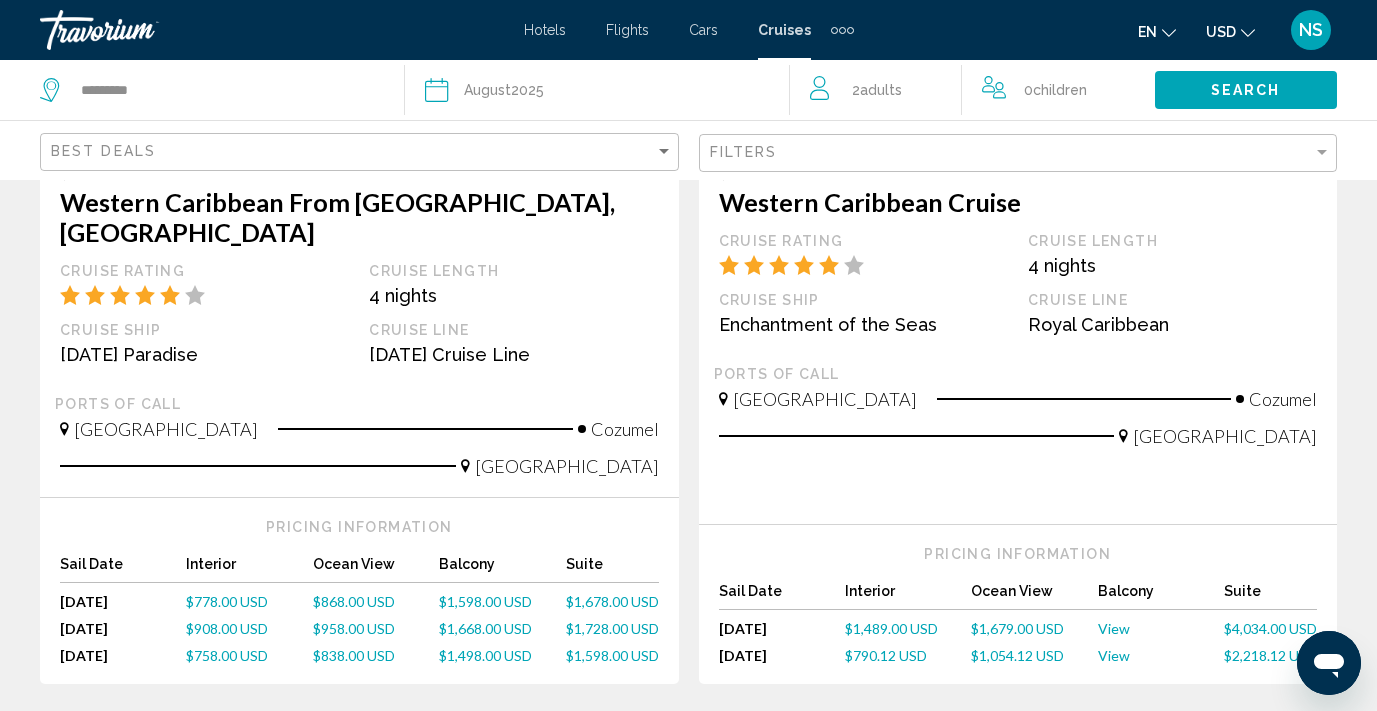 scroll, scrollTop: 0, scrollLeft: 0, axis: both 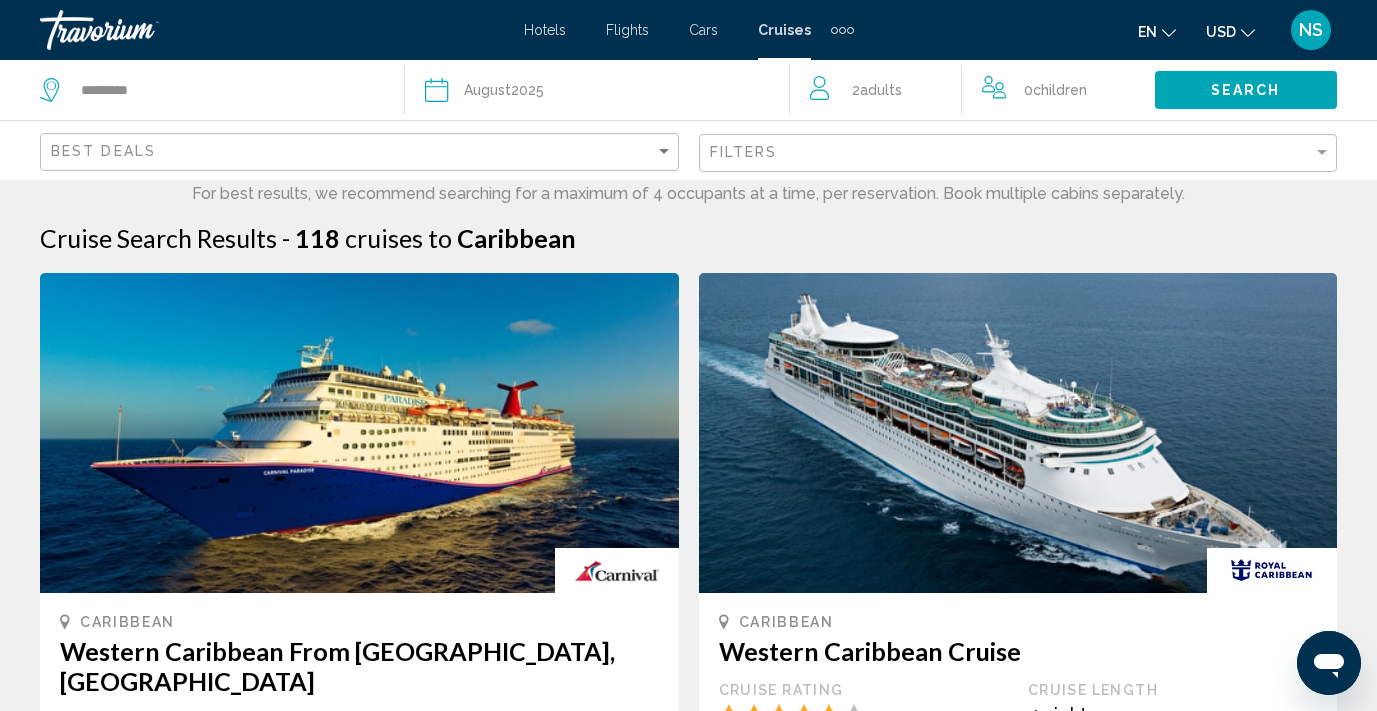 click on "Filters" 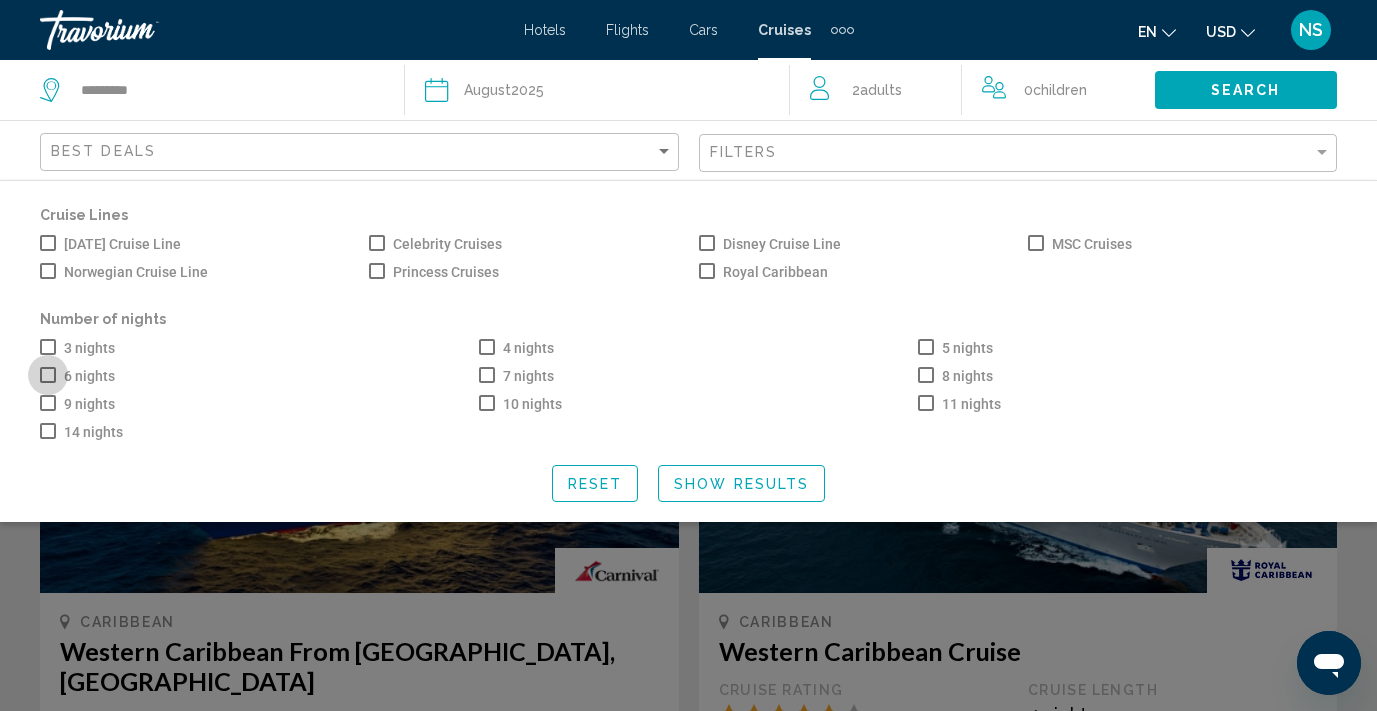 click at bounding box center [48, 375] 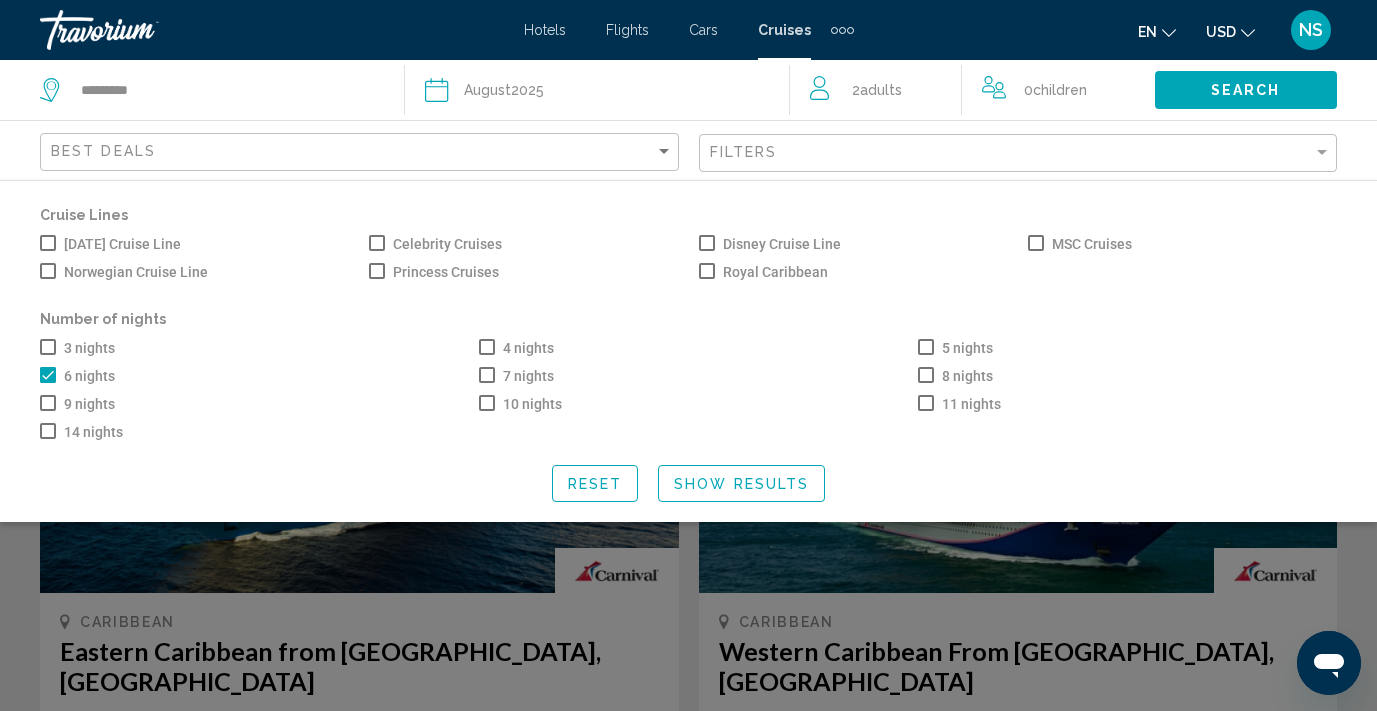 click on "5 nights" at bounding box center [955, 348] 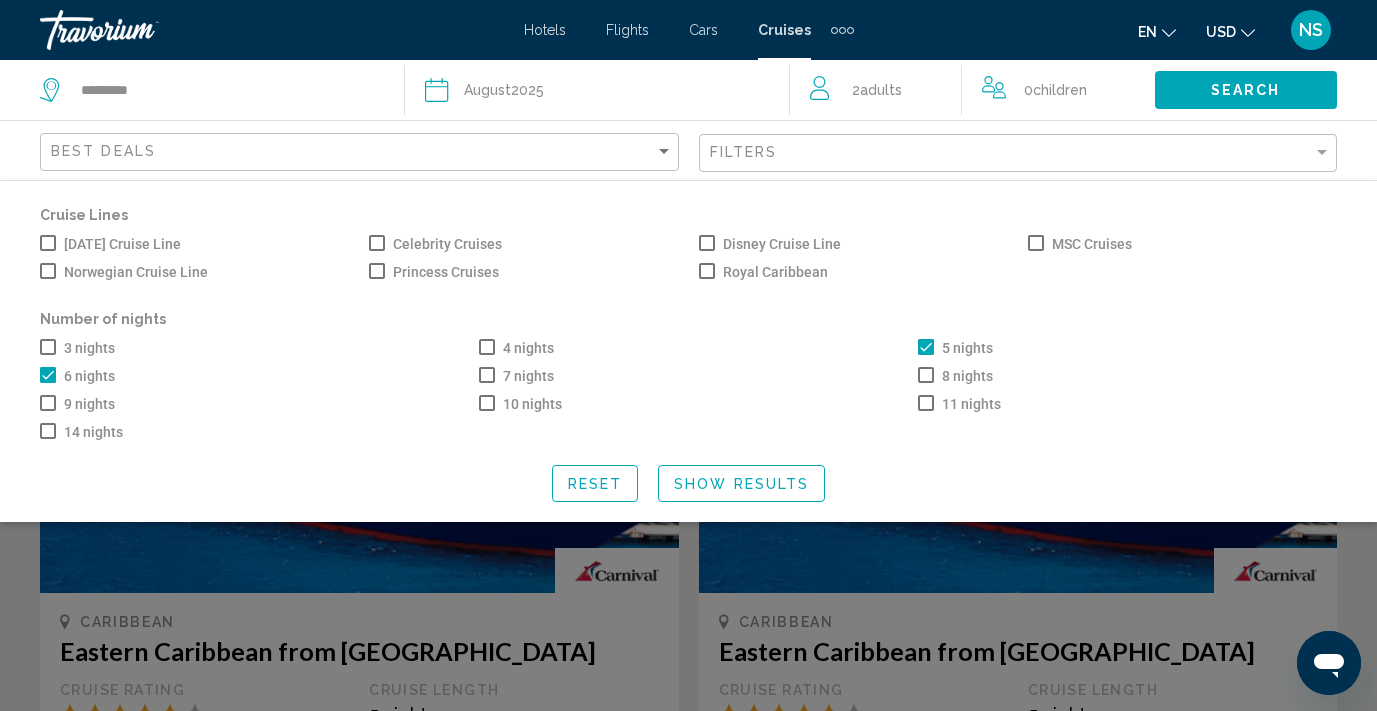 click at bounding box center (487, 375) 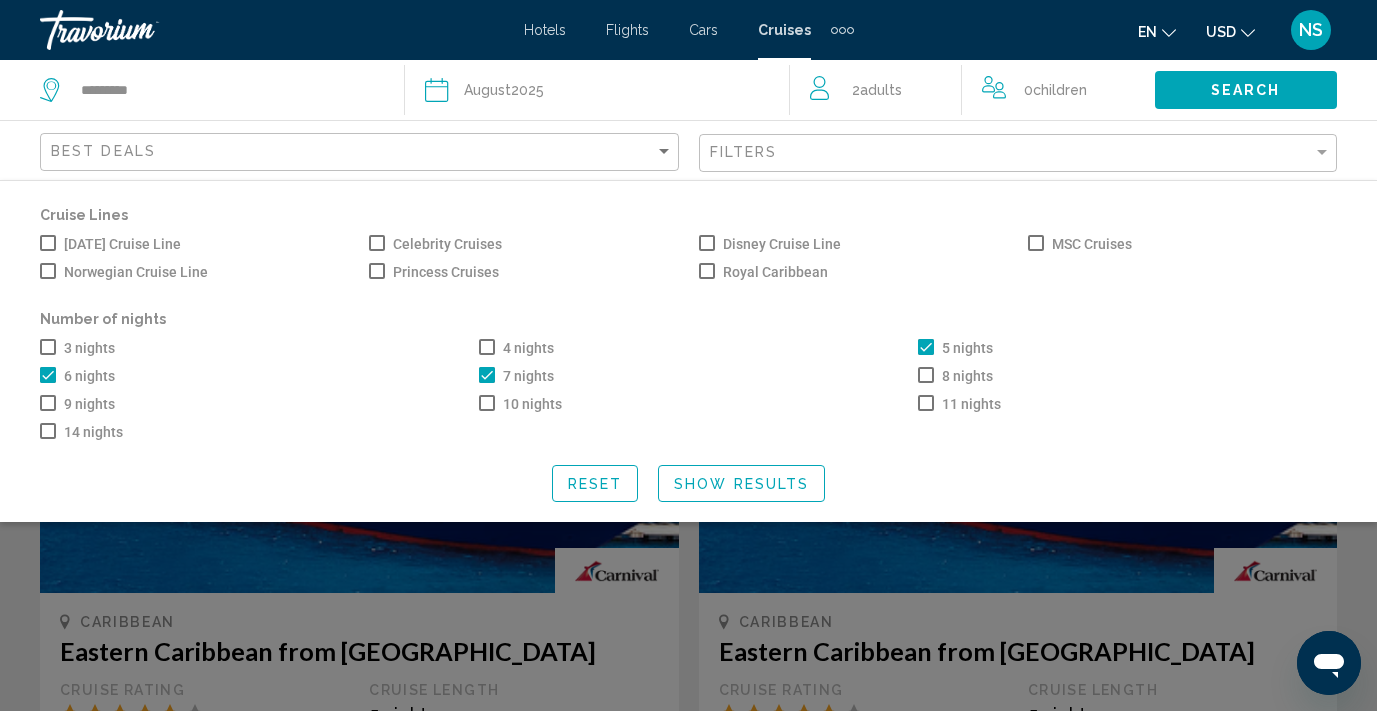 click on "Show Results" 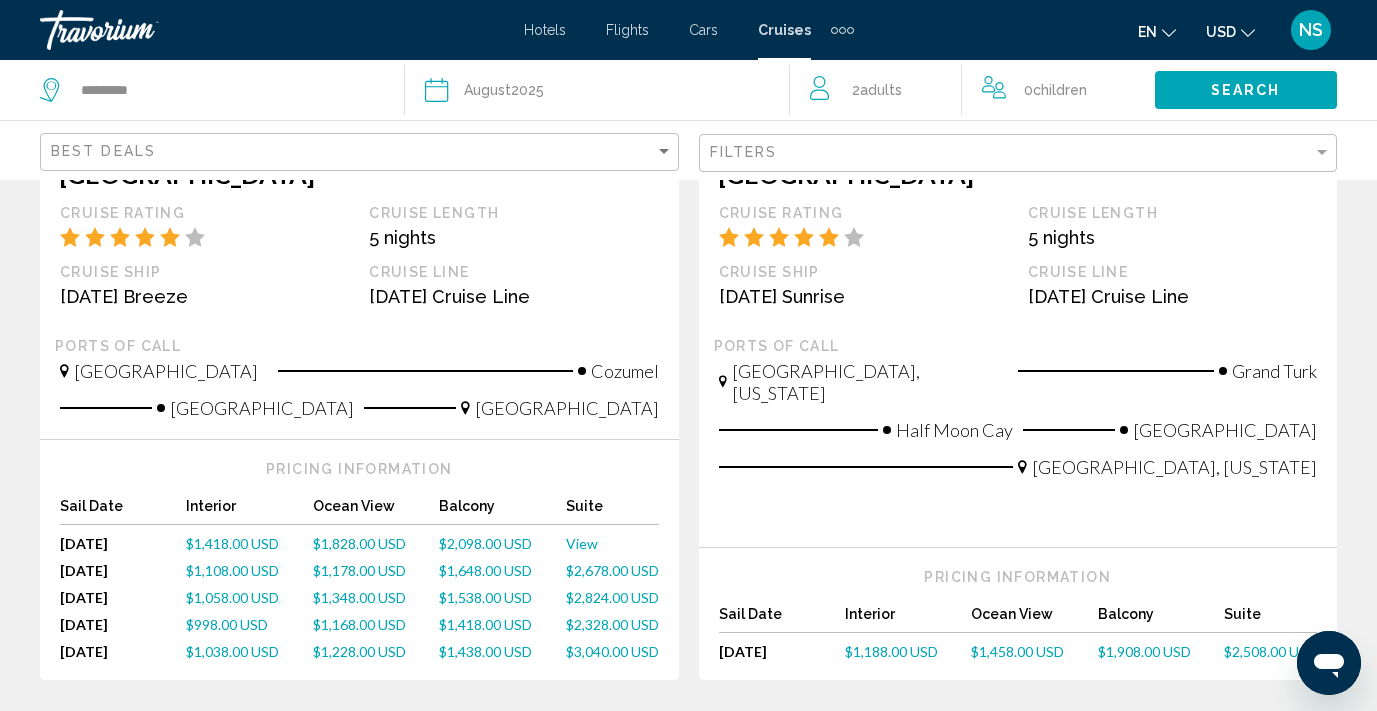 scroll, scrollTop: 2360, scrollLeft: 0, axis: vertical 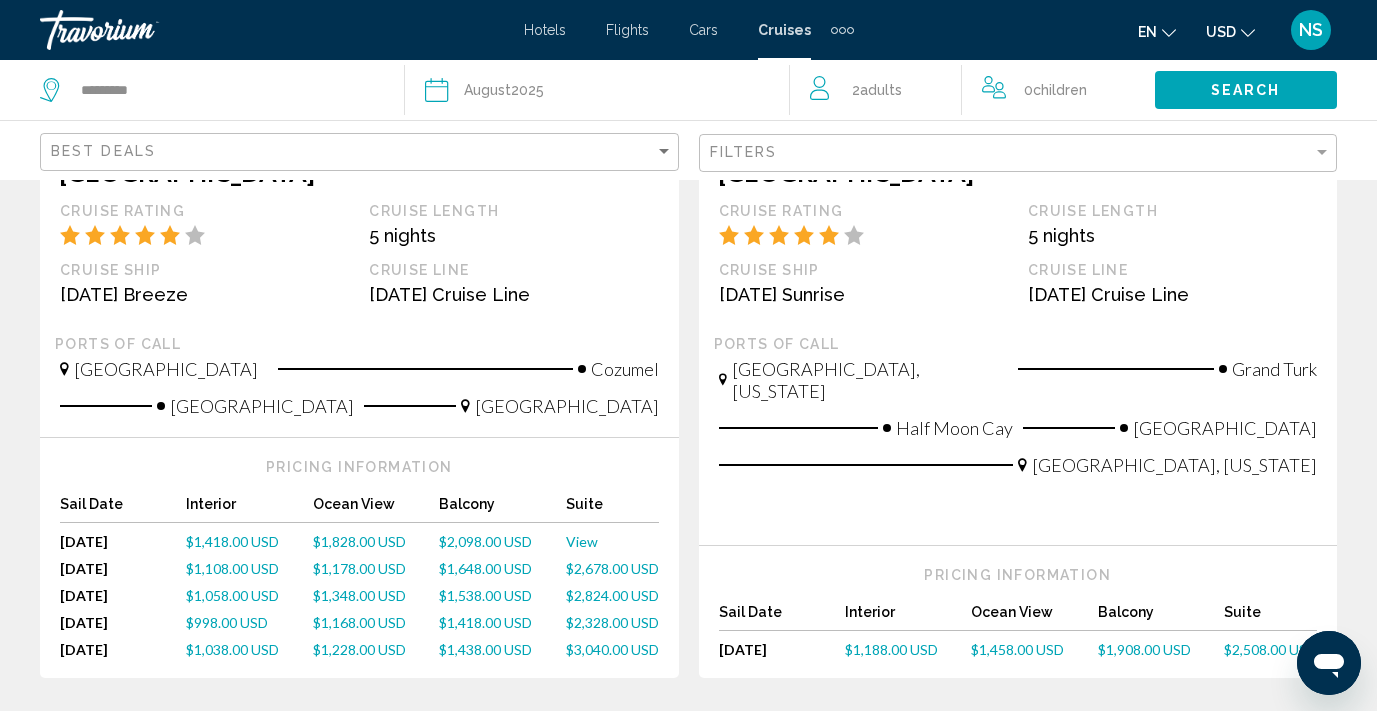 click on "2" at bounding box center [549, 738] 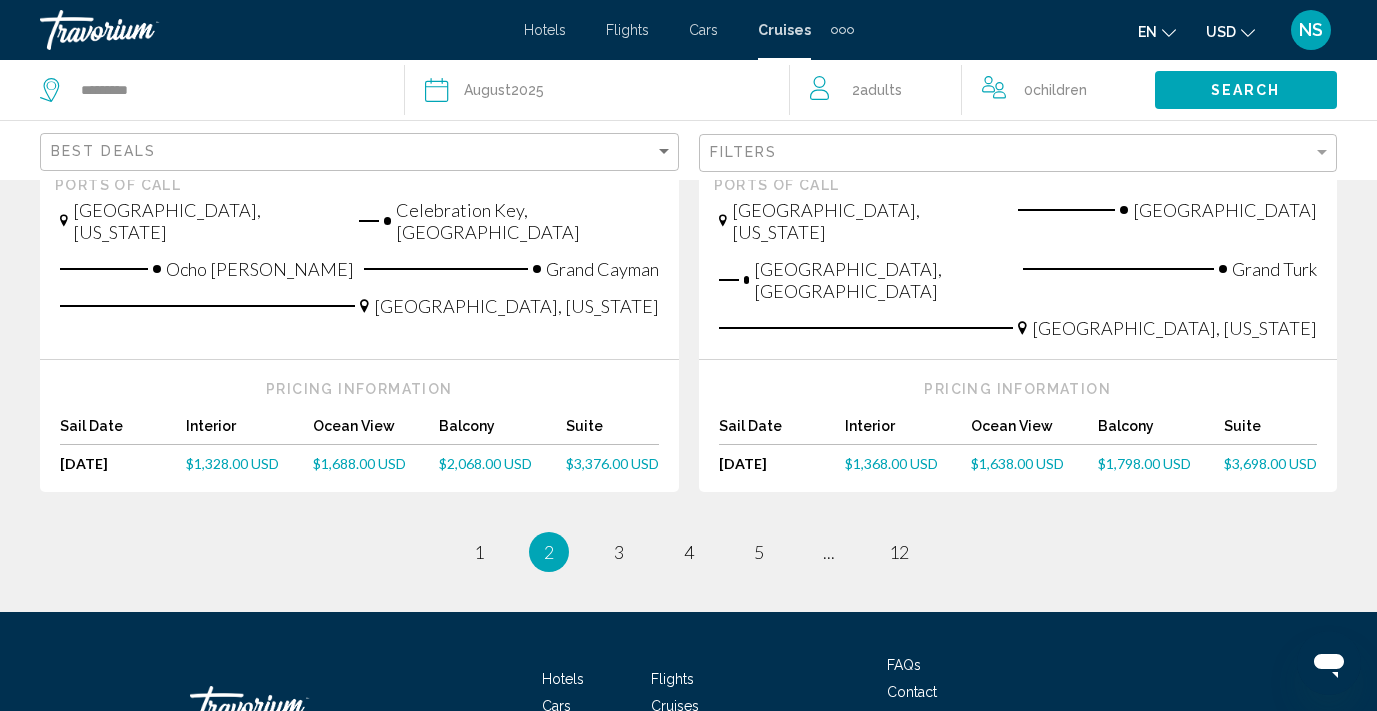 scroll, scrollTop: 2550, scrollLeft: 0, axis: vertical 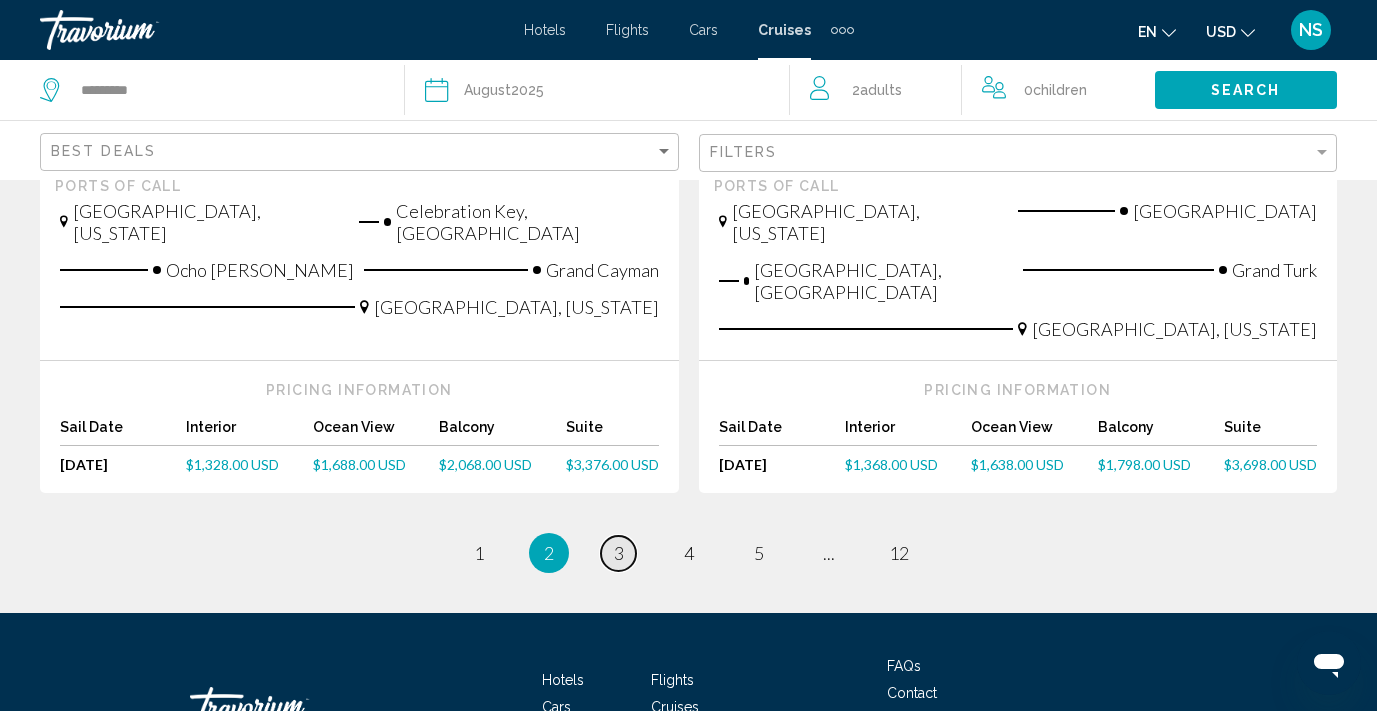 click on "3" at bounding box center [619, 553] 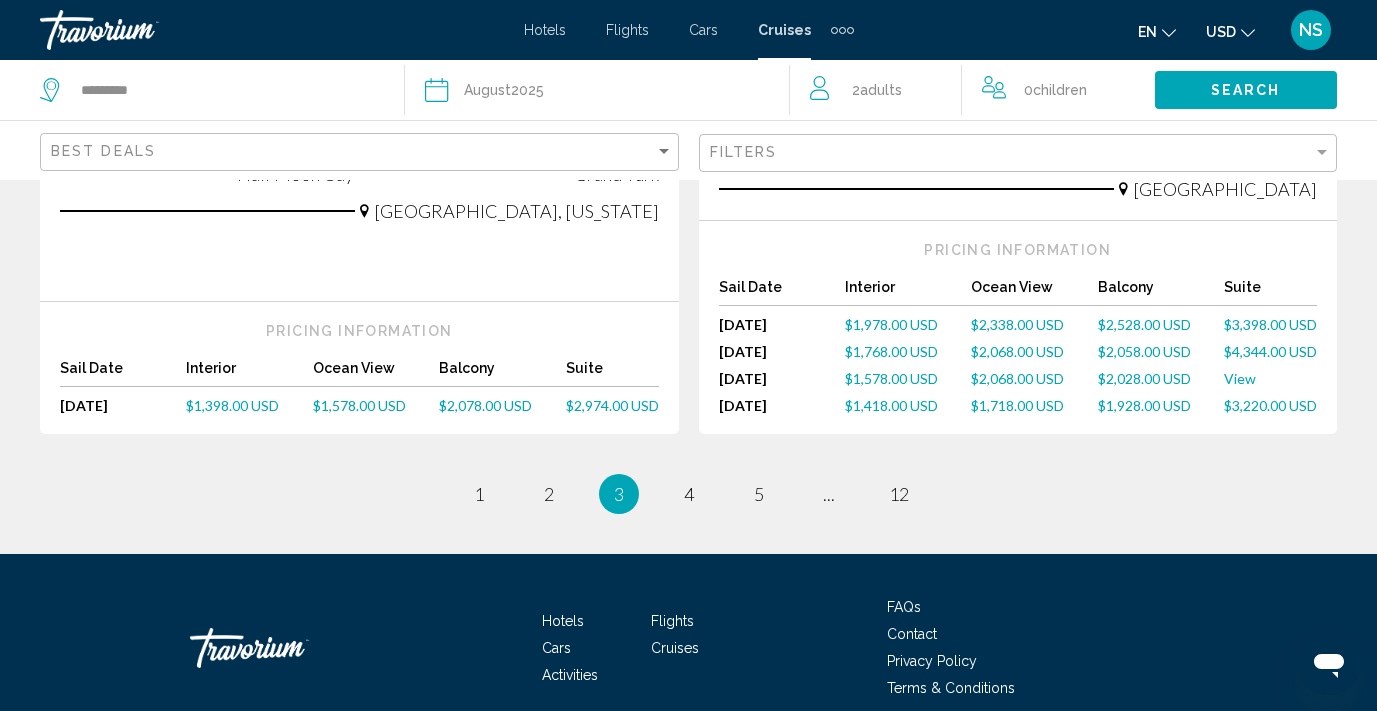 scroll, scrollTop: 2582, scrollLeft: 0, axis: vertical 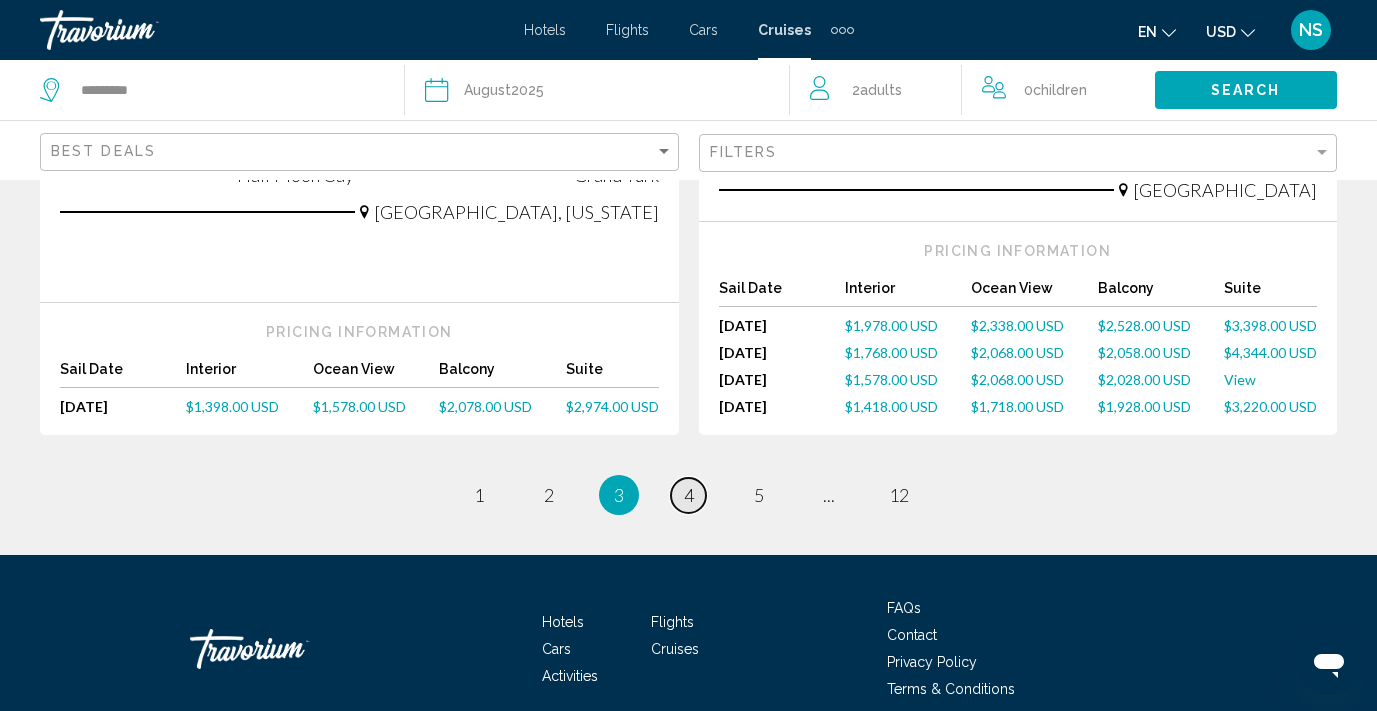 click on "4" at bounding box center [689, 495] 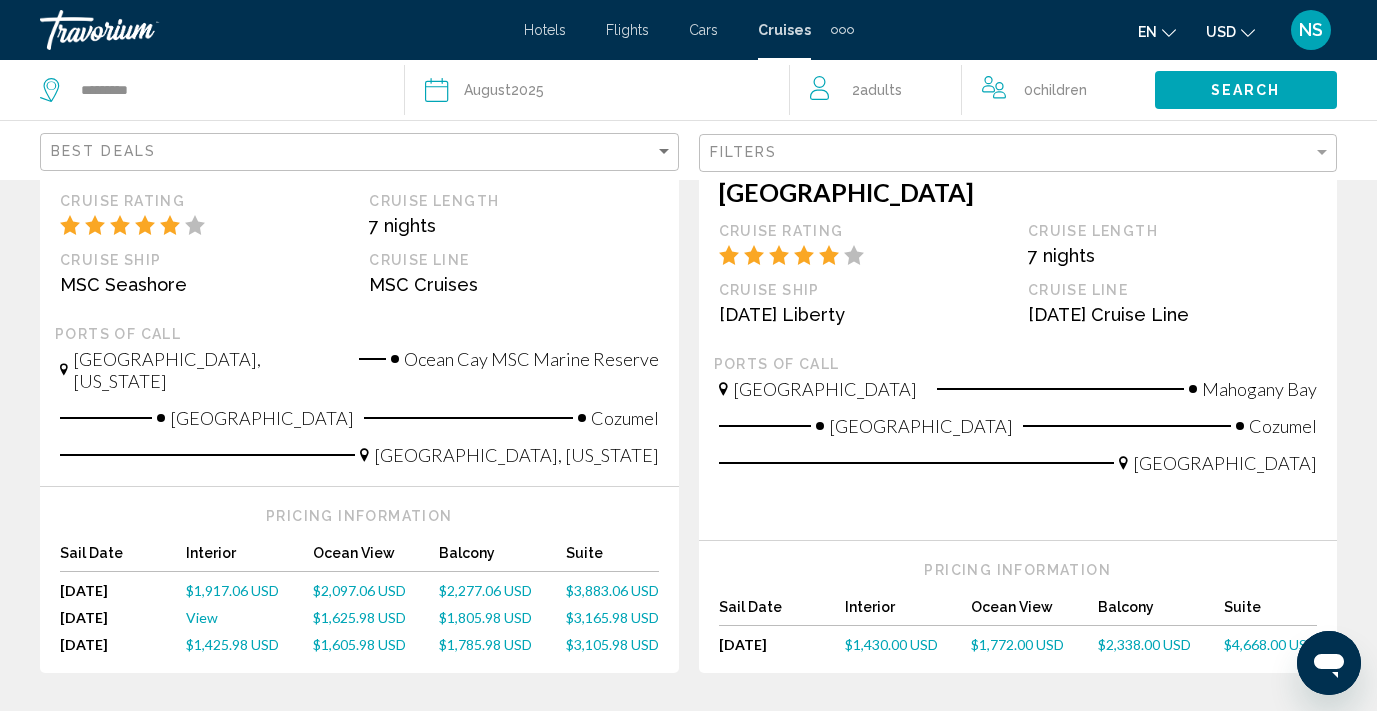 scroll, scrollTop: 492, scrollLeft: 0, axis: vertical 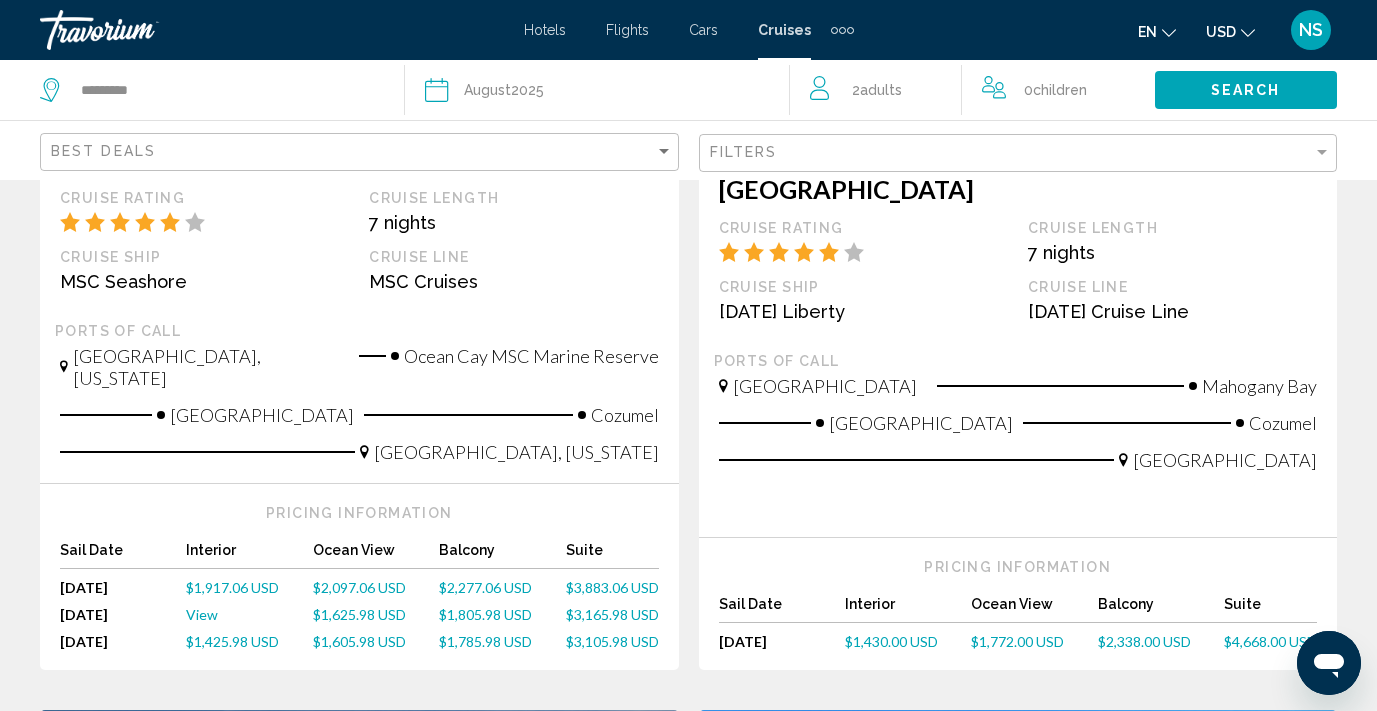 click on "$1,805.98 USD" at bounding box center (485, 614) 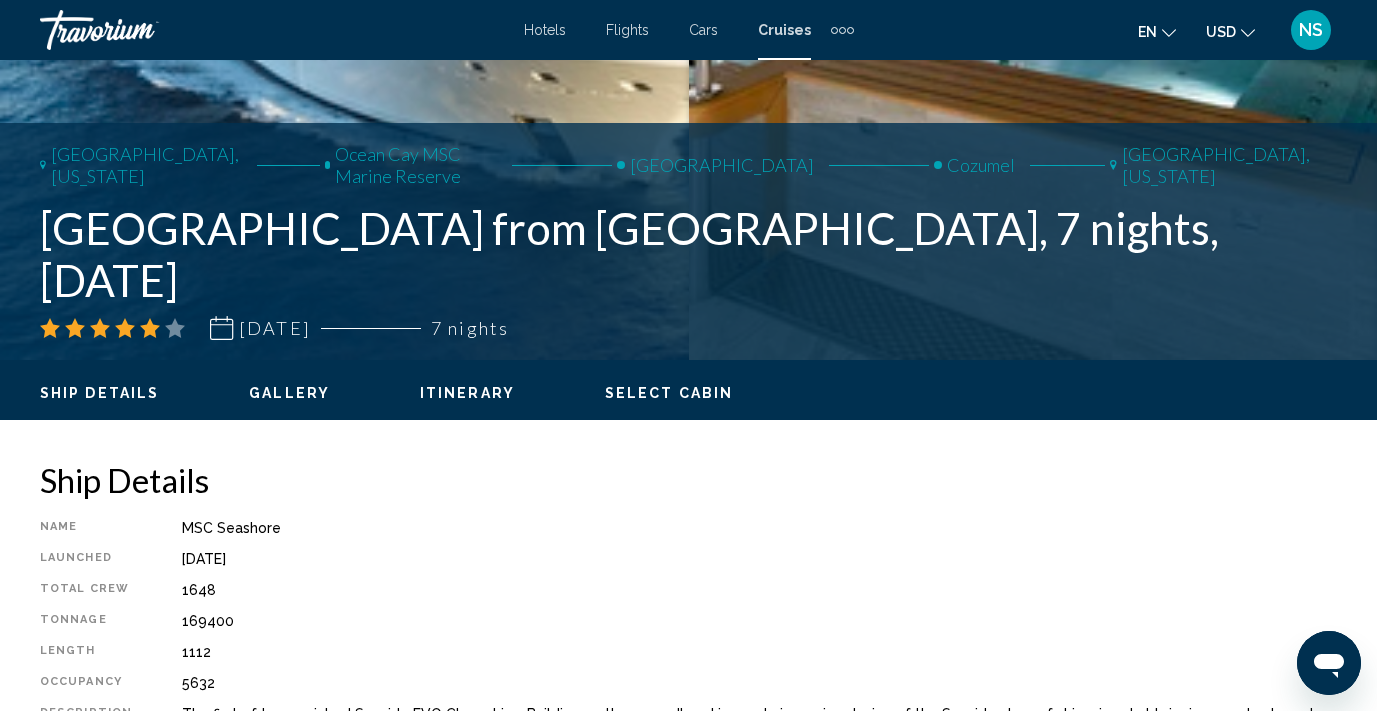 scroll, scrollTop: 632, scrollLeft: 0, axis: vertical 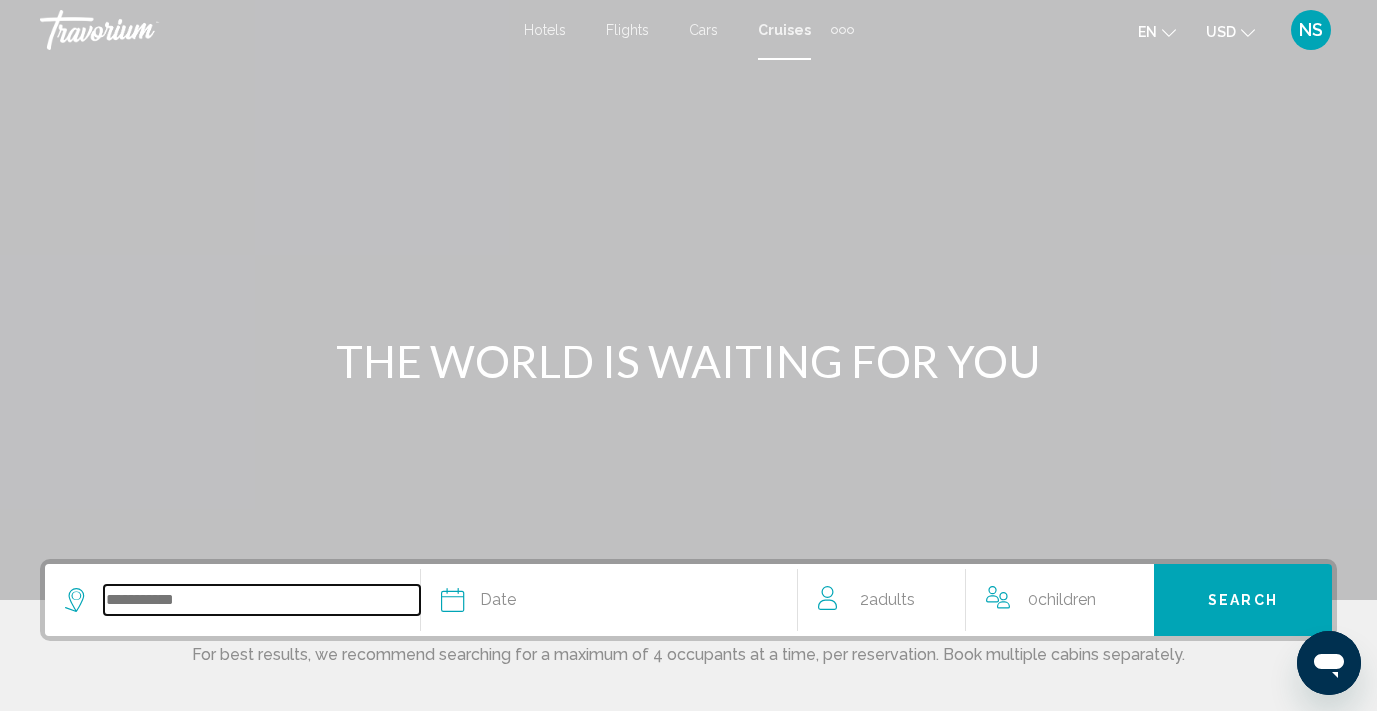 click at bounding box center [262, 600] 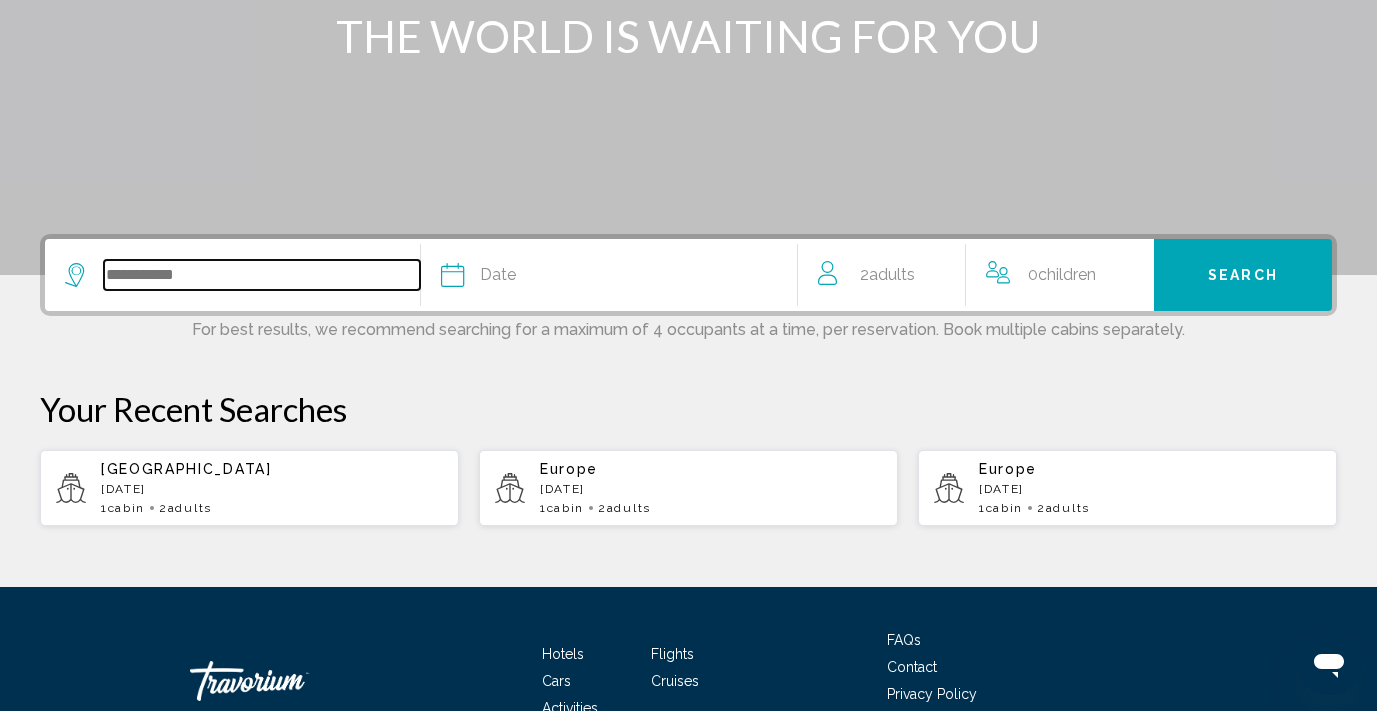 scroll, scrollTop: 449, scrollLeft: 0, axis: vertical 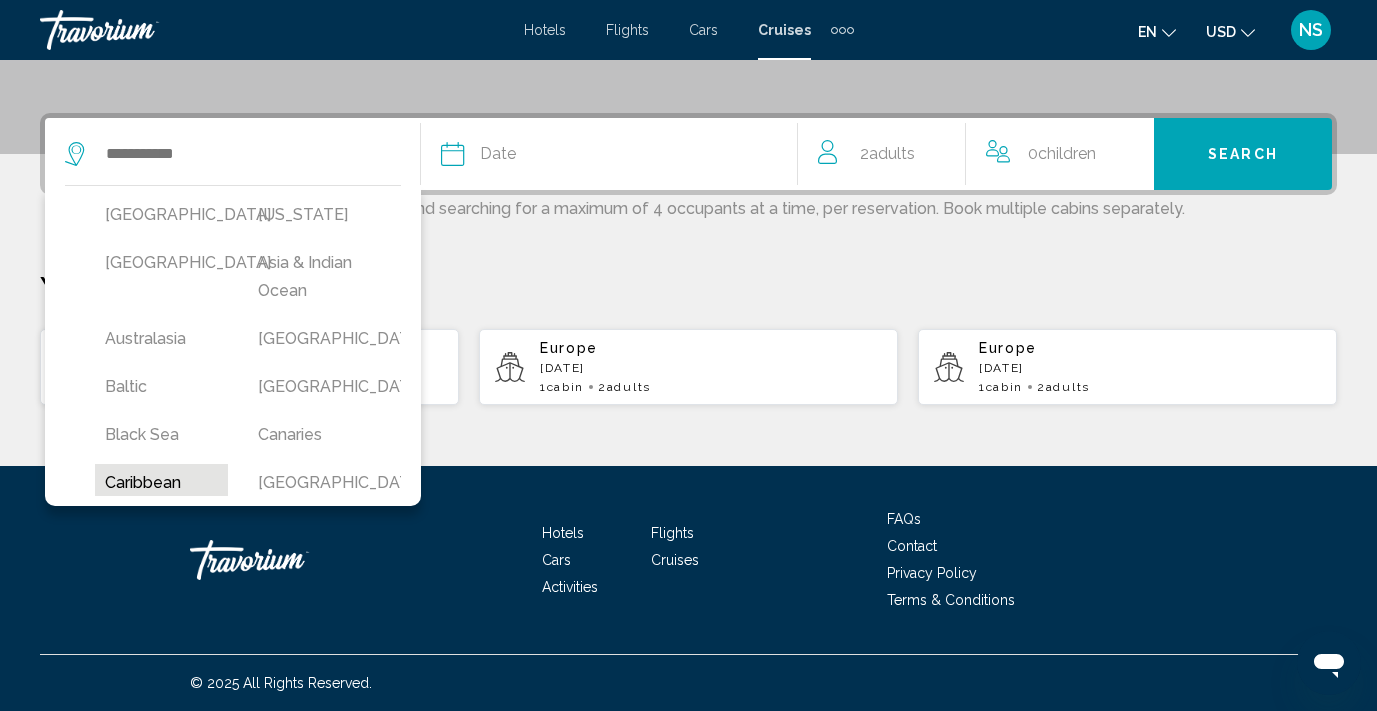click on "Caribbean" at bounding box center (161, 483) 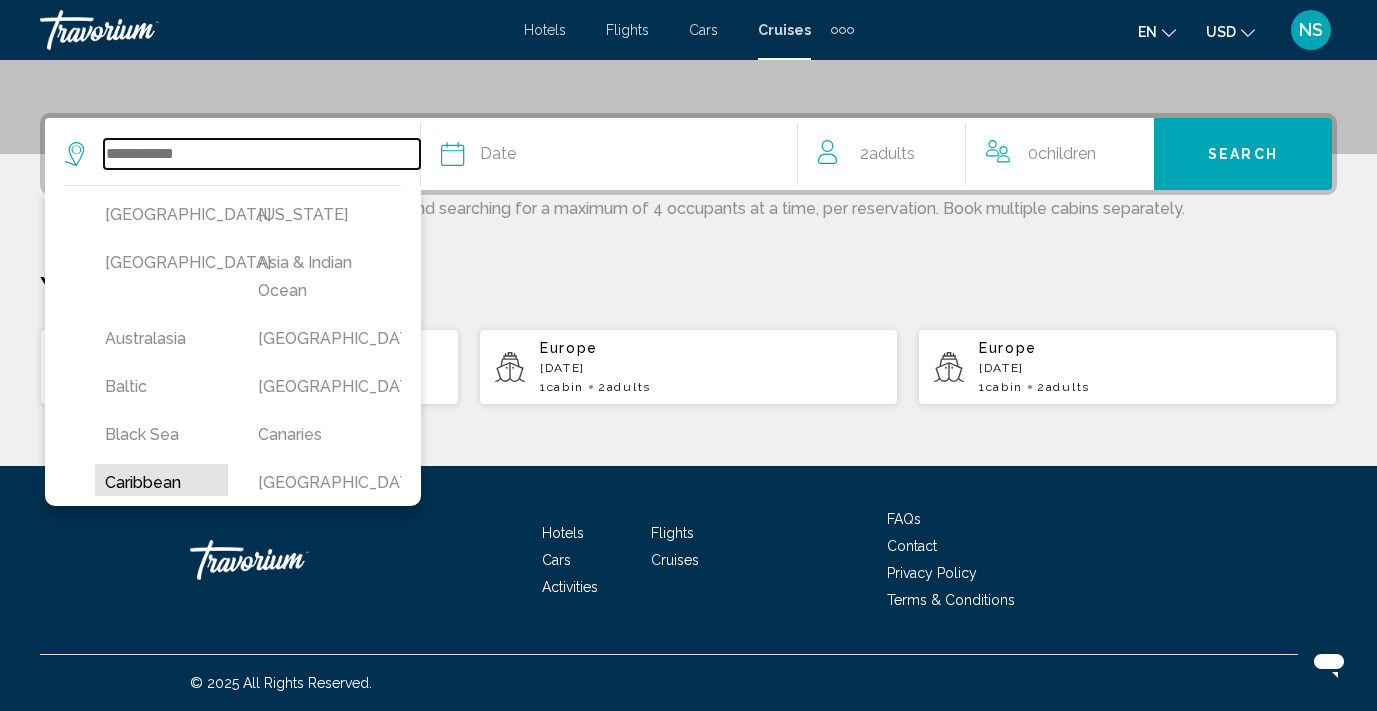 type on "*********" 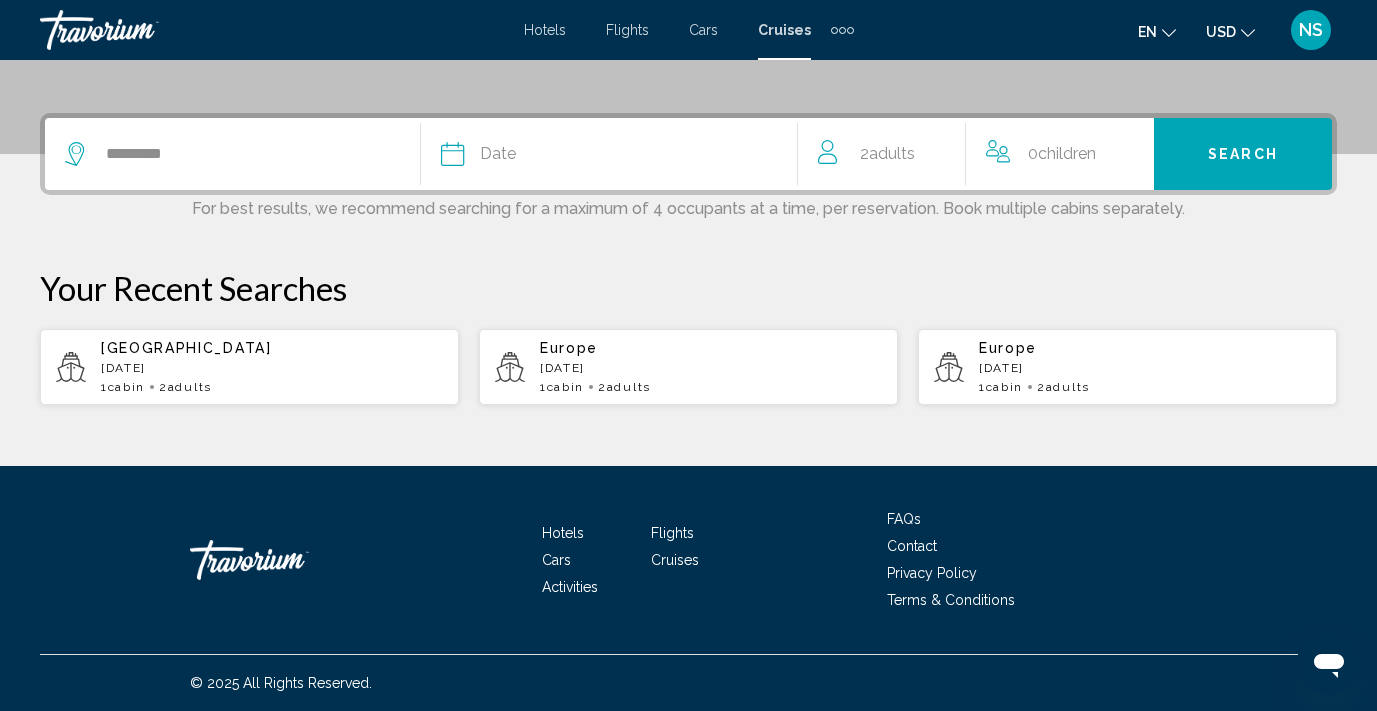 click on "Date
January February March April May June July August September October November December" 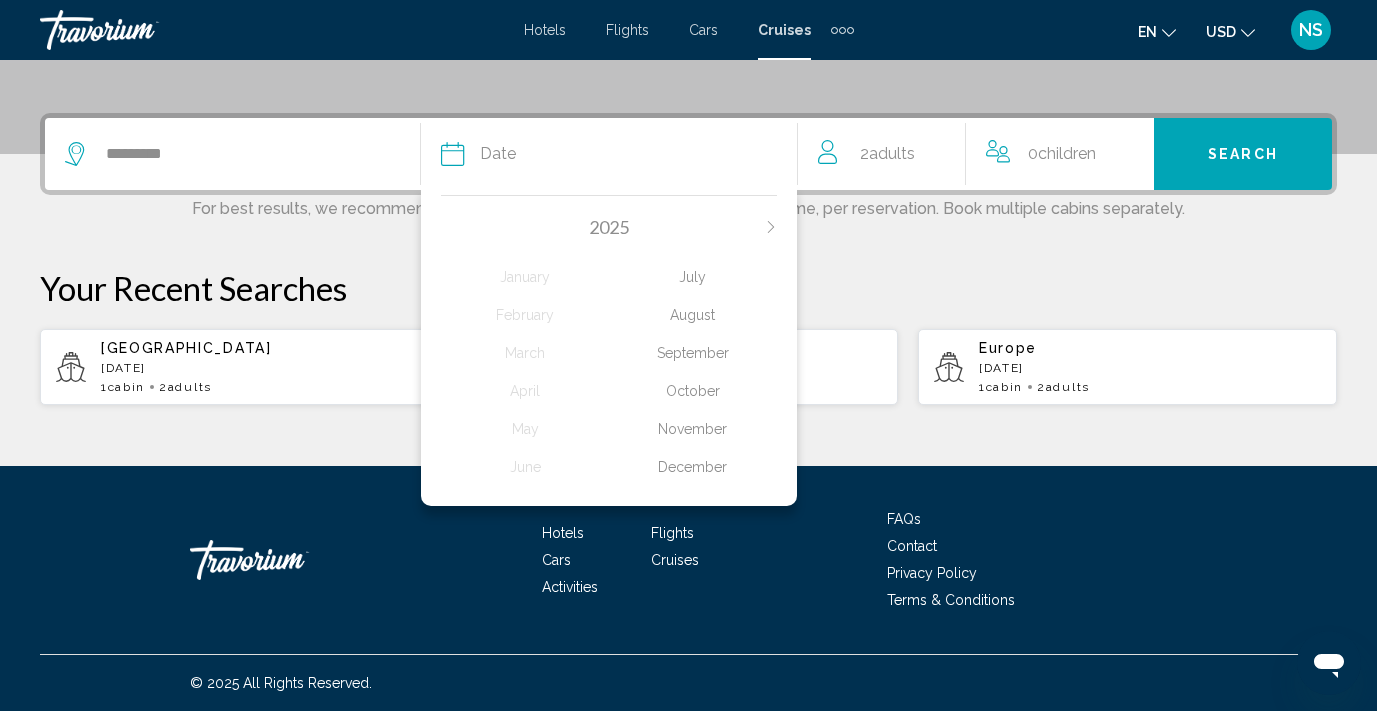 click on "August" 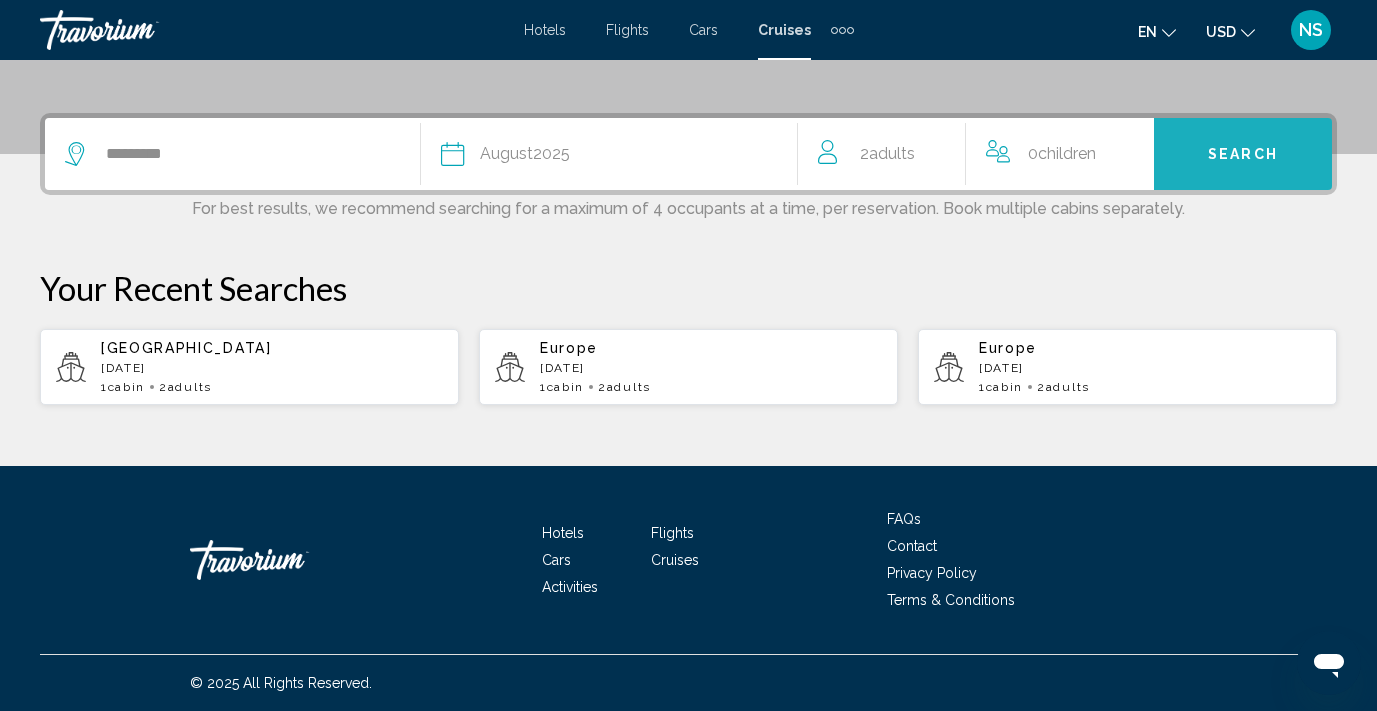 click on "Search" at bounding box center [1243, 155] 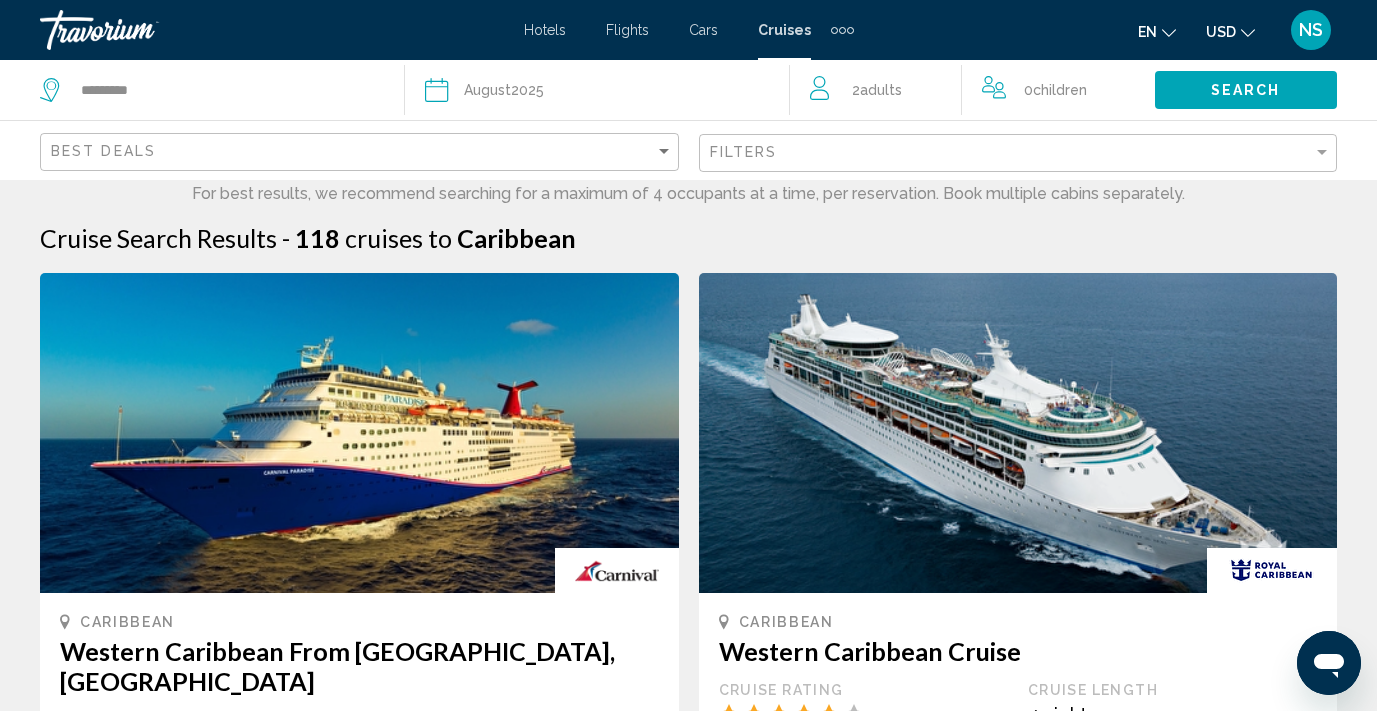 scroll, scrollTop: 0, scrollLeft: 0, axis: both 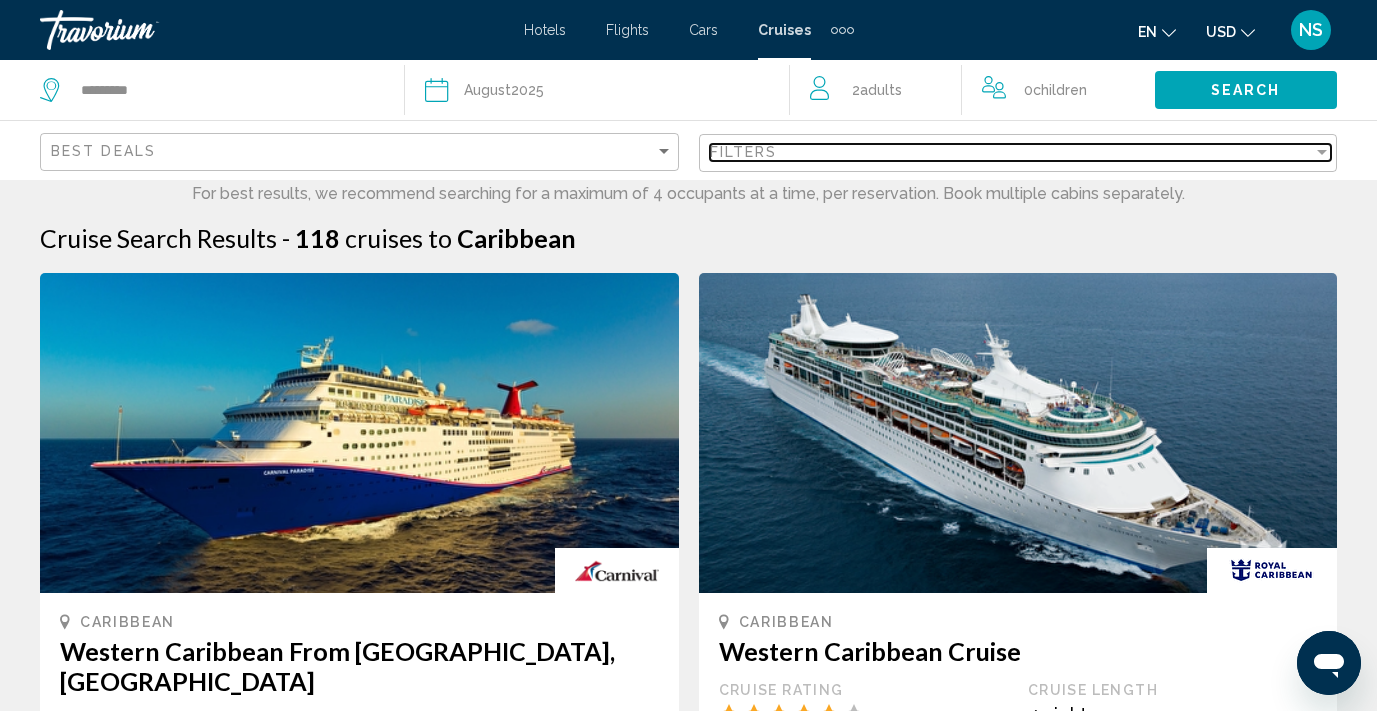 click at bounding box center [1322, 152] 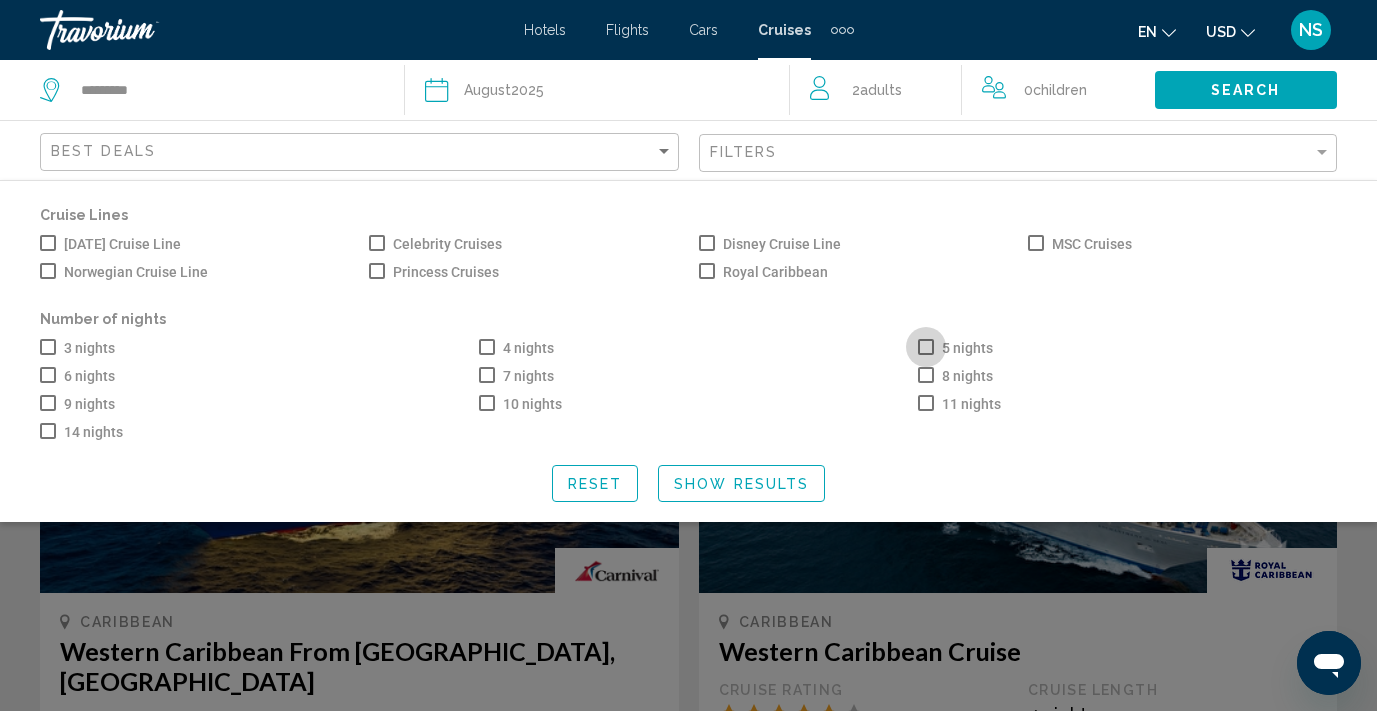click on "5 nights" at bounding box center [955, 348] 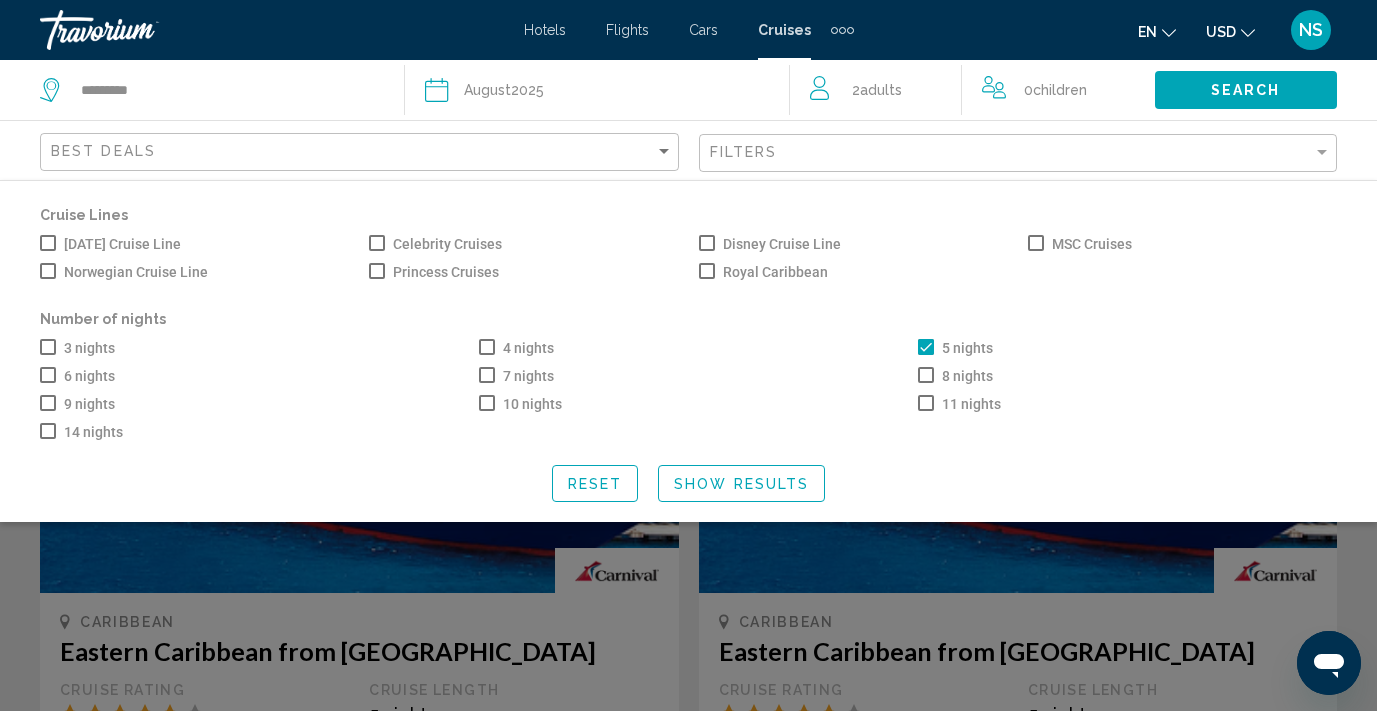 click at bounding box center (48, 375) 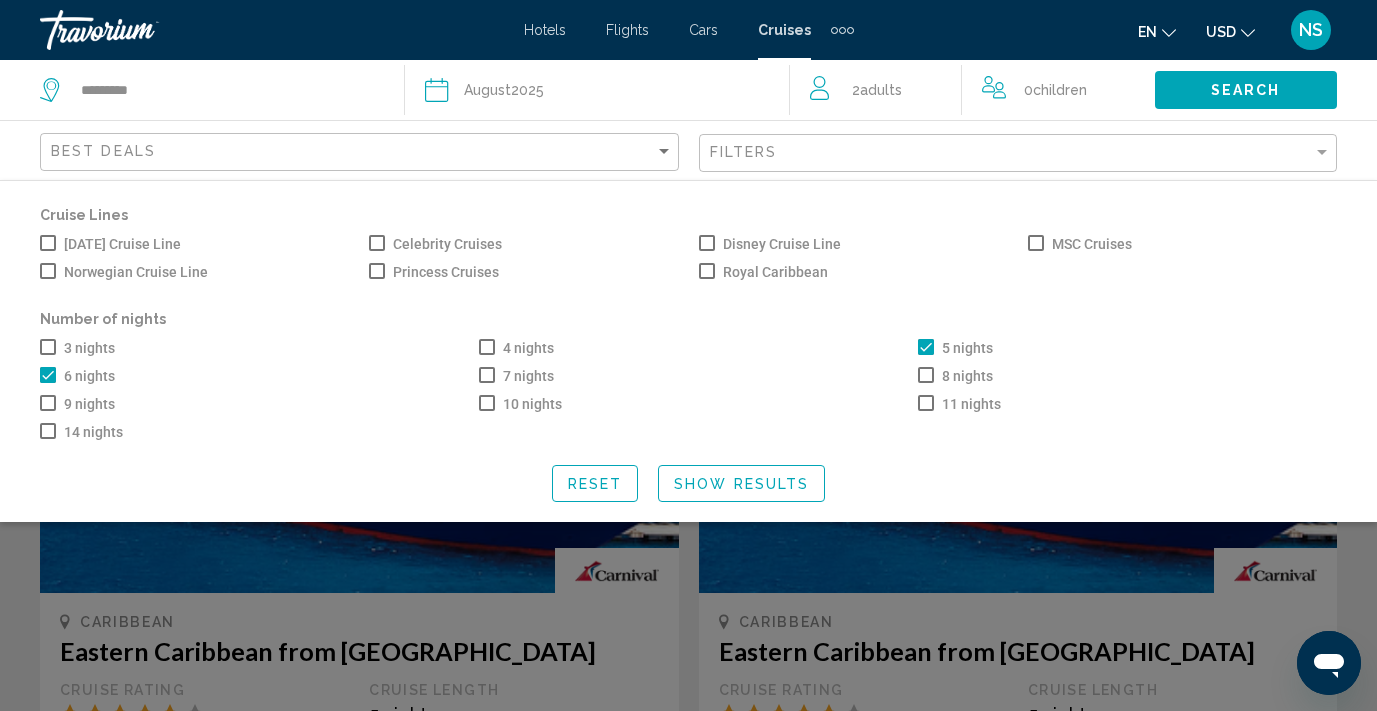 click at bounding box center (487, 375) 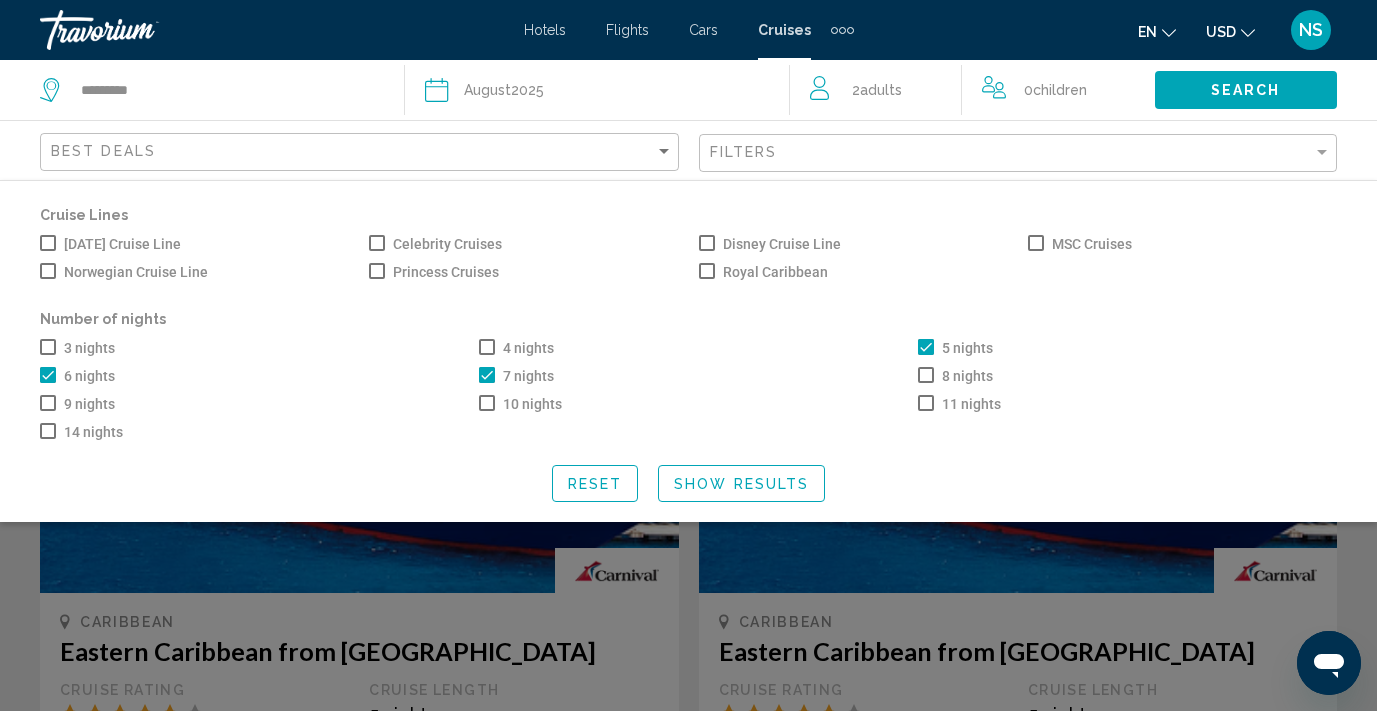 click on "Show Results" 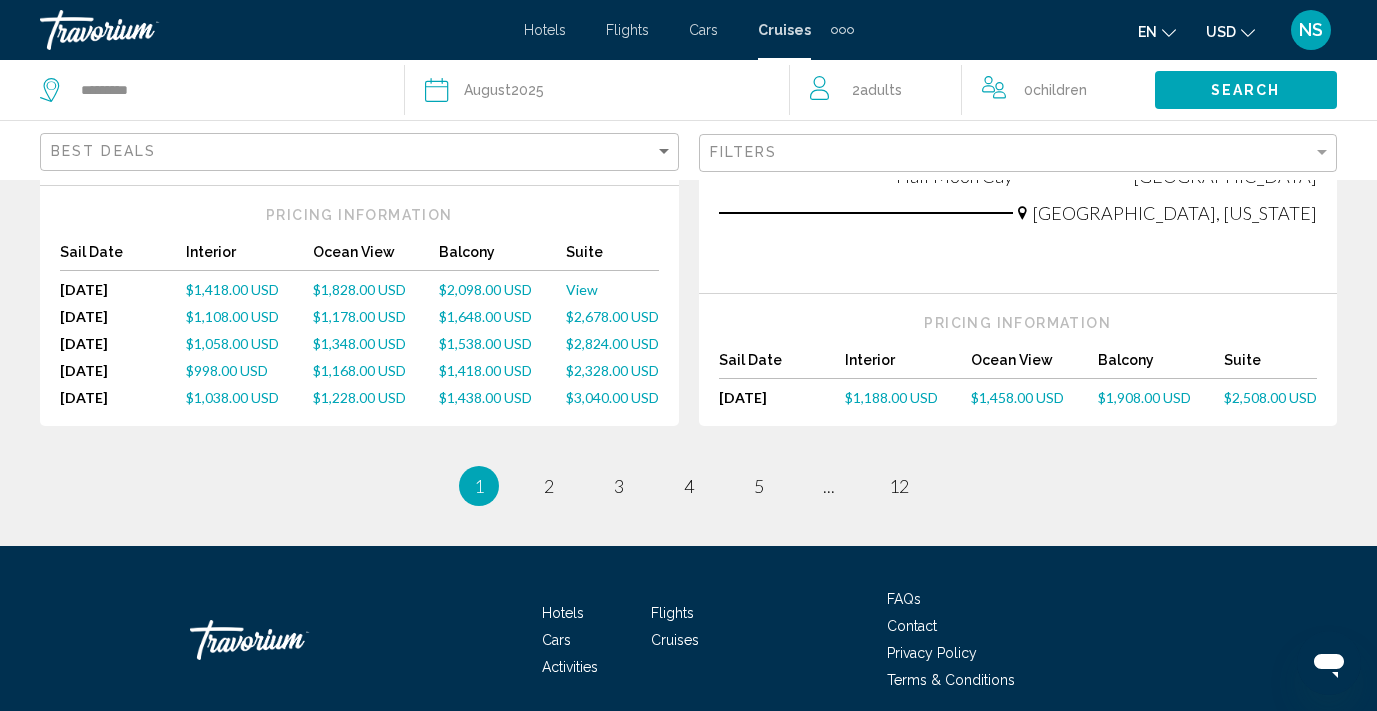 scroll, scrollTop: 2611, scrollLeft: 0, axis: vertical 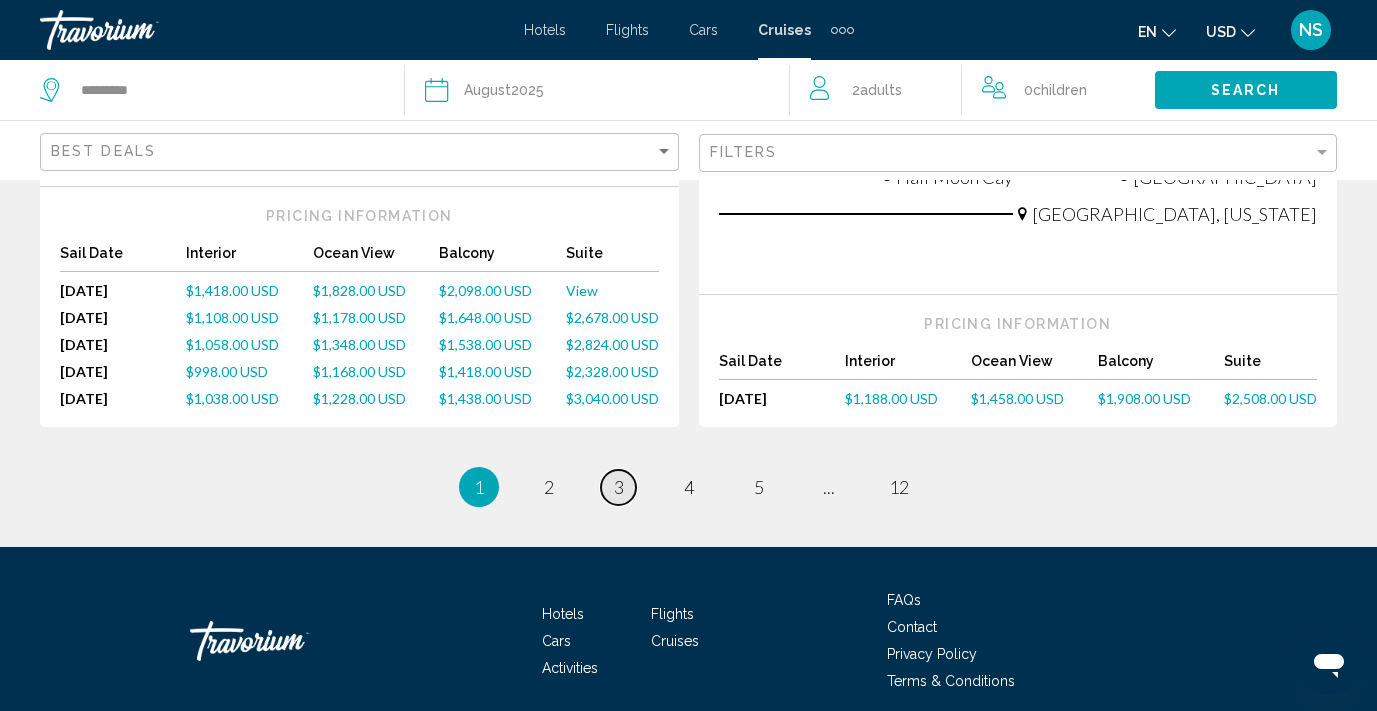 click on "3" at bounding box center (619, 487) 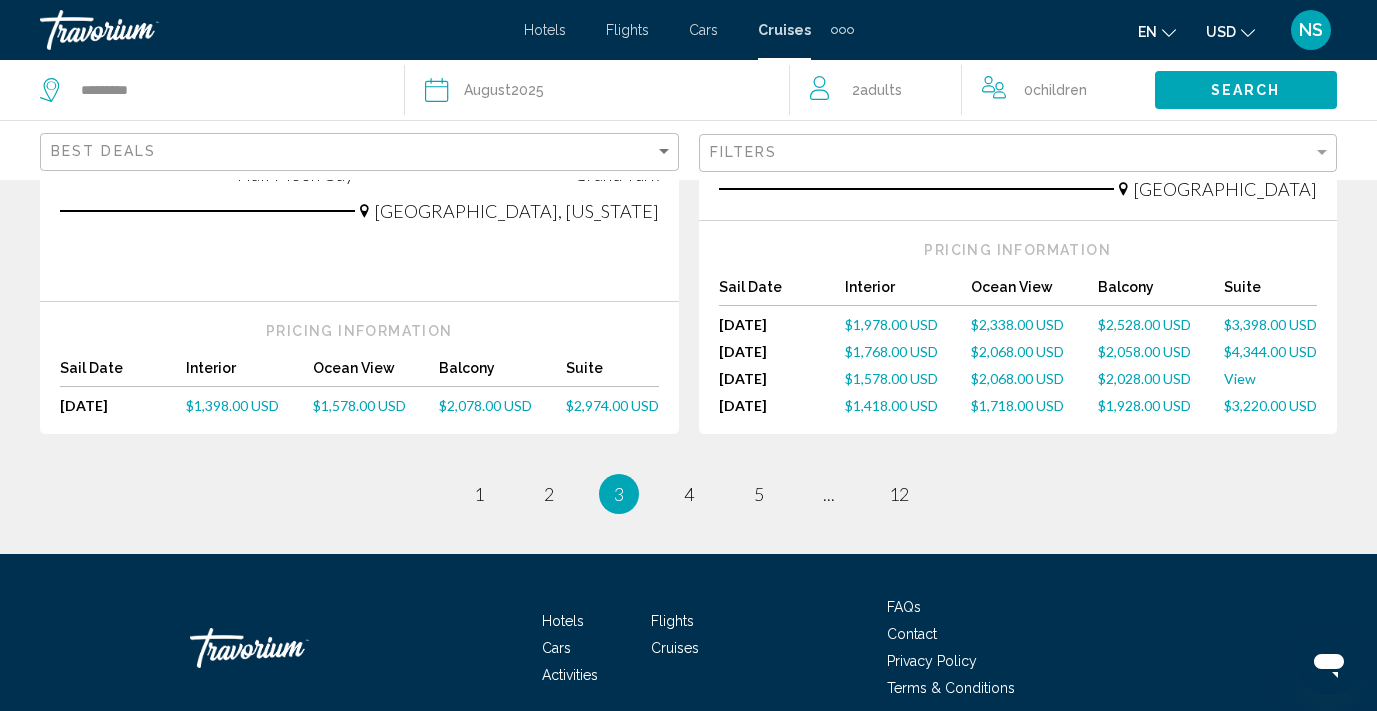 scroll, scrollTop: 2582, scrollLeft: 0, axis: vertical 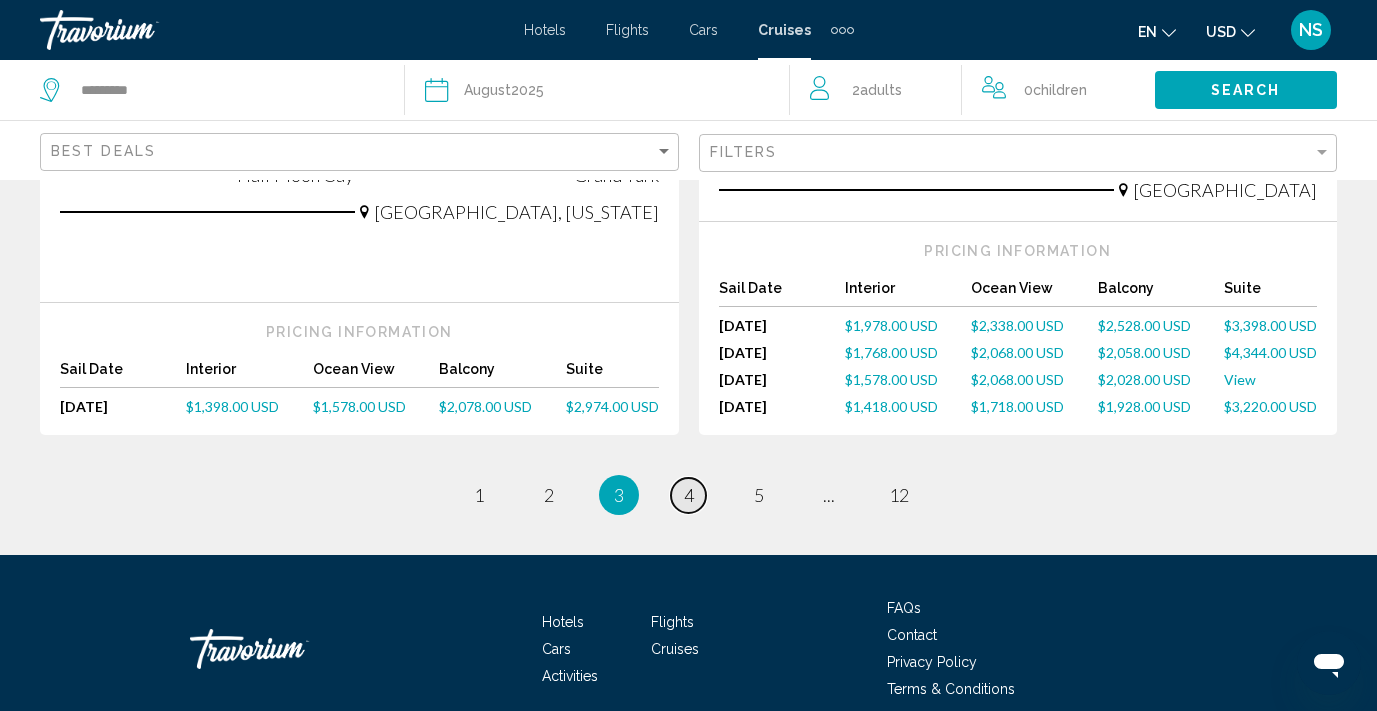 click on "4" at bounding box center [689, 495] 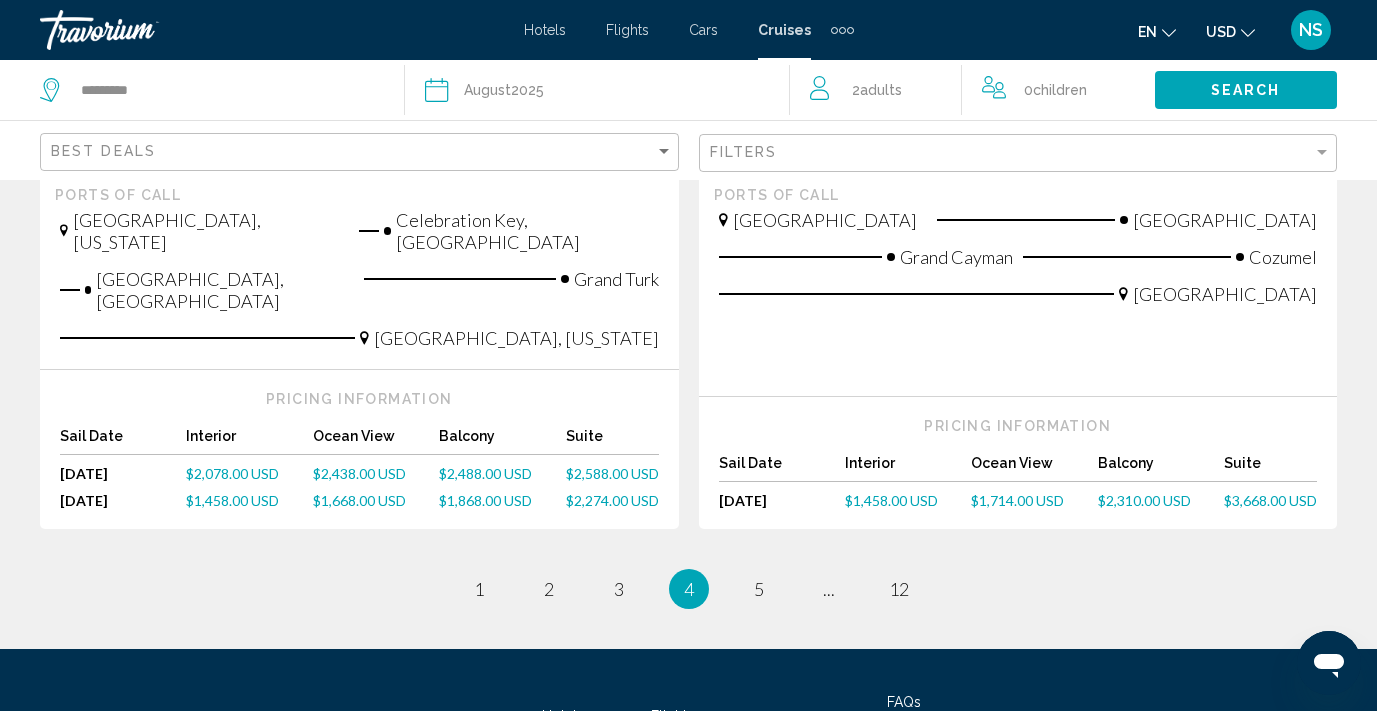 scroll, scrollTop: 2526, scrollLeft: 0, axis: vertical 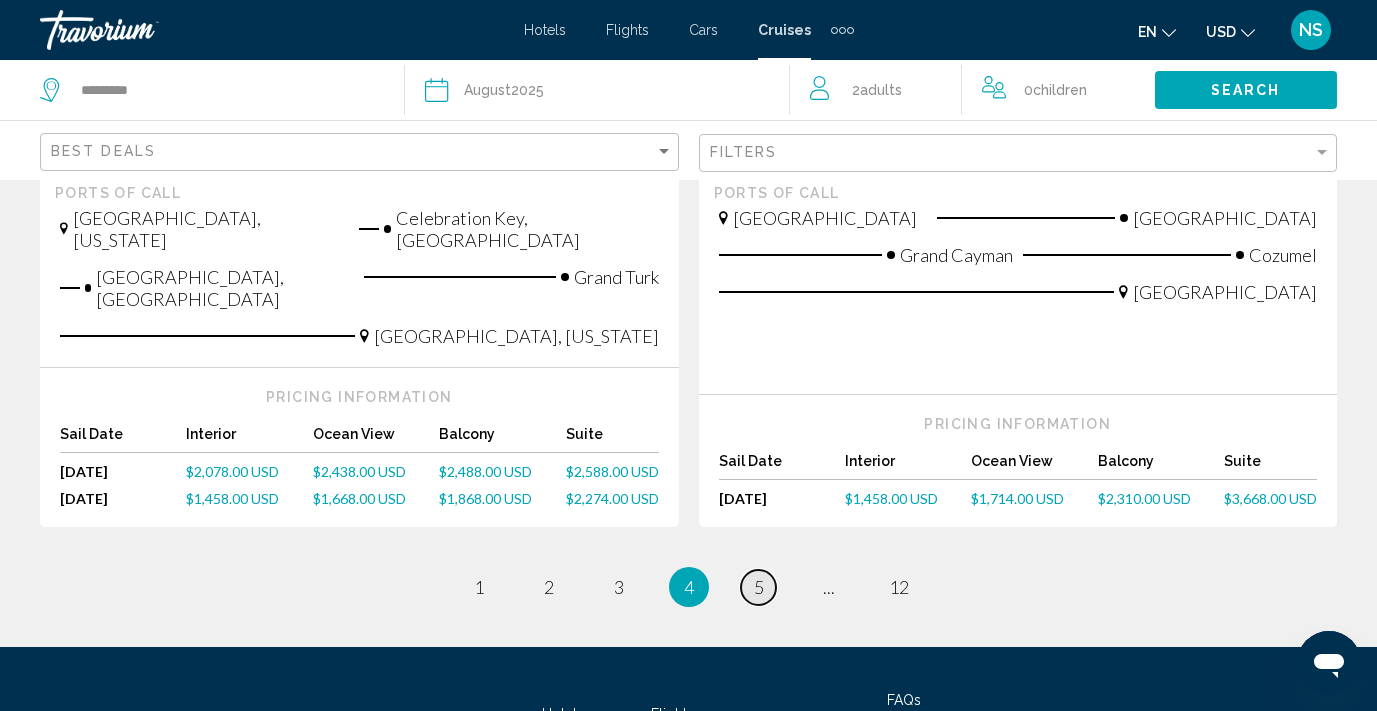 click on "5" at bounding box center (759, 587) 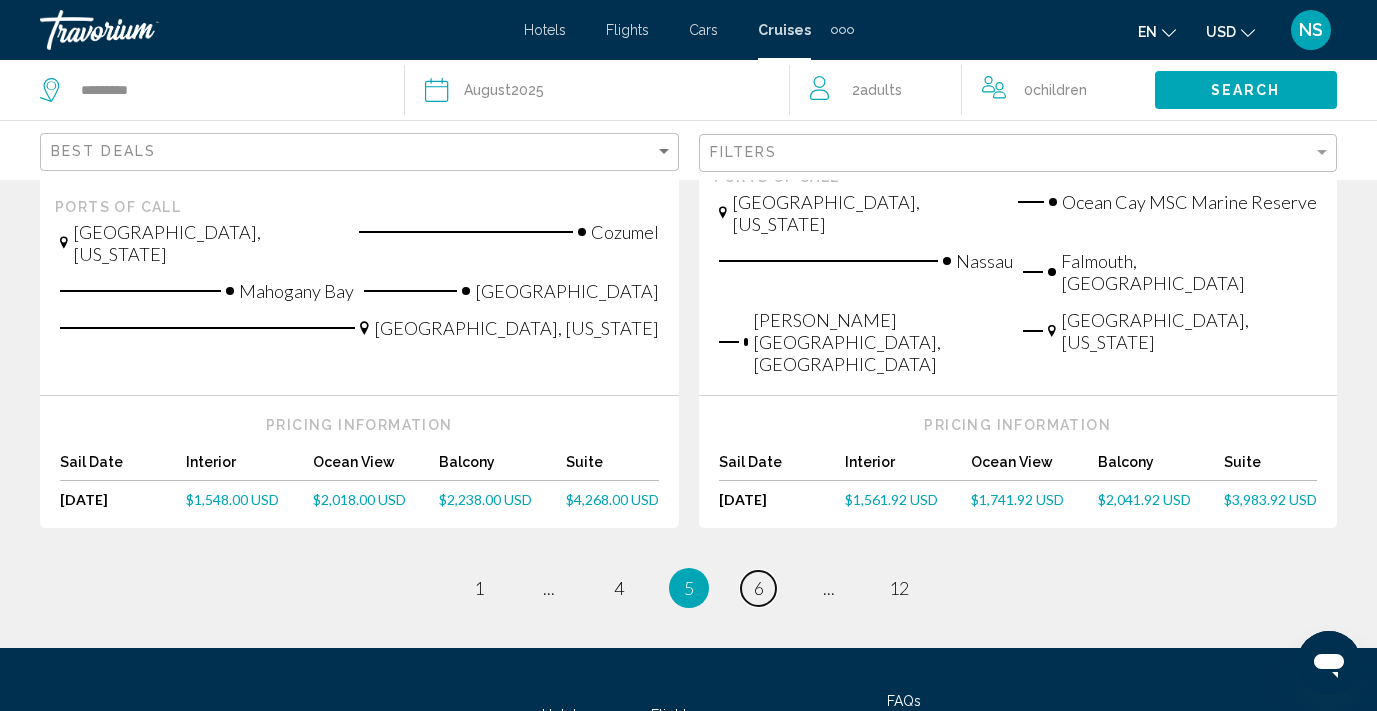 scroll, scrollTop: 2533, scrollLeft: 0, axis: vertical 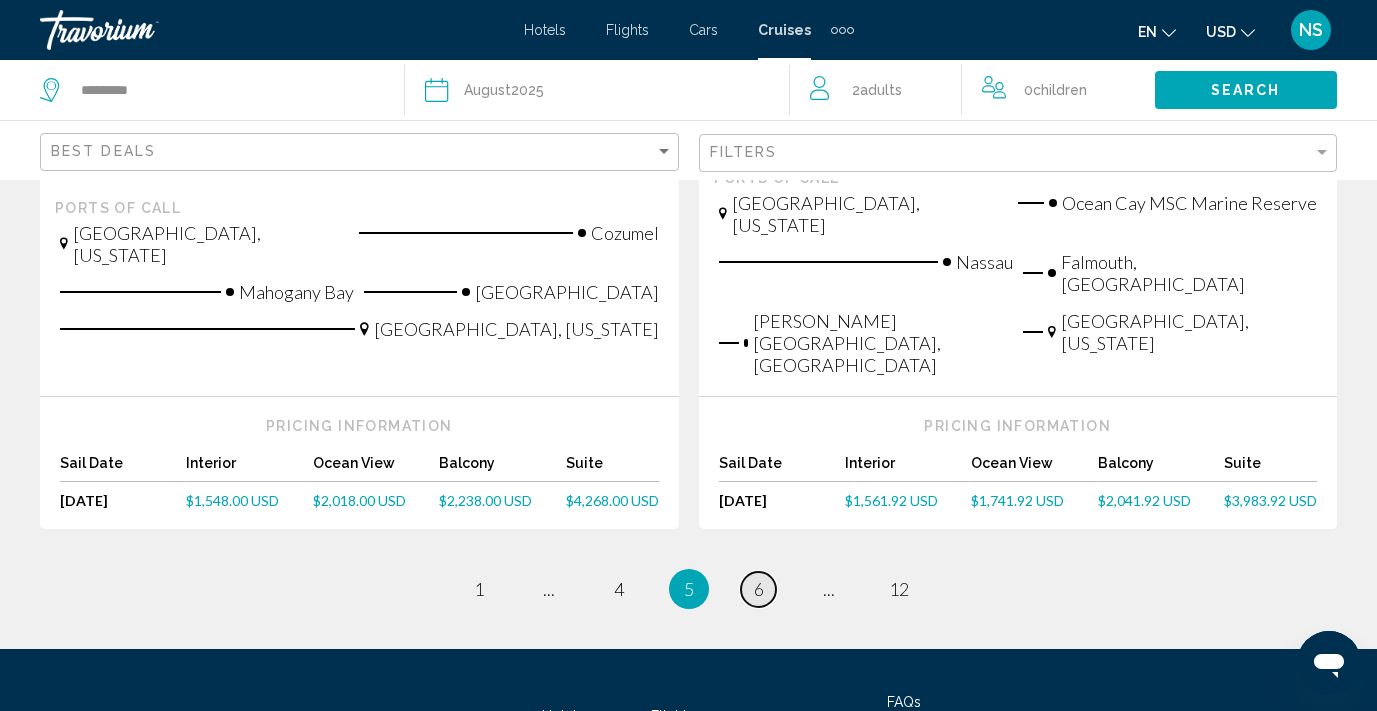 click on "6" at bounding box center [759, 589] 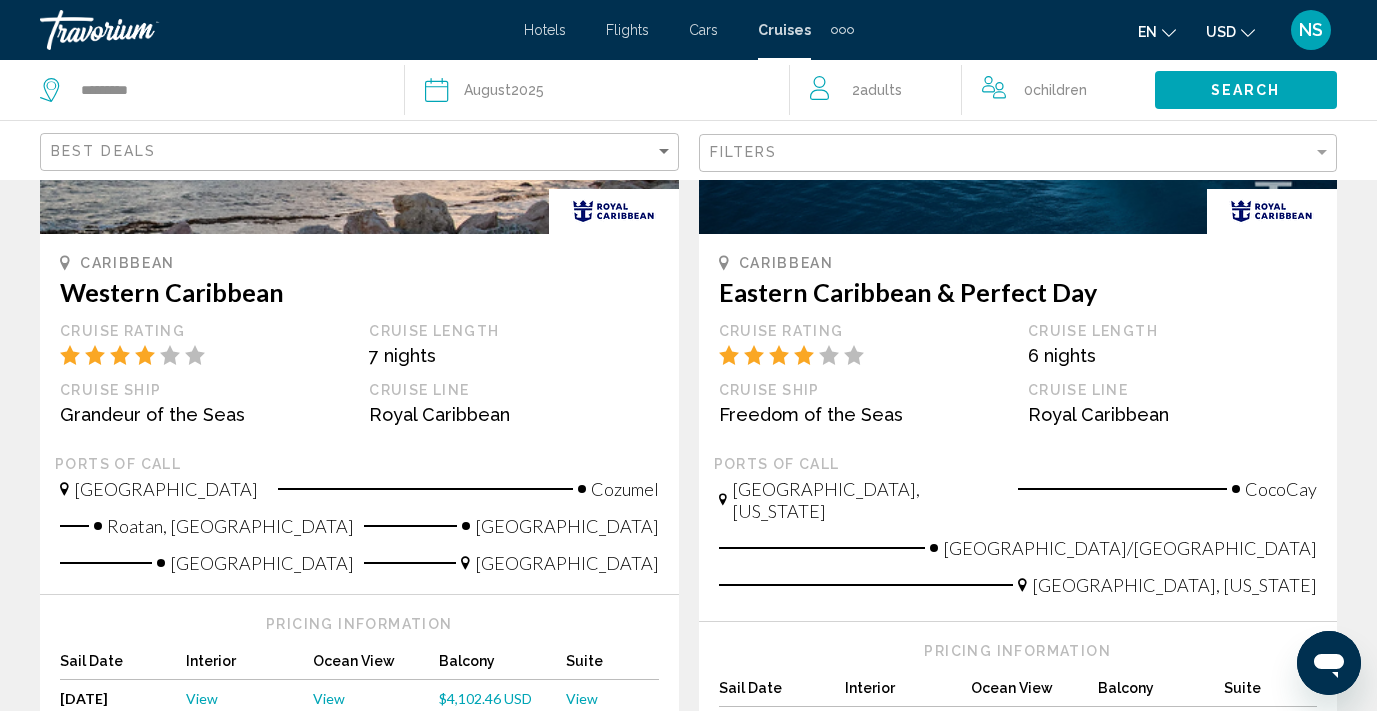 scroll, scrollTop: 2237, scrollLeft: 0, axis: vertical 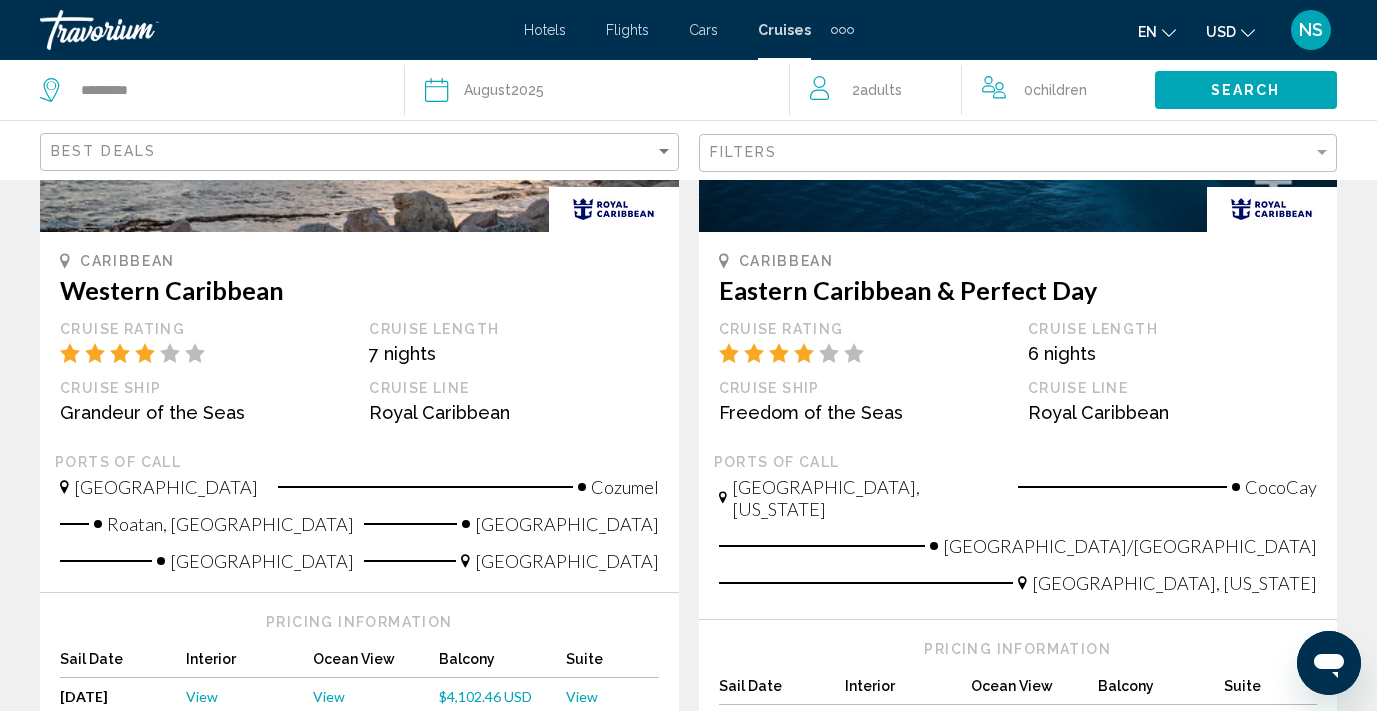 click on "7" at bounding box center [759, 812] 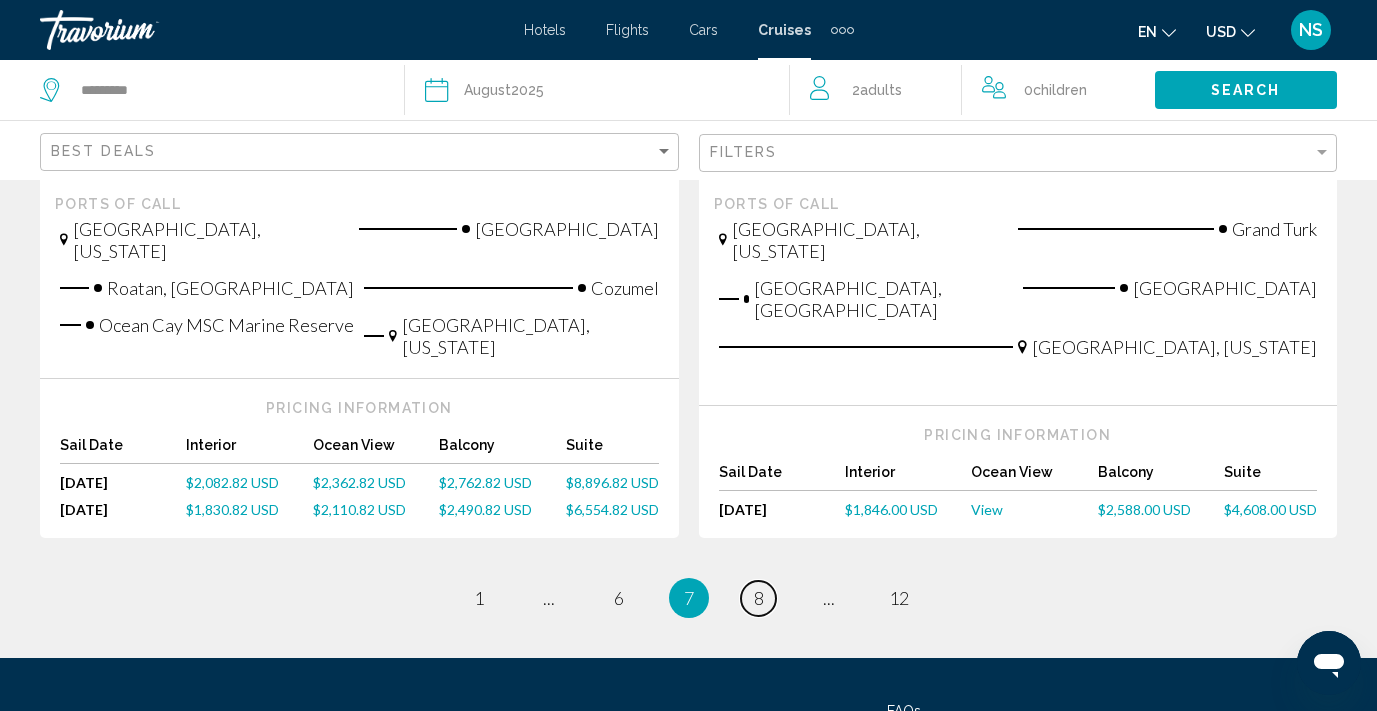 scroll, scrollTop: 2523, scrollLeft: 0, axis: vertical 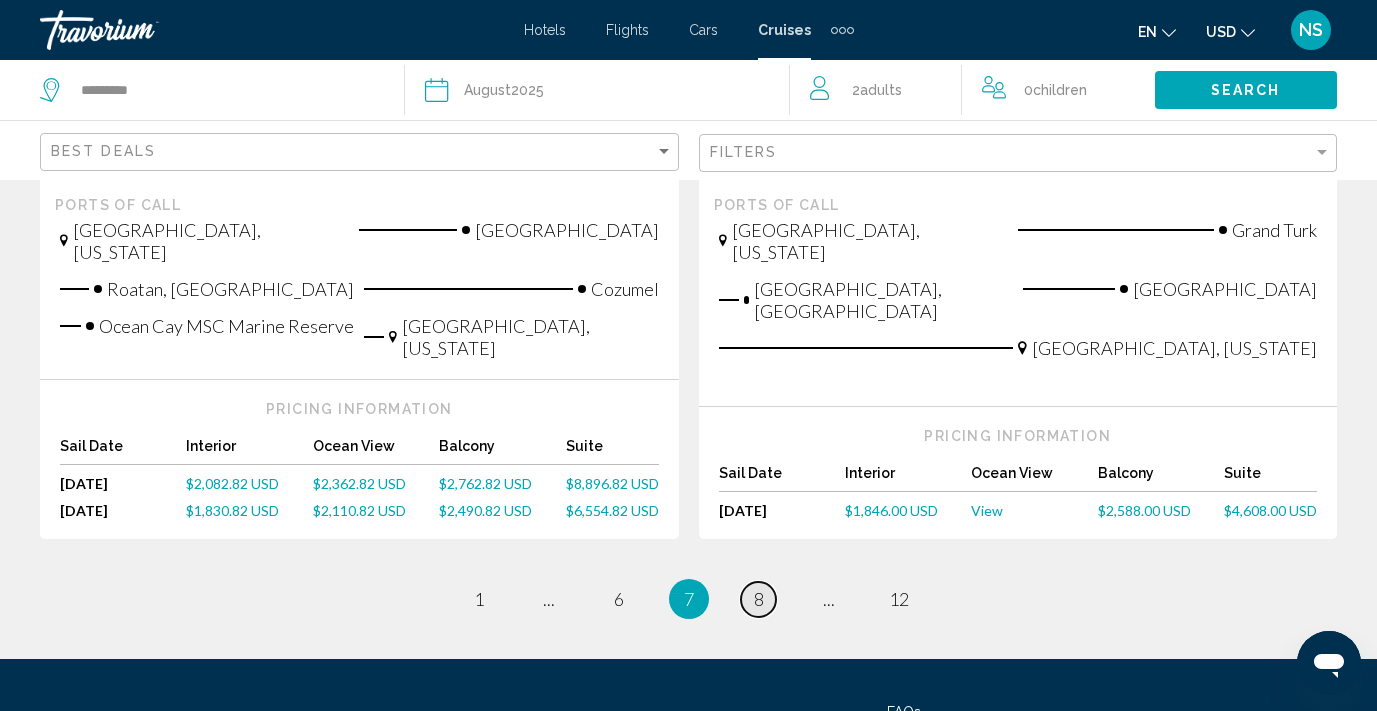 click on "8" at bounding box center (759, 599) 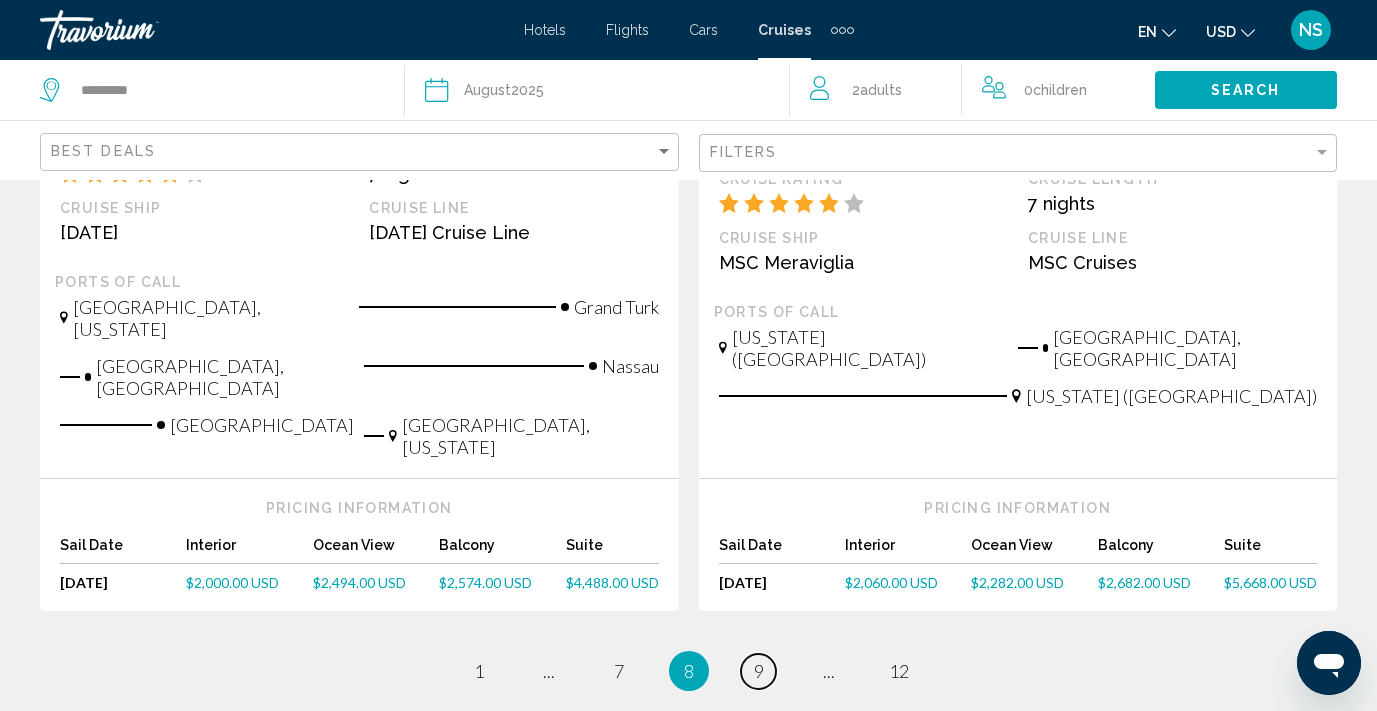 scroll, scrollTop: 2423, scrollLeft: 0, axis: vertical 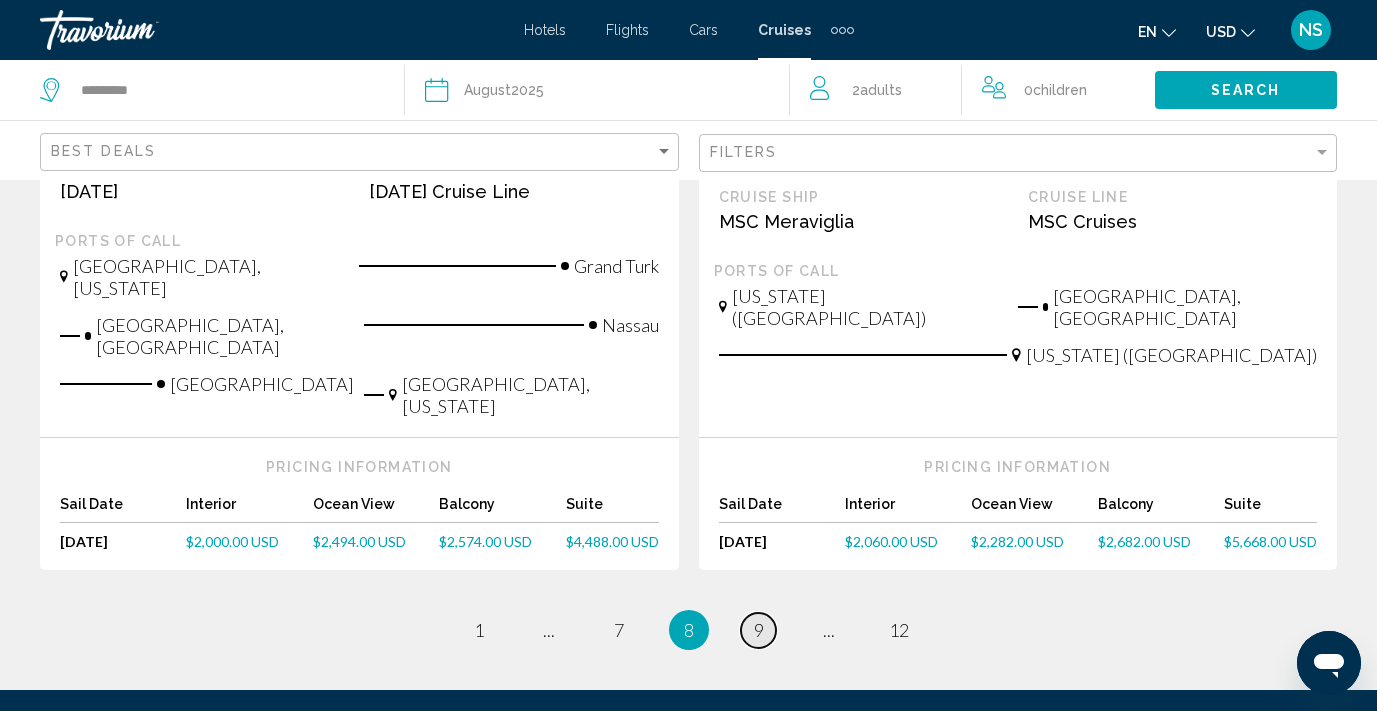 click on "9" at bounding box center [759, 630] 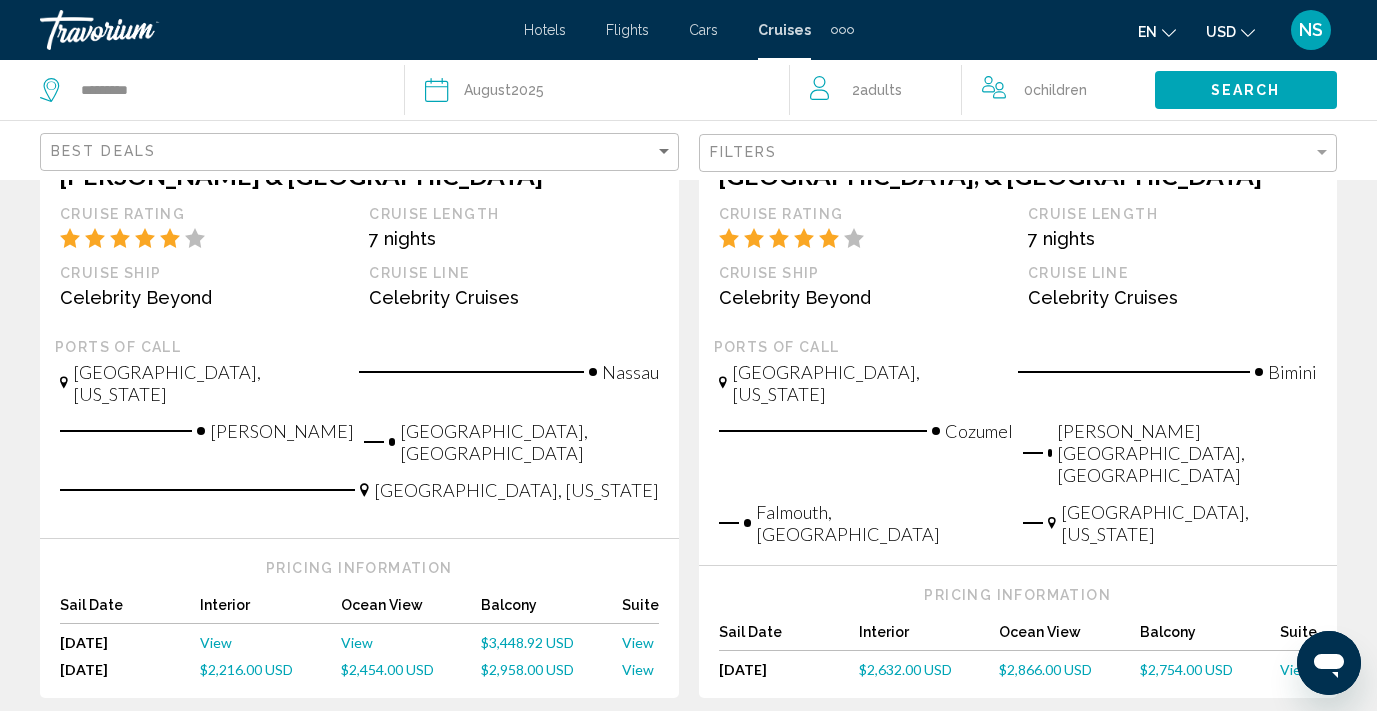 scroll, scrollTop: 2352, scrollLeft: 0, axis: vertical 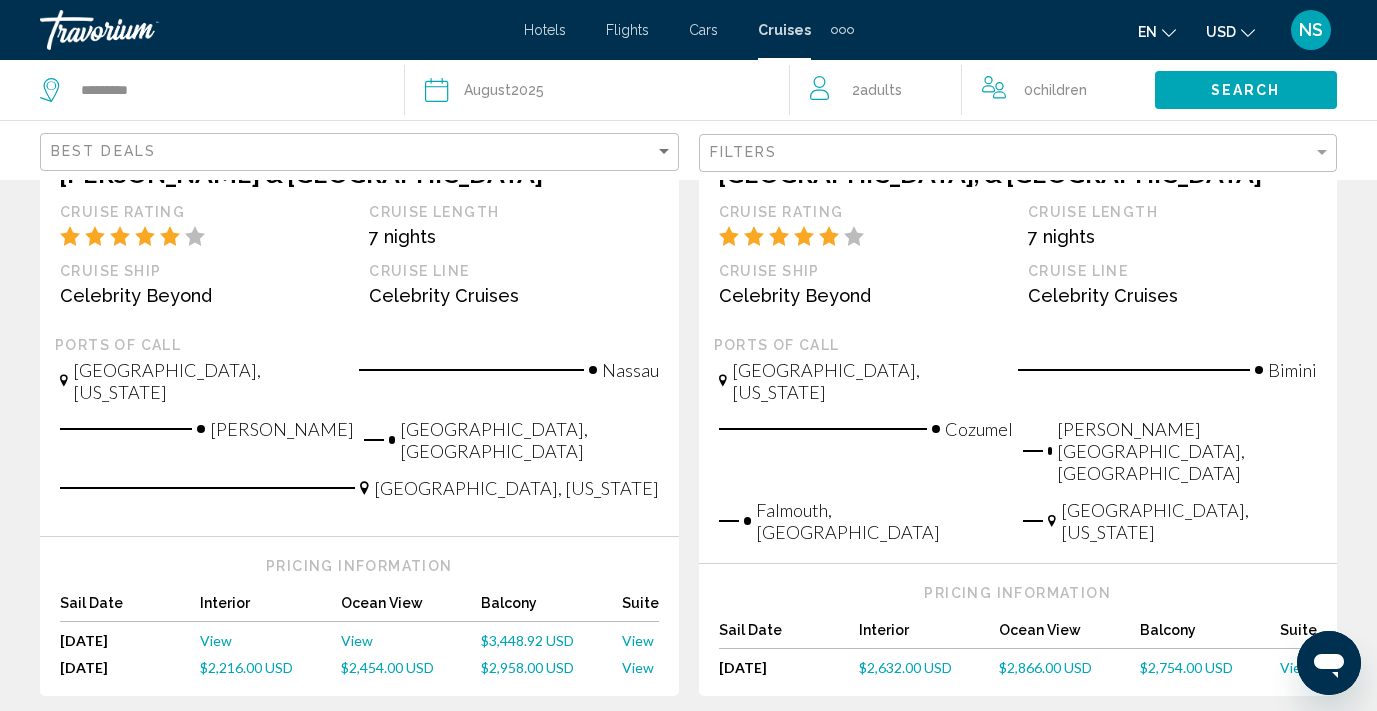 click on "10" at bounding box center (759, 756) 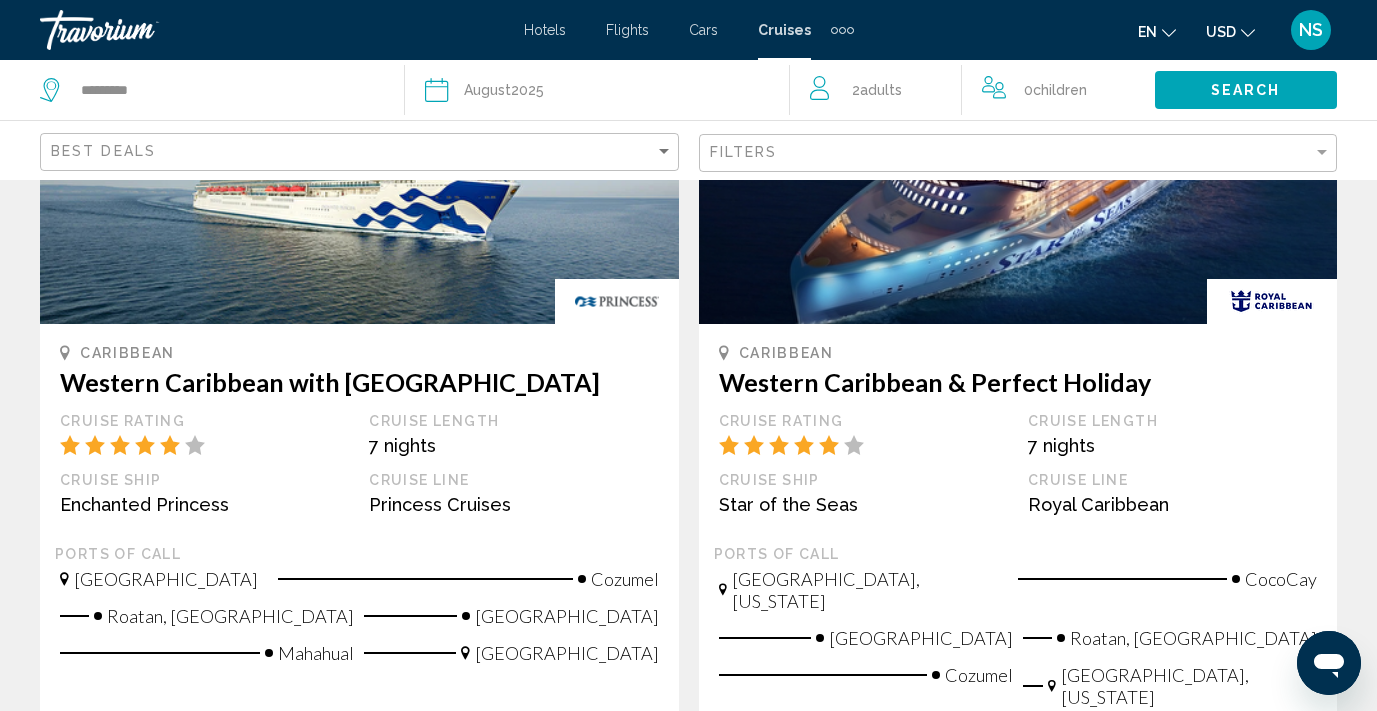 scroll, scrollTop: 2202, scrollLeft: 0, axis: vertical 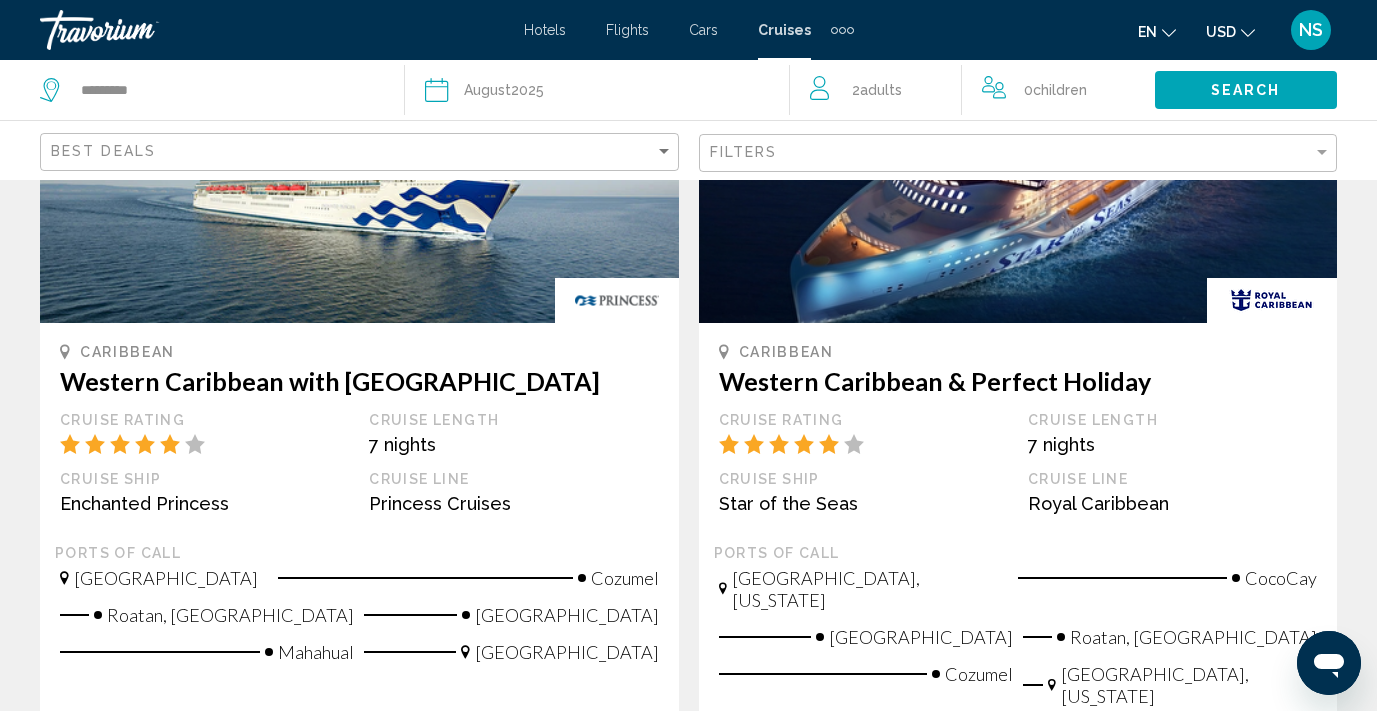 click on "11" at bounding box center [829, 920] 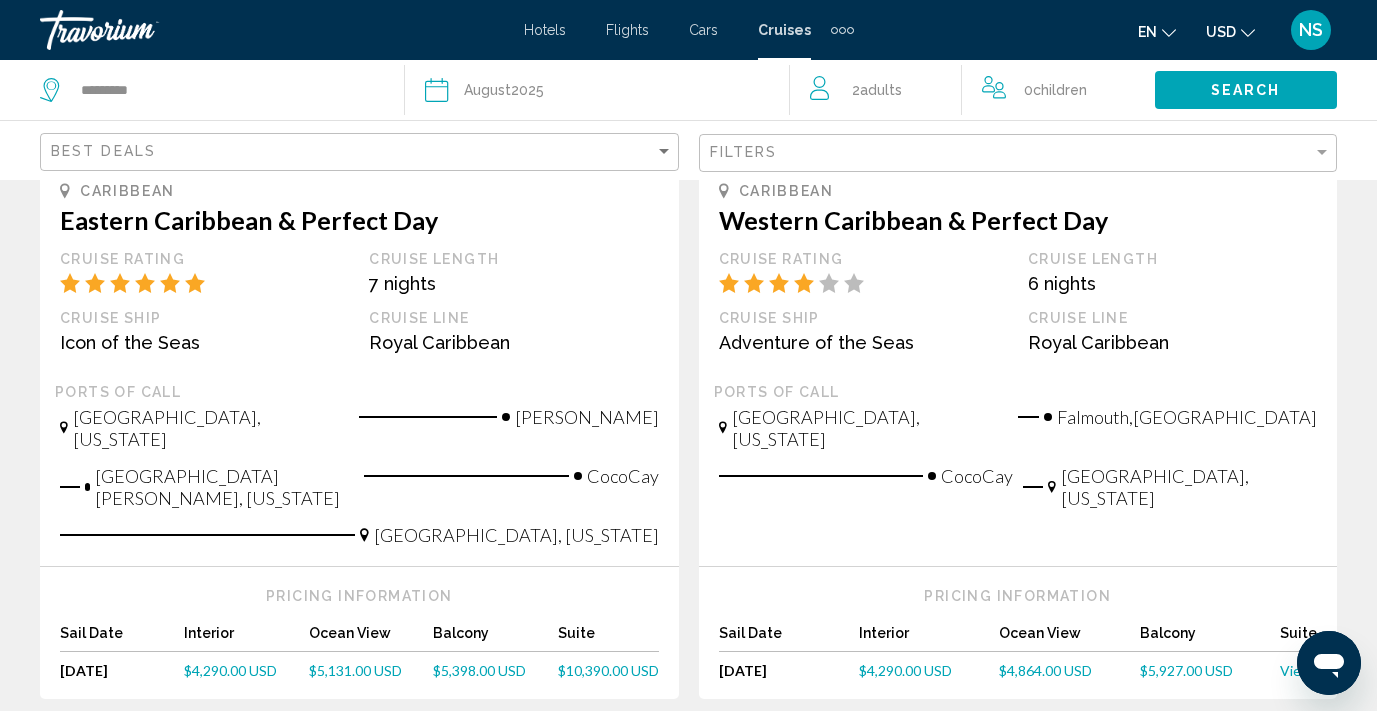 scroll, scrollTop: 2231, scrollLeft: 0, axis: vertical 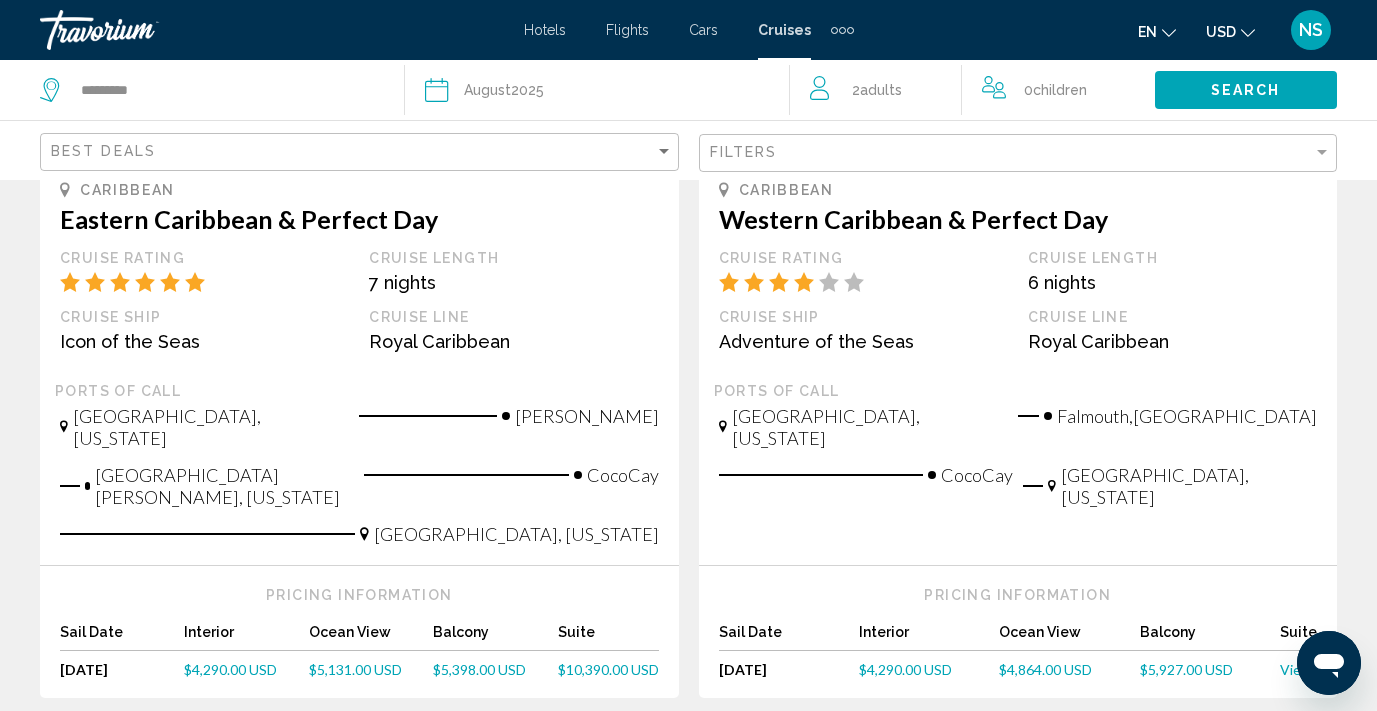 click on "12" at bounding box center [899, 758] 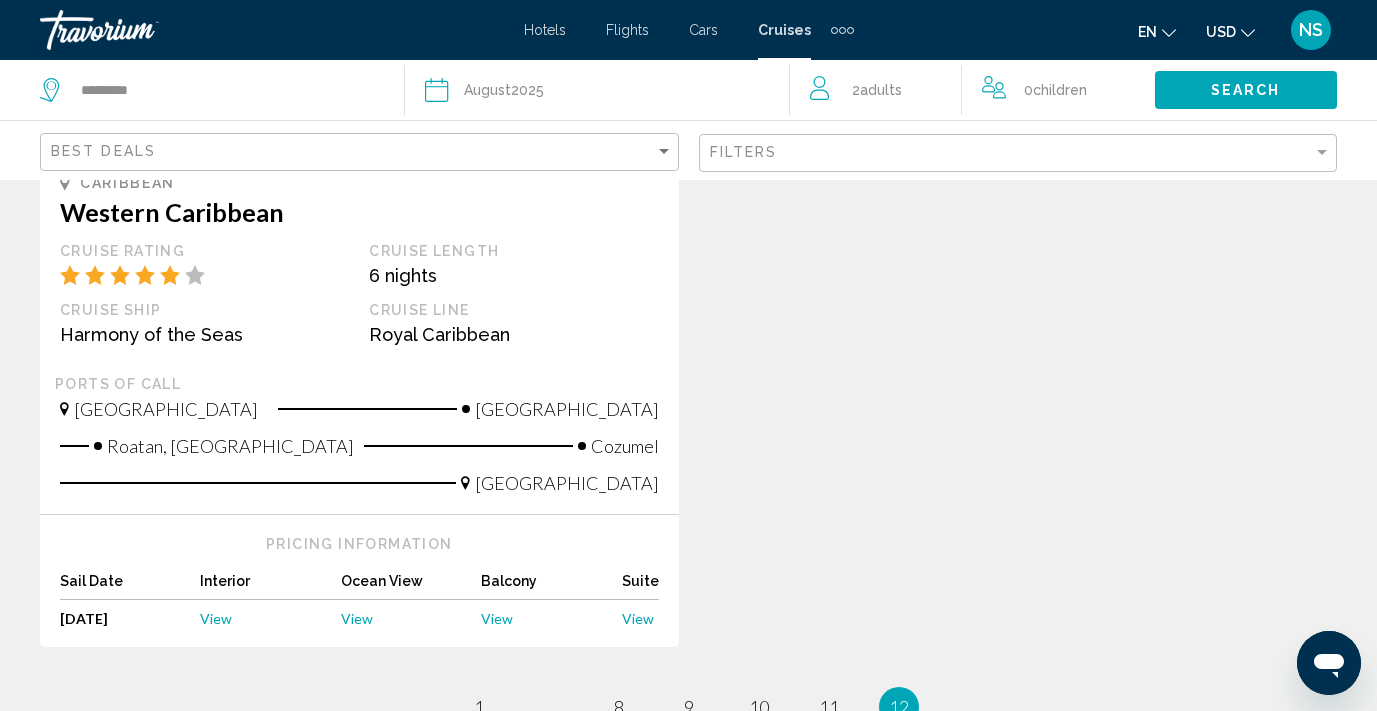 scroll, scrollTop: 2467, scrollLeft: 0, axis: vertical 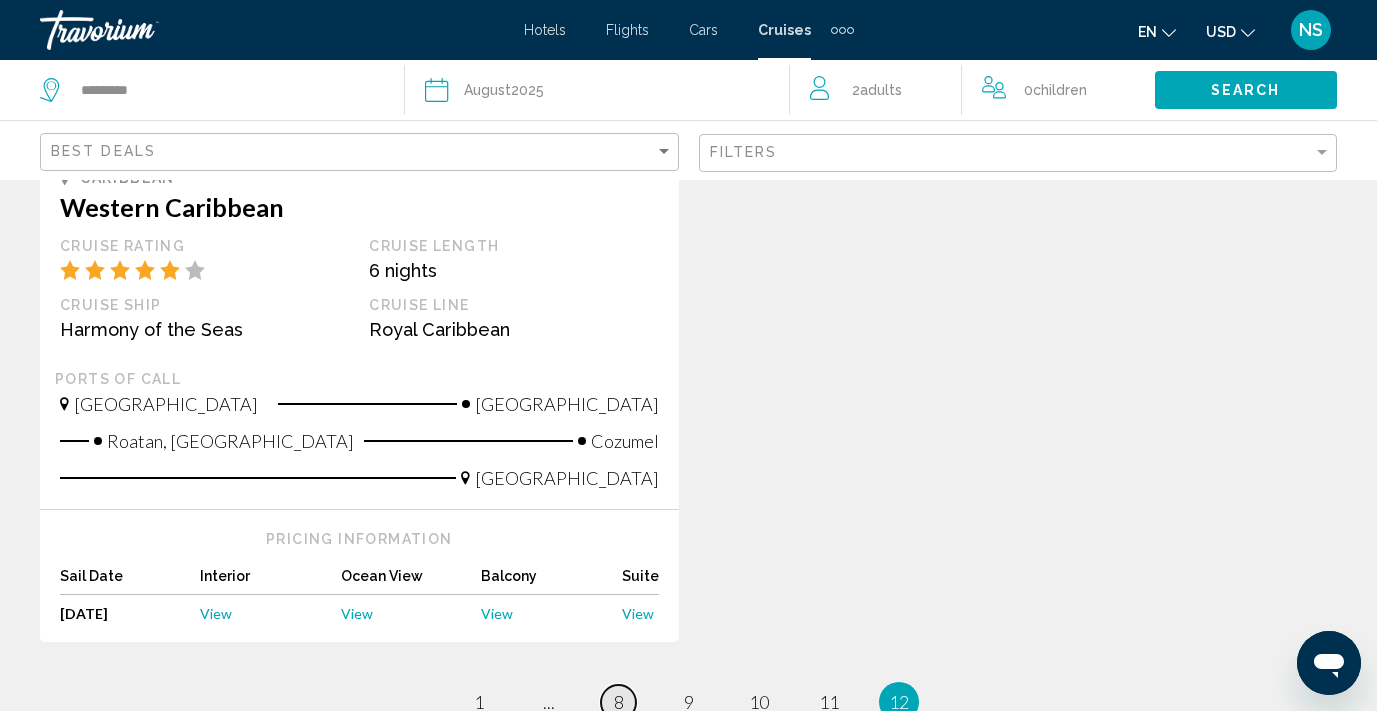 click on "8" at bounding box center (619, 702) 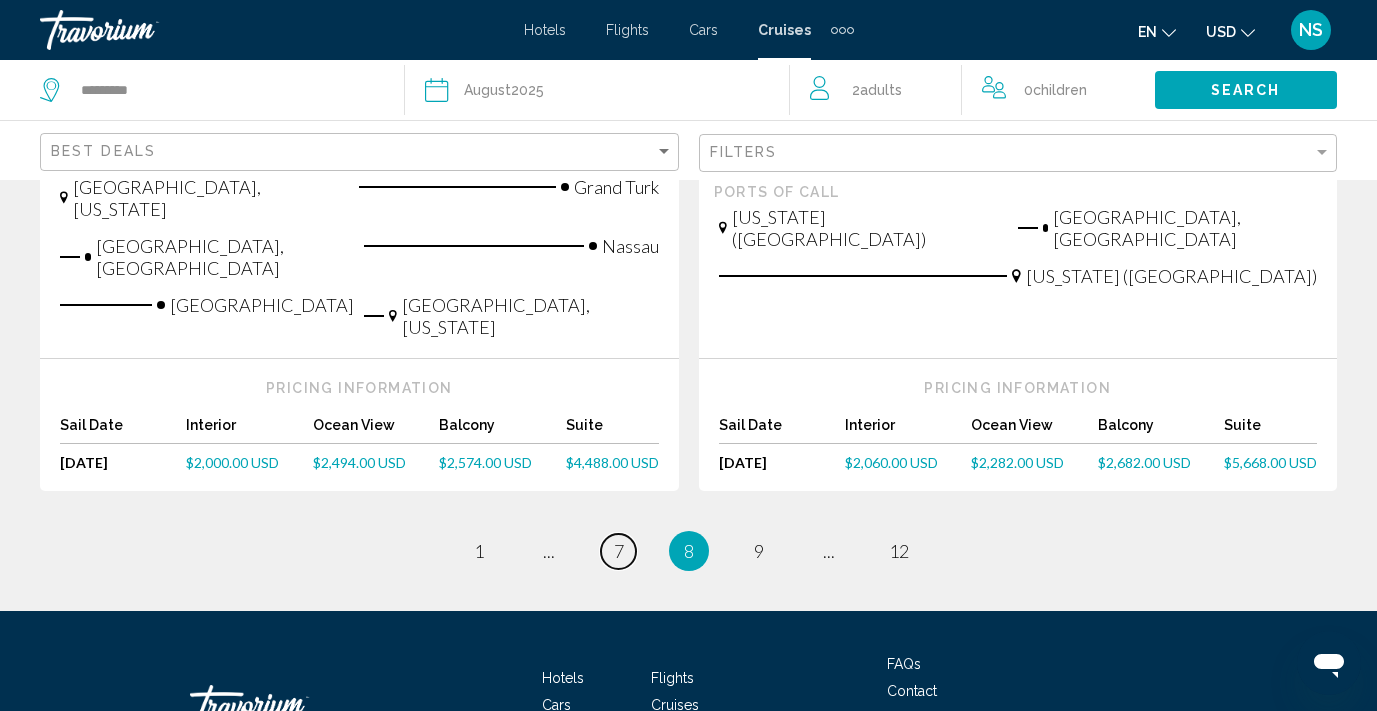 scroll, scrollTop: 2501, scrollLeft: 0, axis: vertical 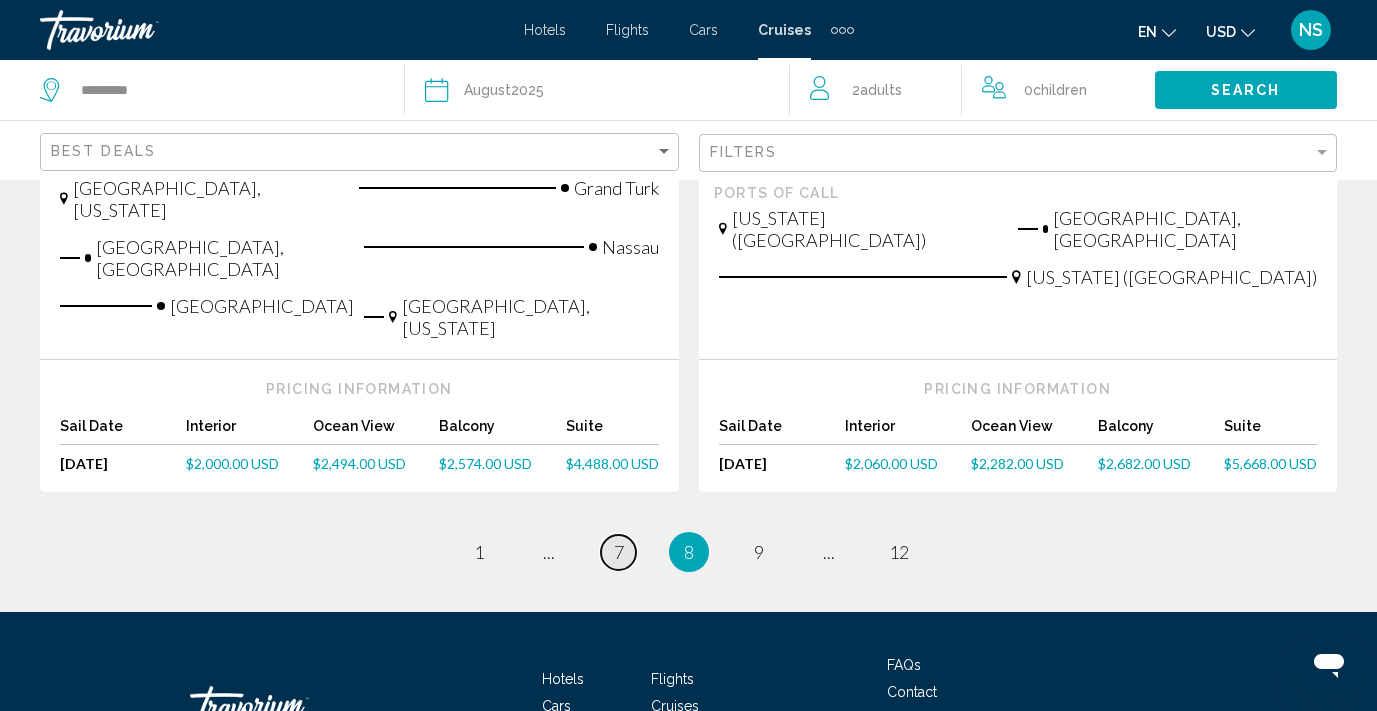 click on "page  7" at bounding box center (618, 552) 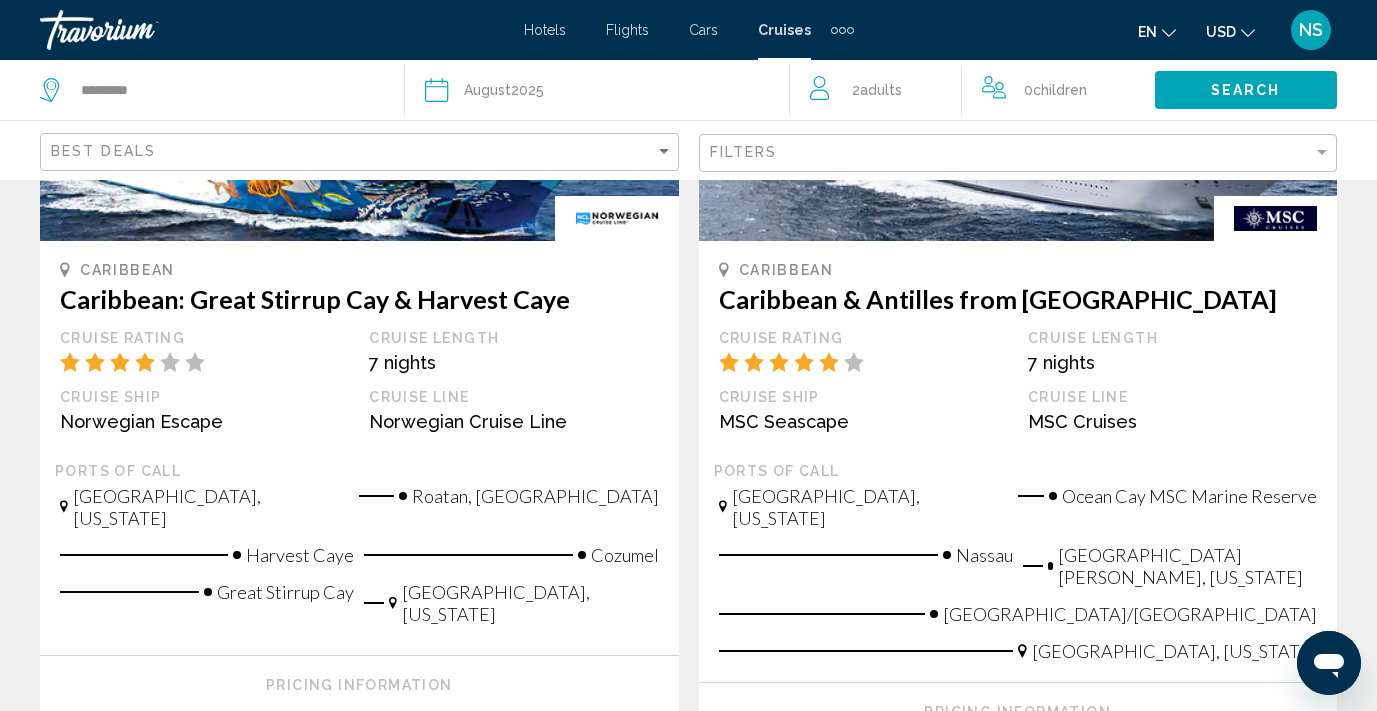 scroll, scrollTop: 1325, scrollLeft: 0, axis: vertical 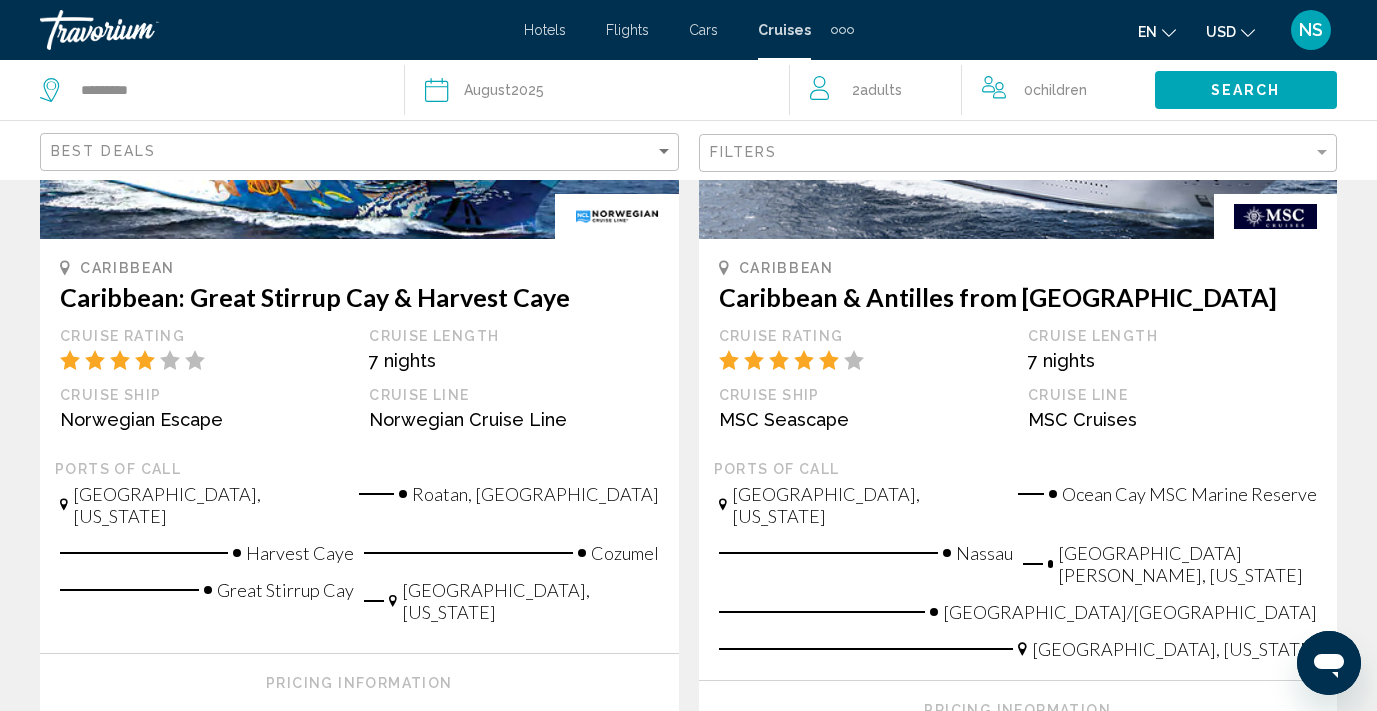 click on "$2,300.06 USD" at bounding box center (1144, 784) 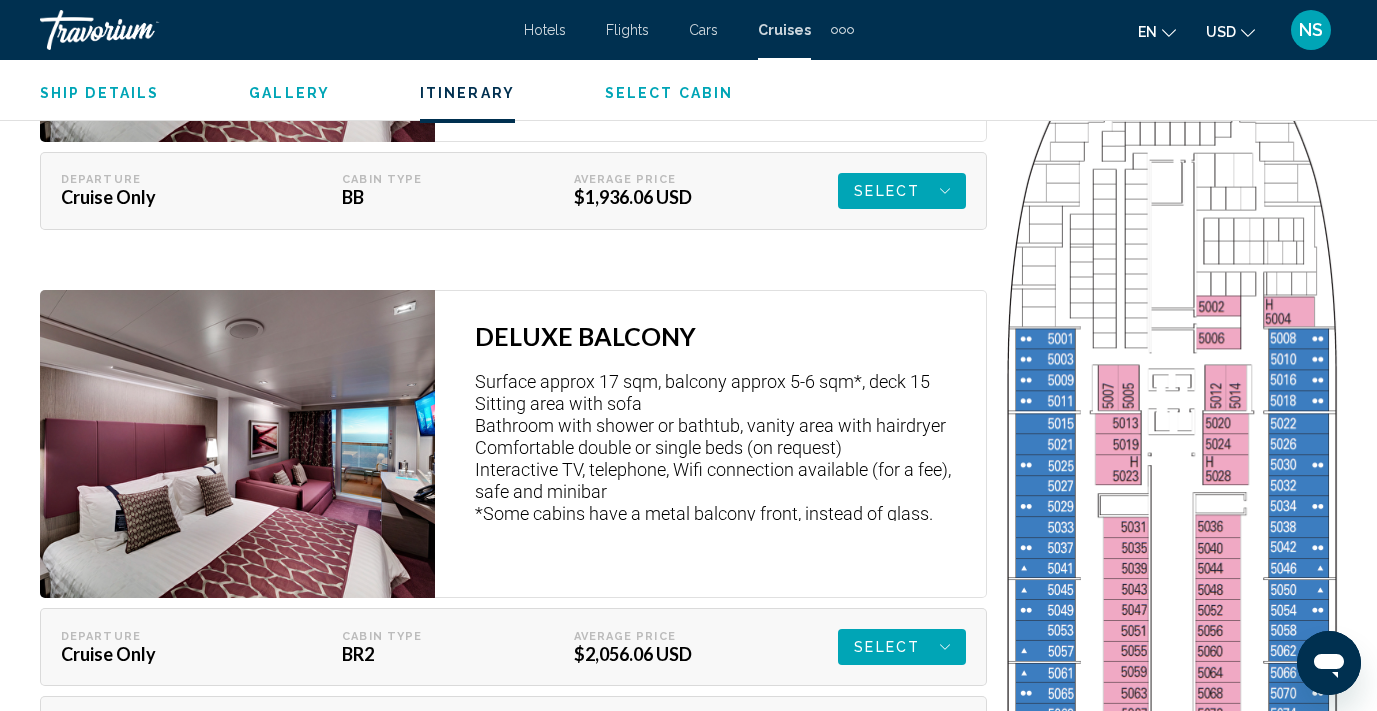 scroll, scrollTop: 3296, scrollLeft: 0, axis: vertical 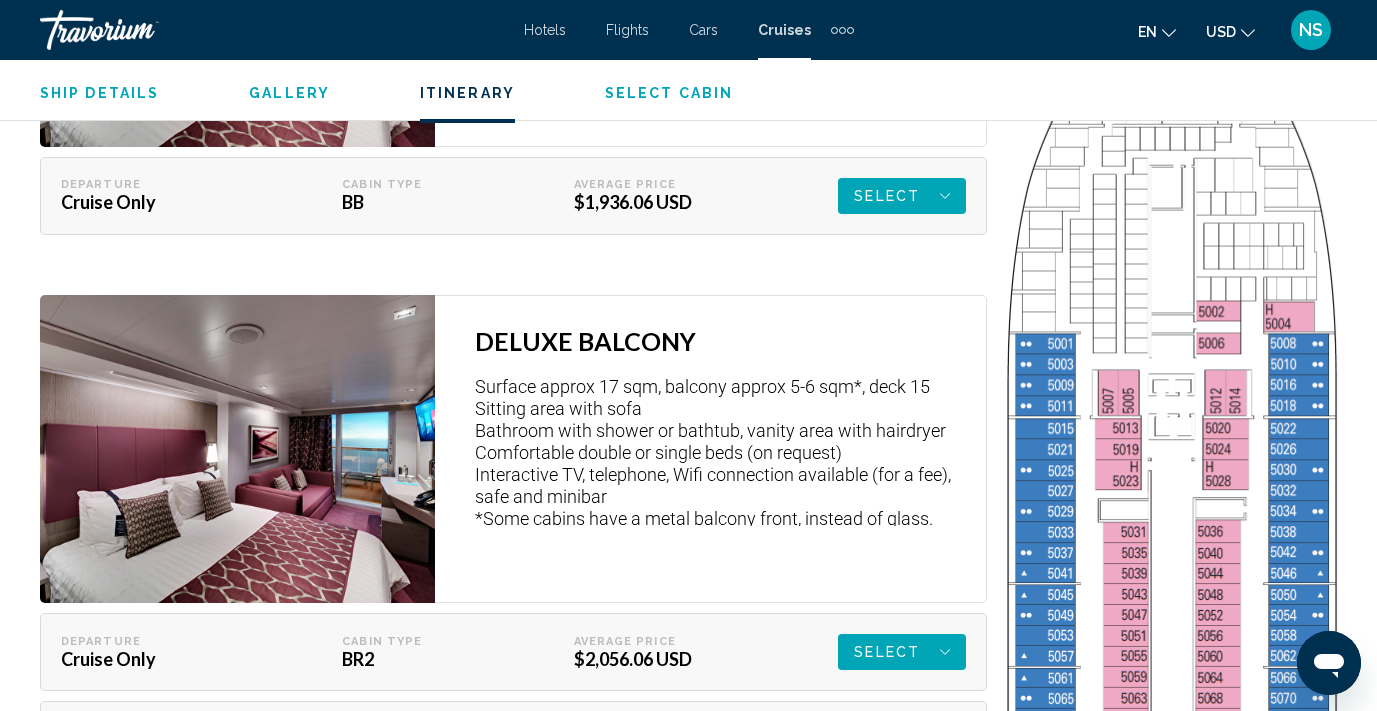 click on "Select" at bounding box center [887, 196] 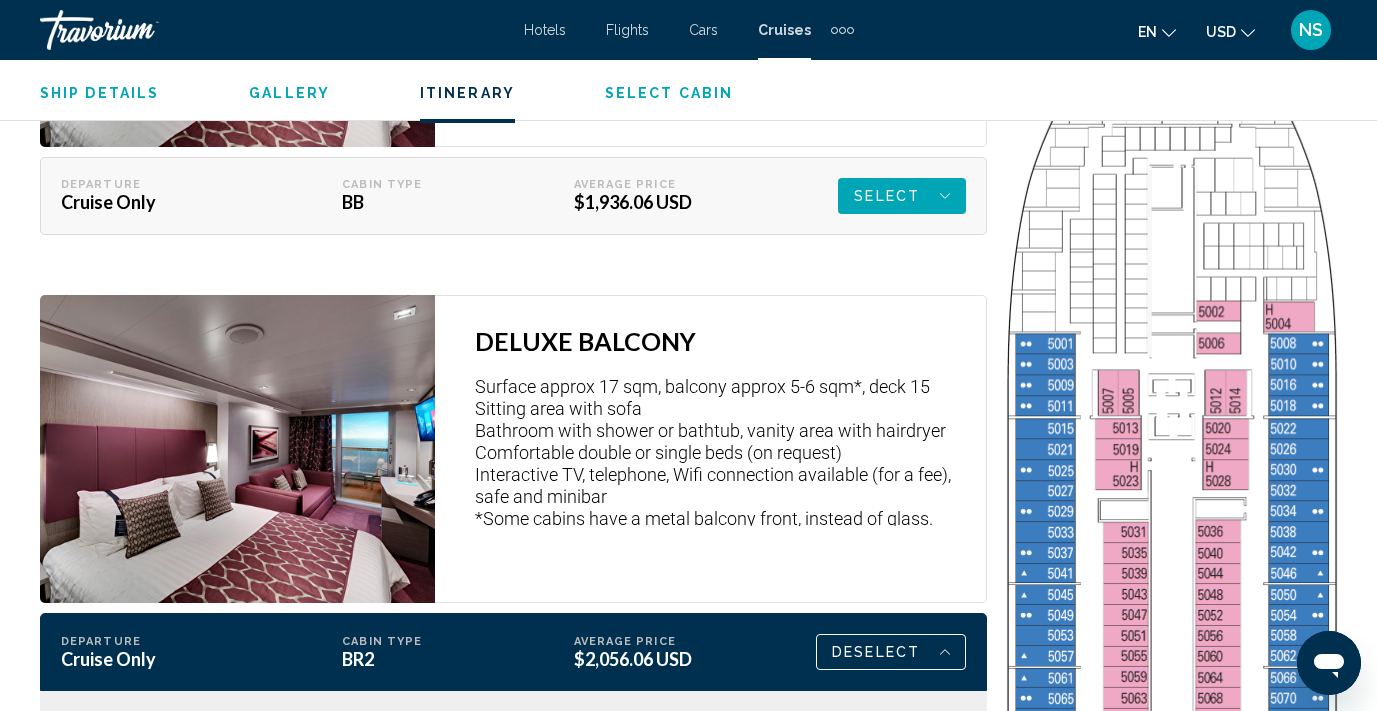 click on "Check Live Pricing" at bounding box center (842, 750) 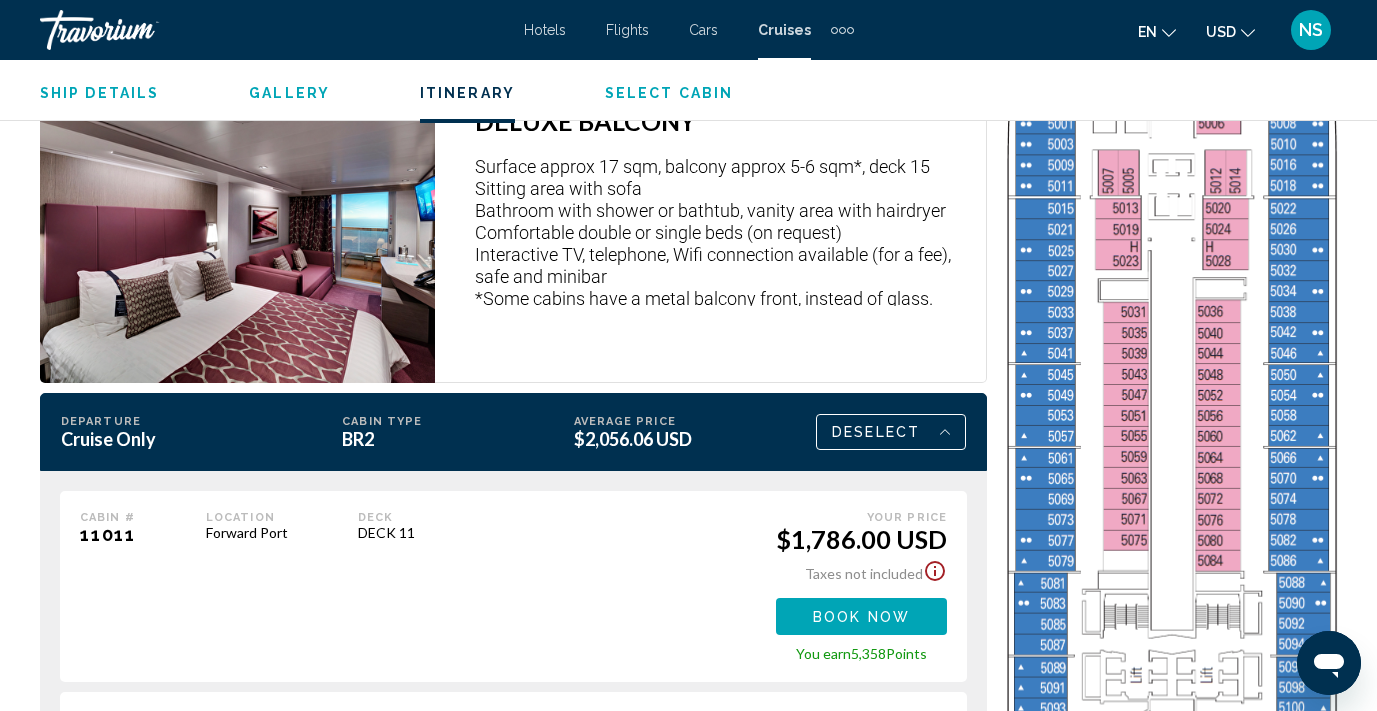 scroll, scrollTop: 3517, scrollLeft: 0, axis: vertical 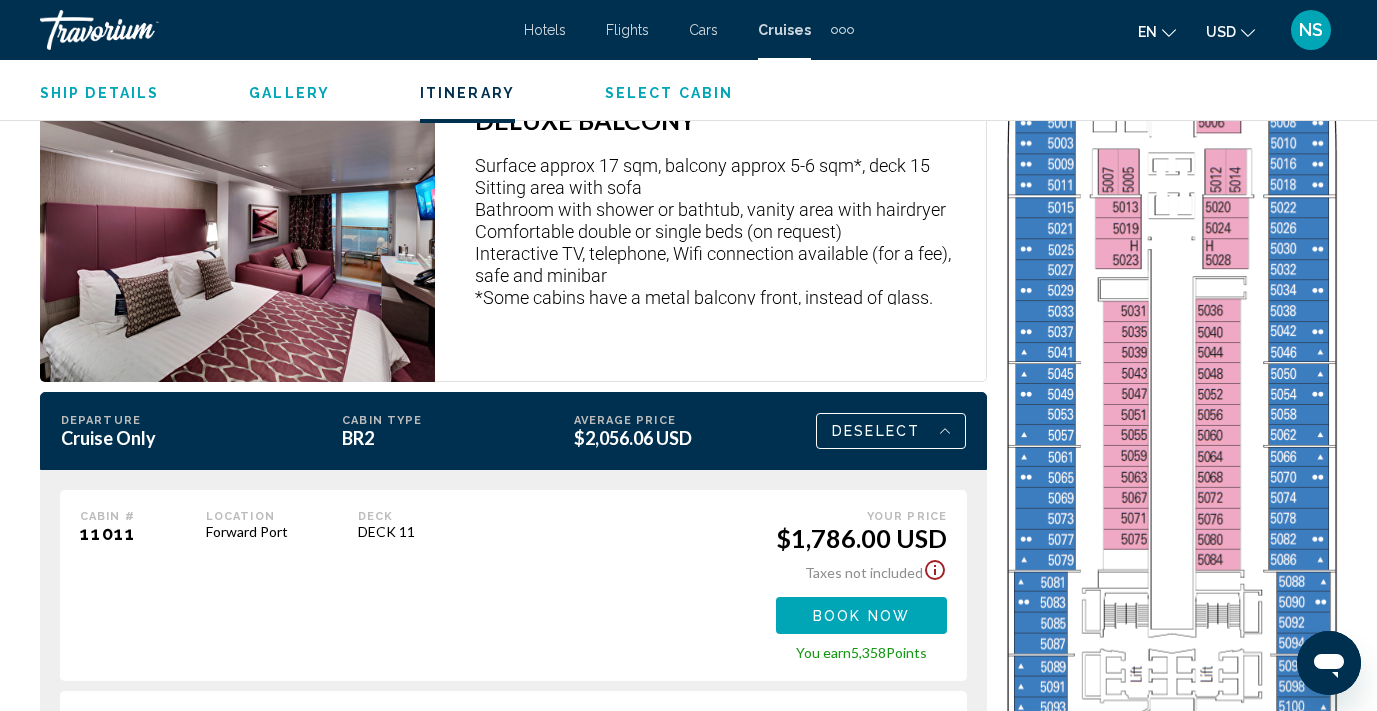 click on "Check Live Pricing" at bounding box center [842, 731] 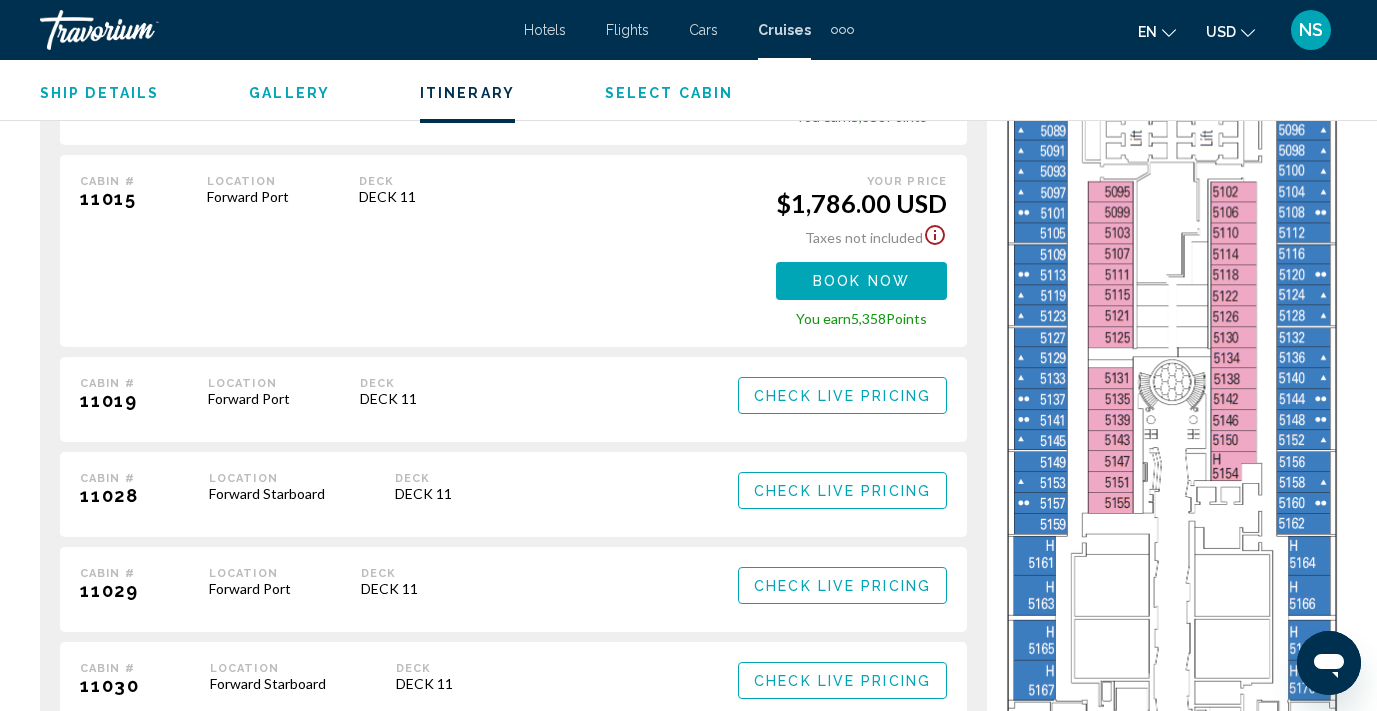 scroll, scrollTop: 4054, scrollLeft: 0, axis: vertical 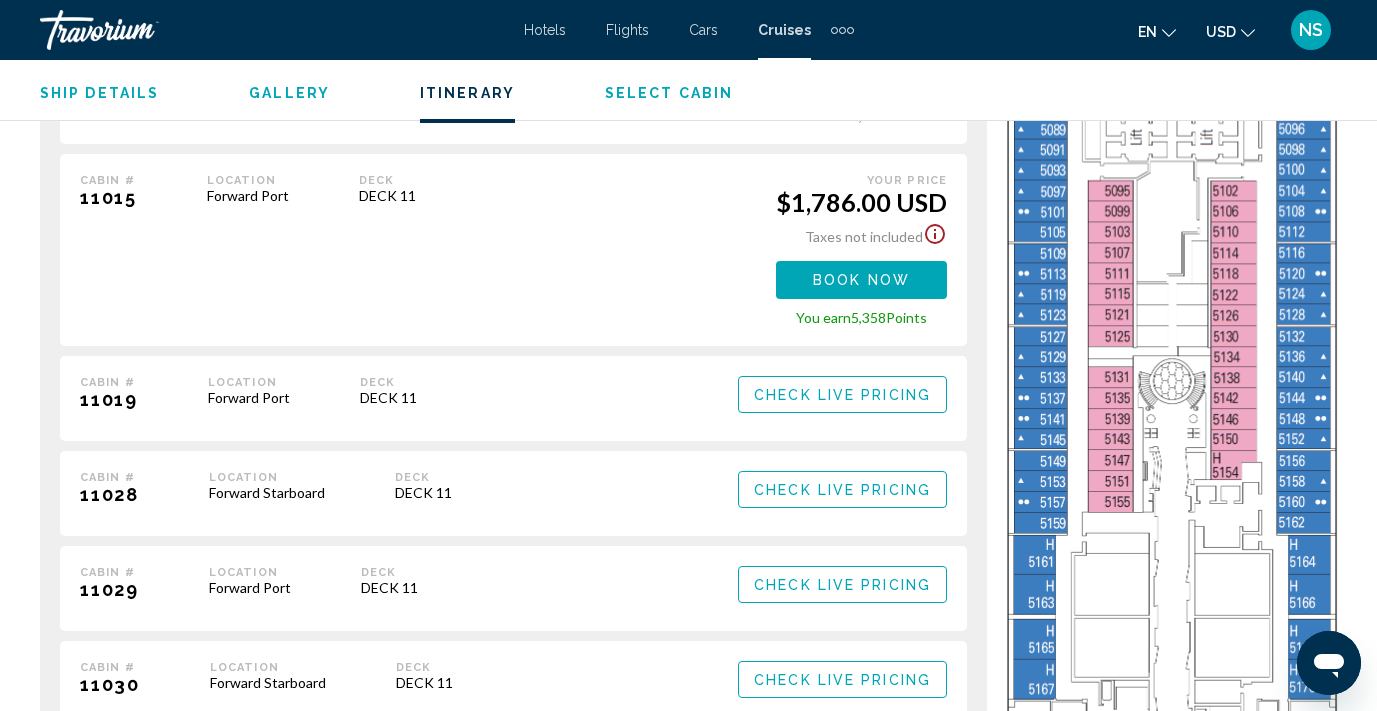 click on "Check Live Pricing" at bounding box center [842, 395] 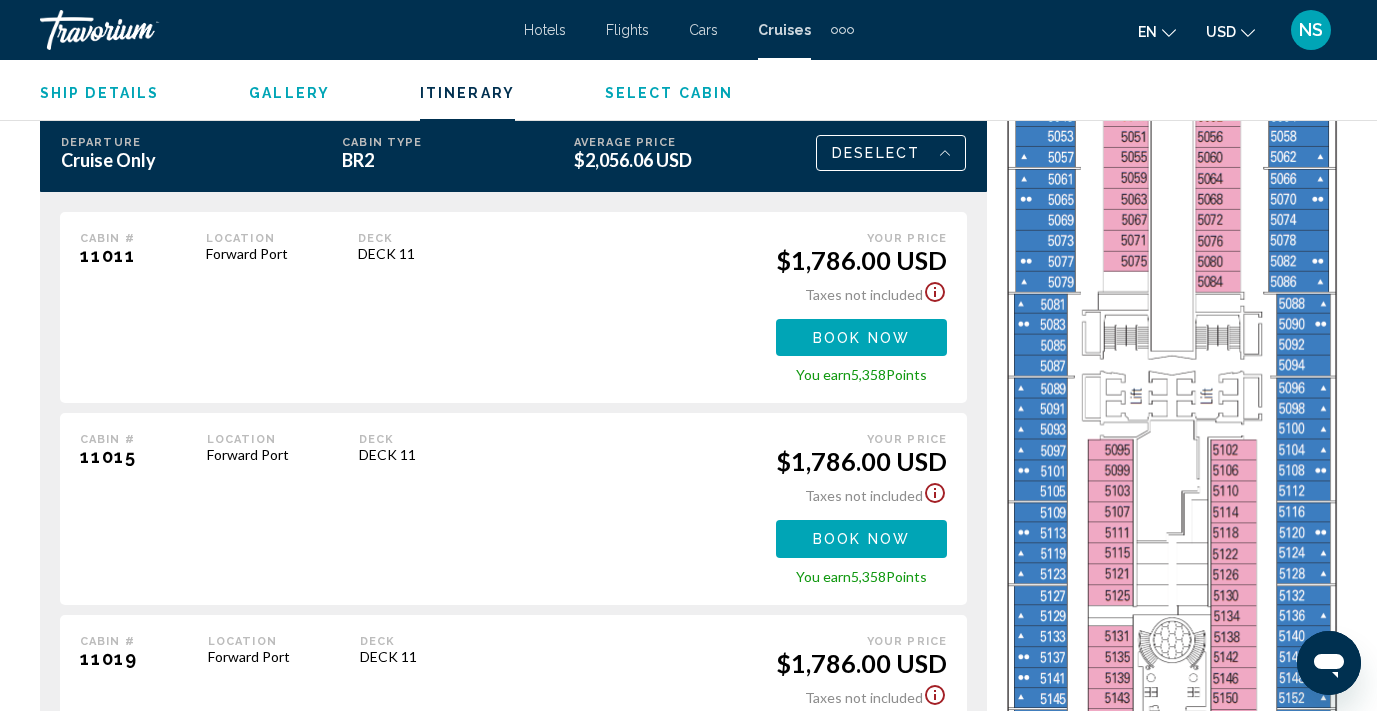 scroll, scrollTop: 3827, scrollLeft: 0, axis: vertical 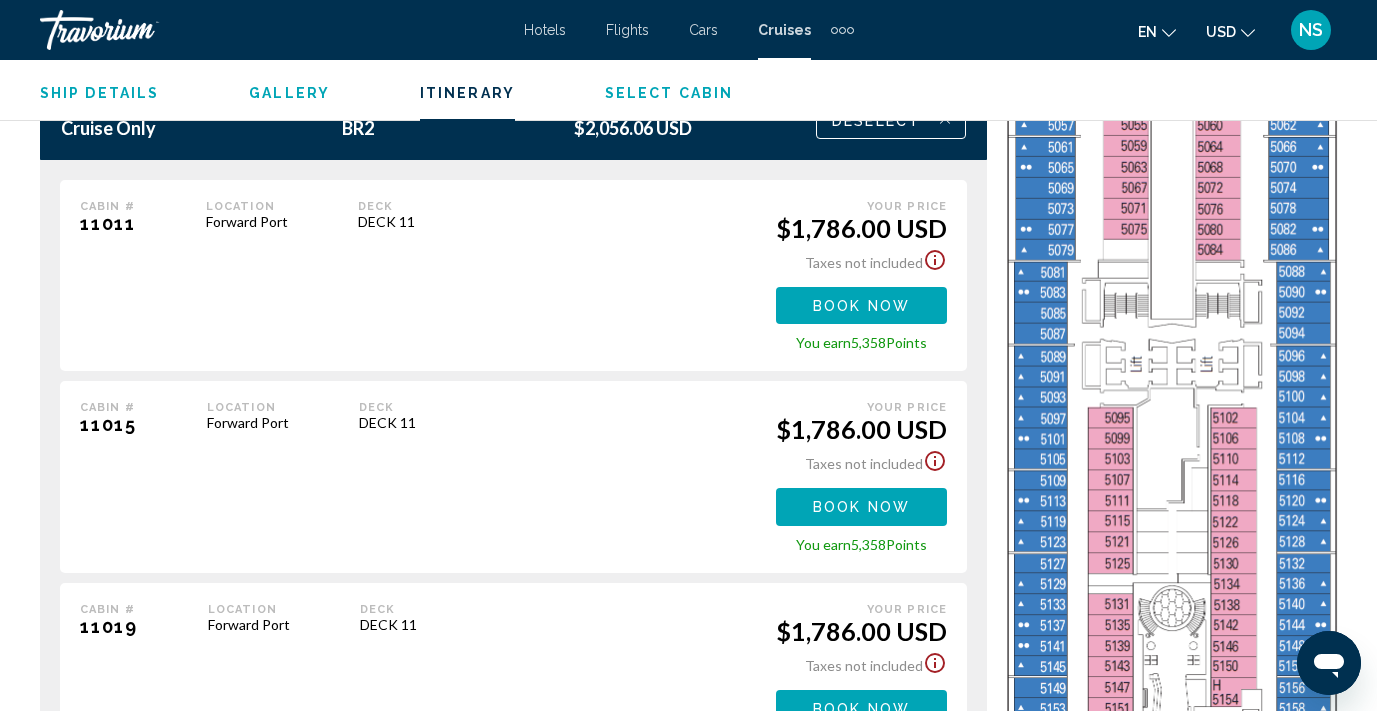 click on "Book now" at bounding box center (861, 306) 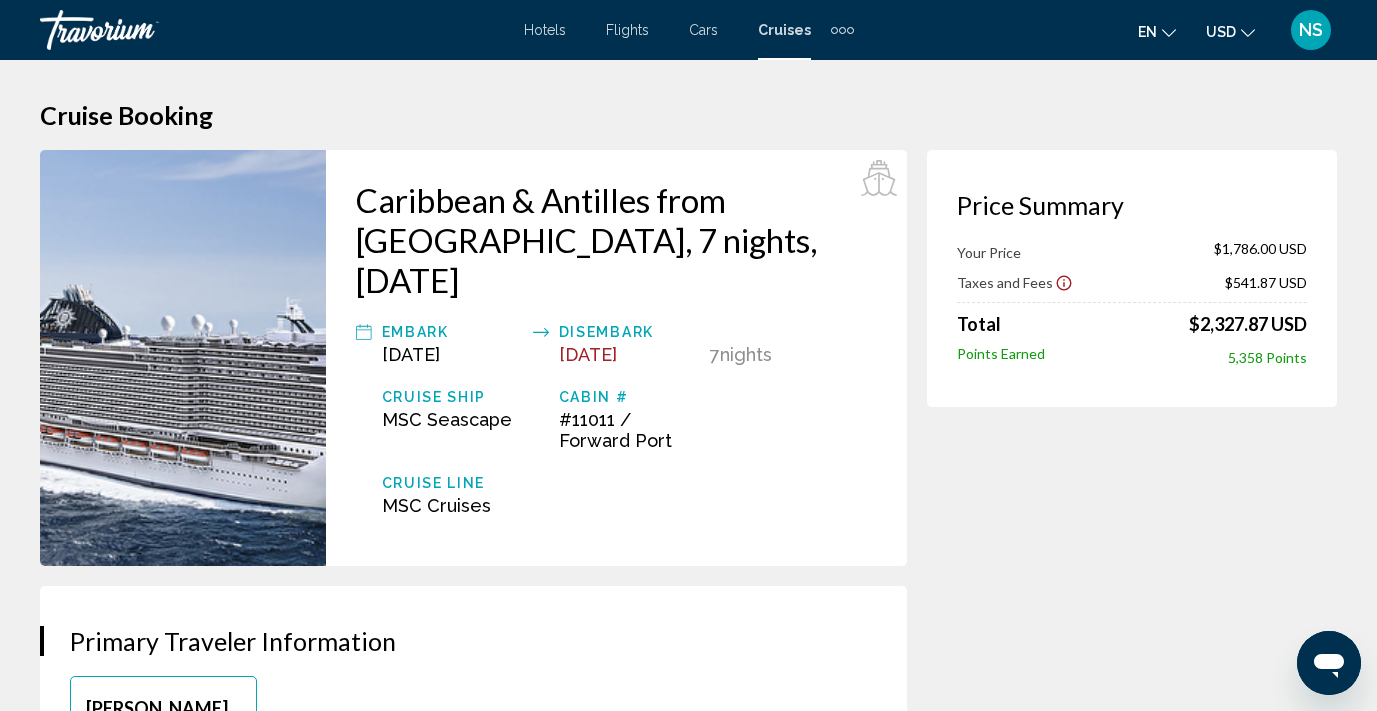 scroll, scrollTop: 0, scrollLeft: 0, axis: both 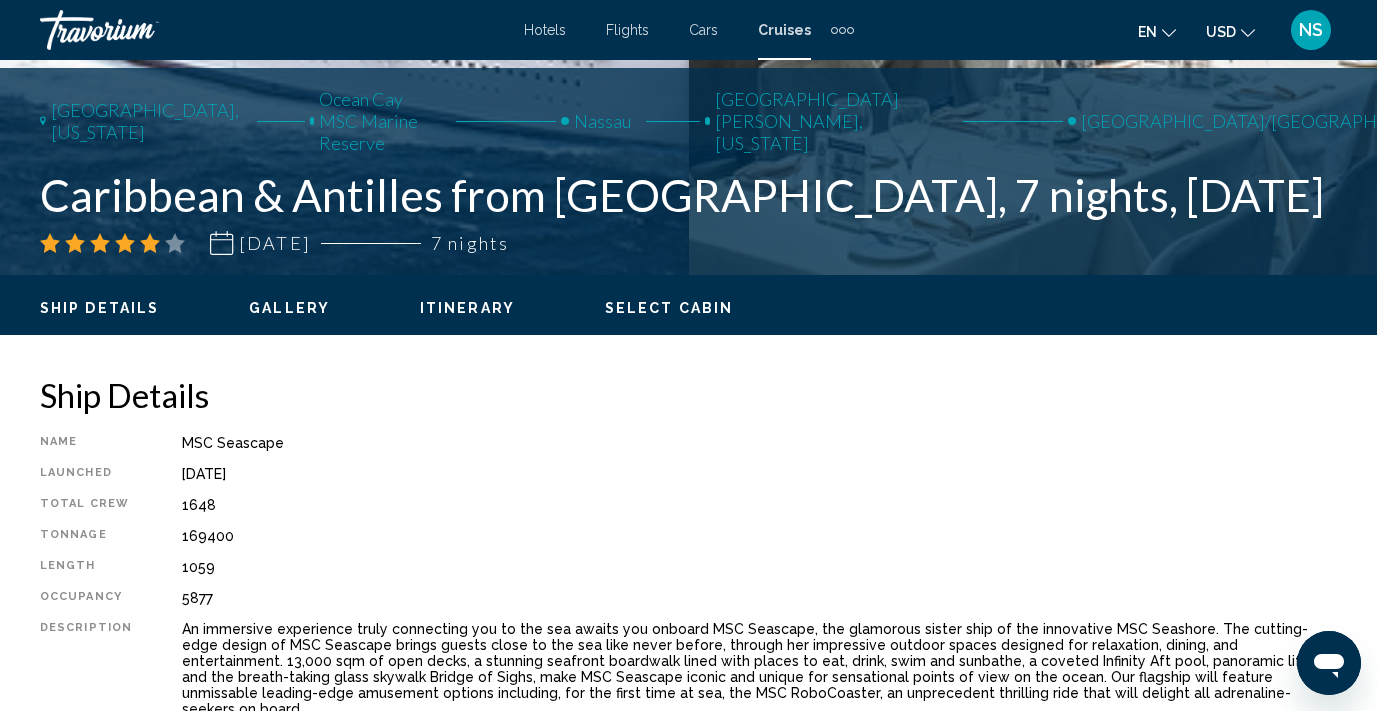 type 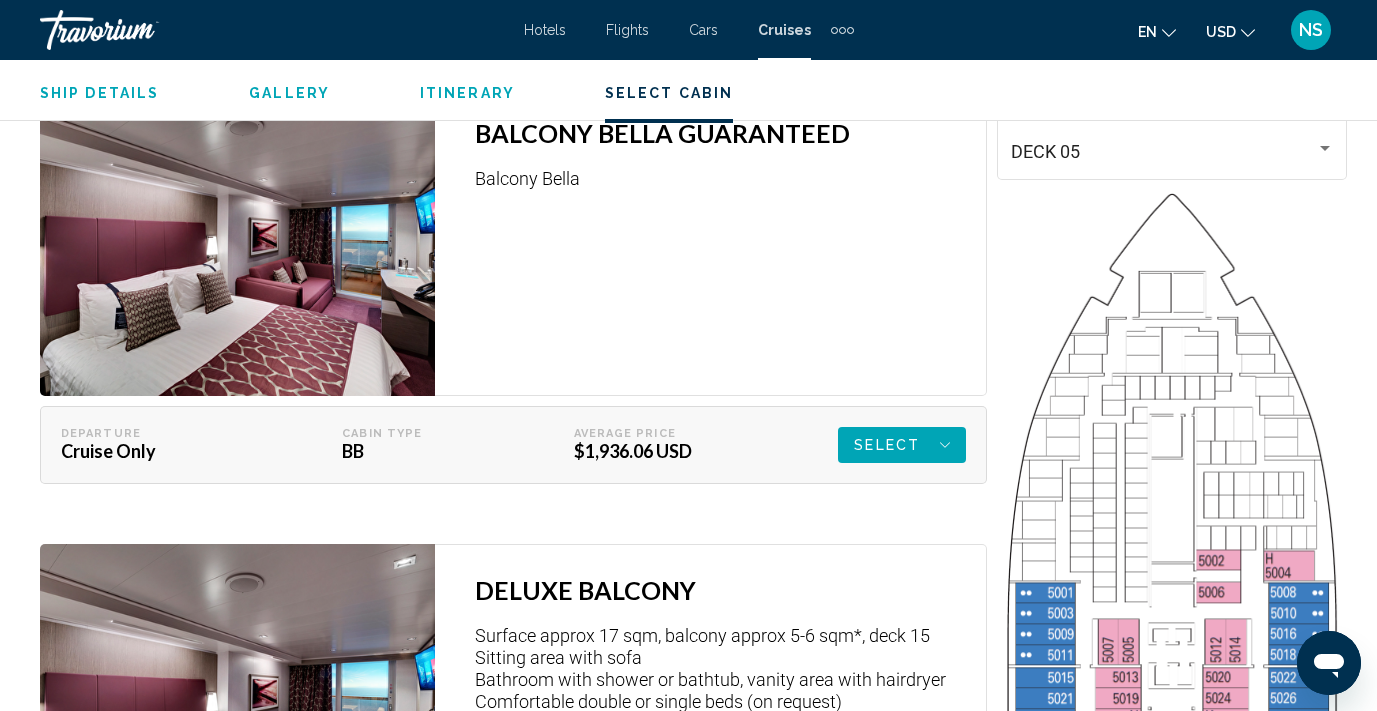 scroll, scrollTop: 3049, scrollLeft: 0, axis: vertical 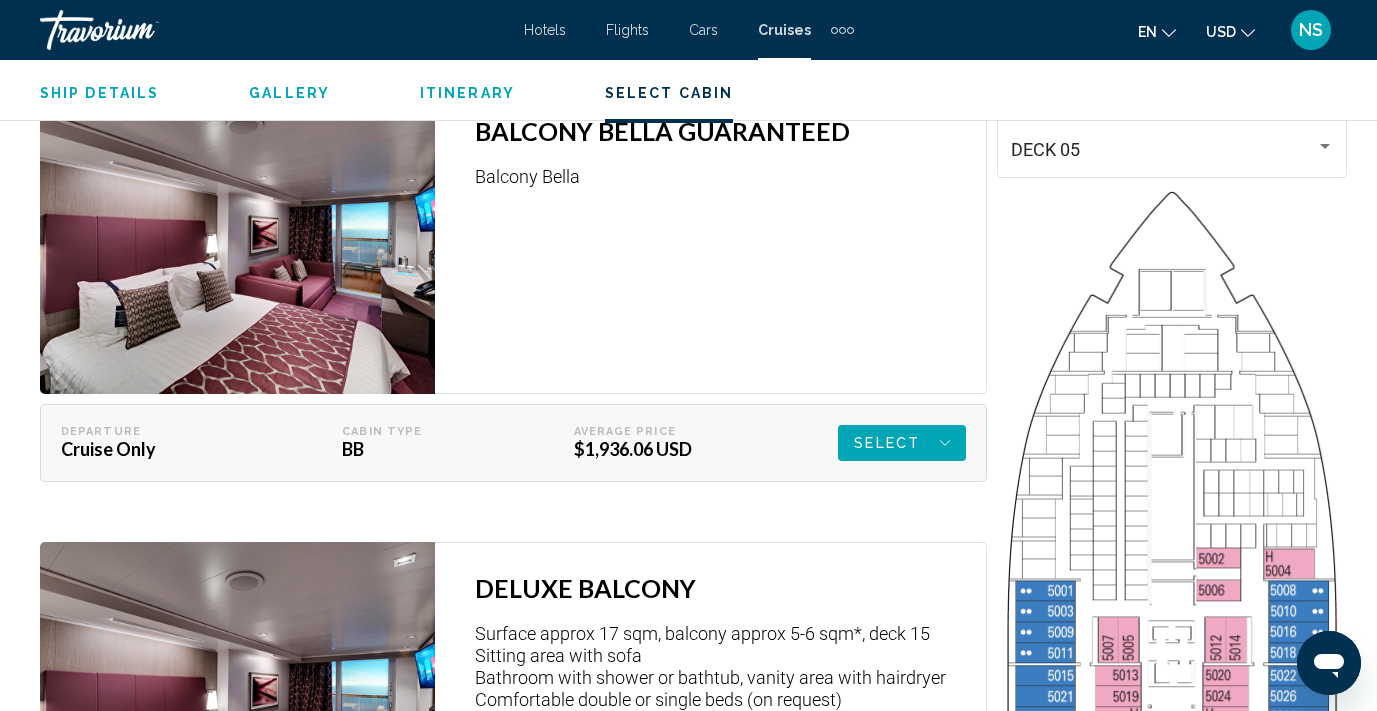 click on "Select" at bounding box center (887, 443) 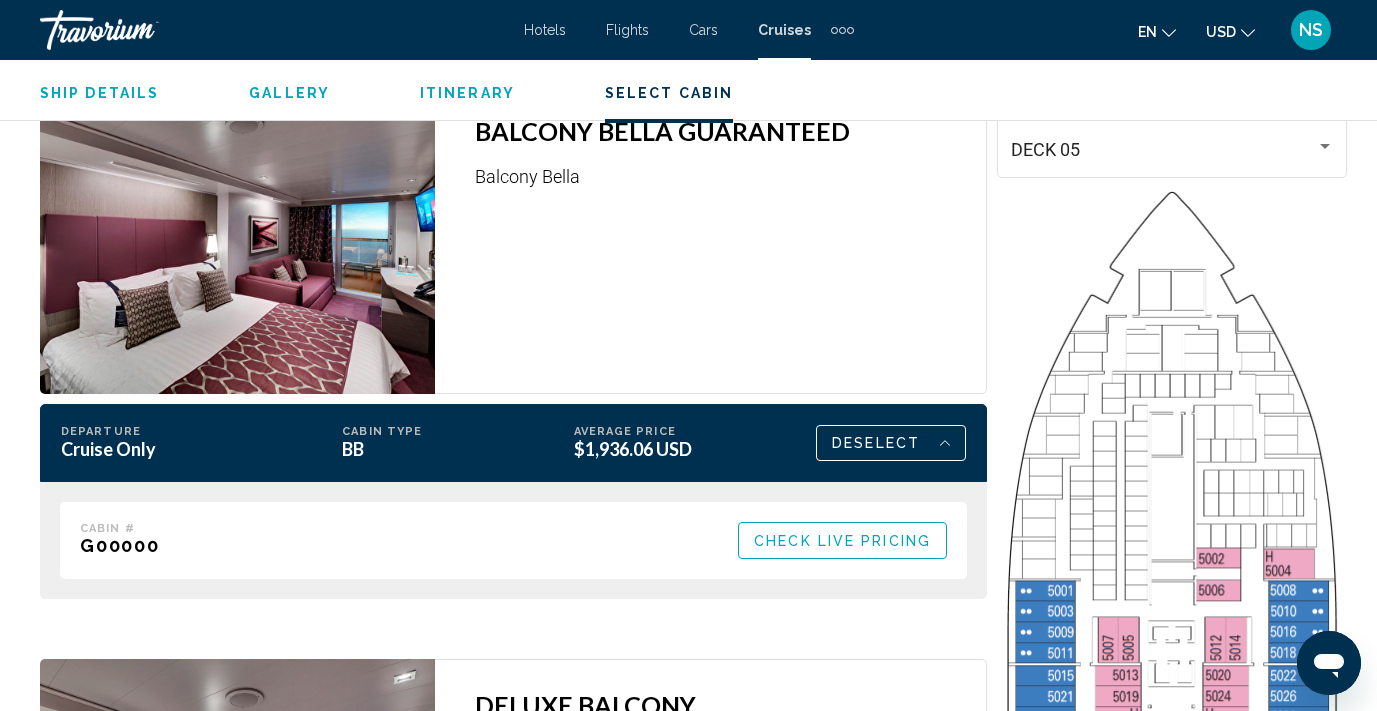 click on "Check Live Pricing" at bounding box center [842, 541] 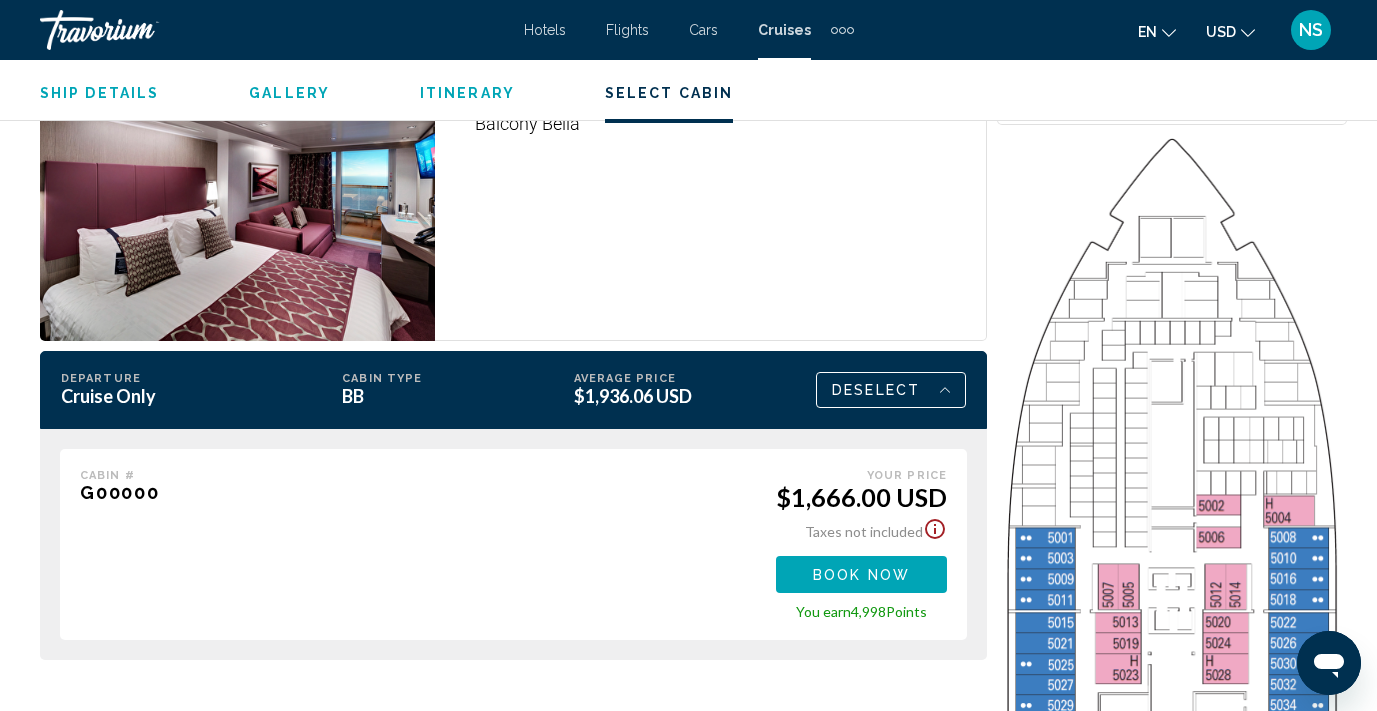 scroll, scrollTop: 3088, scrollLeft: 0, axis: vertical 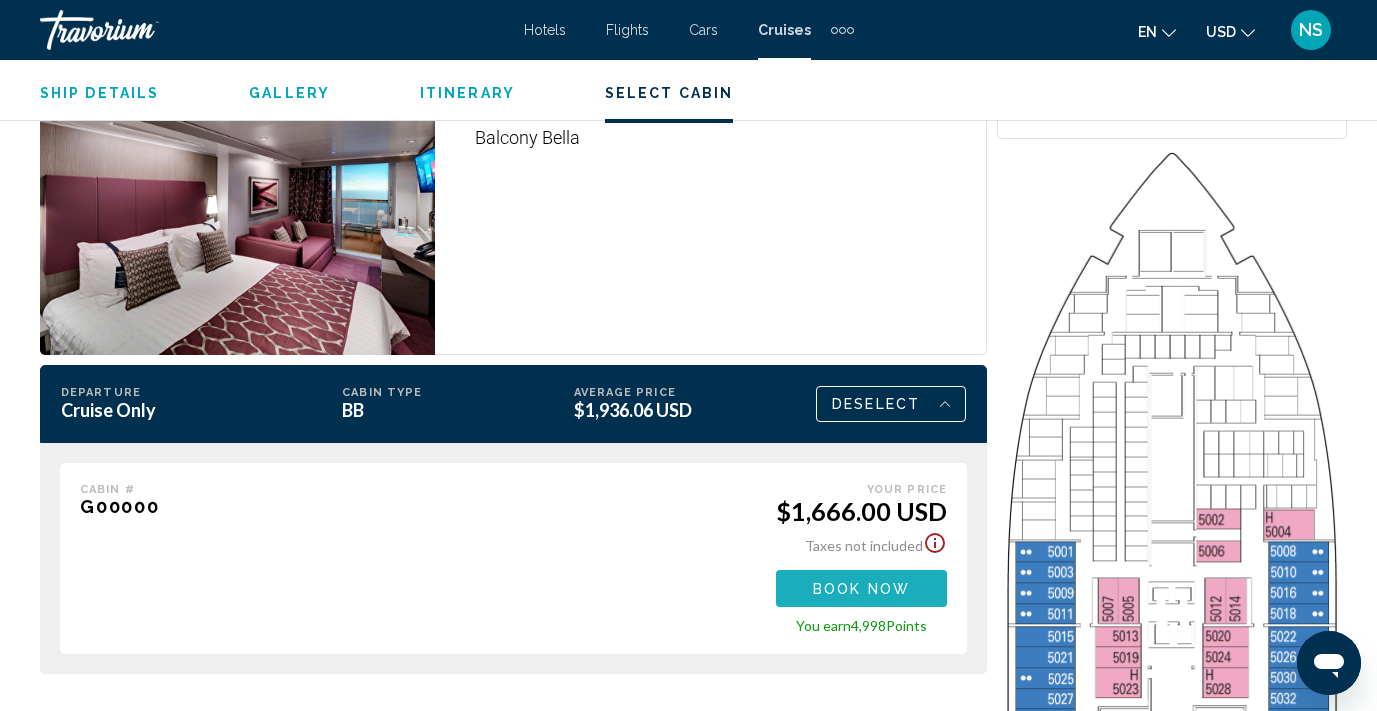 click on "Book now" at bounding box center (861, 589) 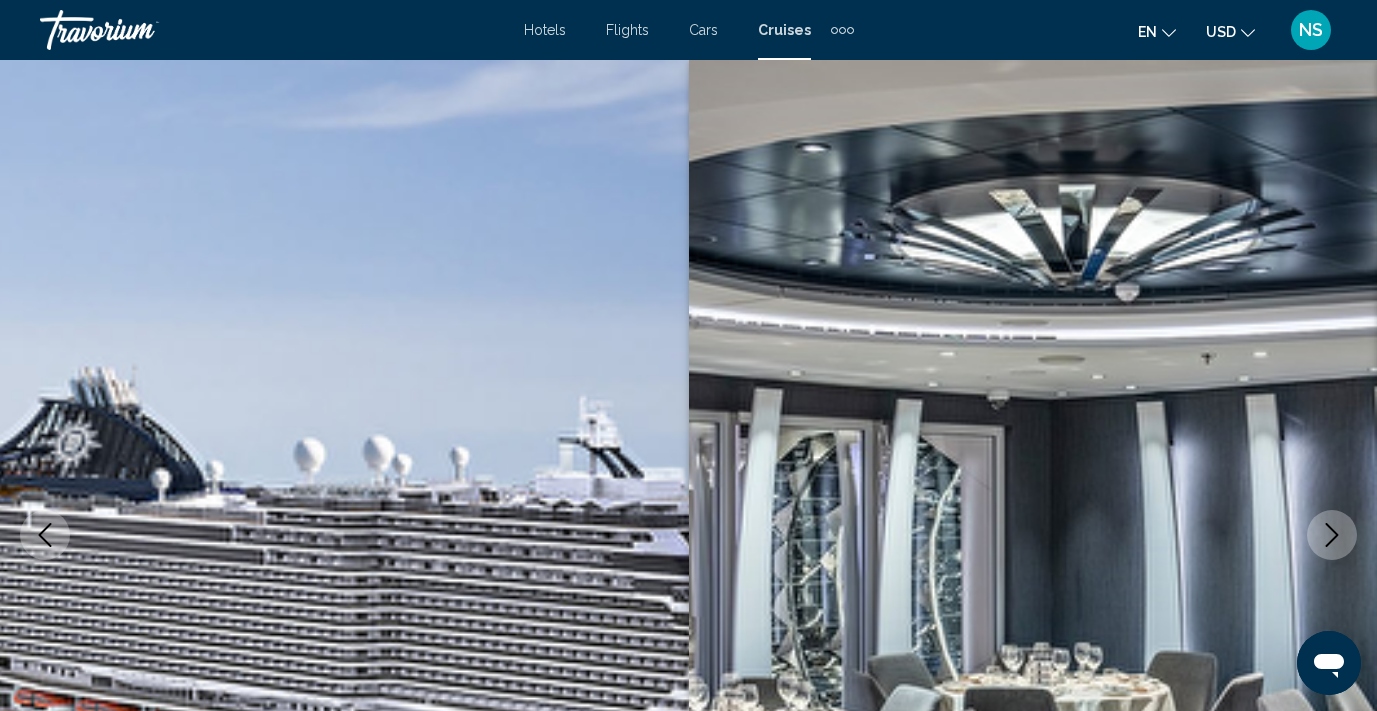 scroll, scrollTop: 0, scrollLeft: 0, axis: both 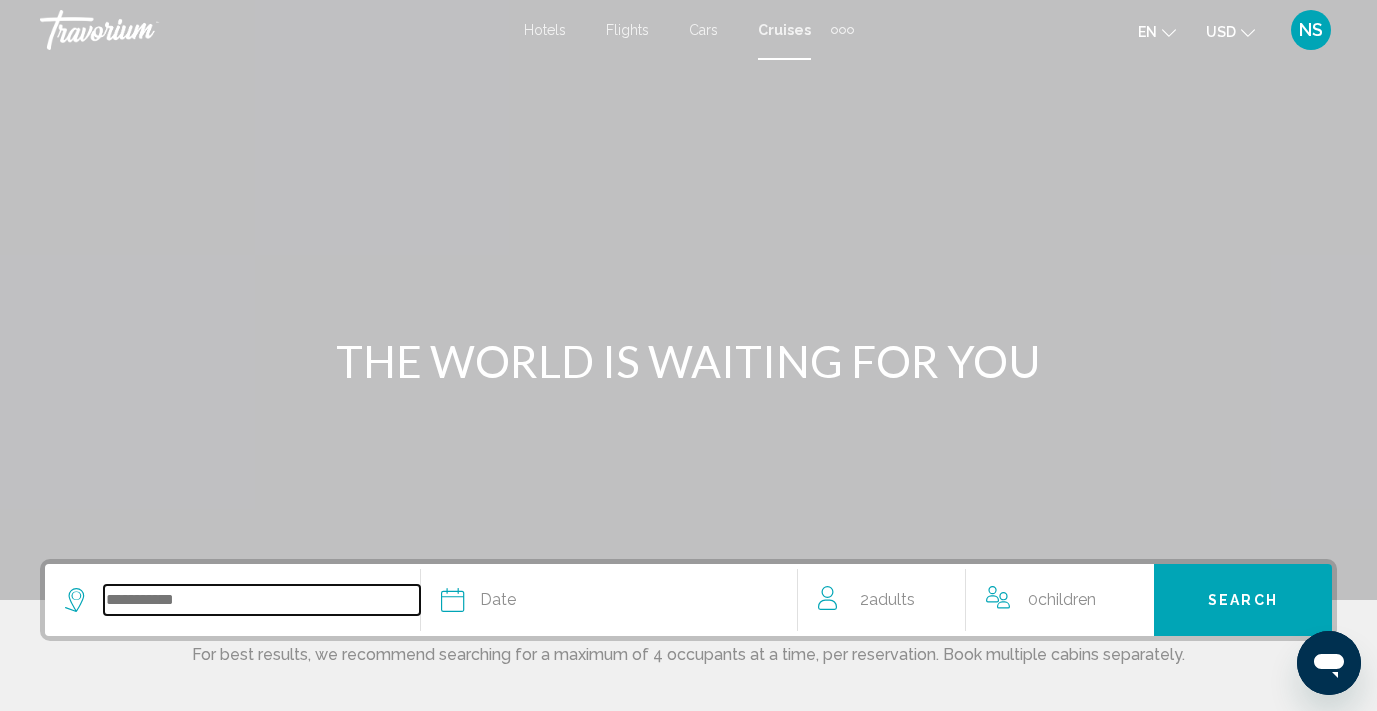 click at bounding box center [262, 600] 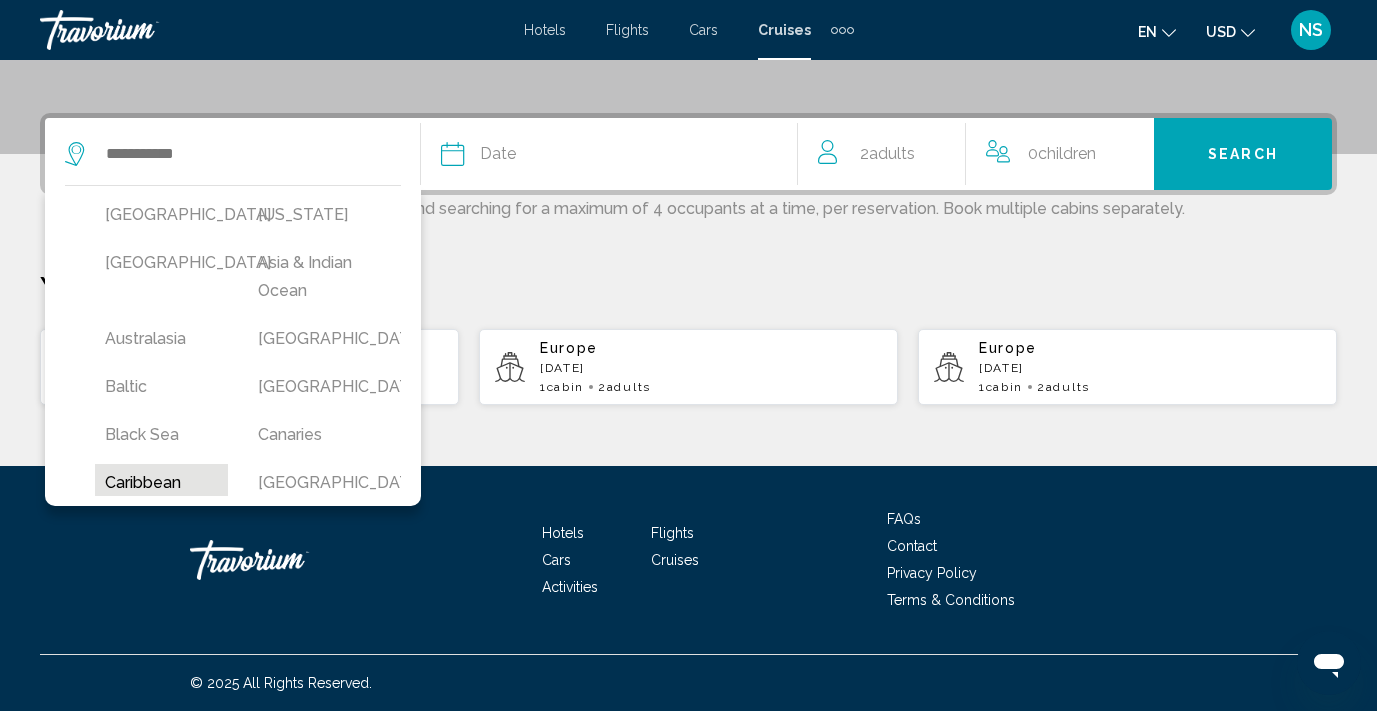 click on "Caribbean" at bounding box center (161, 483) 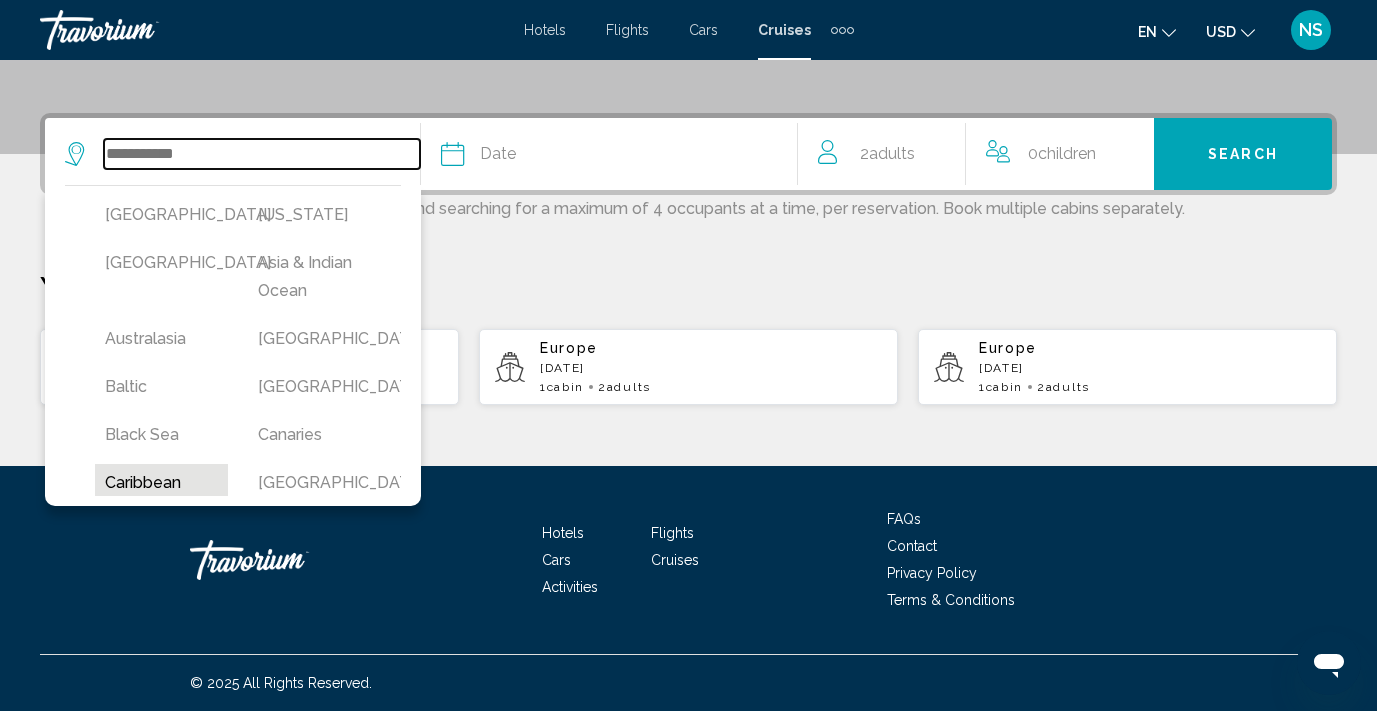 type on "*********" 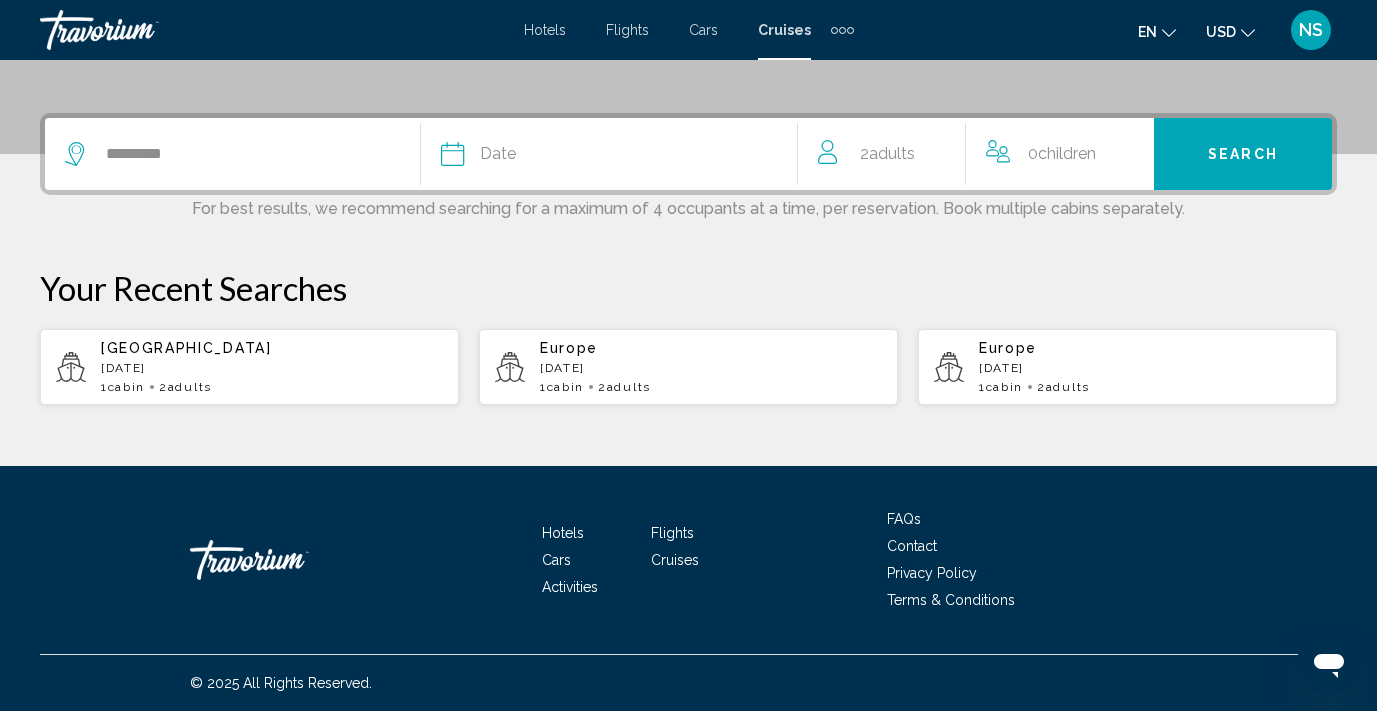 click on "Date" 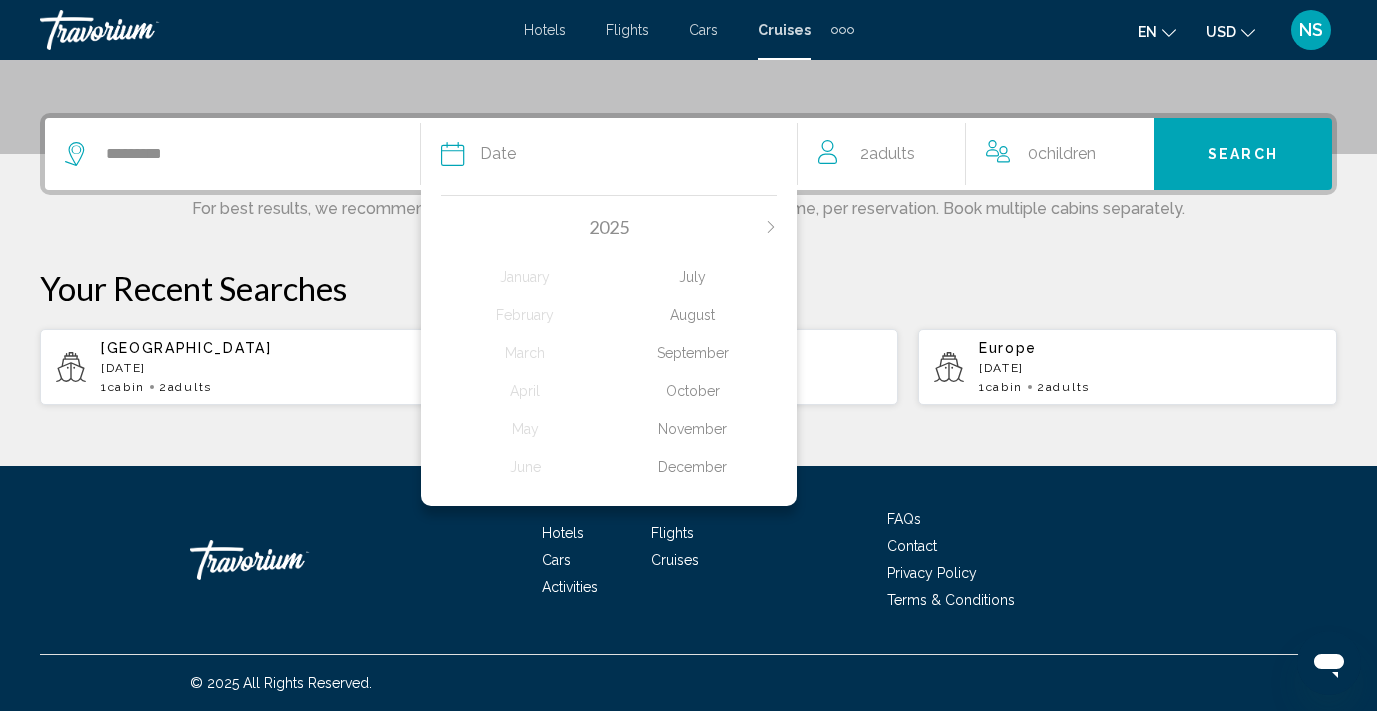 click on "August" 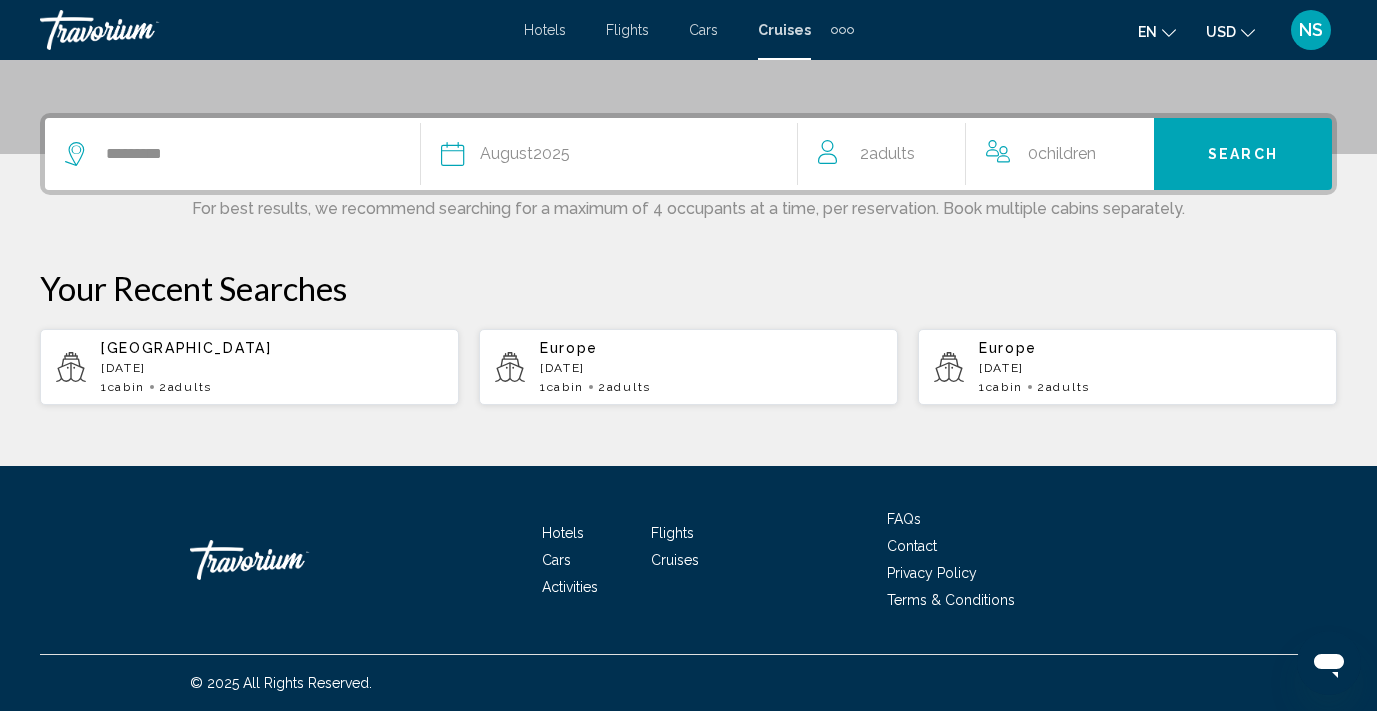 click on "Search" at bounding box center [1243, 155] 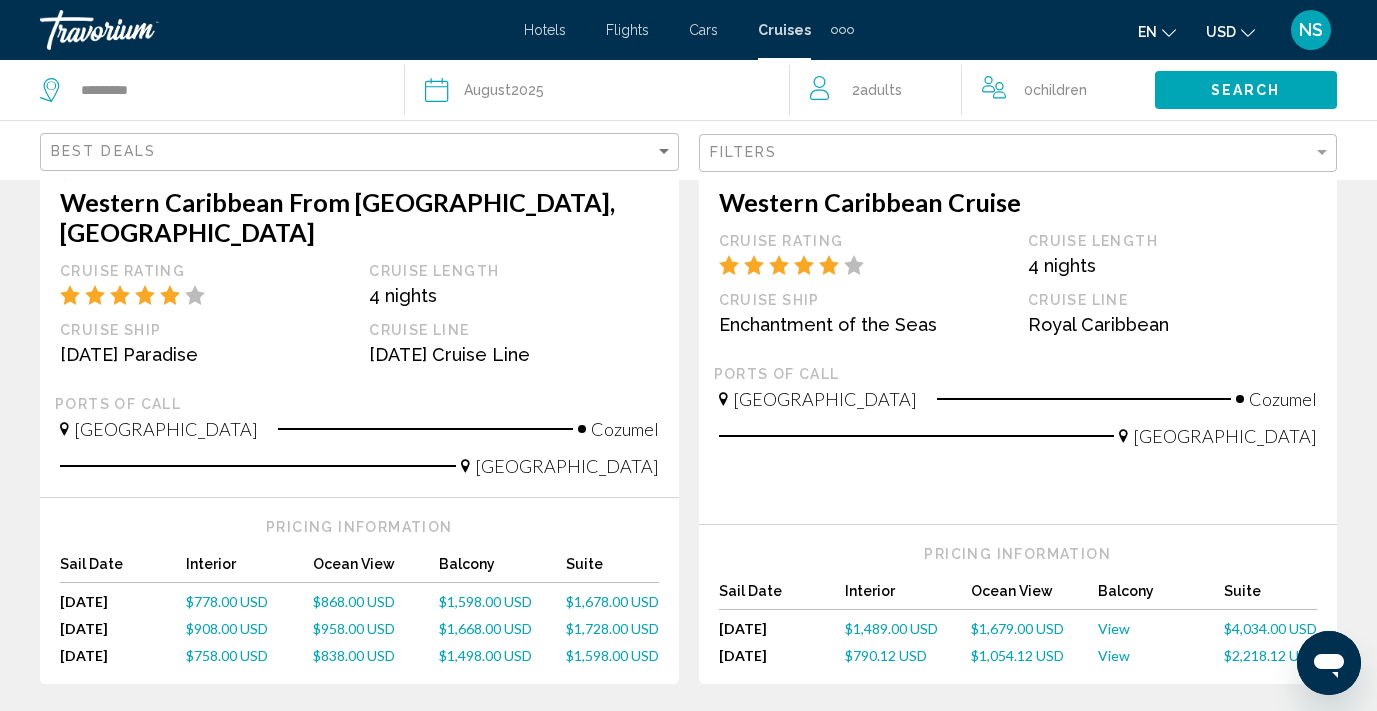 scroll, scrollTop: 0, scrollLeft: 0, axis: both 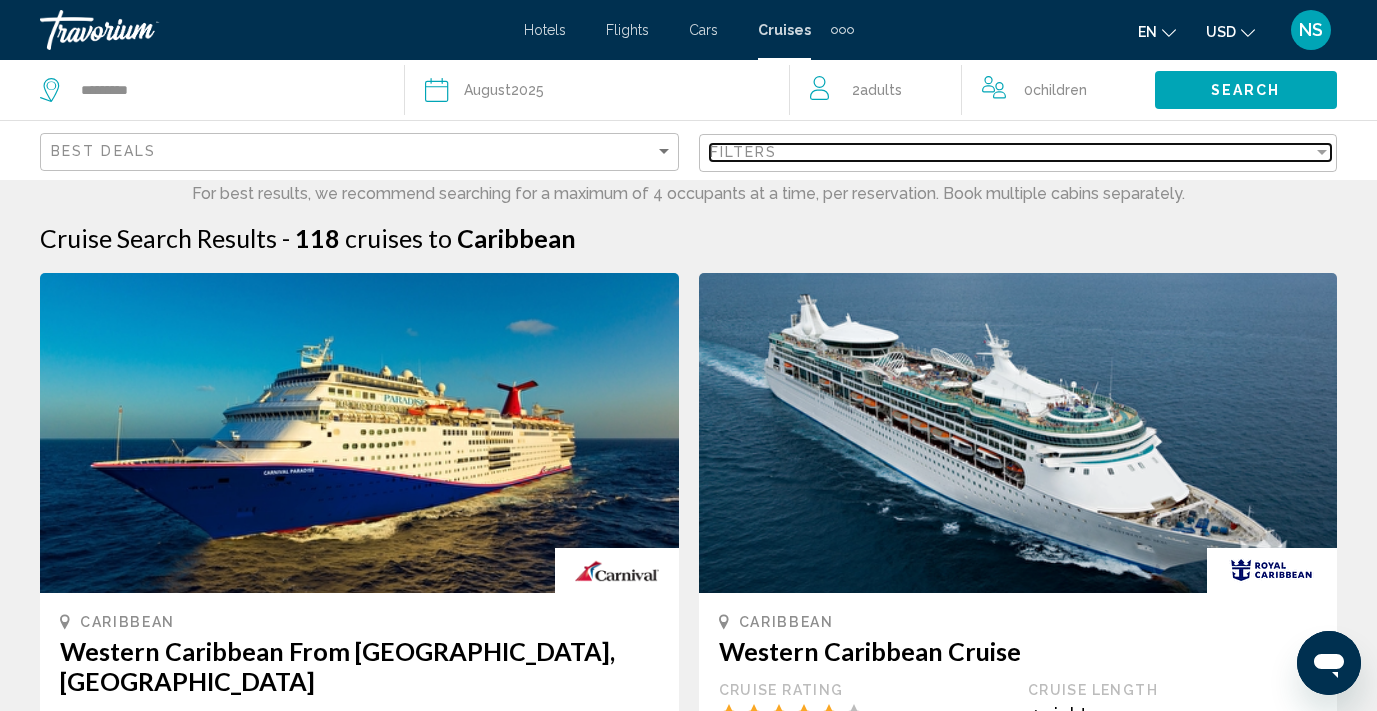 click at bounding box center (1322, 152) 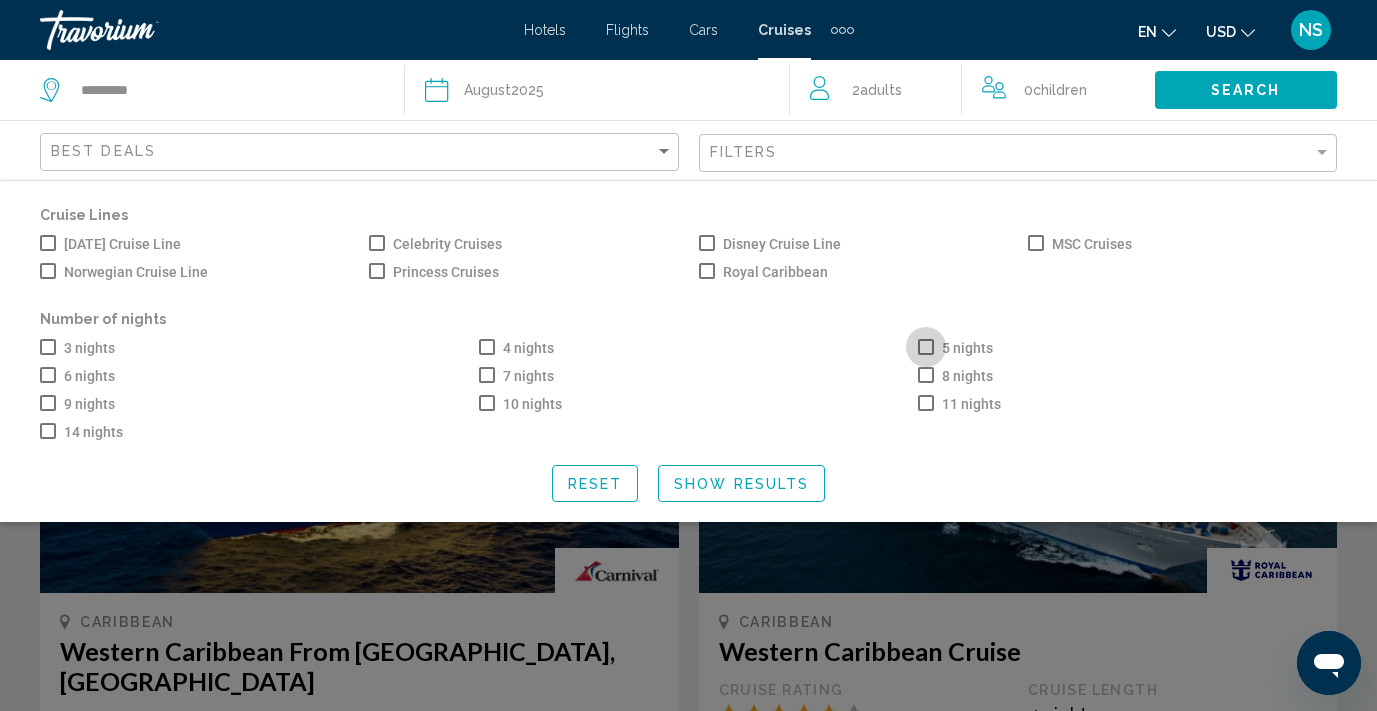 click at bounding box center [926, 347] 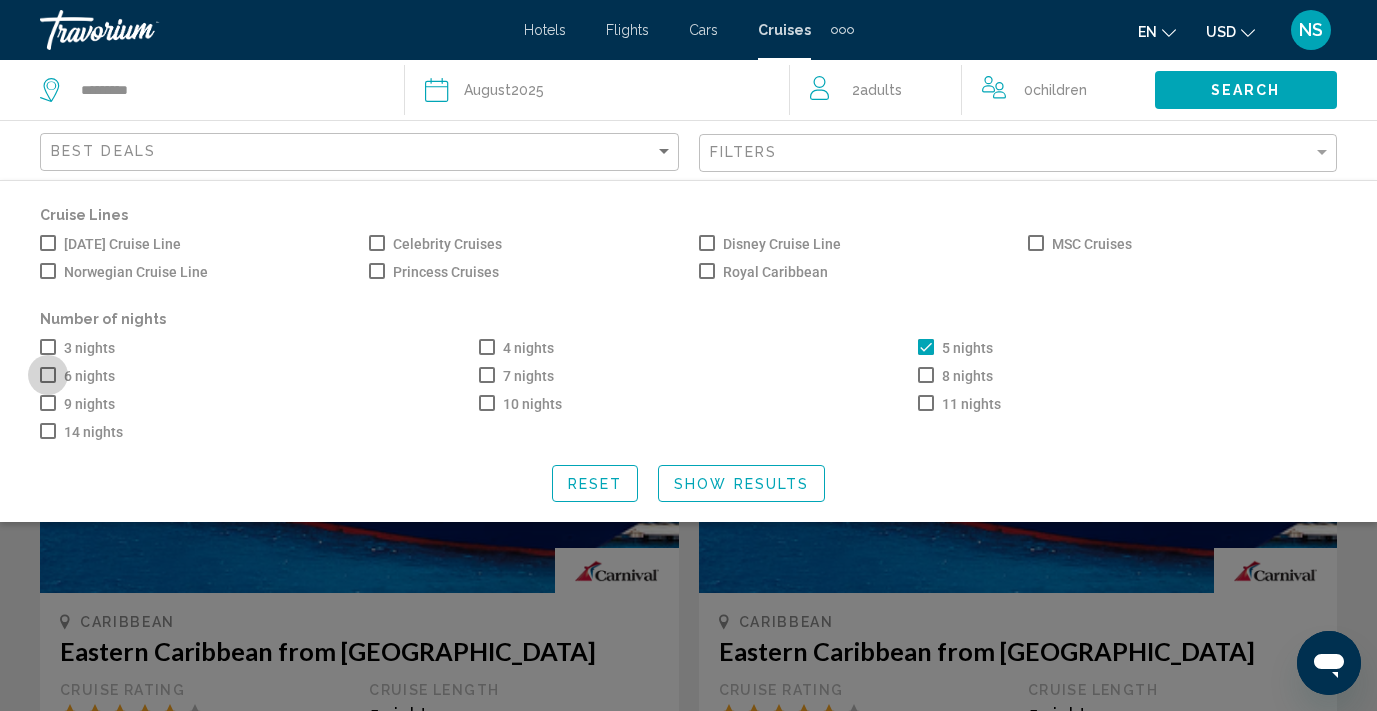 click at bounding box center [48, 375] 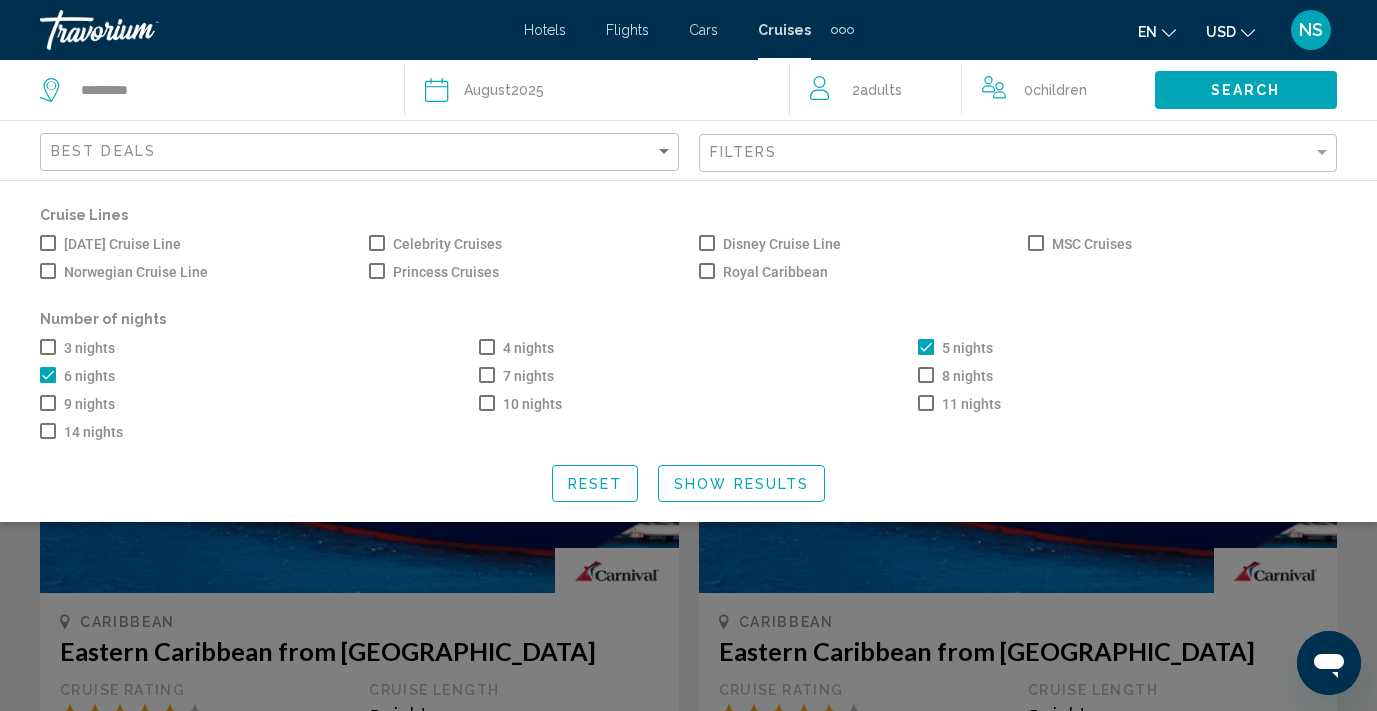 click on "7 nights" at bounding box center [516, 376] 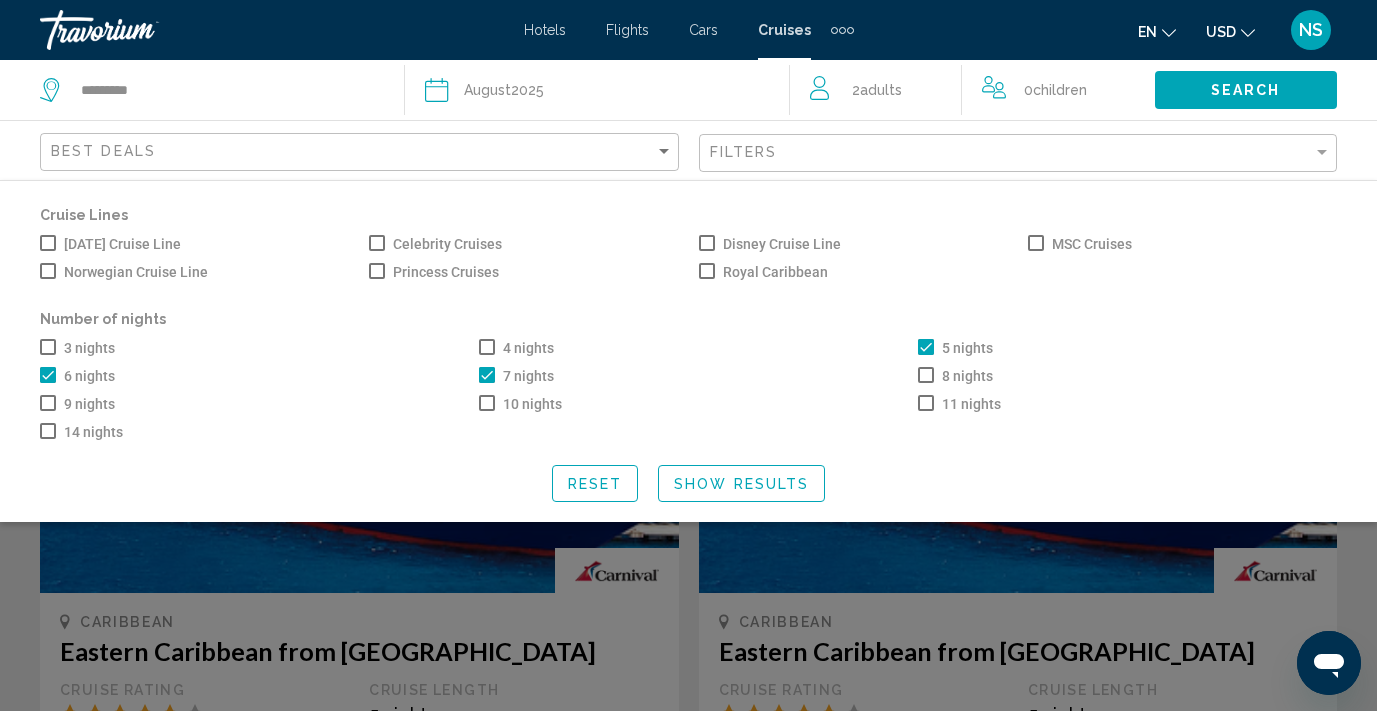 click on "Show Results" 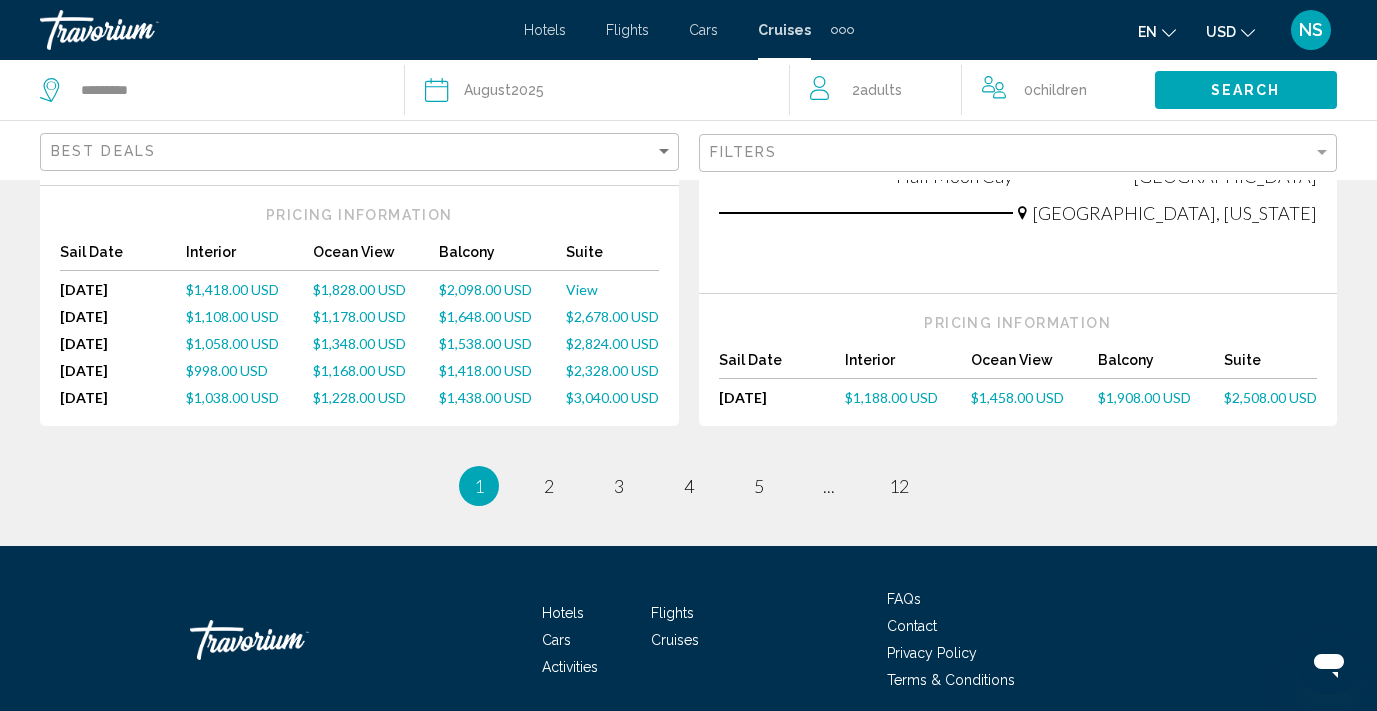 scroll, scrollTop: 2611, scrollLeft: 0, axis: vertical 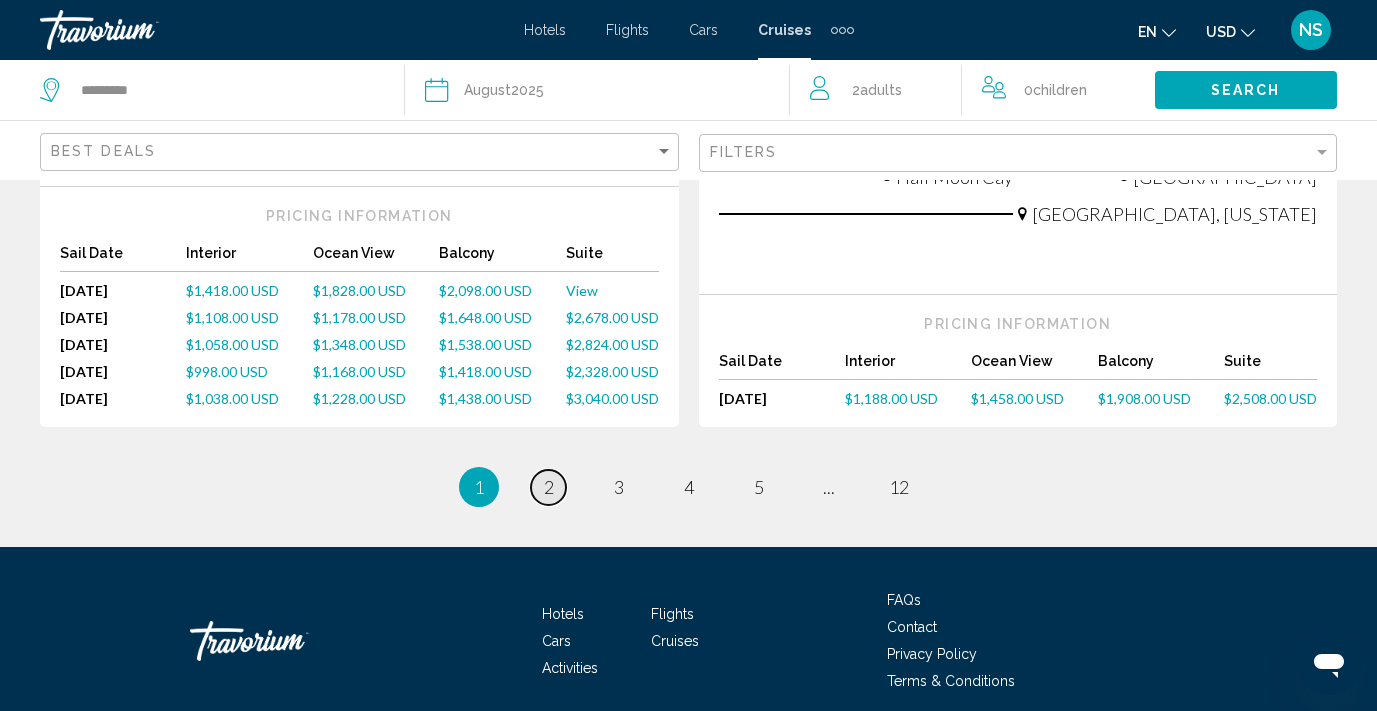 click on "2" at bounding box center [549, 487] 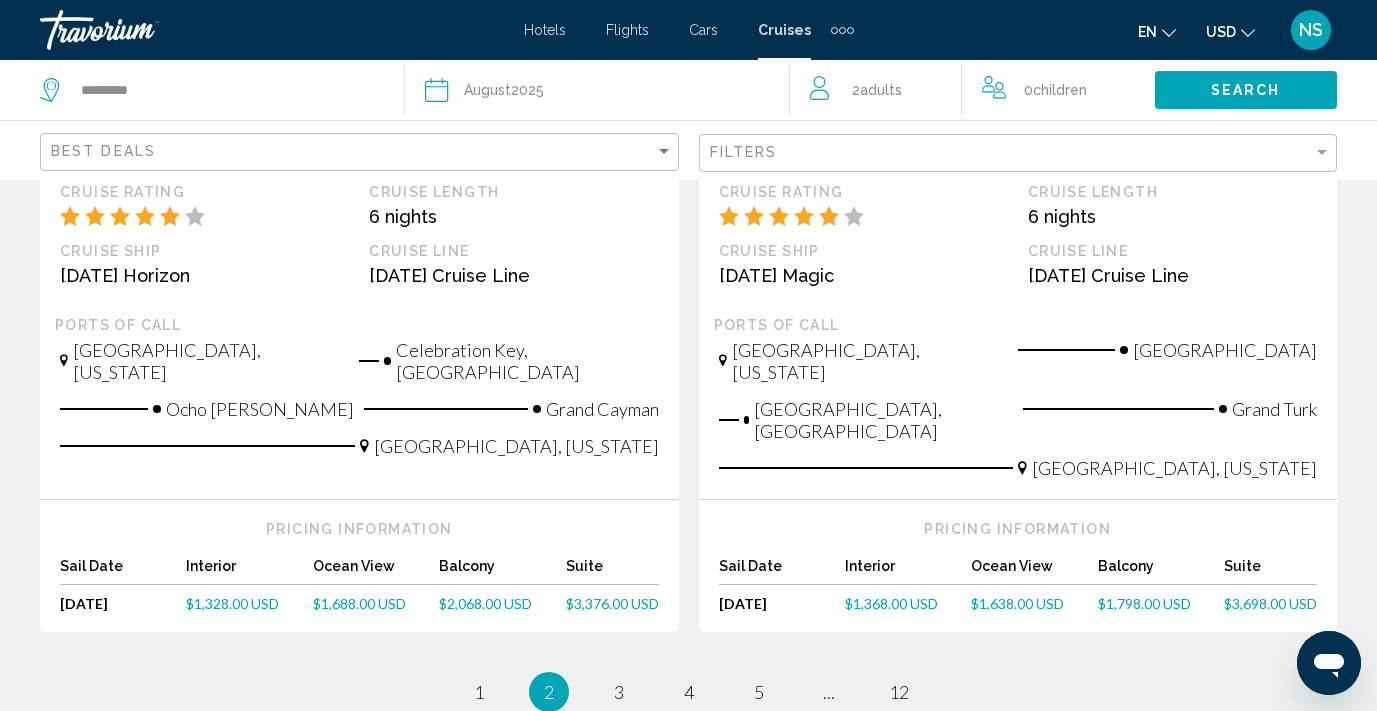 scroll, scrollTop: 2413, scrollLeft: 0, axis: vertical 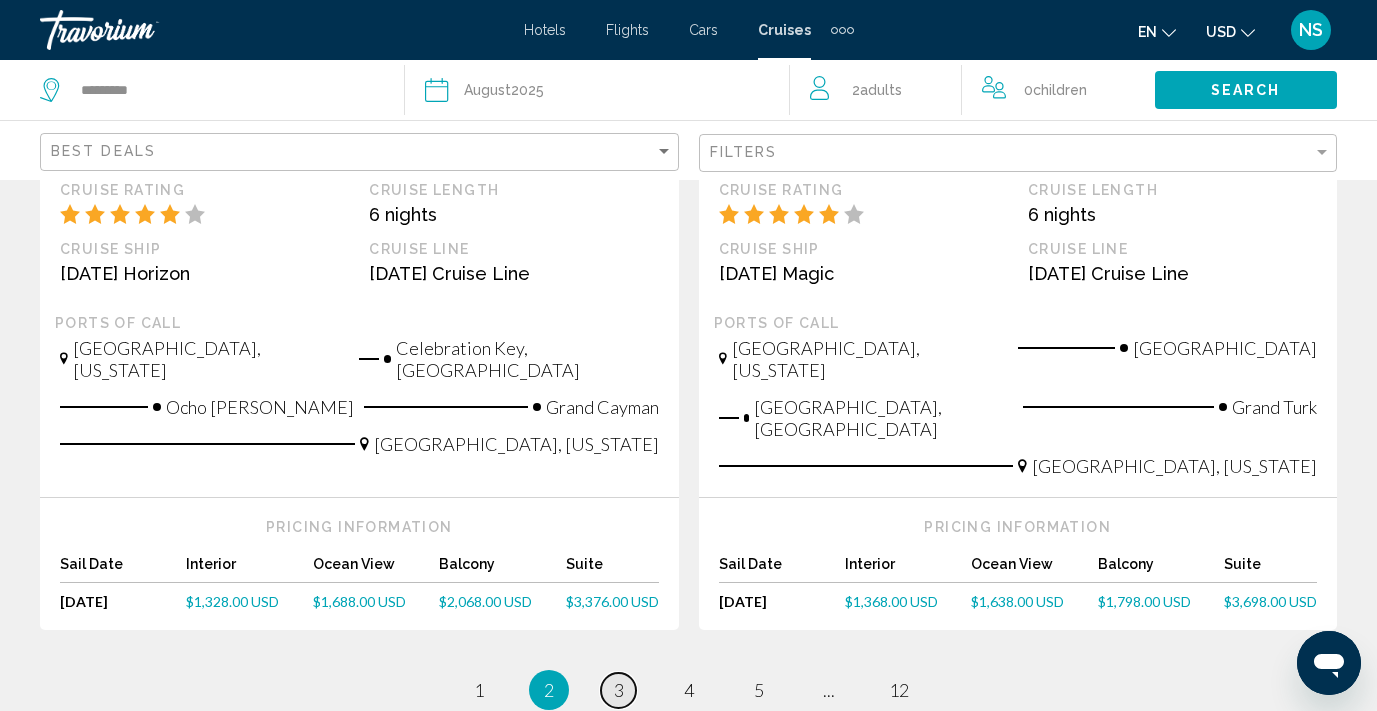 click on "3" at bounding box center (619, 690) 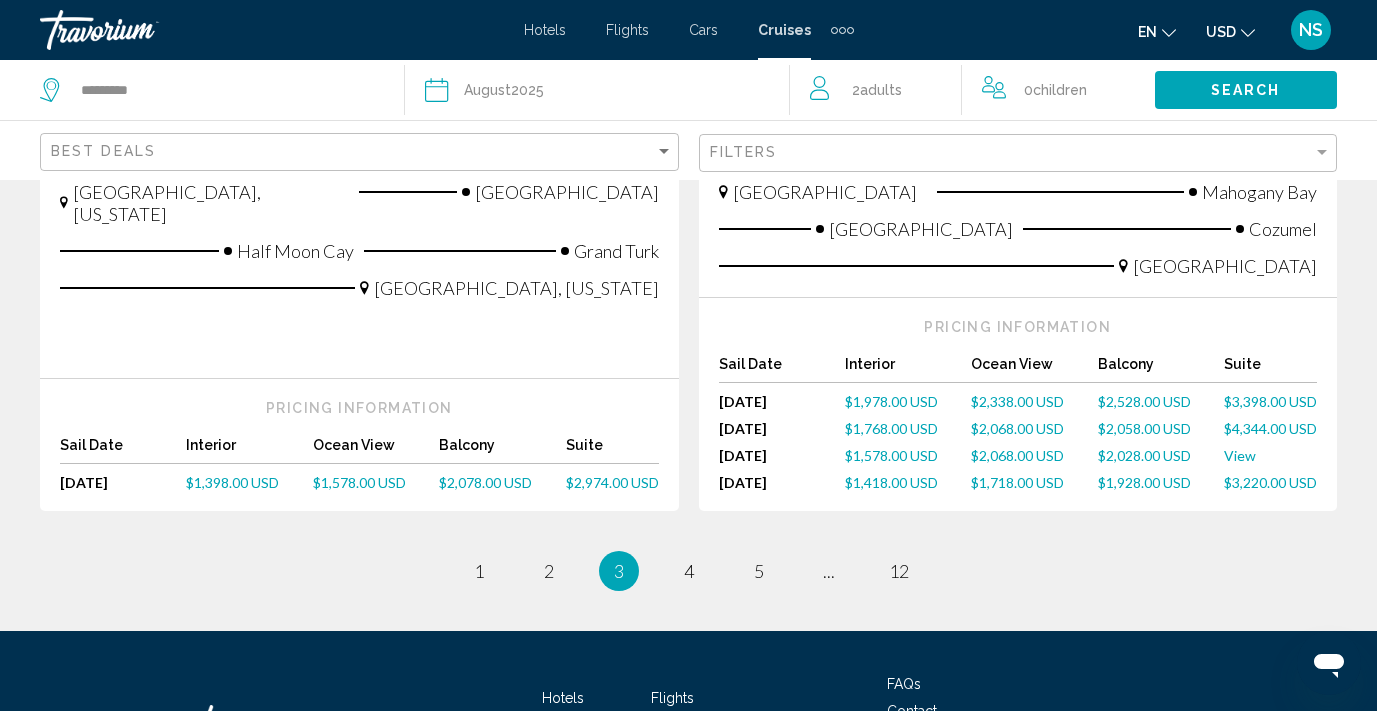 scroll, scrollTop: 2526, scrollLeft: 0, axis: vertical 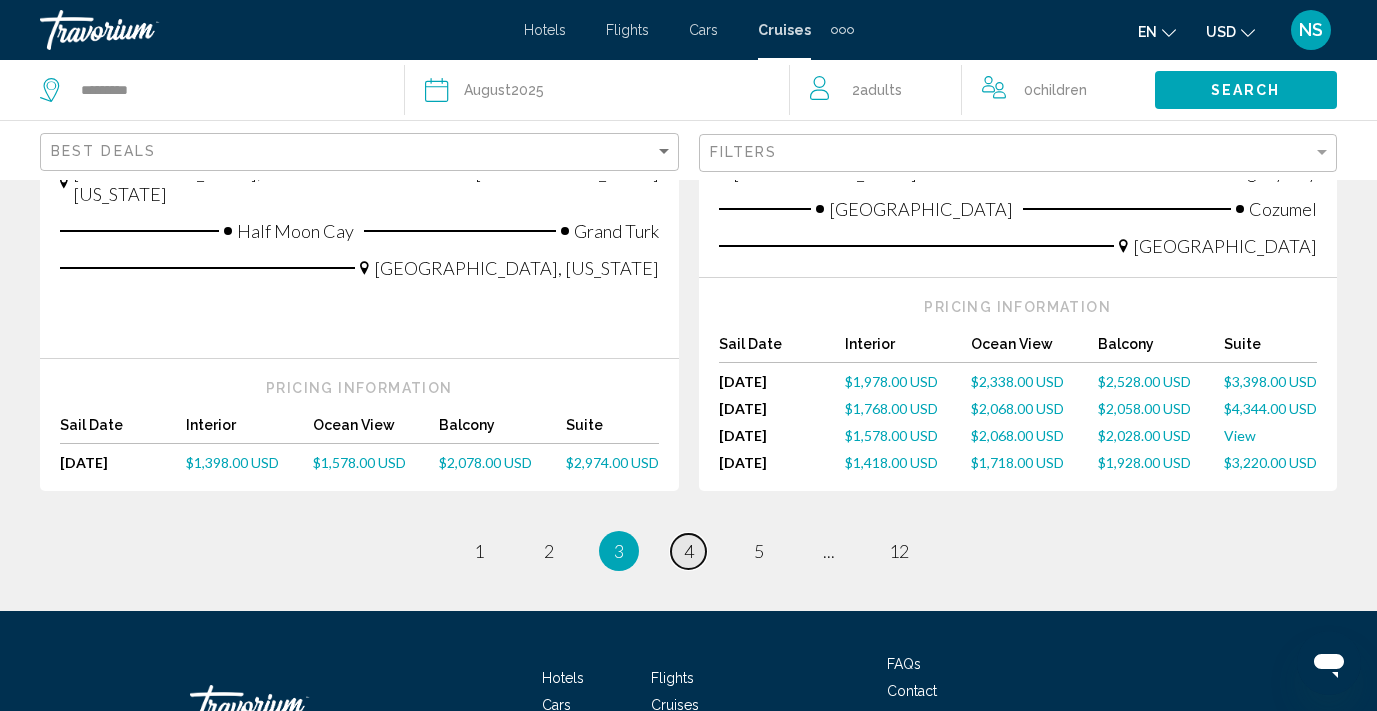 click on "4" at bounding box center (689, 551) 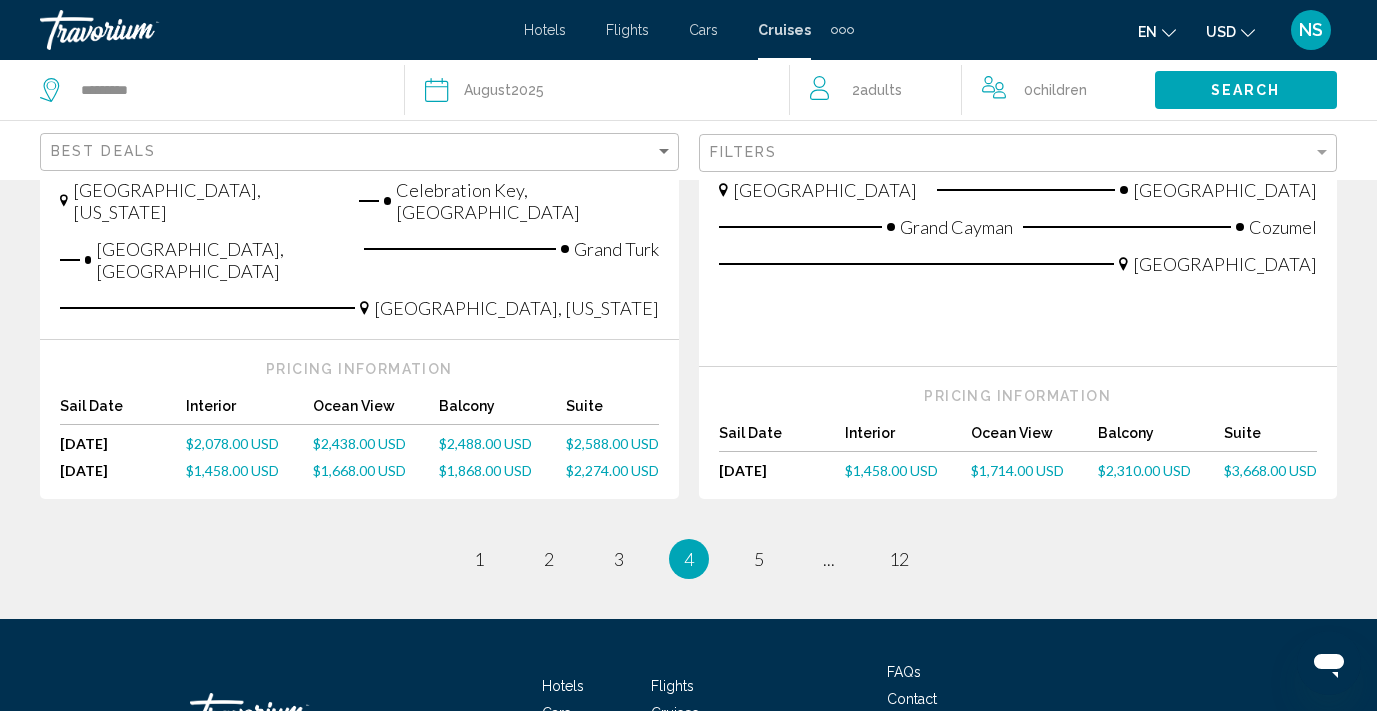 scroll, scrollTop: 2555, scrollLeft: 0, axis: vertical 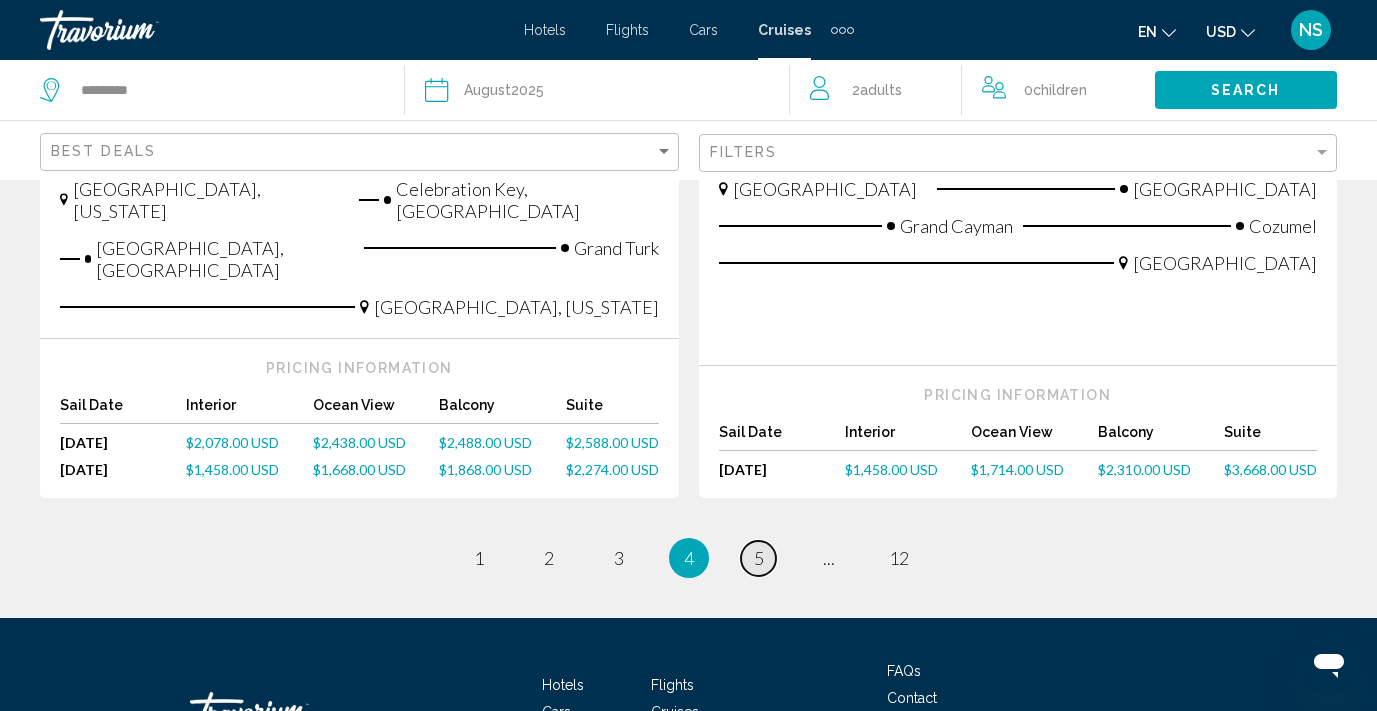 click on "5" at bounding box center (759, 558) 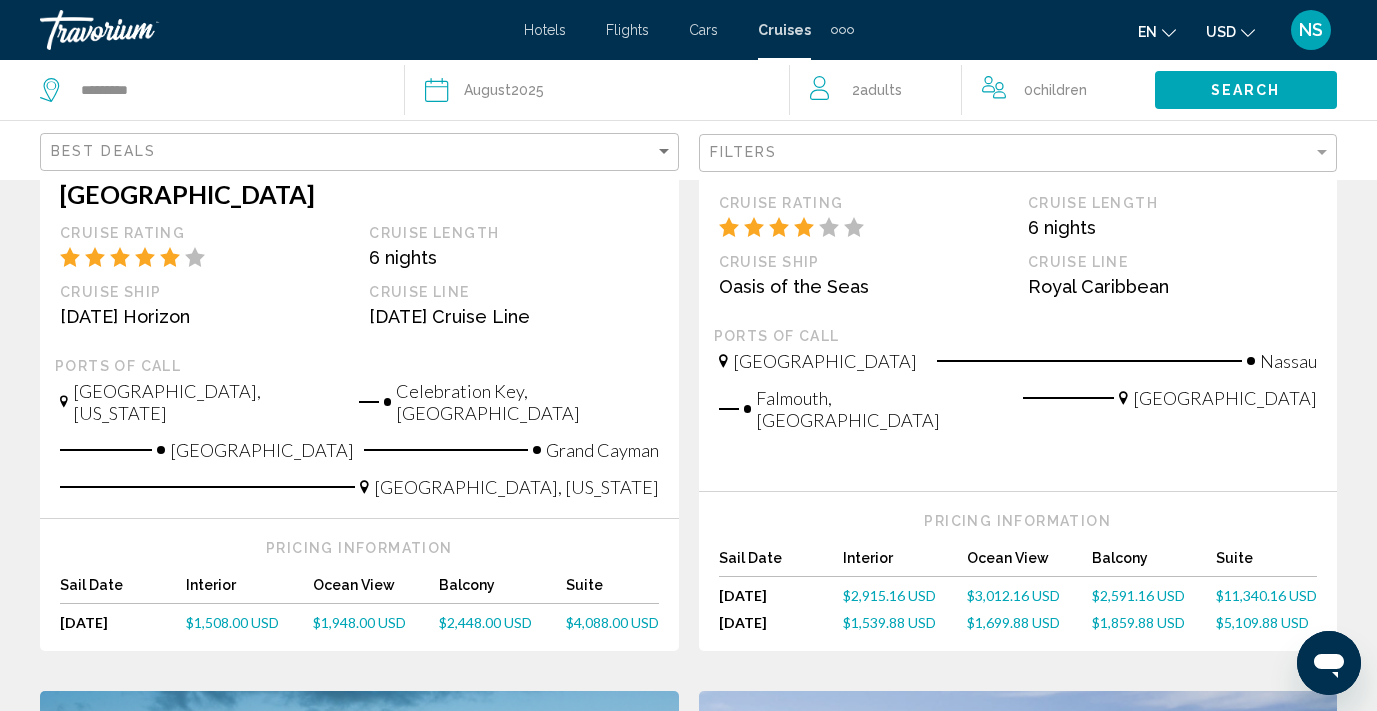 scroll, scrollTop: 1471, scrollLeft: 0, axis: vertical 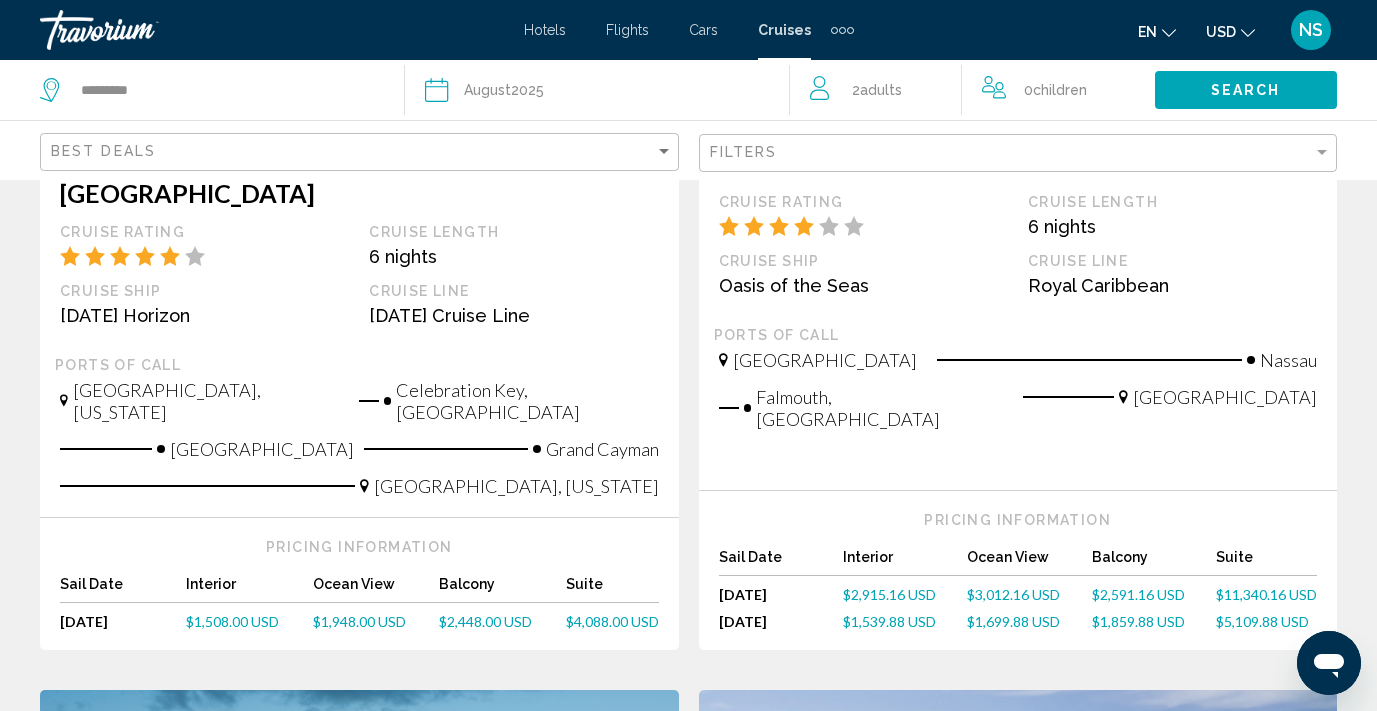 click on "$1,859.88 USD" at bounding box center (1138, 621) 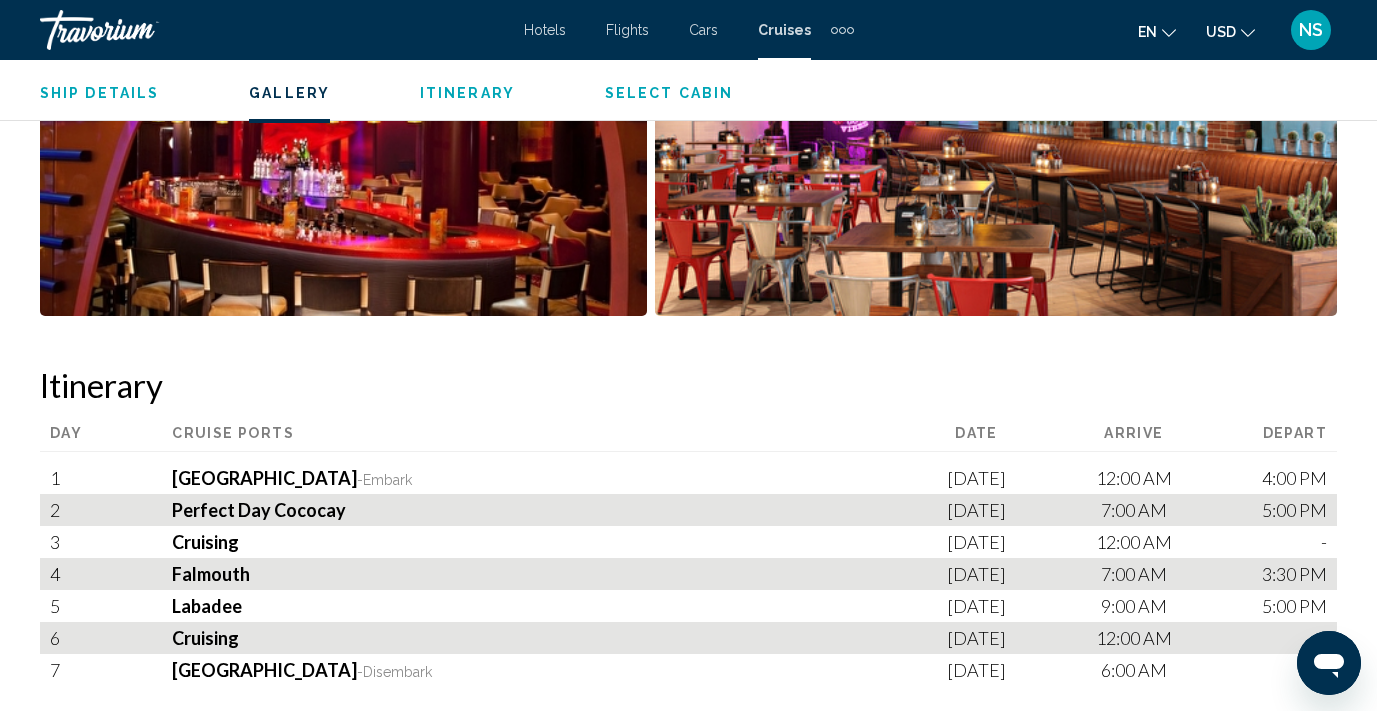 scroll, scrollTop: 2331, scrollLeft: 0, axis: vertical 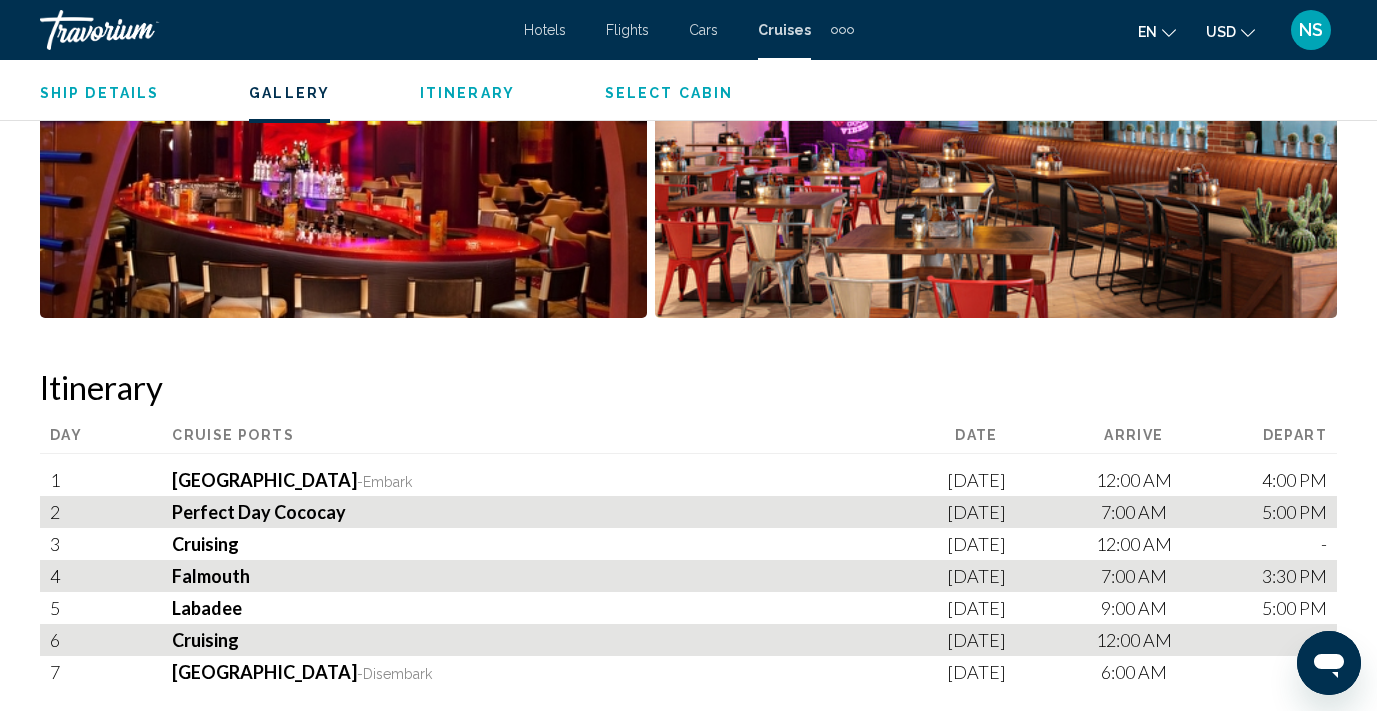 type 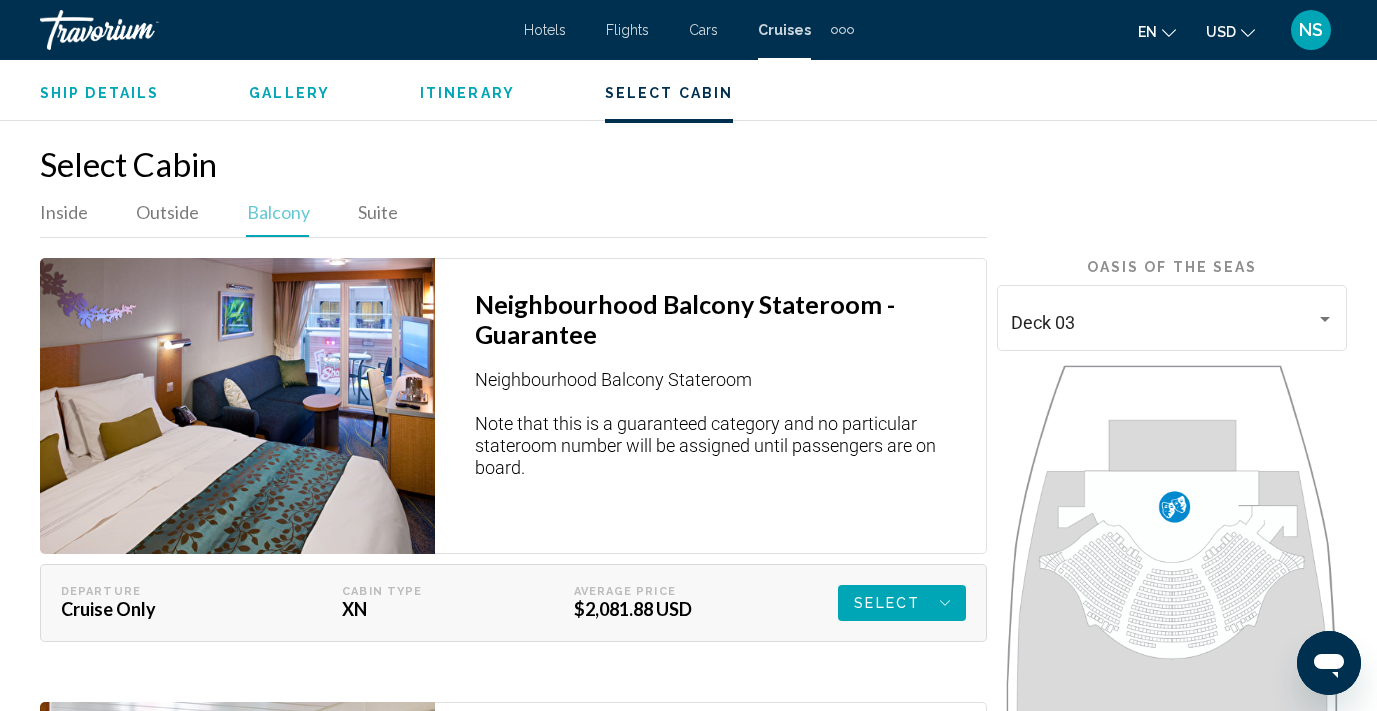 scroll, scrollTop: 3397, scrollLeft: 0, axis: vertical 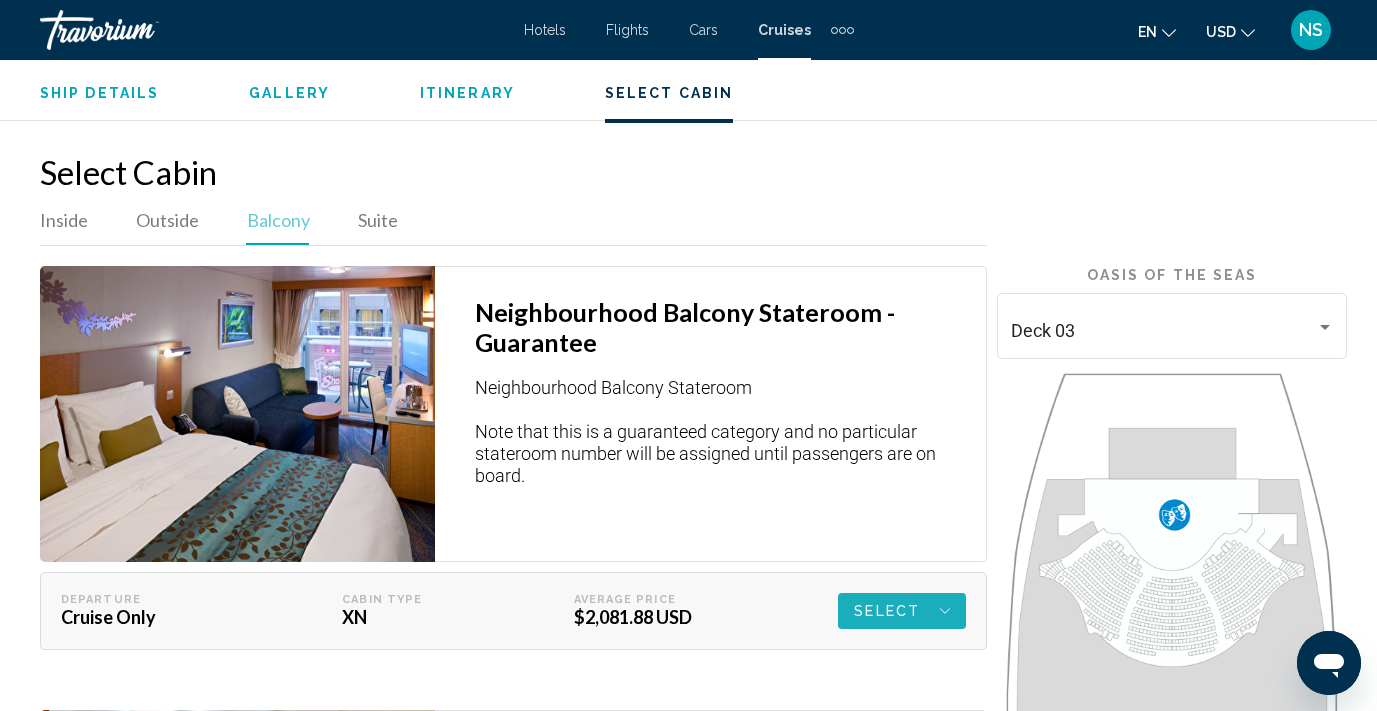 click on "Select" at bounding box center [887, 611] 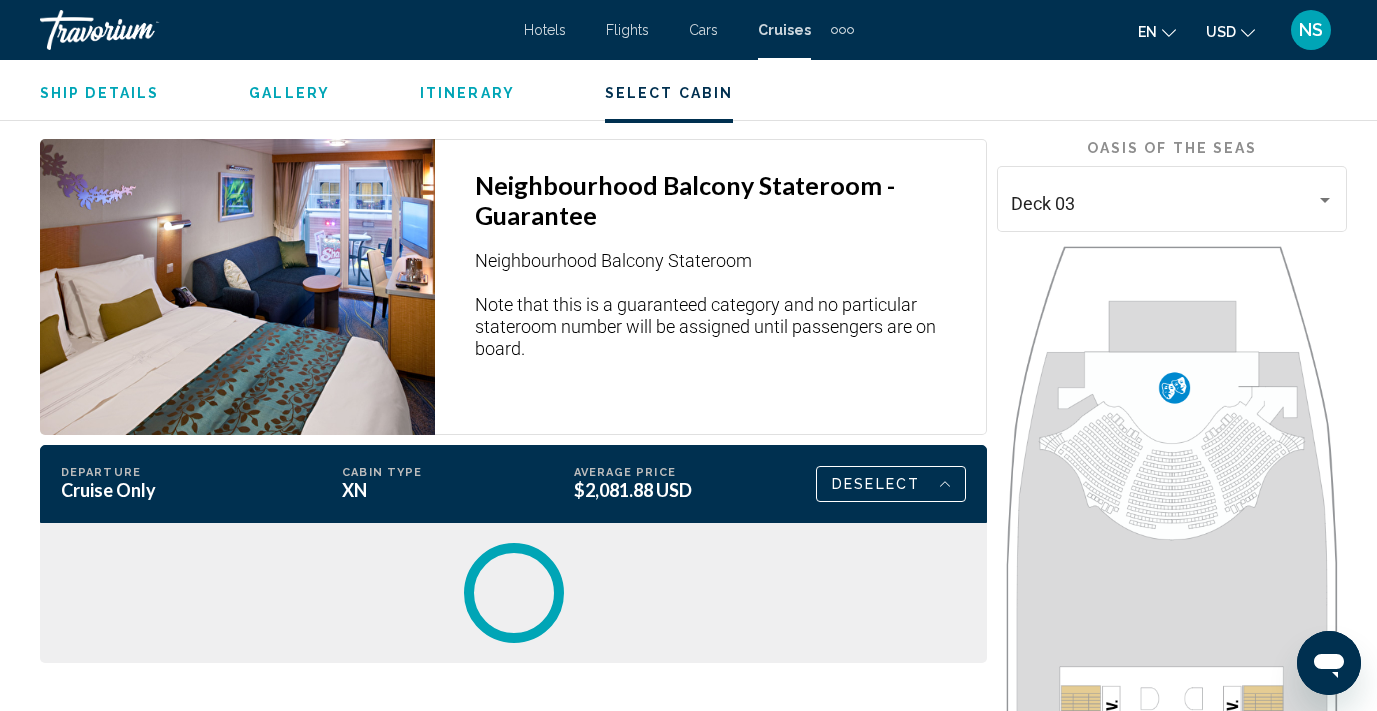 scroll, scrollTop: 3521, scrollLeft: 0, axis: vertical 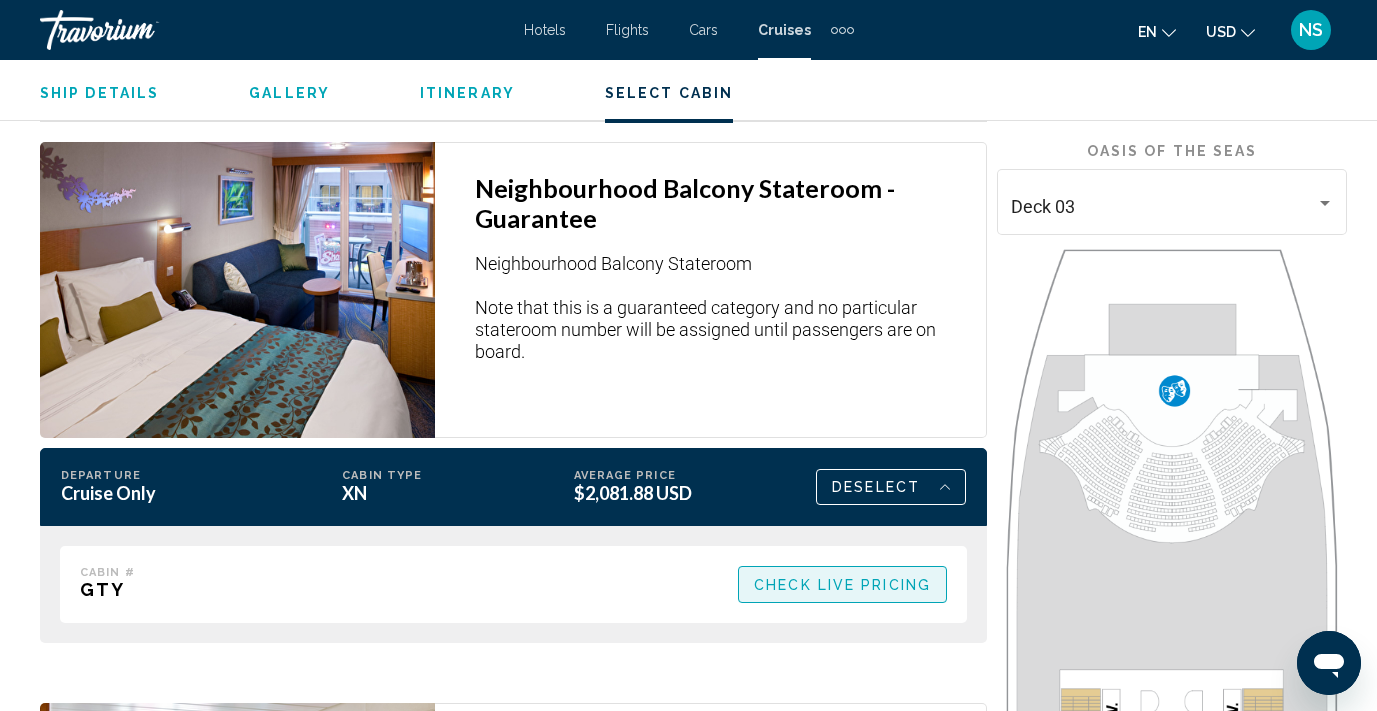 click on "Check Live Pricing" at bounding box center [842, 585] 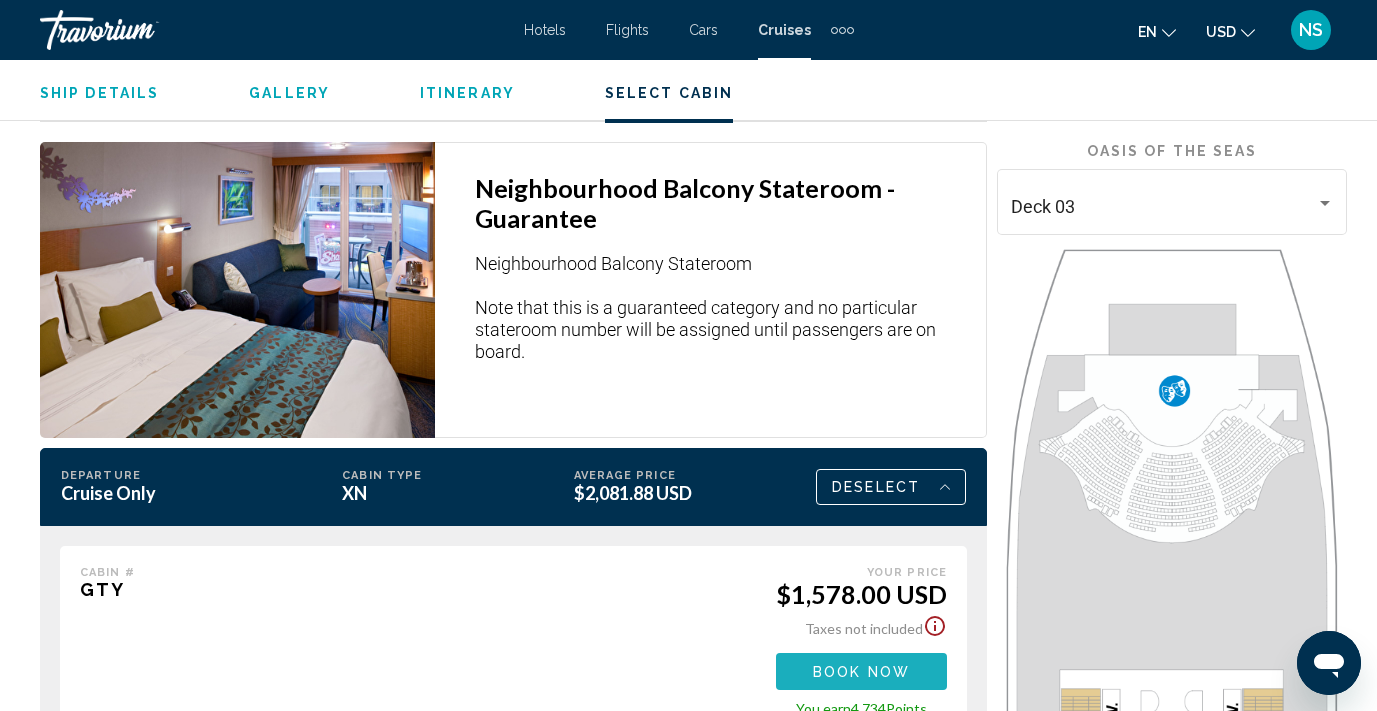 click on "Book now" at bounding box center [861, 672] 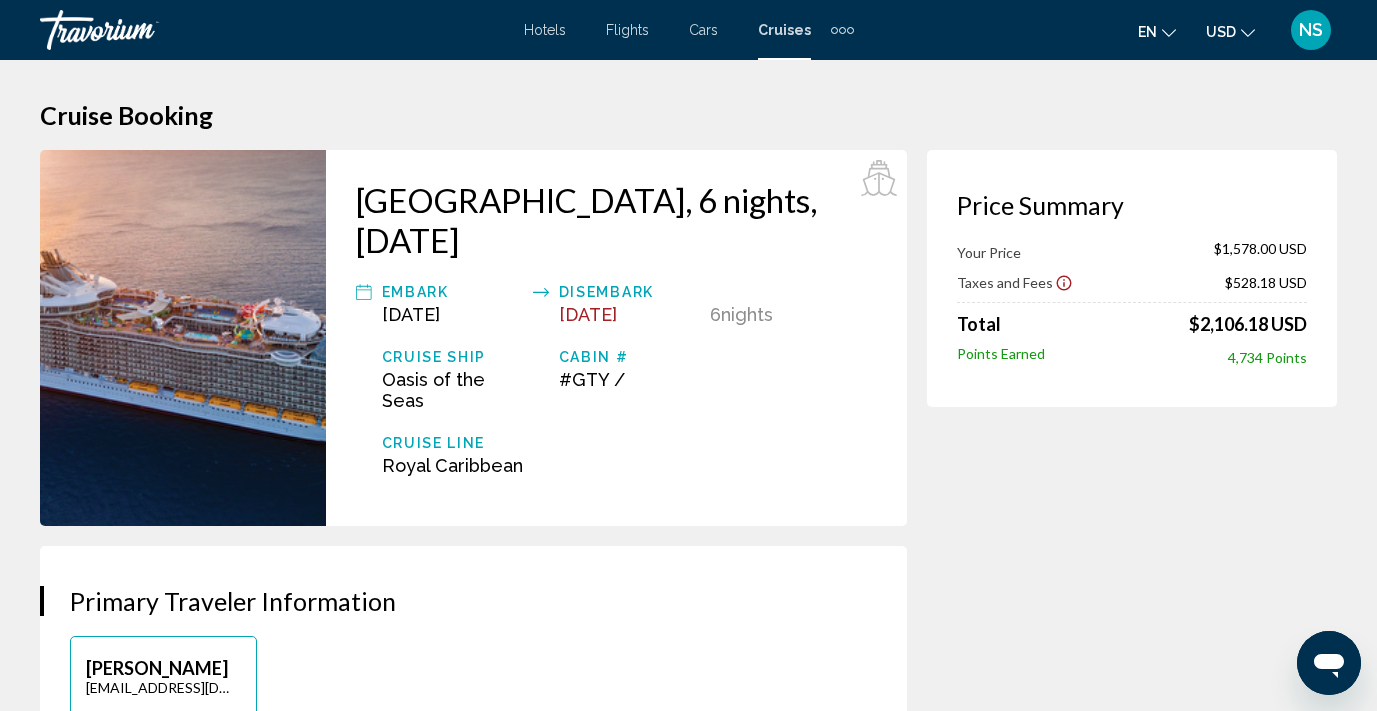 scroll, scrollTop: 0, scrollLeft: 0, axis: both 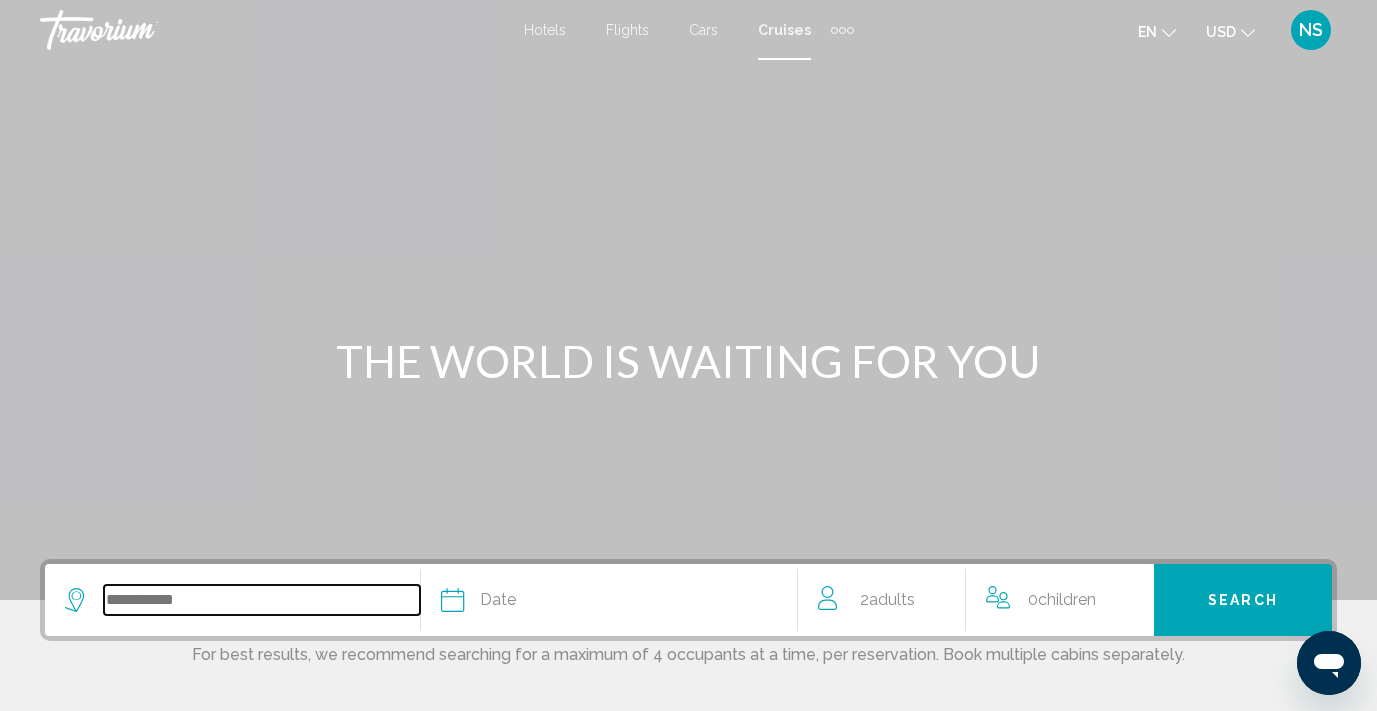 click at bounding box center [262, 600] 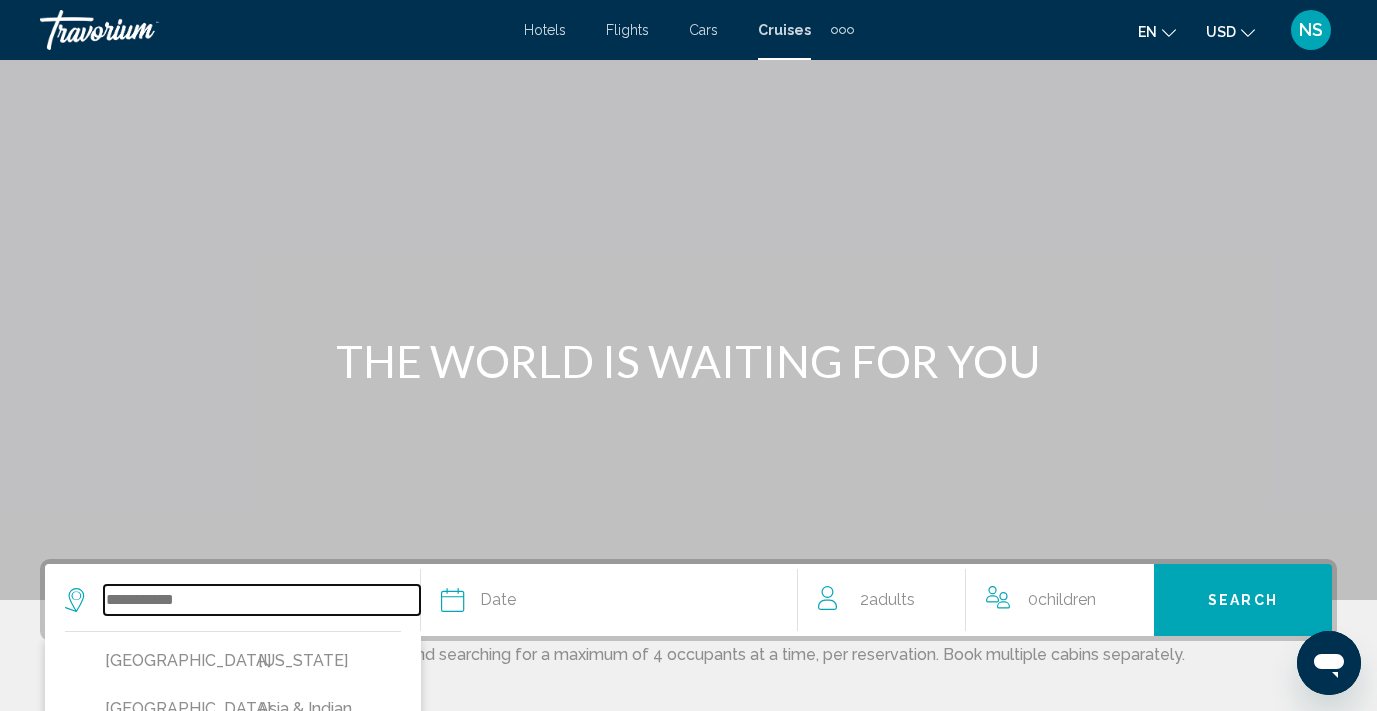 scroll, scrollTop: 449, scrollLeft: 0, axis: vertical 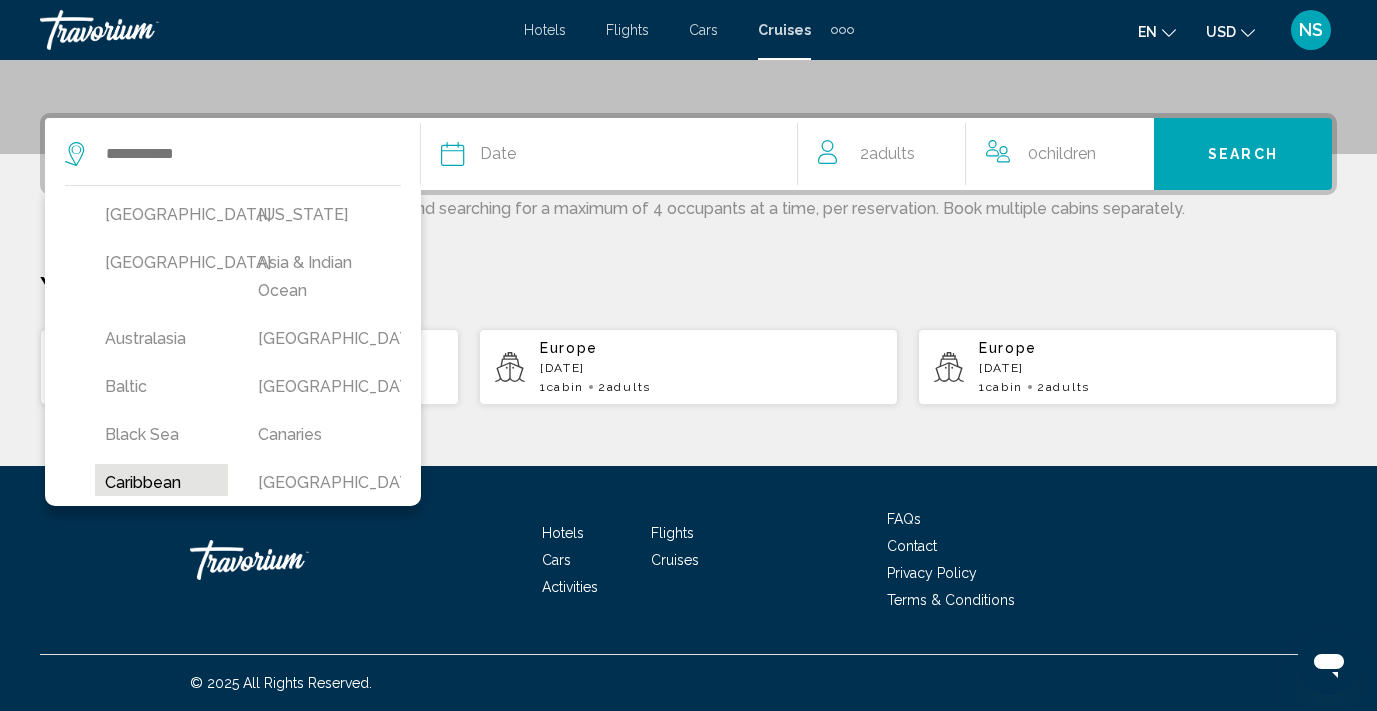 click on "Caribbean" at bounding box center [161, 483] 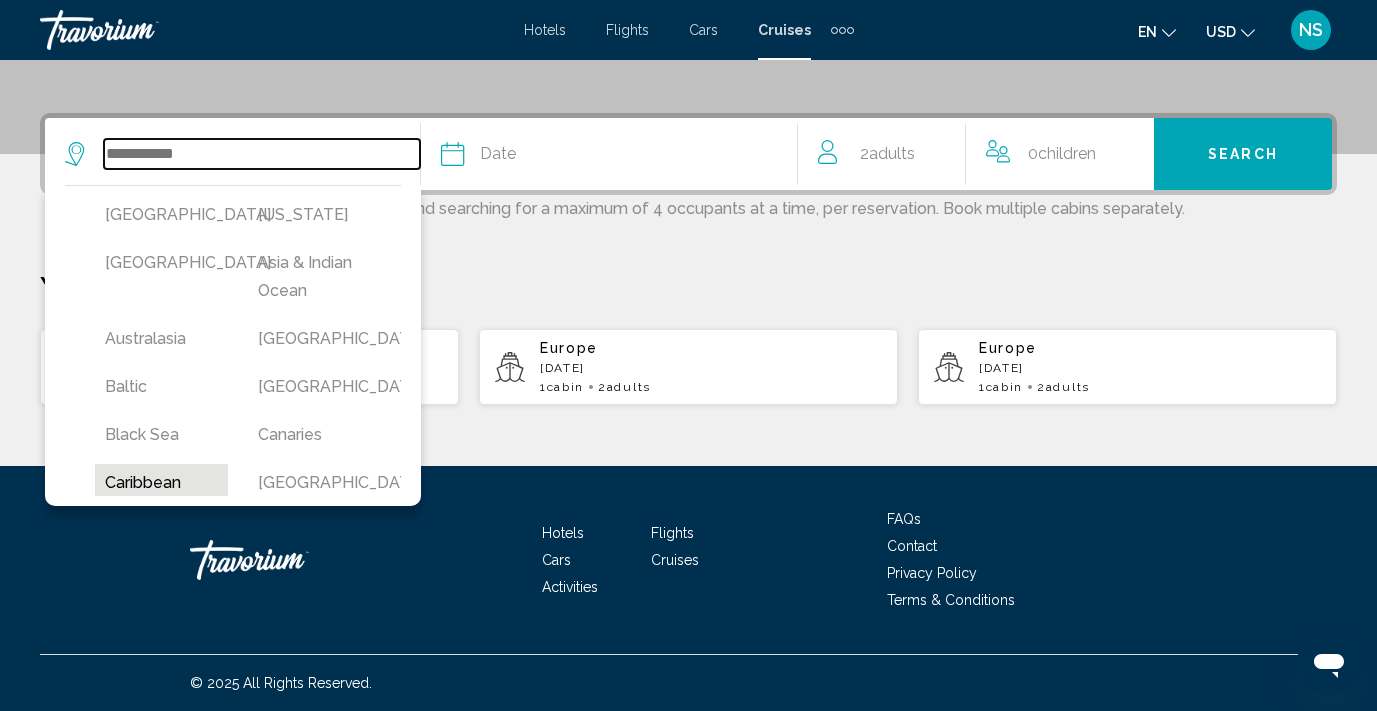 type on "*********" 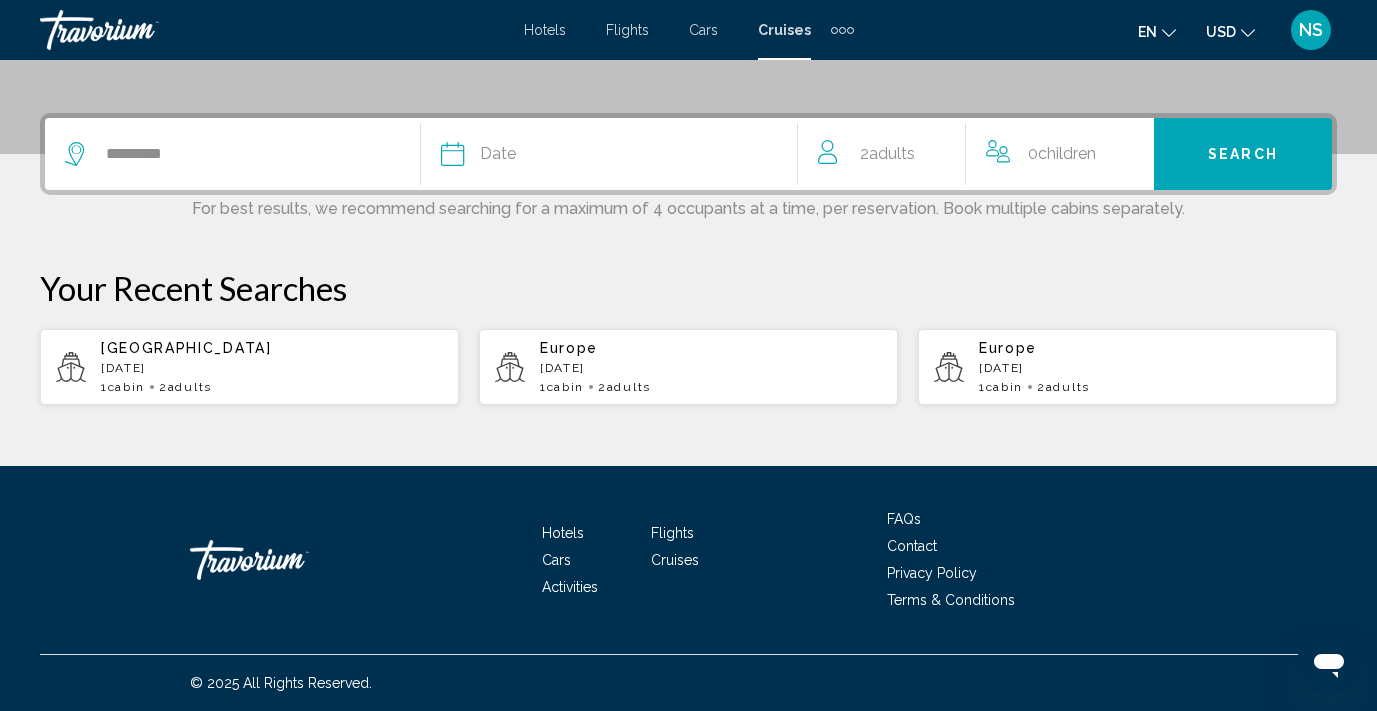 click on "Date" 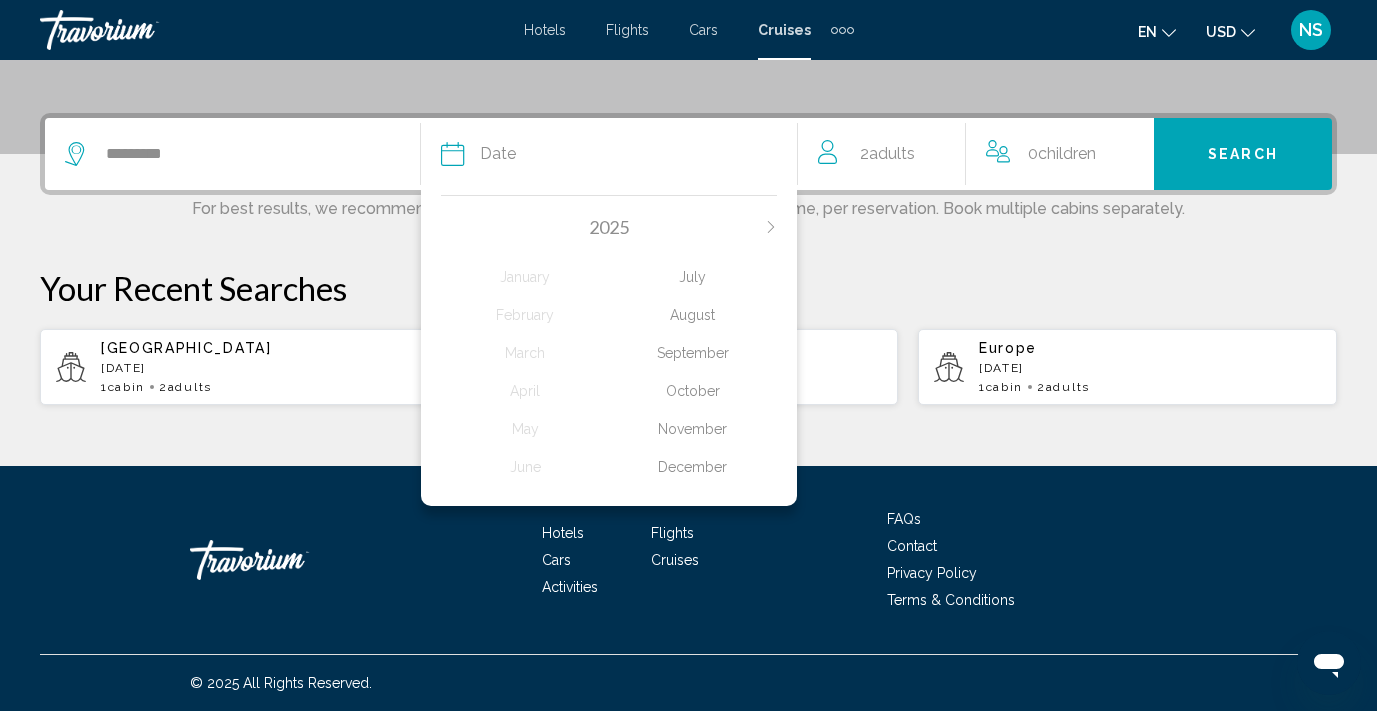 click on "August" 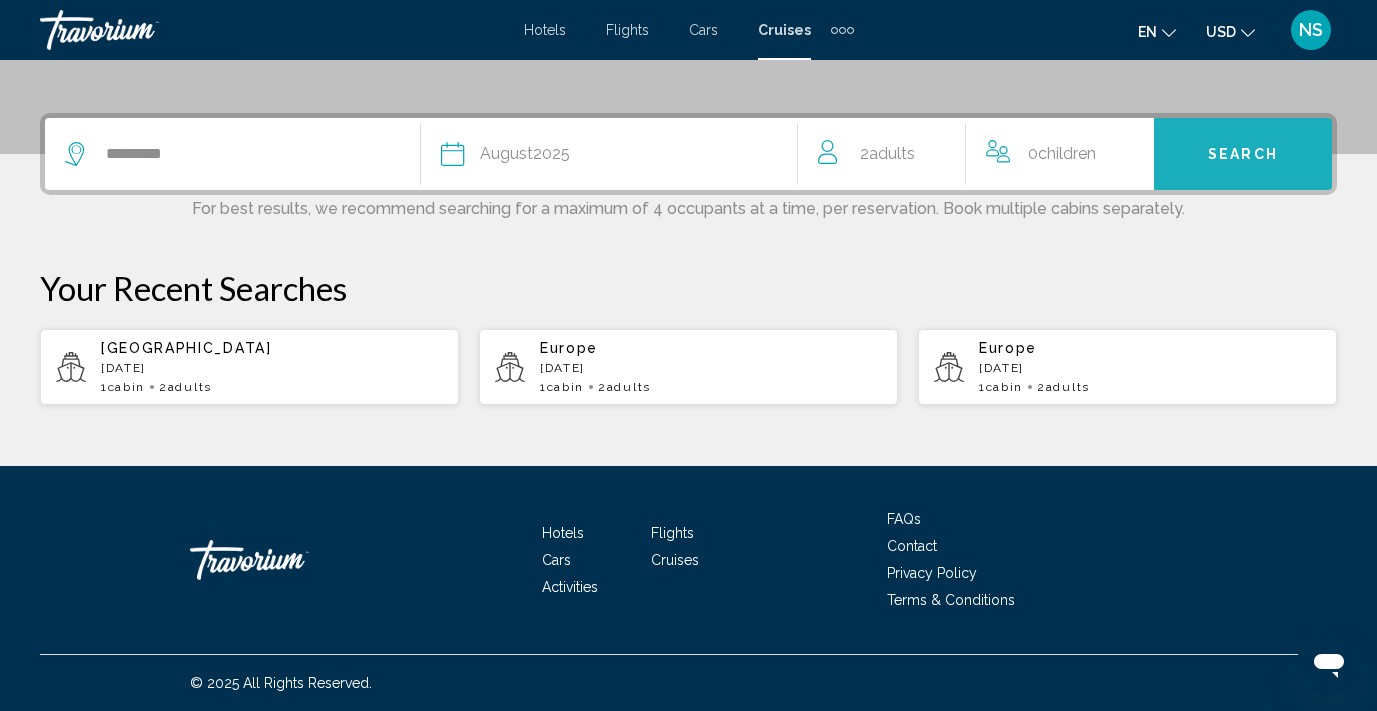 click on "Search" at bounding box center (1243, 155) 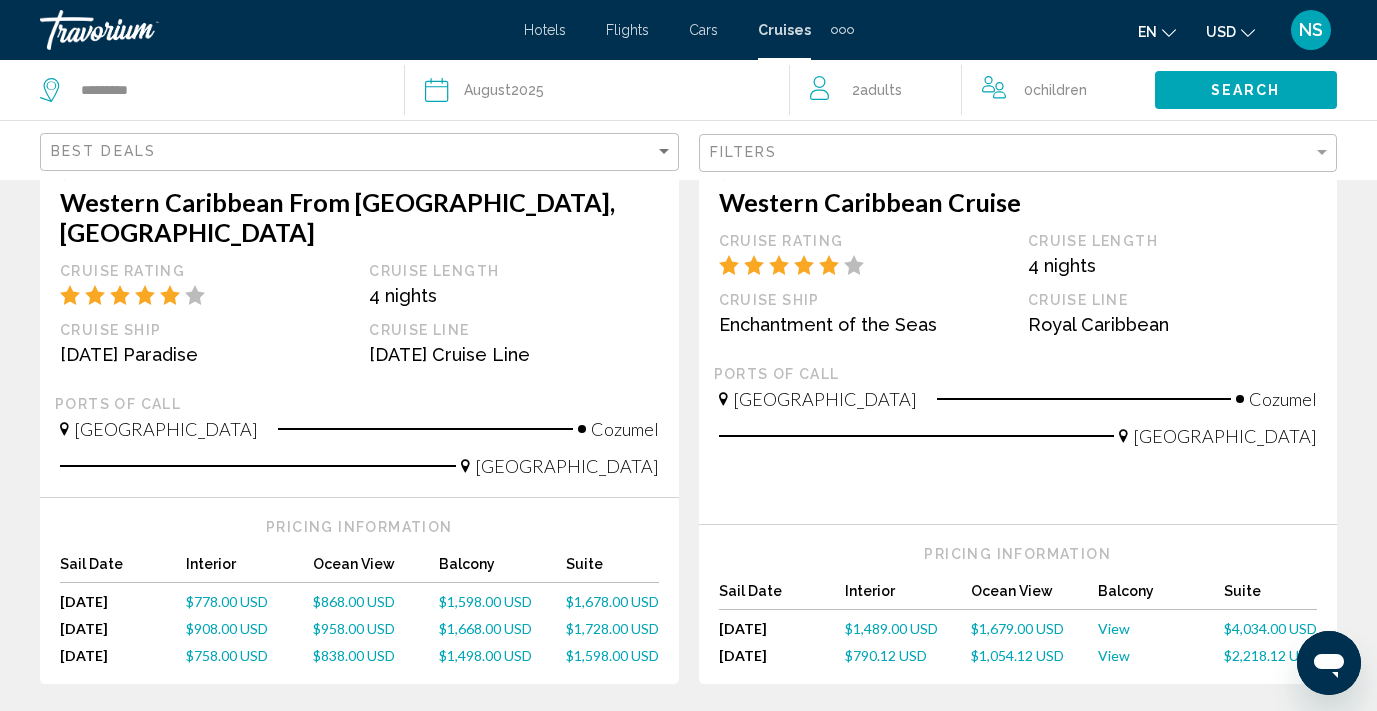 scroll, scrollTop: 0, scrollLeft: 0, axis: both 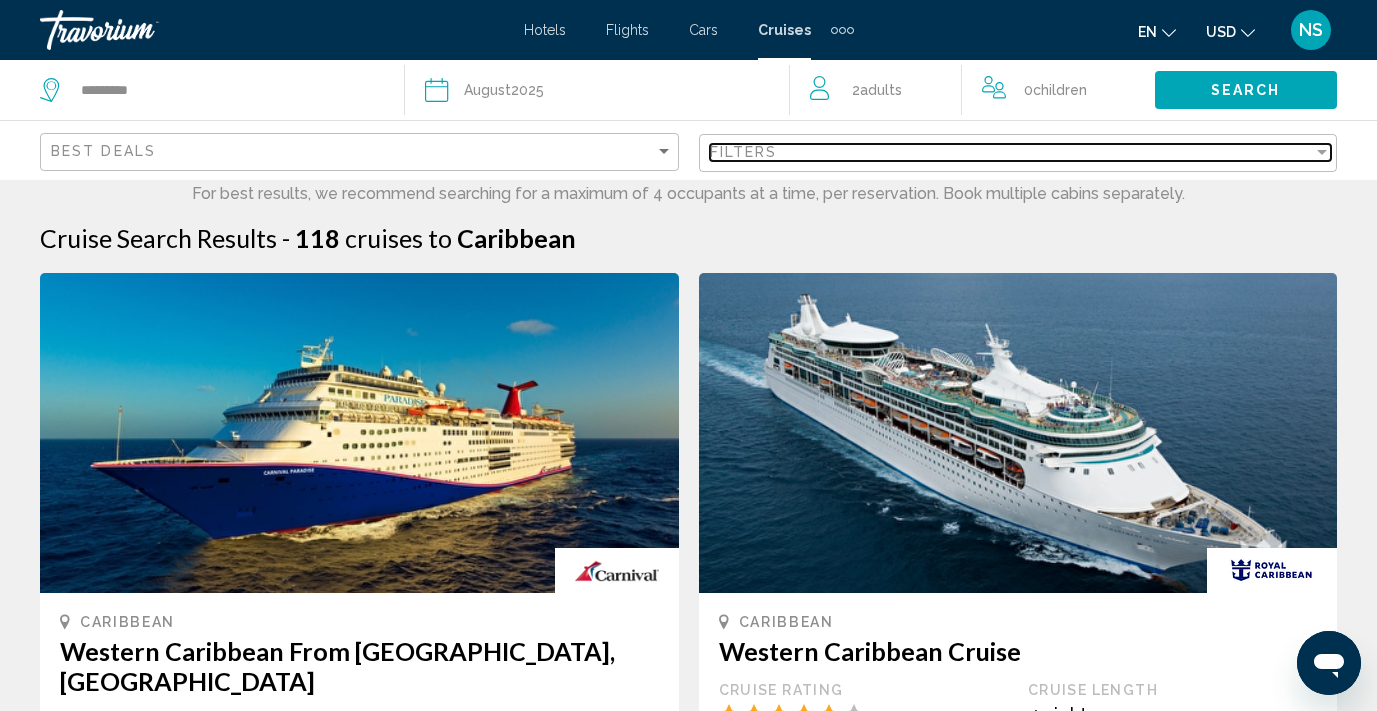 click on "Filters" at bounding box center [1012, 152] 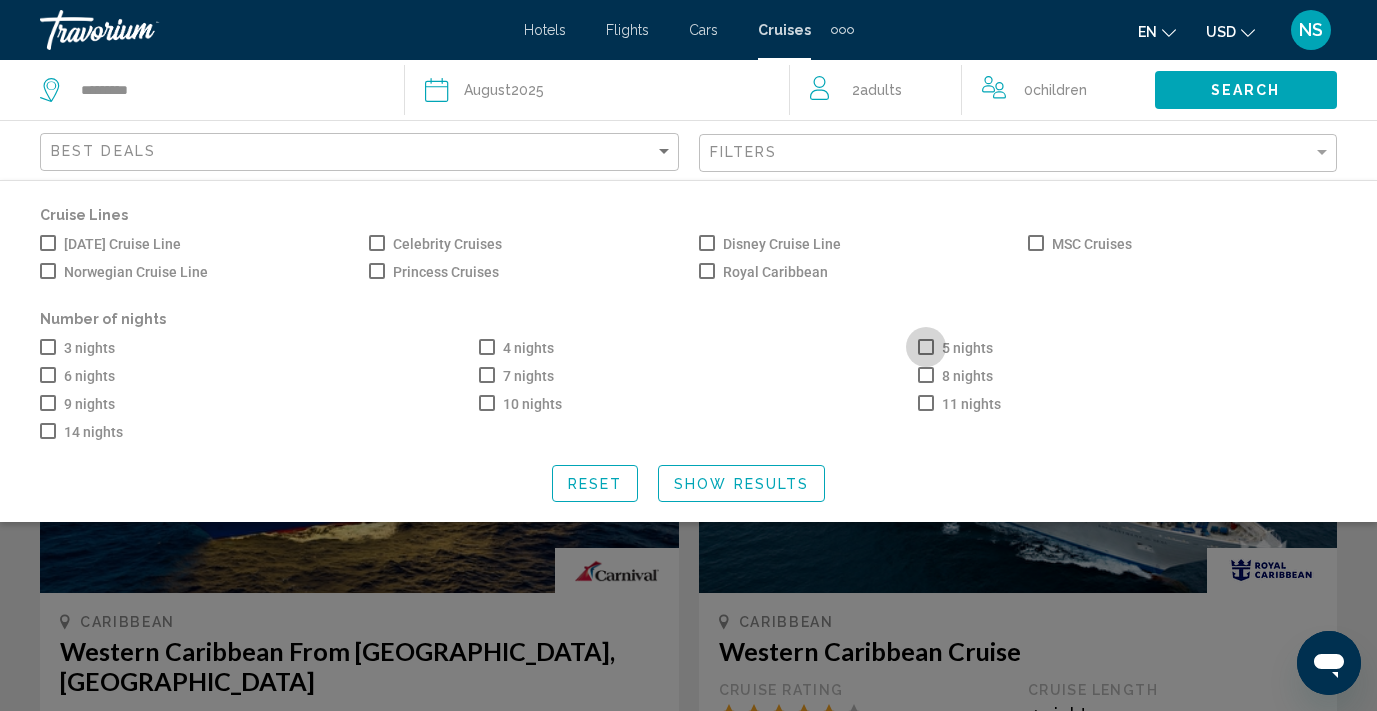 click at bounding box center (926, 347) 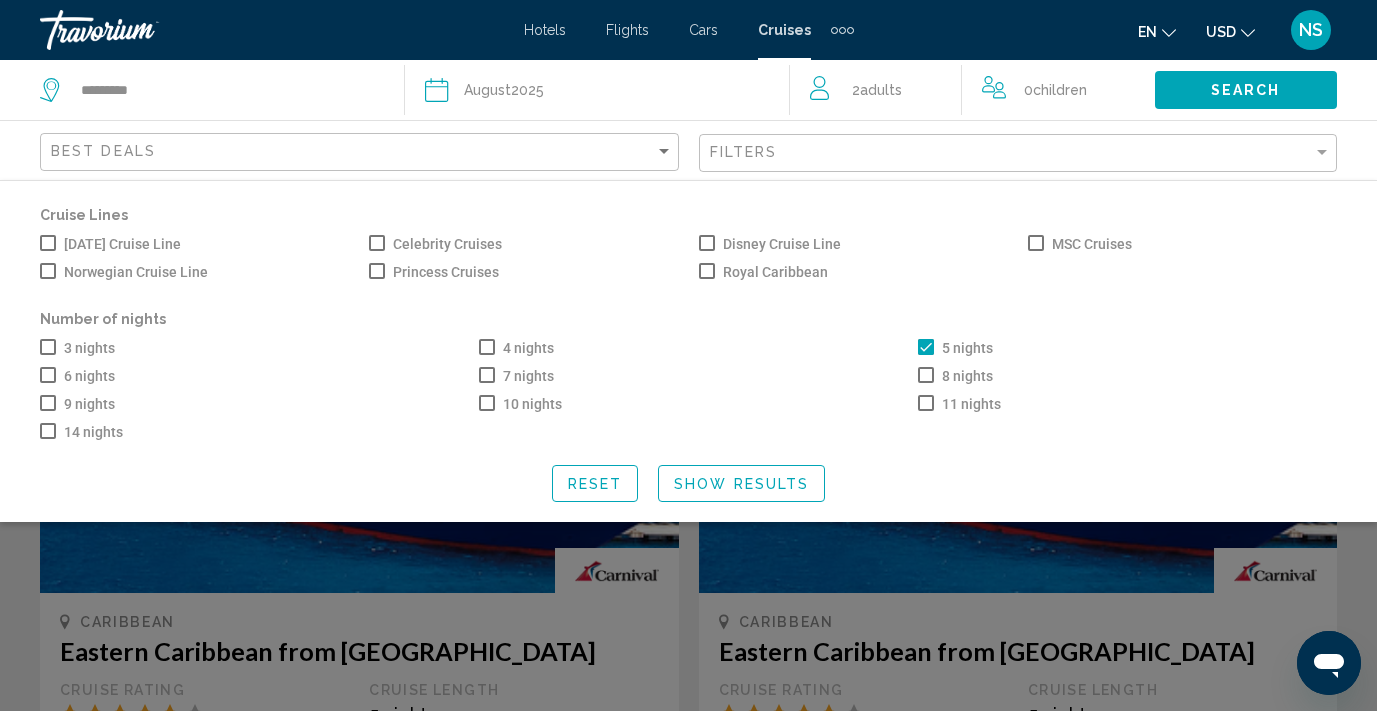 click at bounding box center (48, 375) 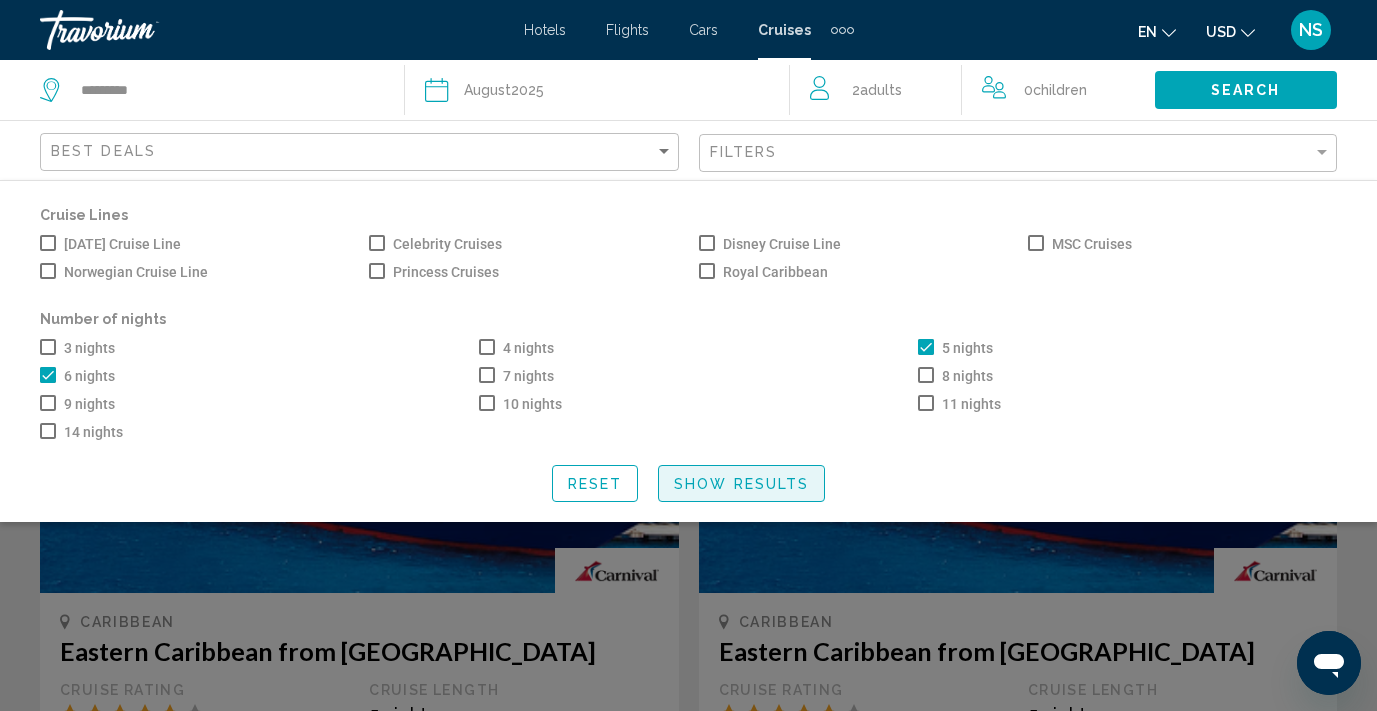 click on "Show Results" 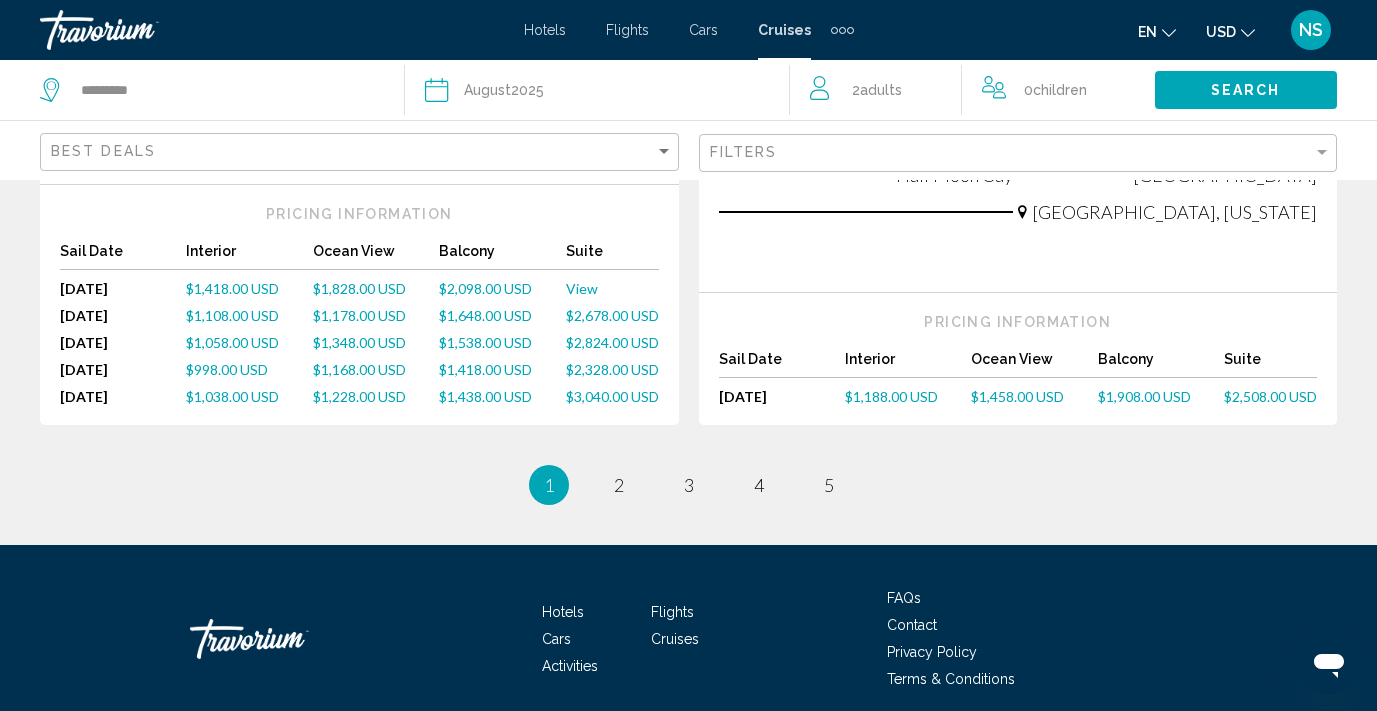 scroll, scrollTop: 2611, scrollLeft: 0, axis: vertical 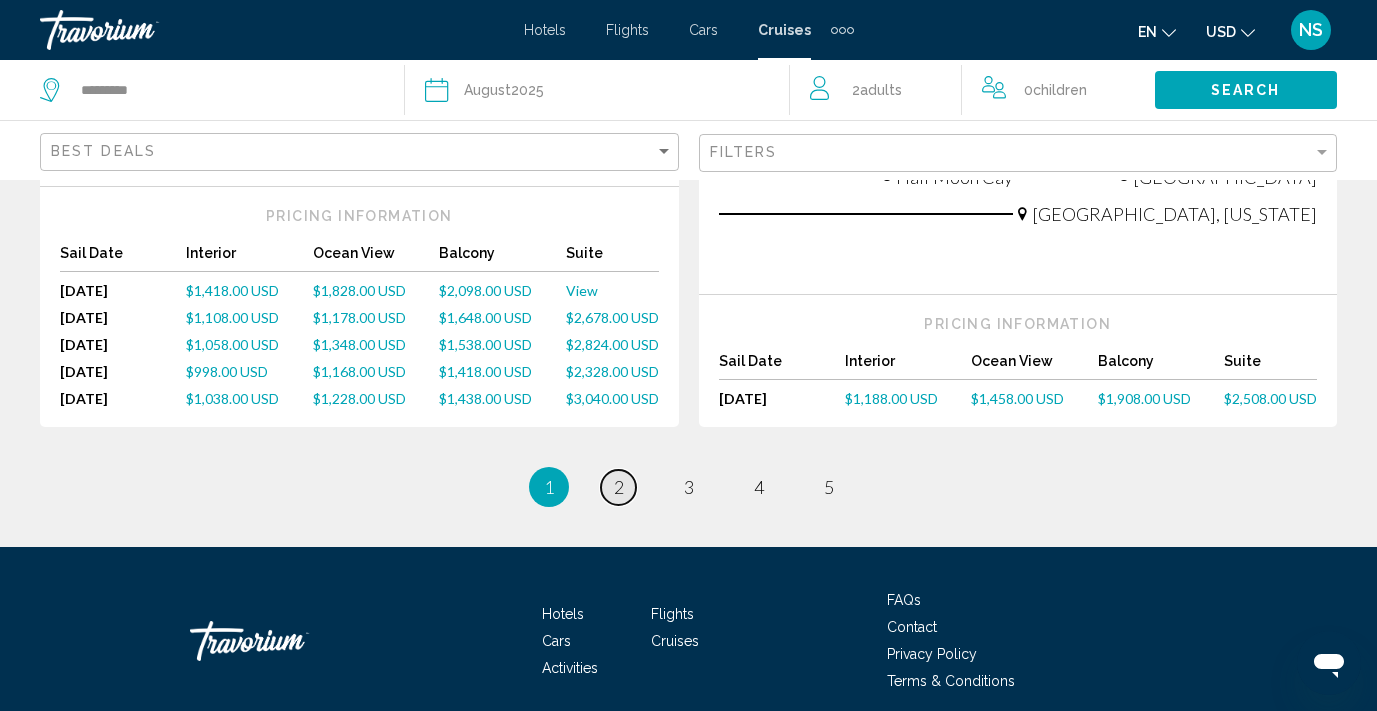 click on "2" at bounding box center [619, 487] 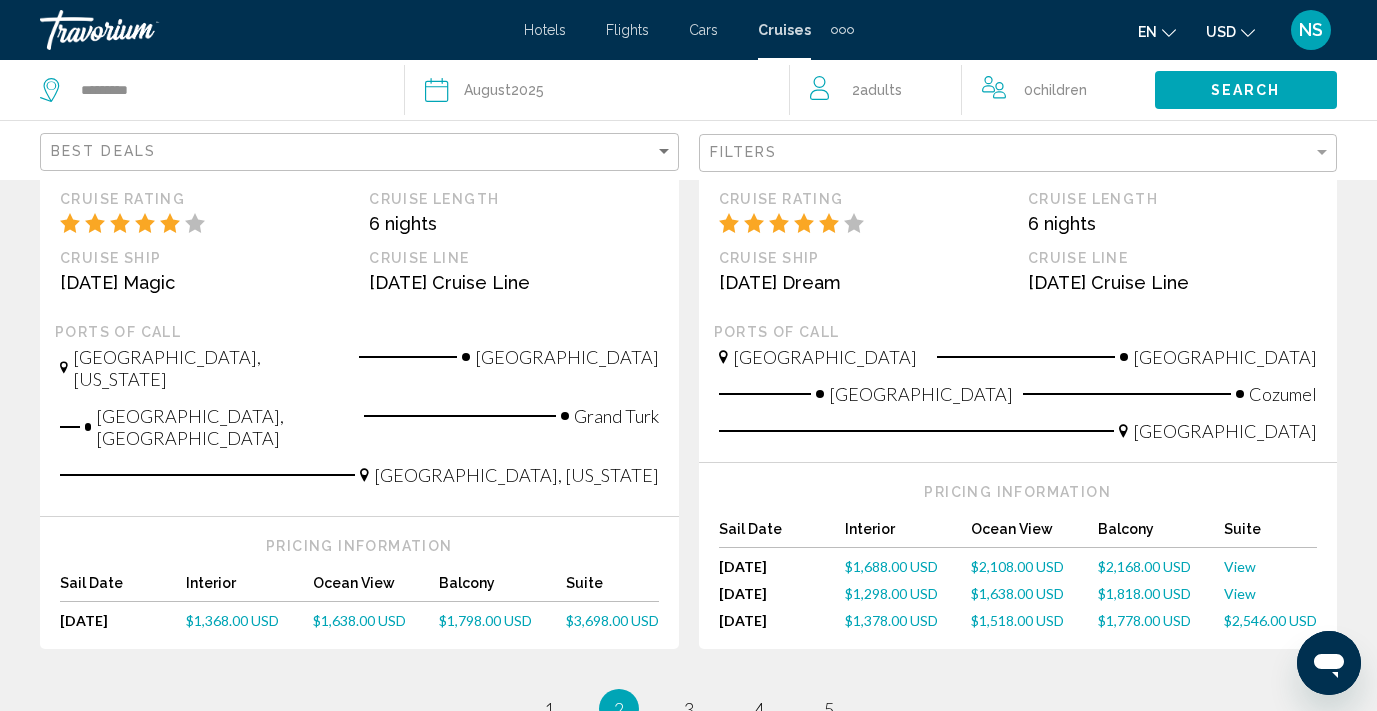scroll, scrollTop: 2408, scrollLeft: 0, axis: vertical 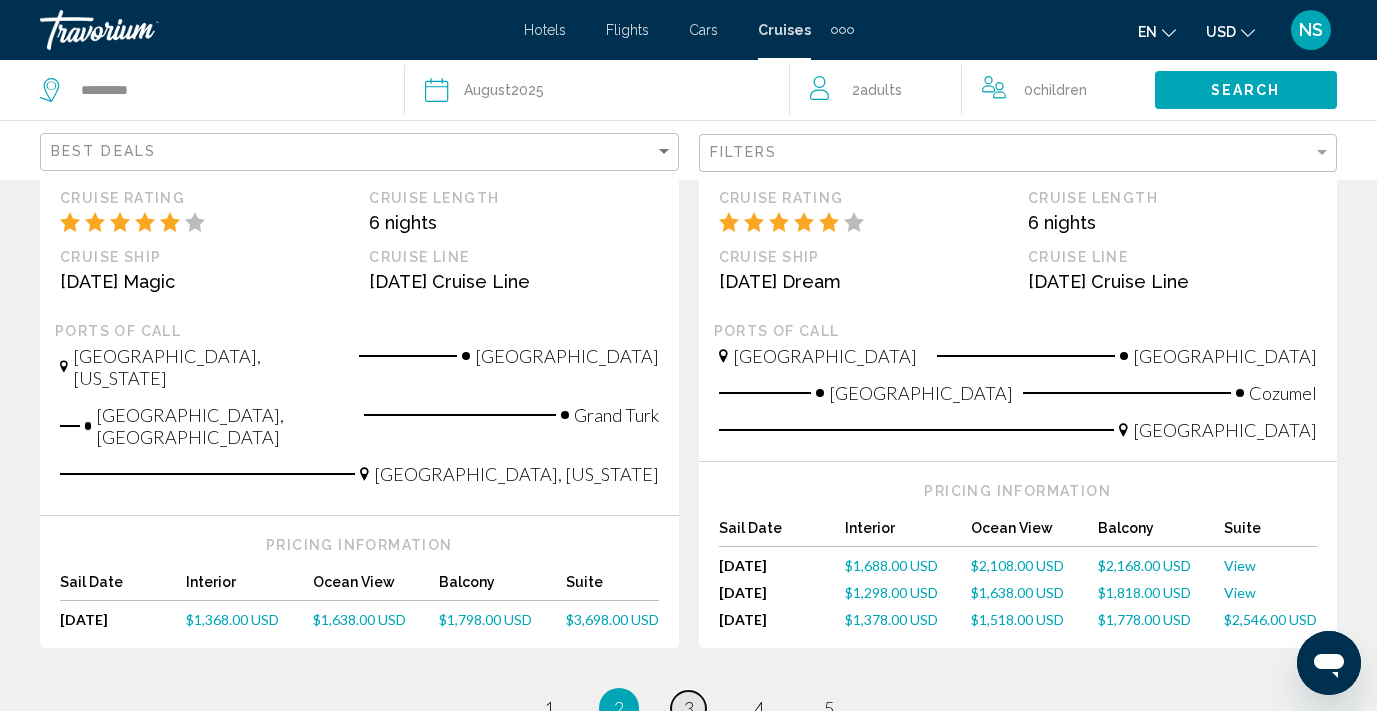 click on "3" at bounding box center (689, 708) 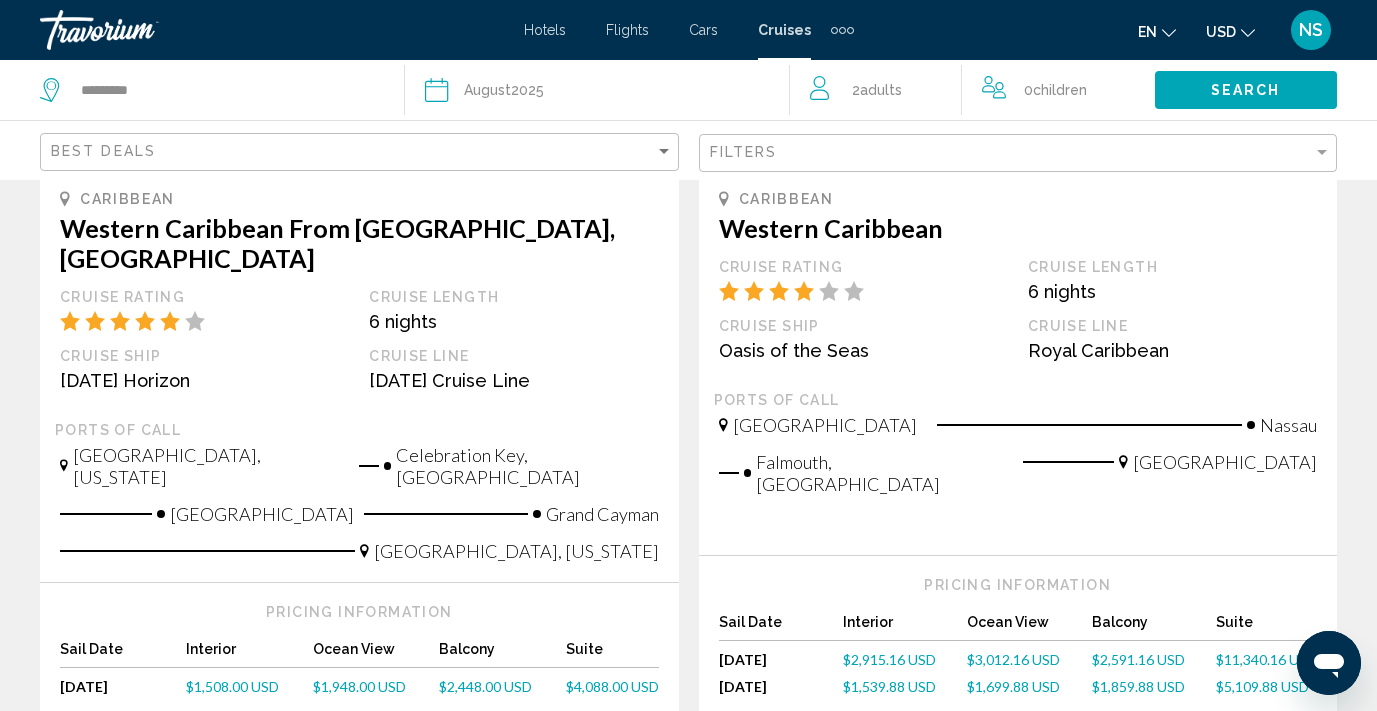 scroll, scrollTop: 2260, scrollLeft: 0, axis: vertical 